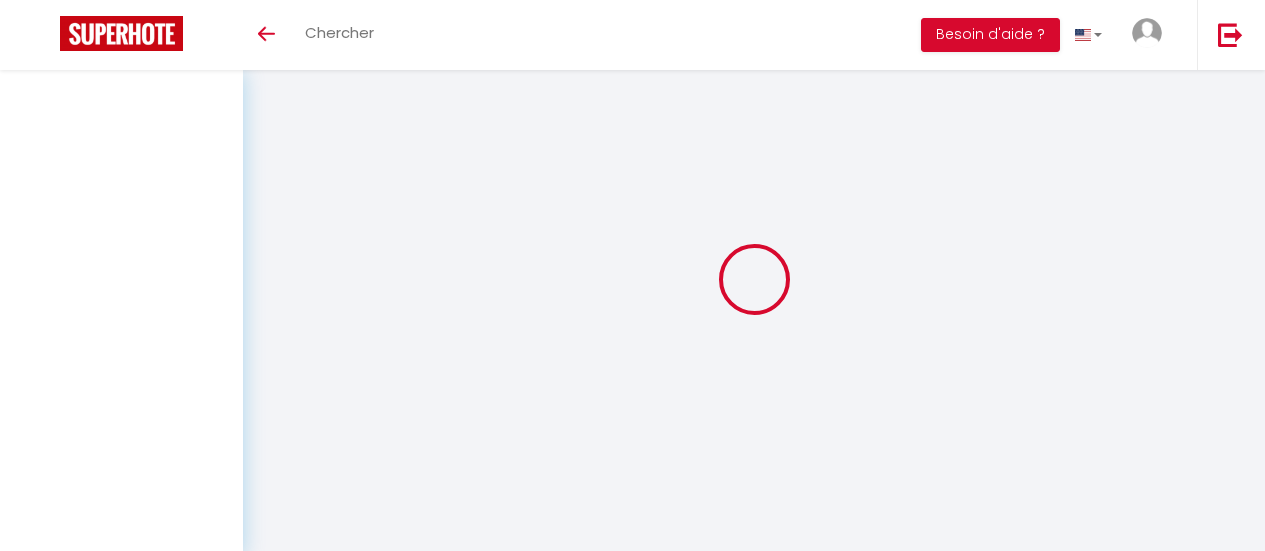 scroll, scrollTop: 0, scrollLeft: 0, axis: both 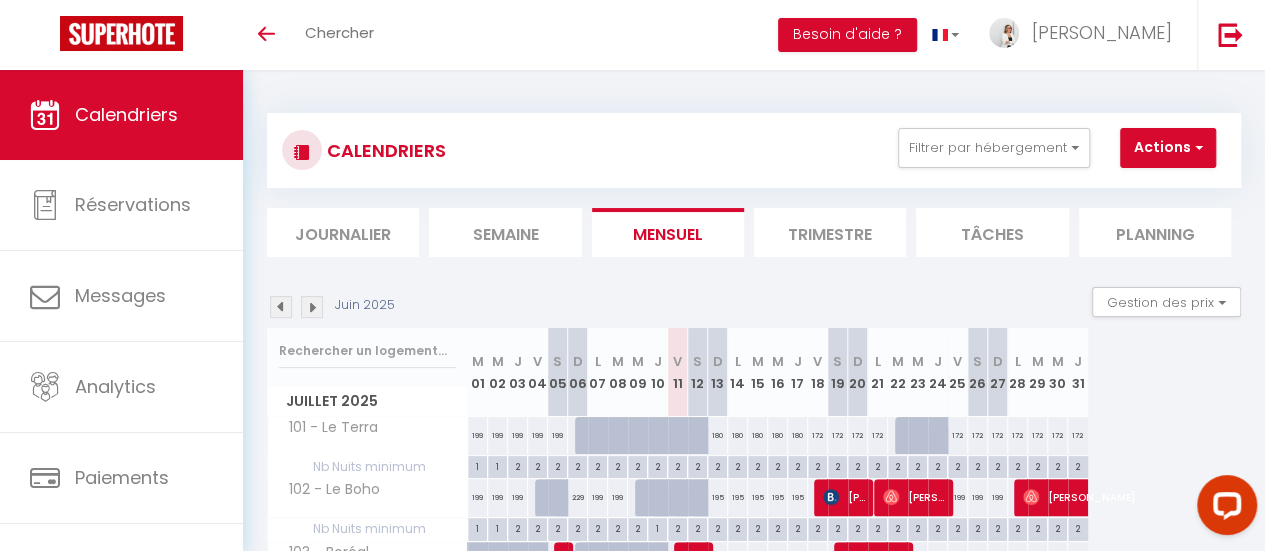 click on "180" at bounding box center [718, 435] 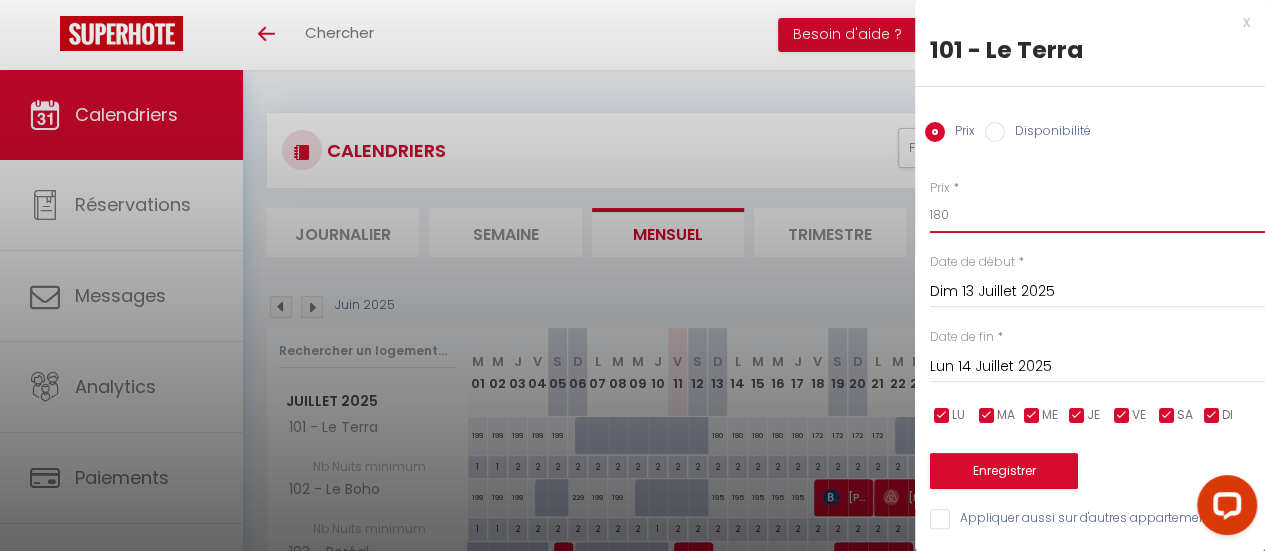 drag, startPoint x: 949, startPoint y: 215, endPoint x: 872, endPoint y: 215, distance: 77 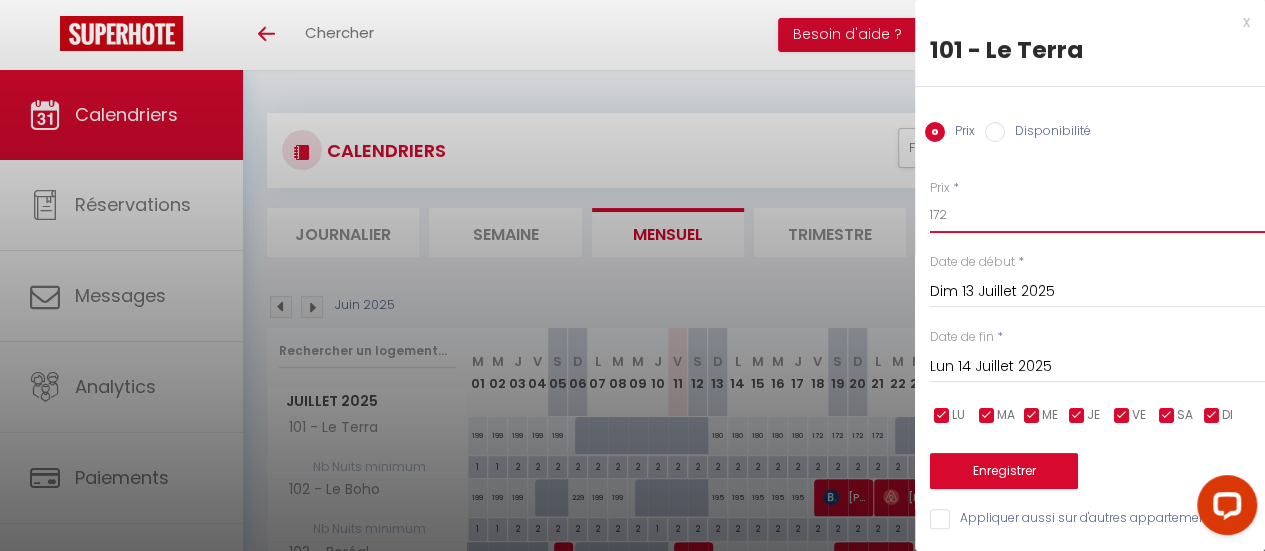 type on "172" 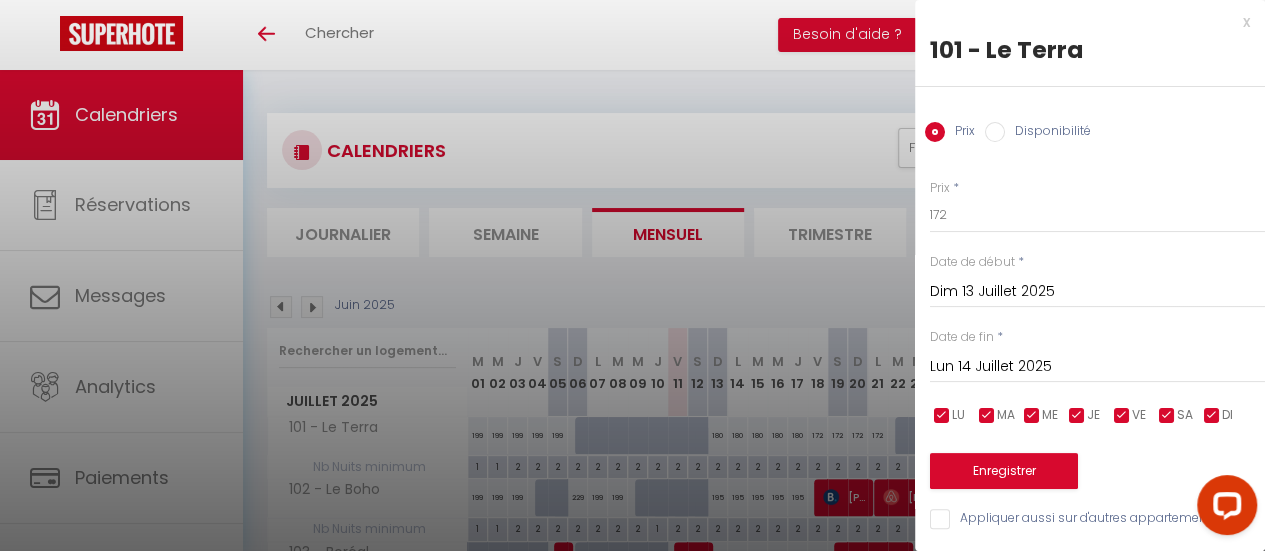 click on "Lun 14 Juillet 2025" at bounding box center (1097, 367) 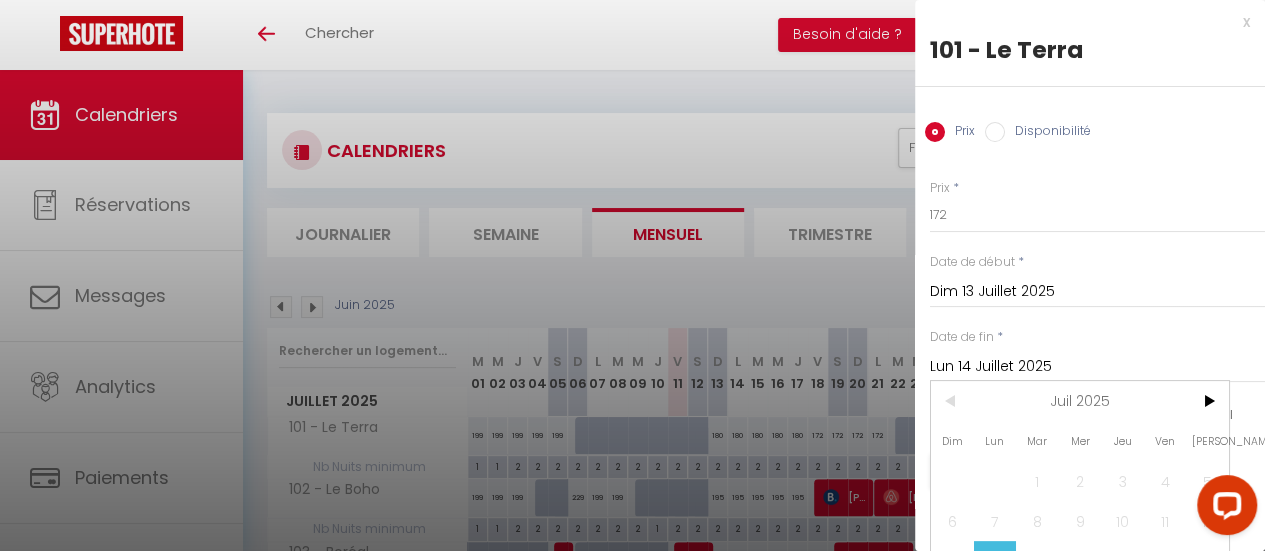 scroll, scrollTop: 0, scrollLeft: 0, axis: both 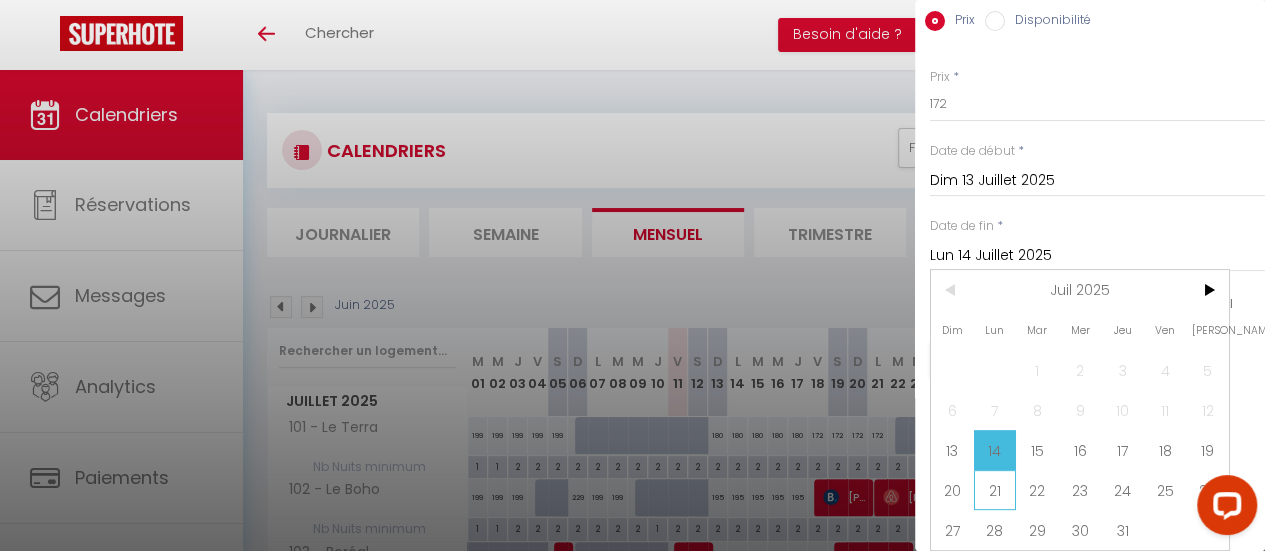 click on "21" at bounding box center [995, 490] 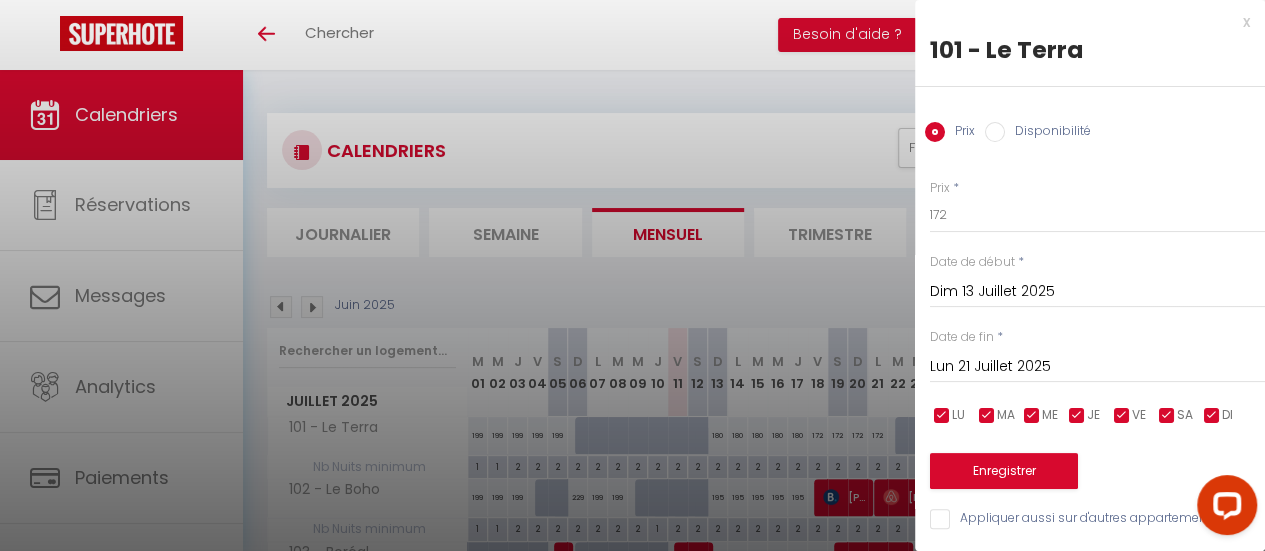 scroll, scrollTop: 14, scrollLeft: 0, axis: vertical 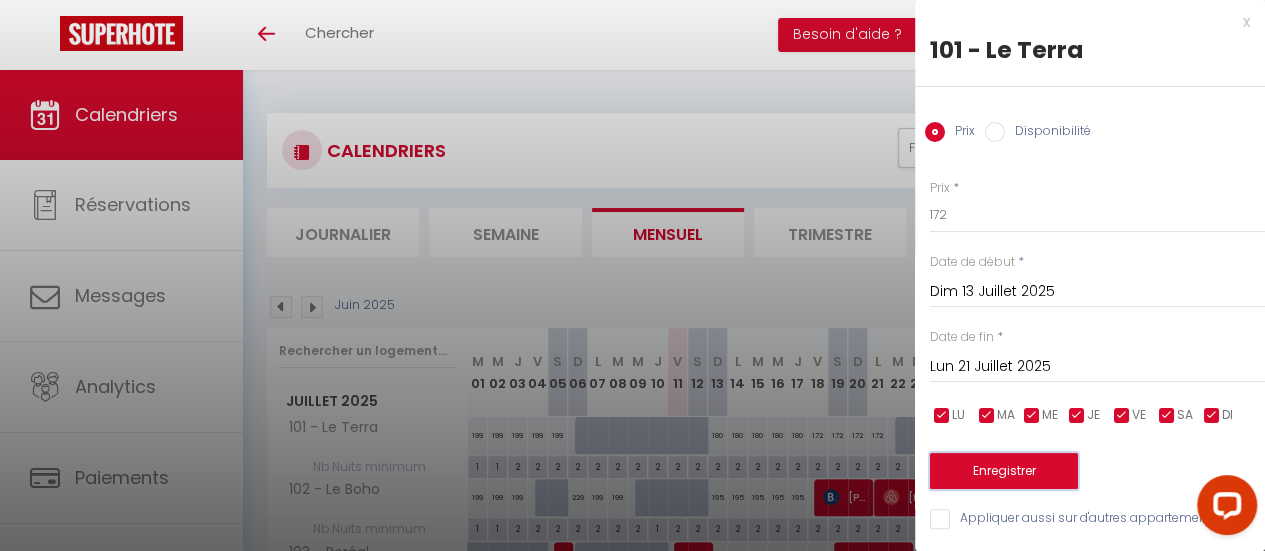 click on "Enregistrer" at bounding box center [1004, 471] 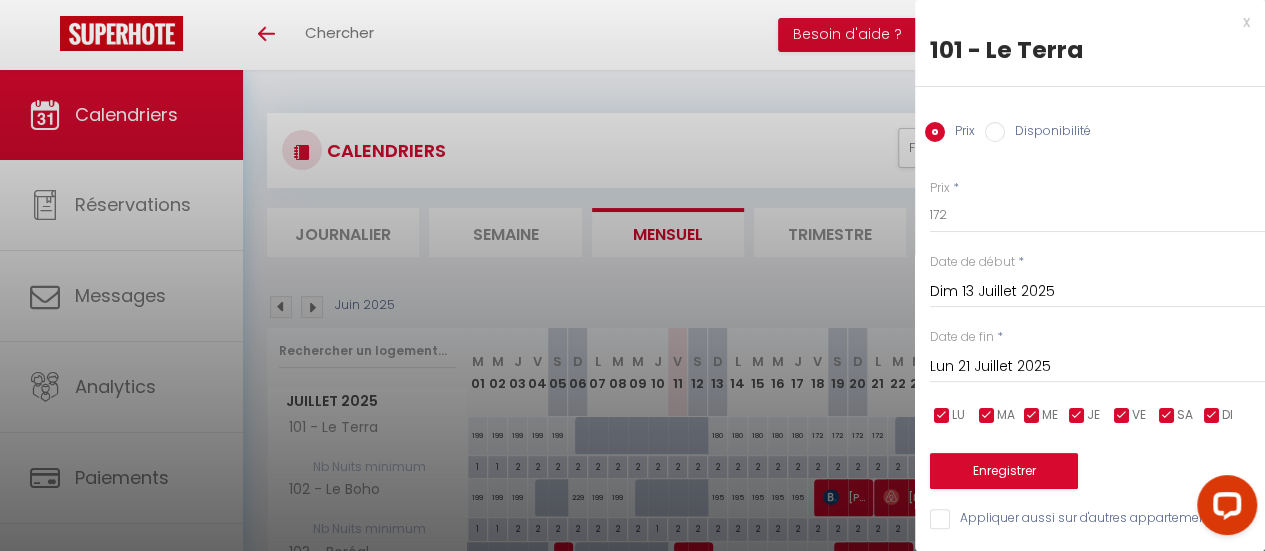 scroll, scrollTop: 0, scrollLeft: 0, axis: both 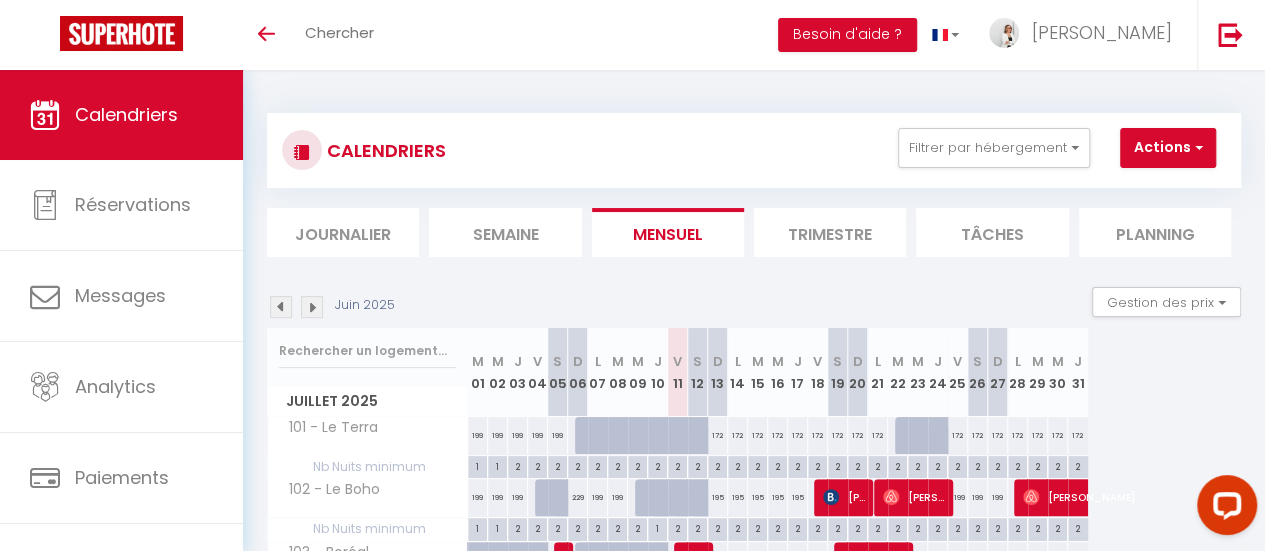 click on "172" at bounding box center [718, 435] 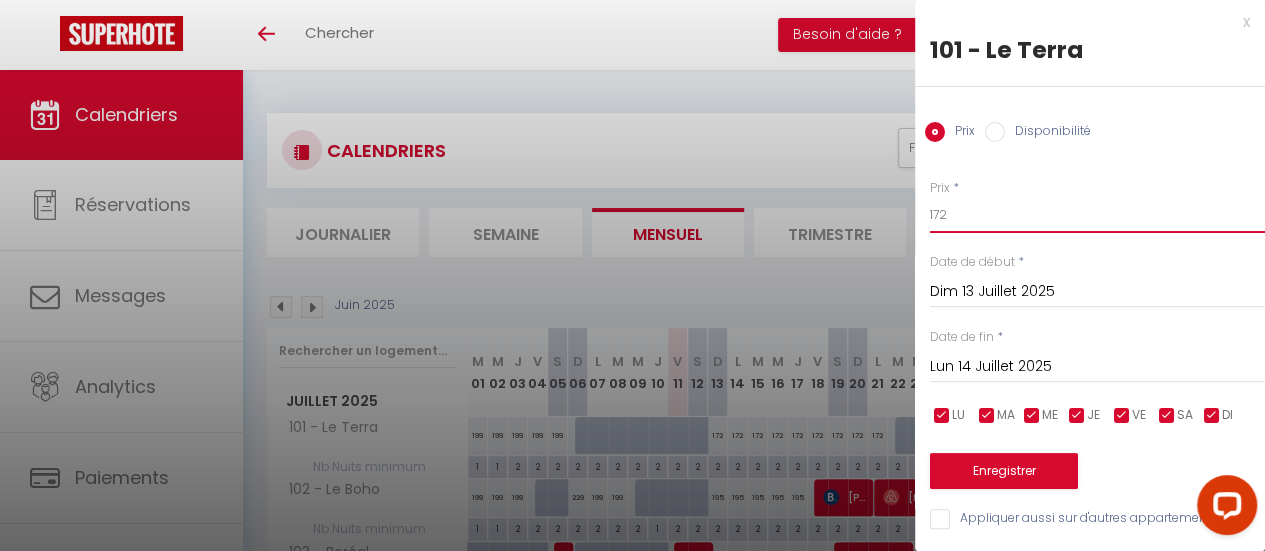 drag, startPoint x: 932, startPoint y: 215, endPoint x: 919, endPoint y: 215, distance: 13 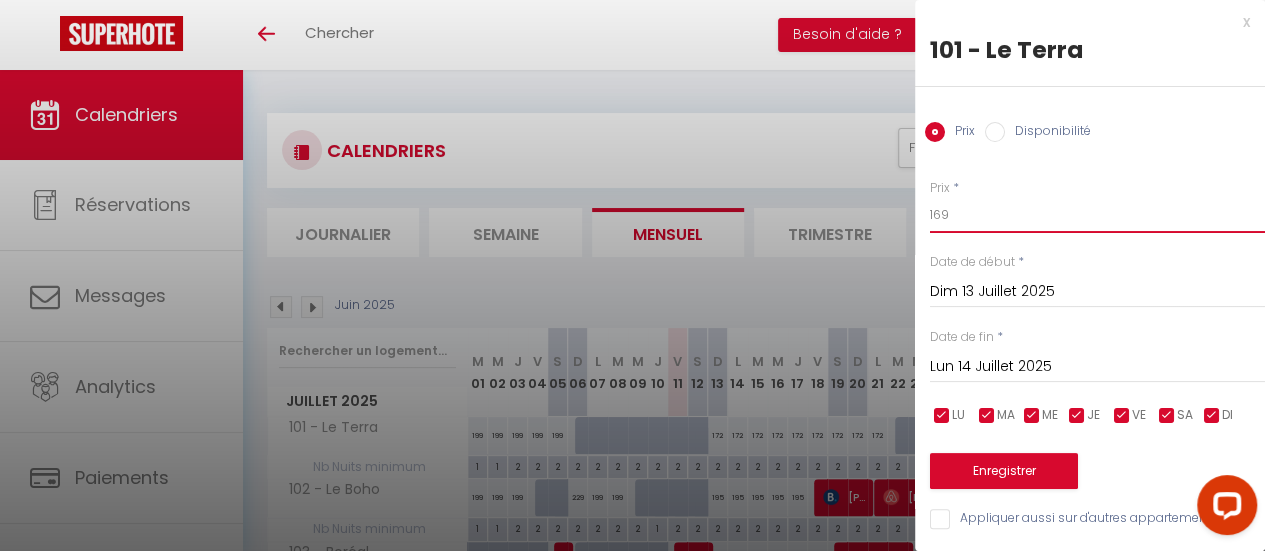 type on "169" 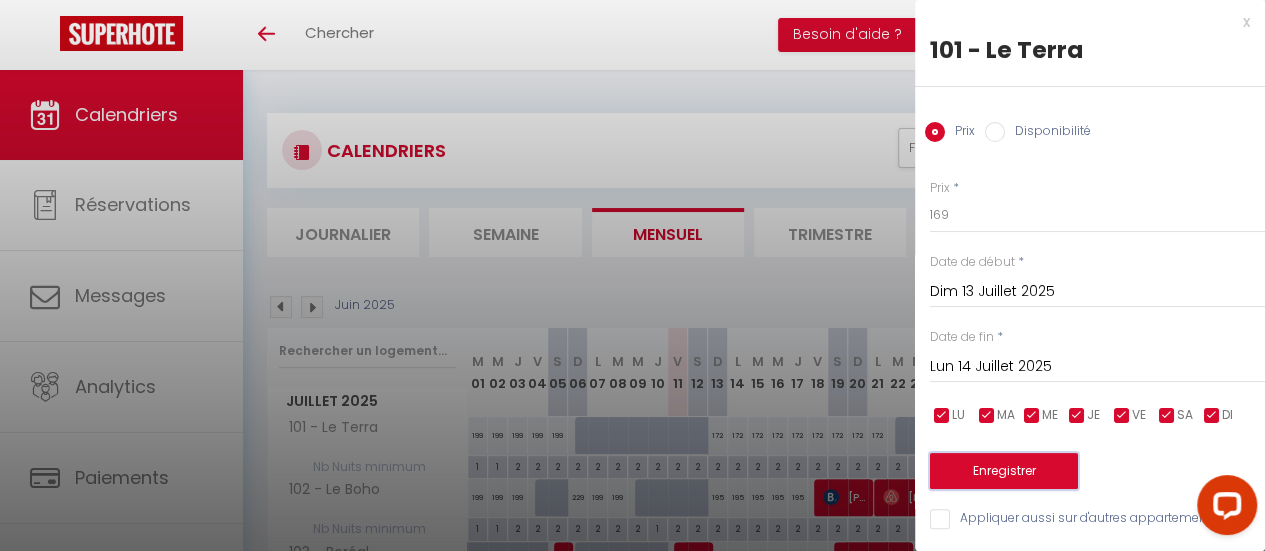 click on "Enregistrer" at bounding box center (1004, 471) 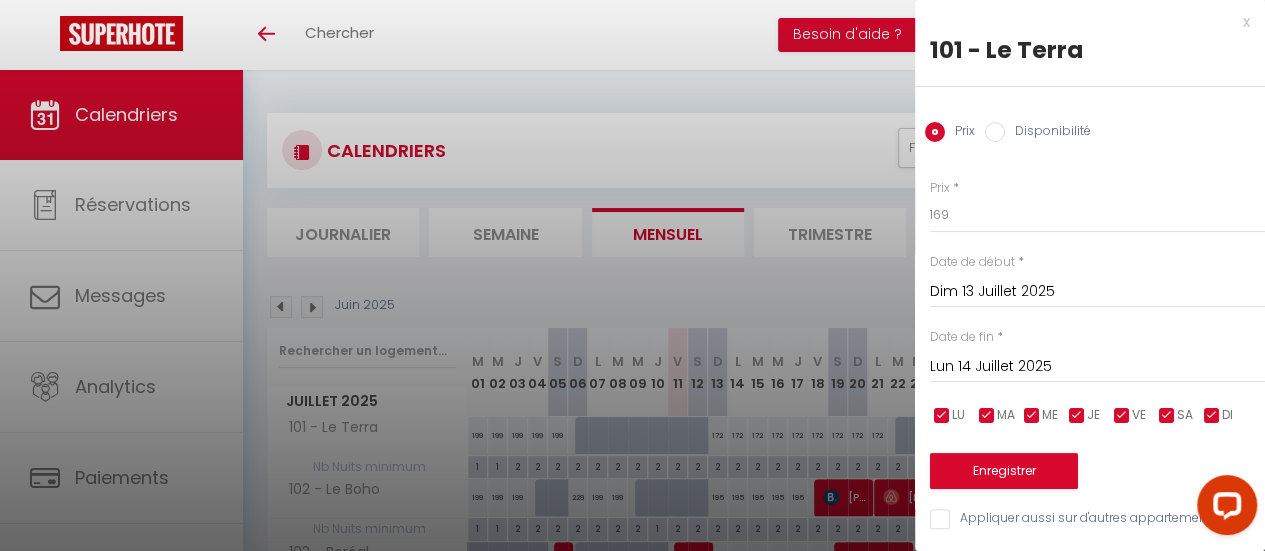 type on "Sam 12 Juillet 2025" 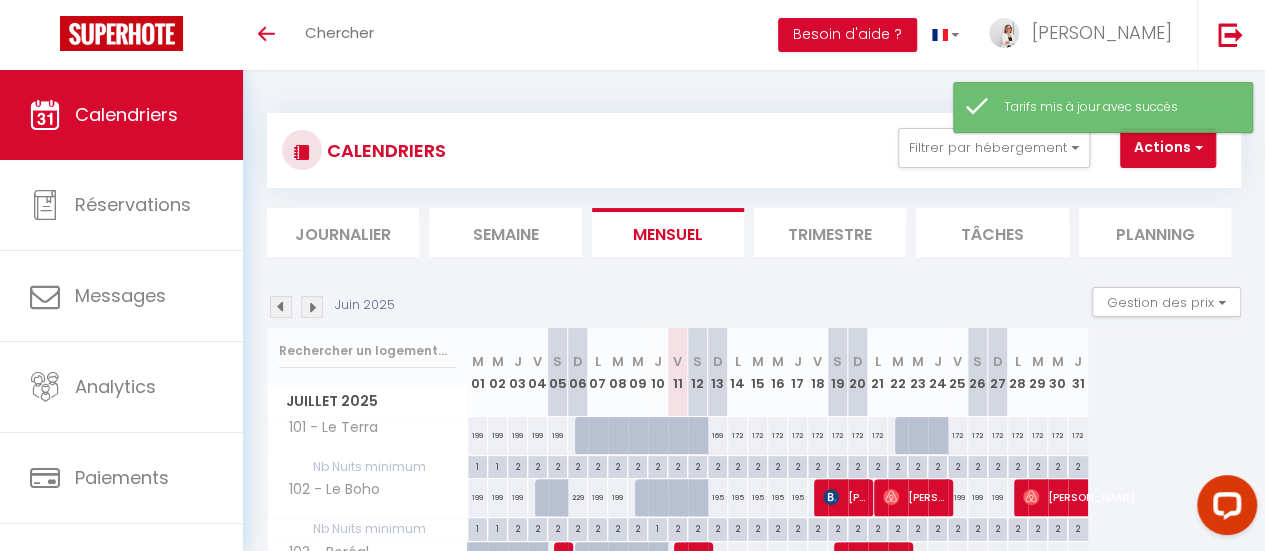click on "169" at bounding box center (718, 435) 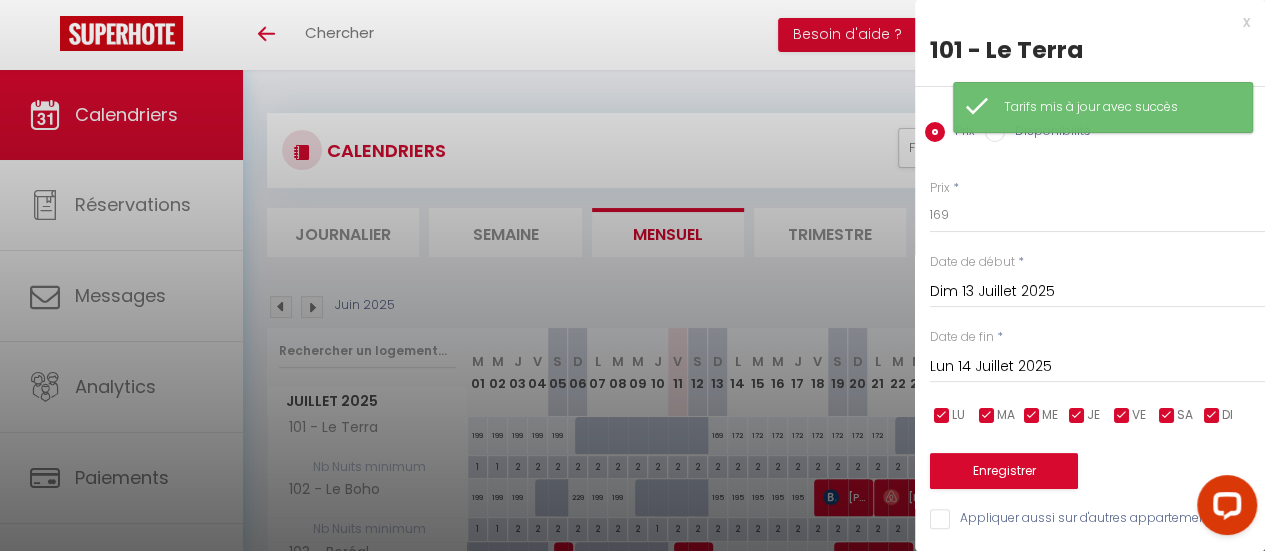 click on "Lun 14 Juillet 2025" at bounding box center [1097, 367] 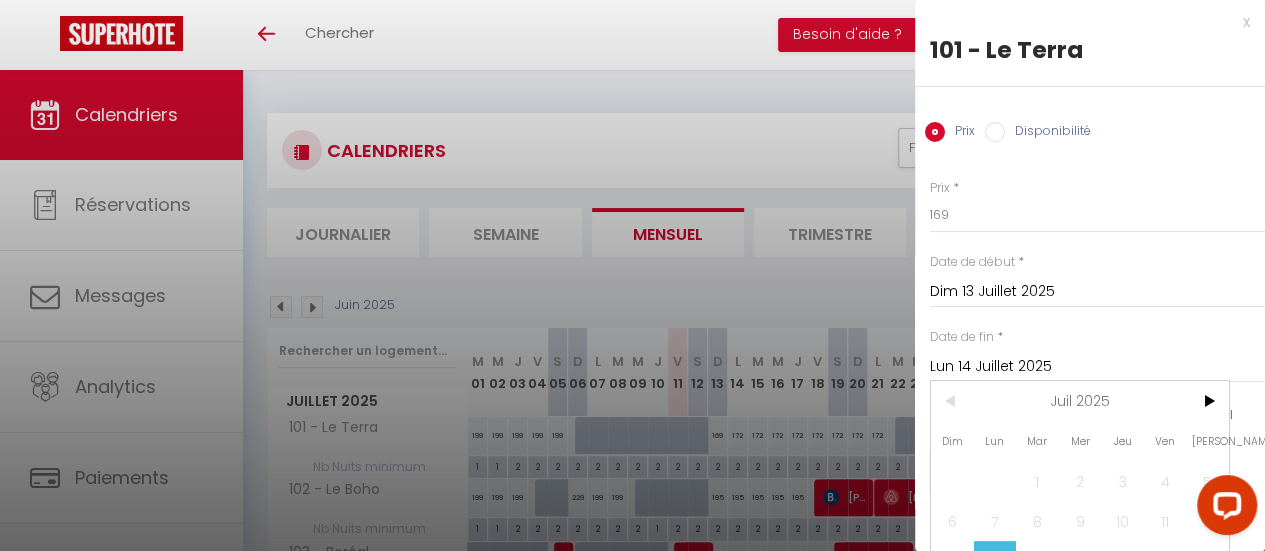 scroll, scrollTop: 0, scrollLeft: 0, axis: both 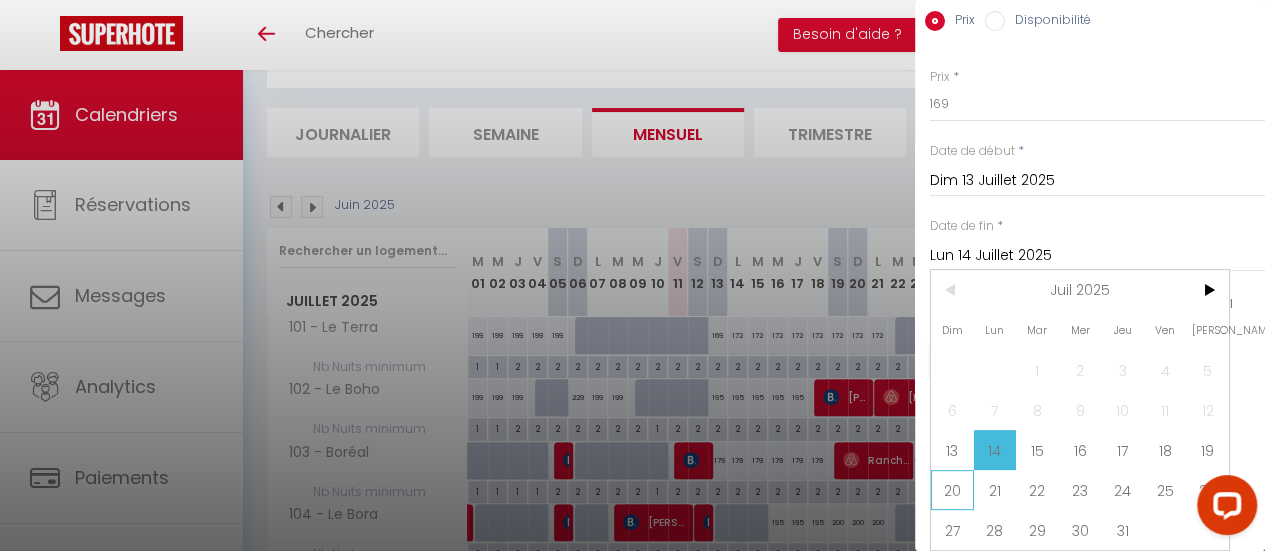 click on "20" at bounding box center [952, 490] 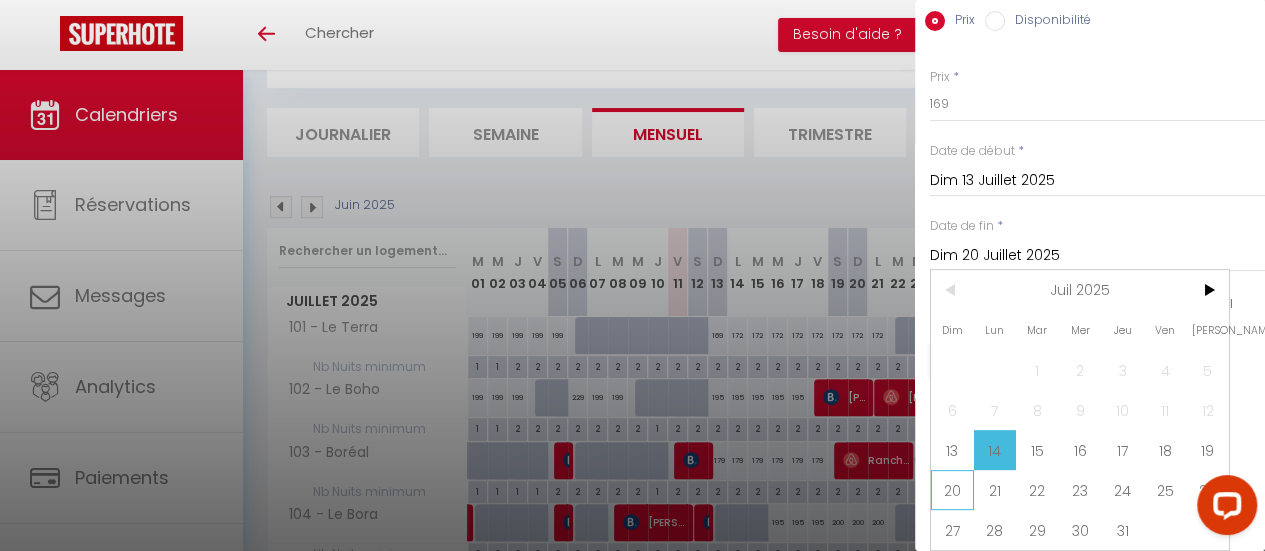 scroll, scrollTop: 14, scrollLeft: 0, axis: vertical 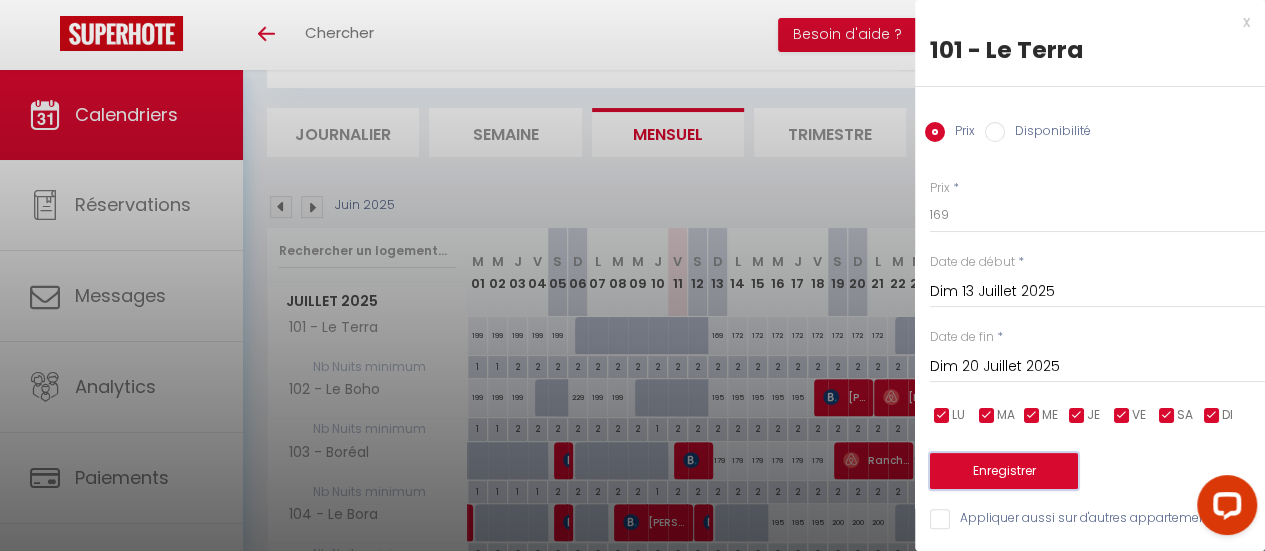 click on "Enregistrer" at bounding box center [1004, 471] 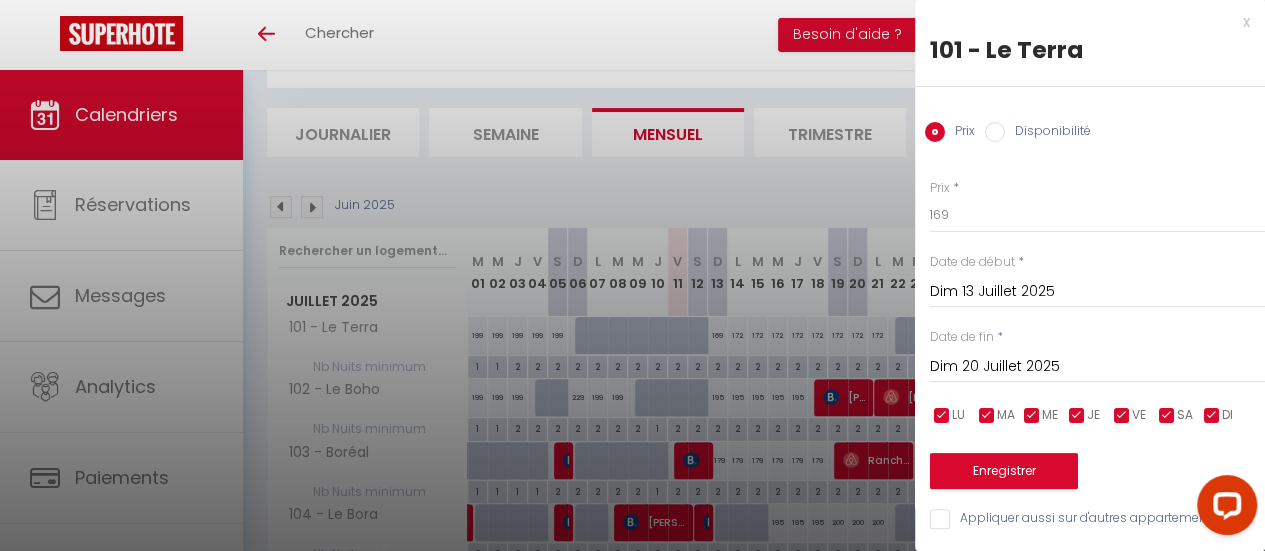 type on "Sam 12 Juillet 2025" 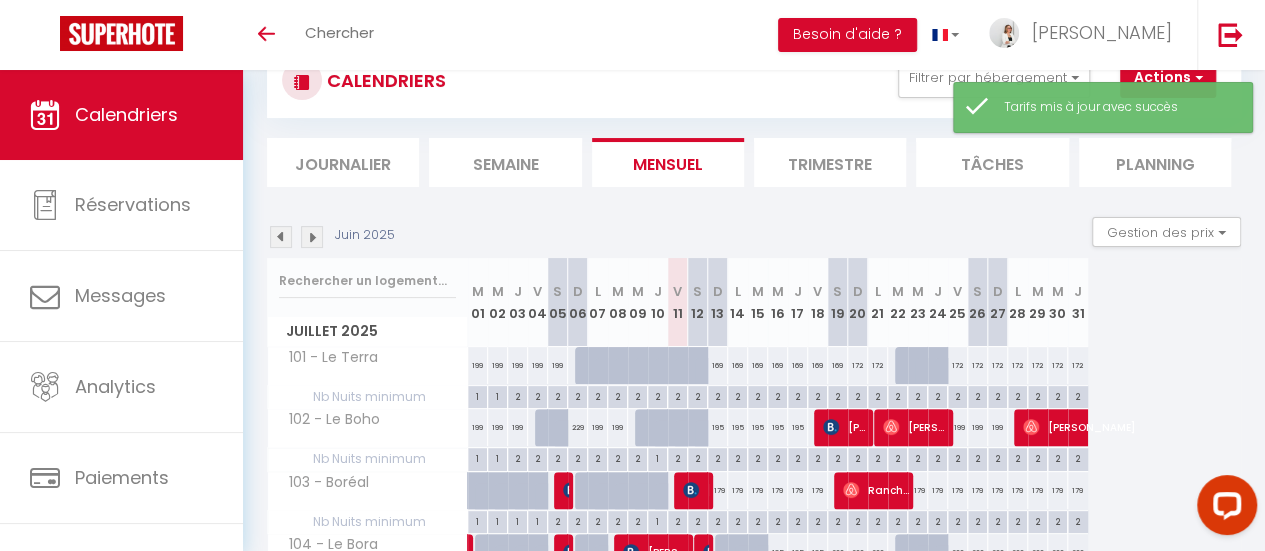 scroll, scrollTop: 100, scrollLeft: 0, axis: vertical 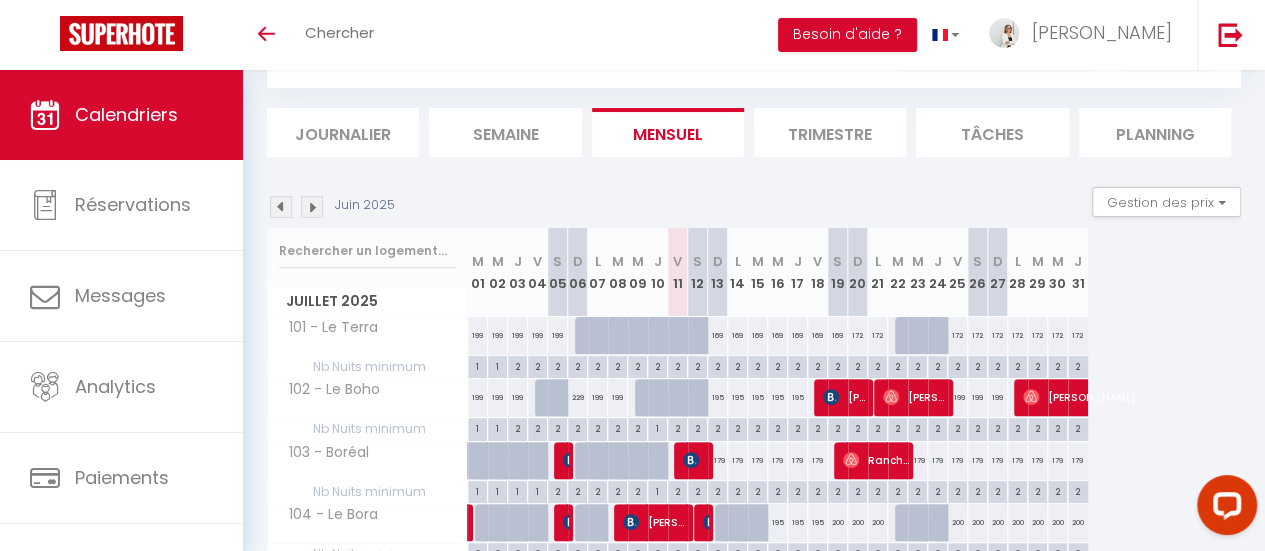 click on "172" at bounding box center (858, 335) 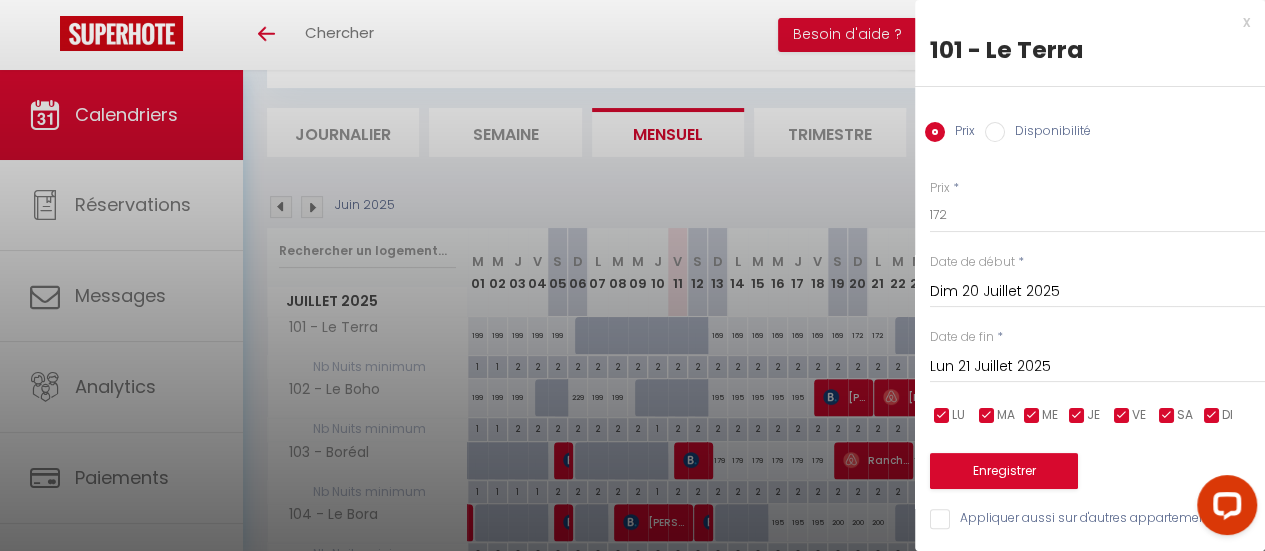 click on "Lun 21 Juillet 2025" at bounding box center [1097, 367] 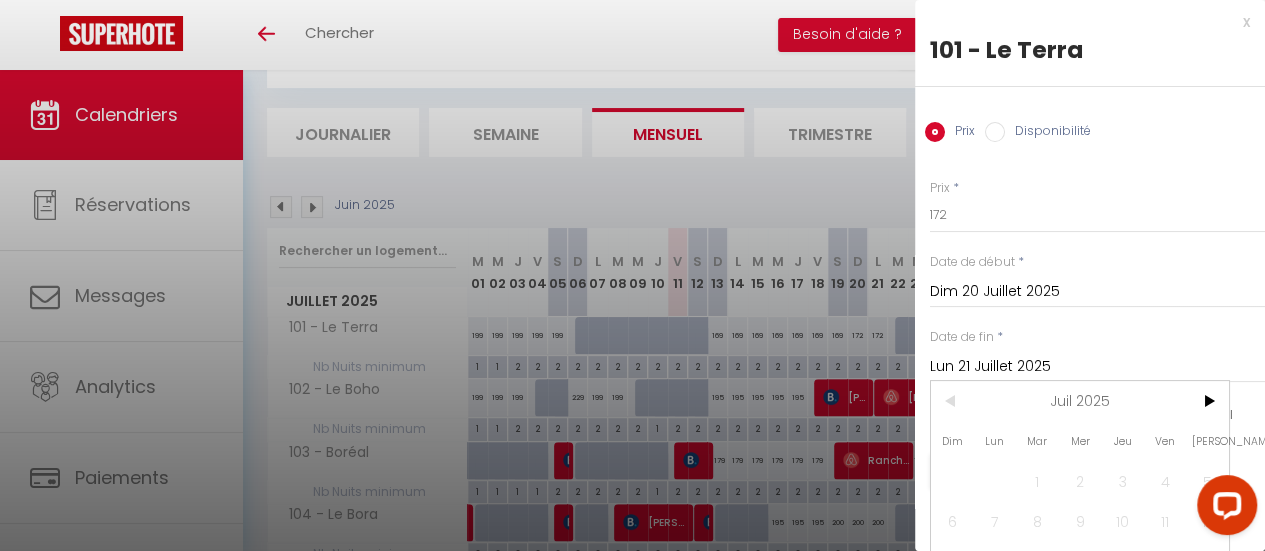 scroll, scrollTop: 0, scrollLeft: 0, axis: both 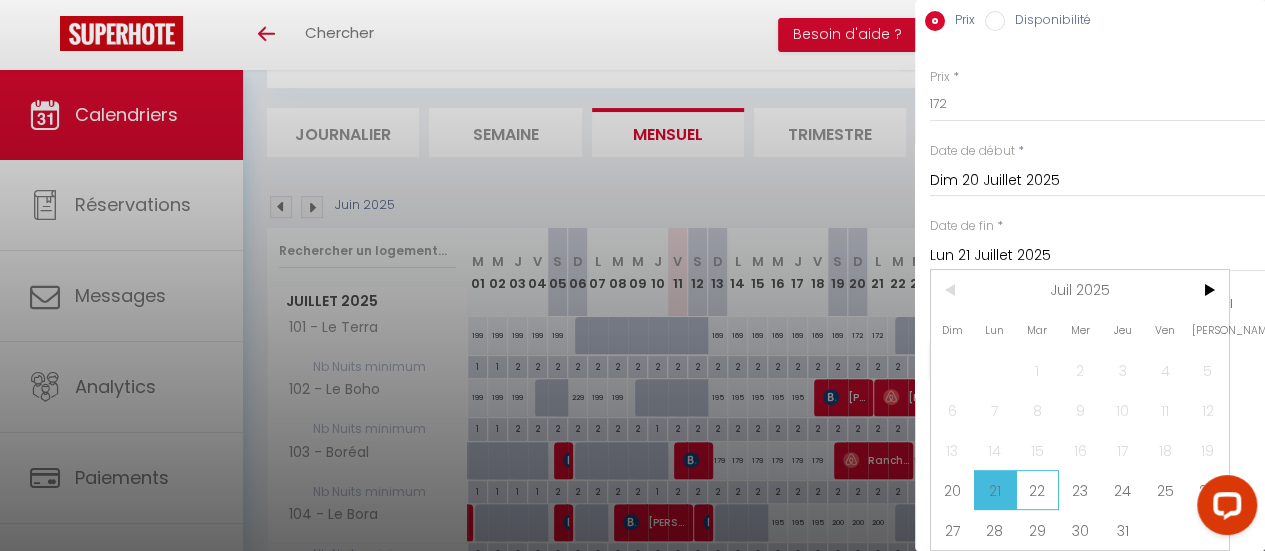 click on "22" at bounding box center (1037, 490) 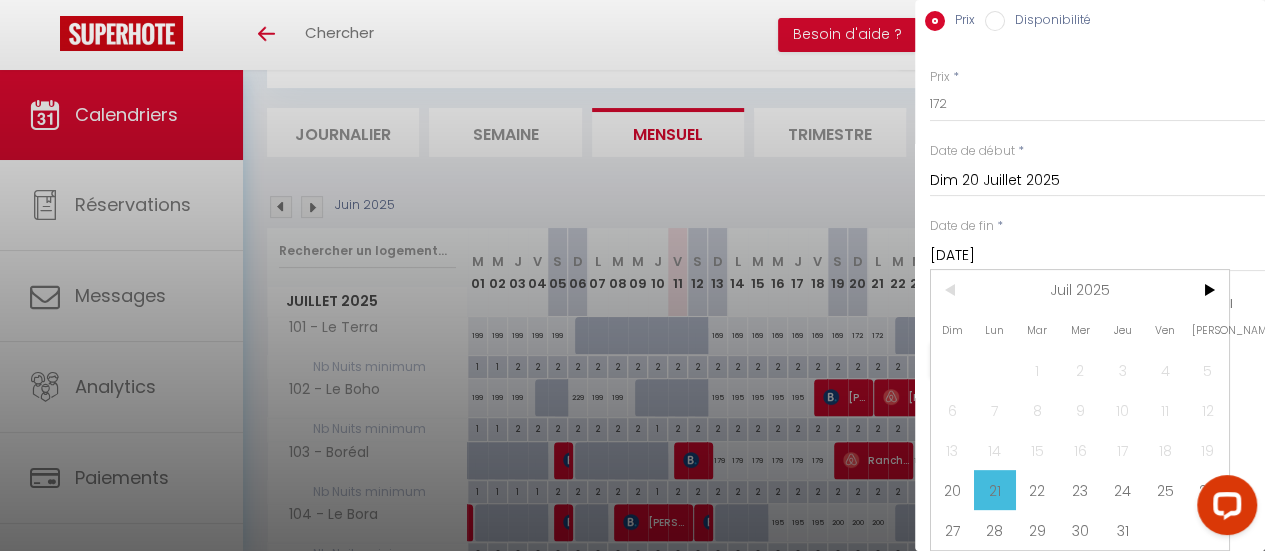 scroll, scrollTop: 14, scrollLeft: 0, axis: vertical 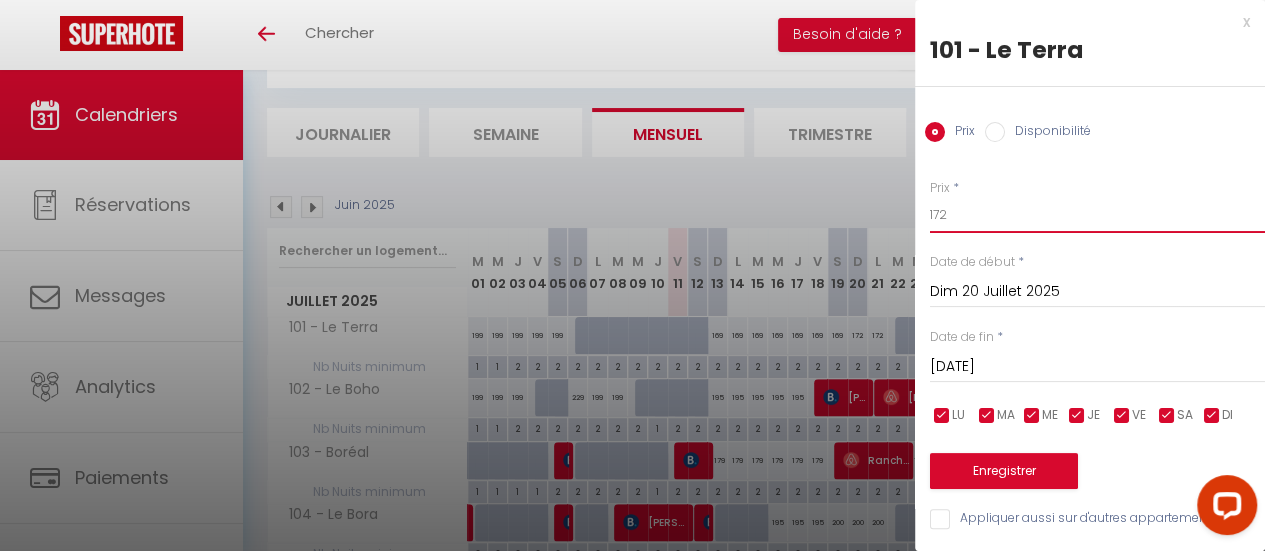 drag, startPoint x: 936, startPoint y: 199, endPoint x: 915, endPoint y: 199, distance: 21 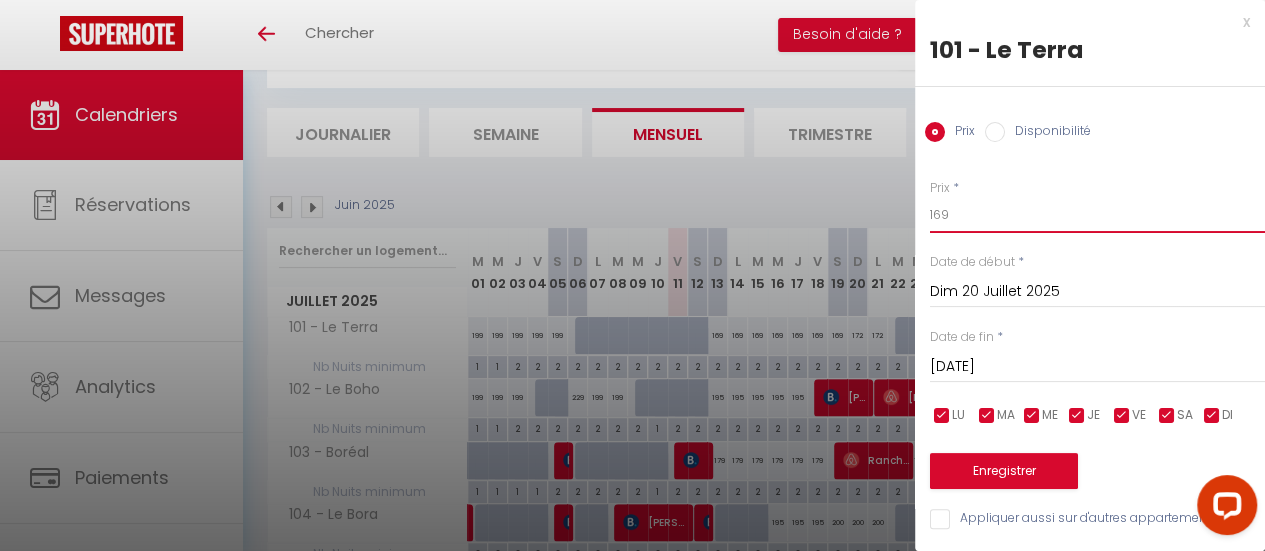 type on "169" 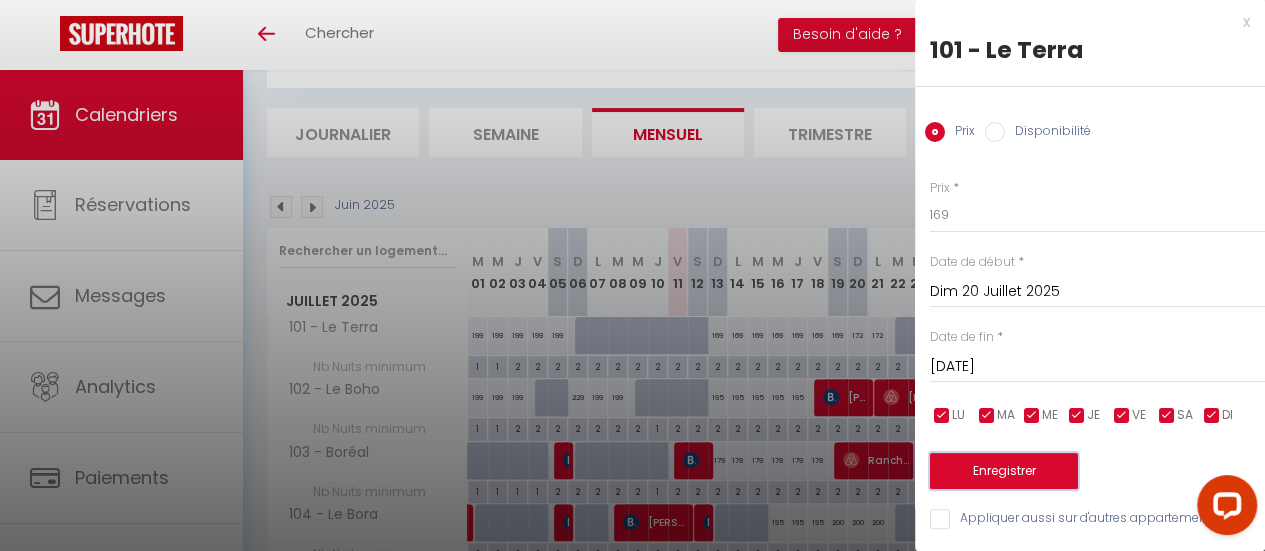click on "Enregistrer" at bounding box center (1004, 471) 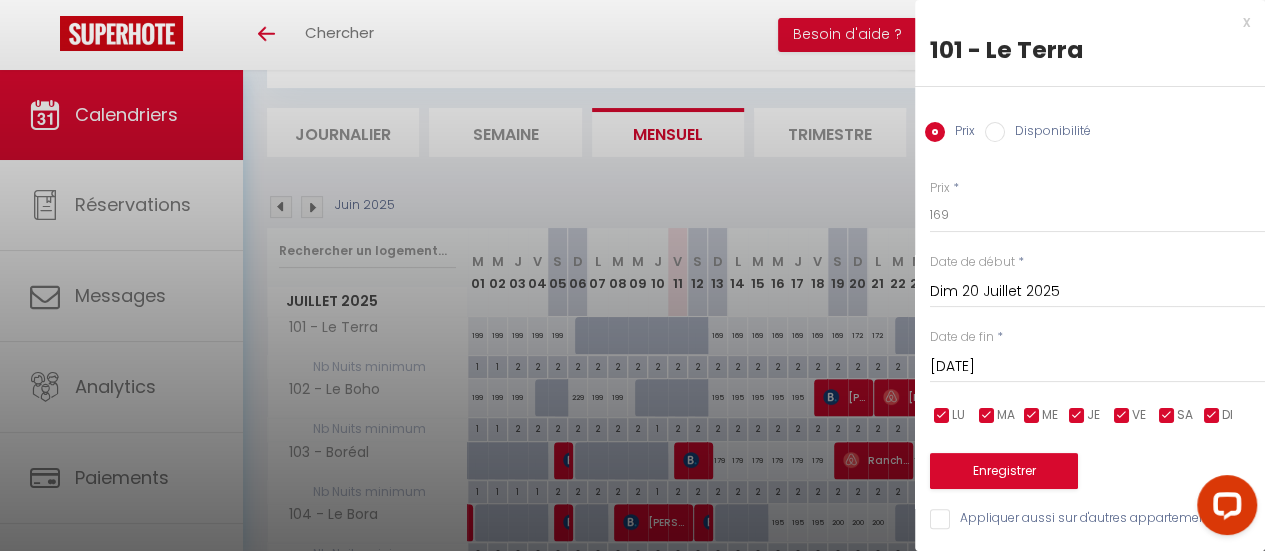 type on "Sam 19 Juillet 2025" 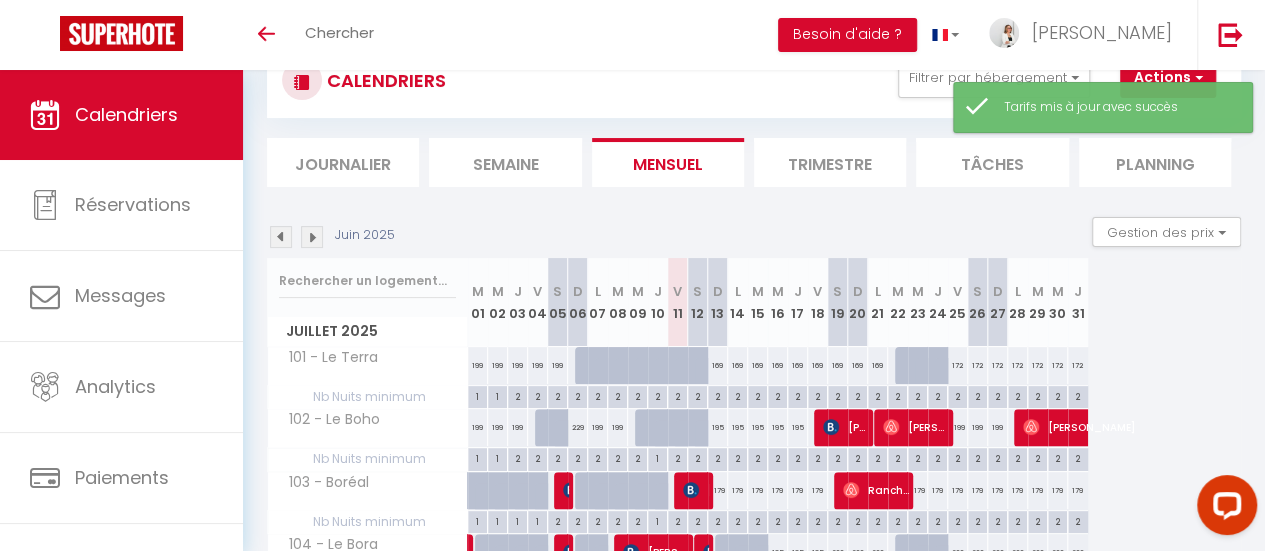 scroll, scrollTop: 100, scrollLeft: 0, axis: vertical 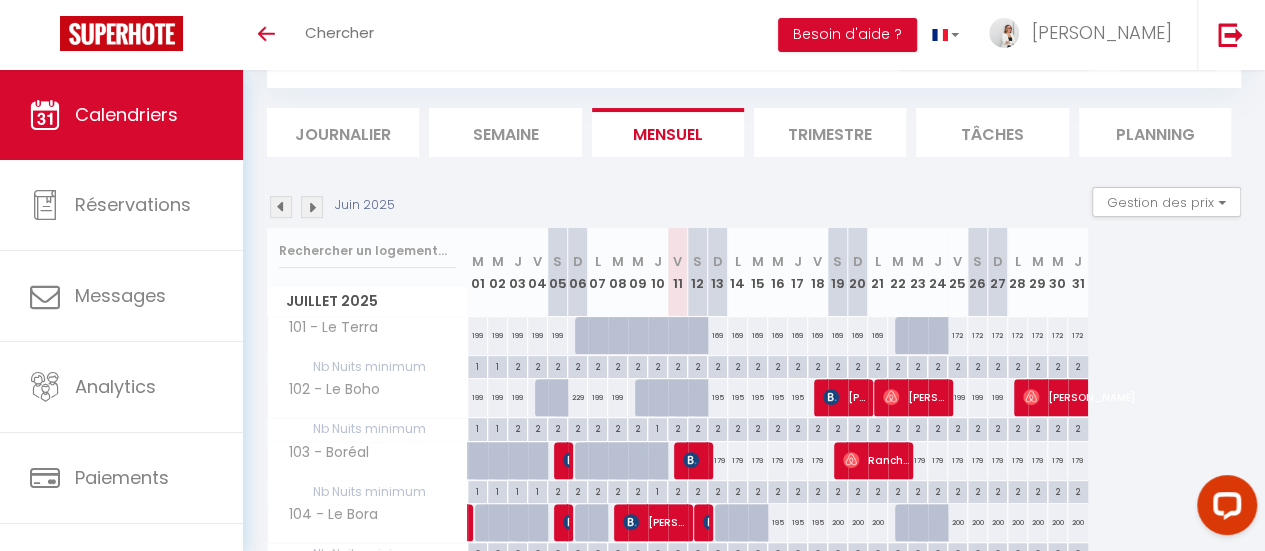click on "195" at bounding box center [718, 397] 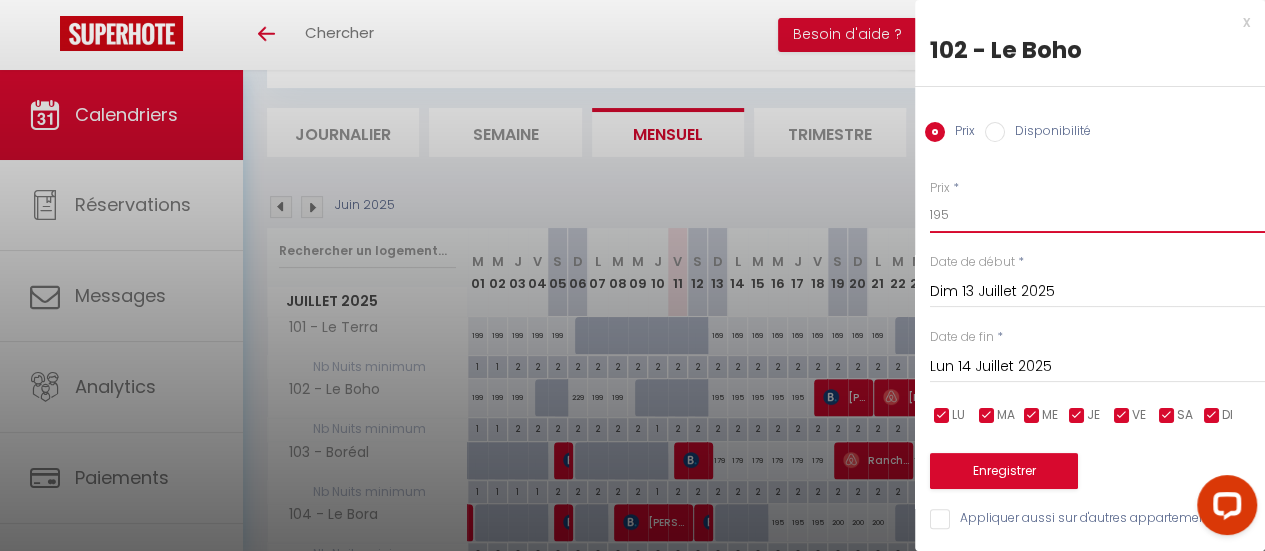 drag, startPoint x: 952, startPoint y: 212, endPoint x: 920, endPoint y: 211, distance: 32.01562 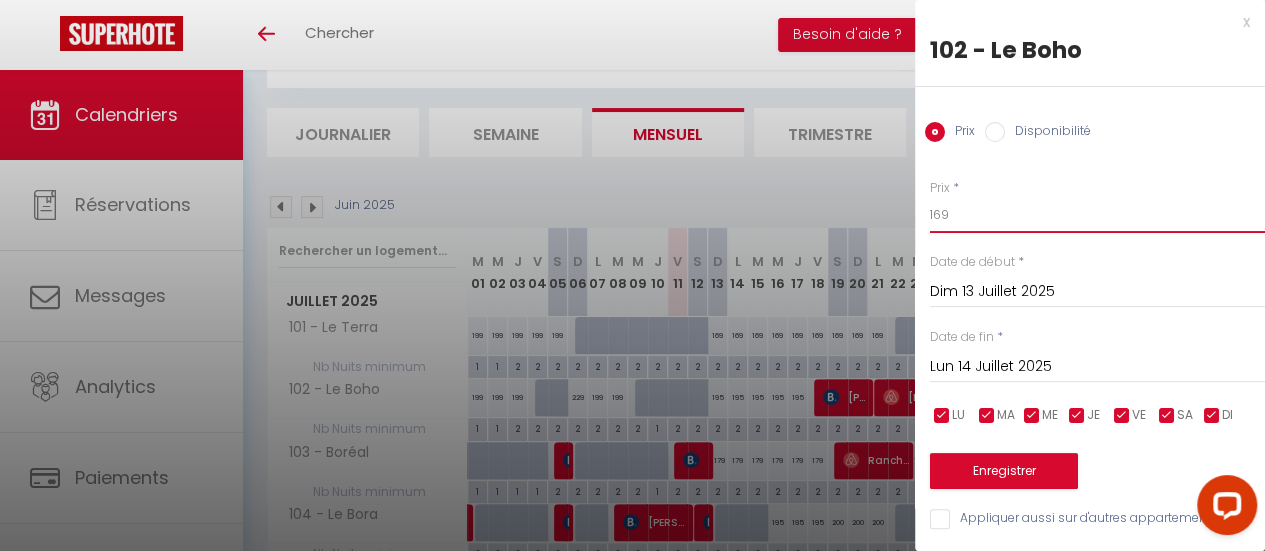 type on "169" 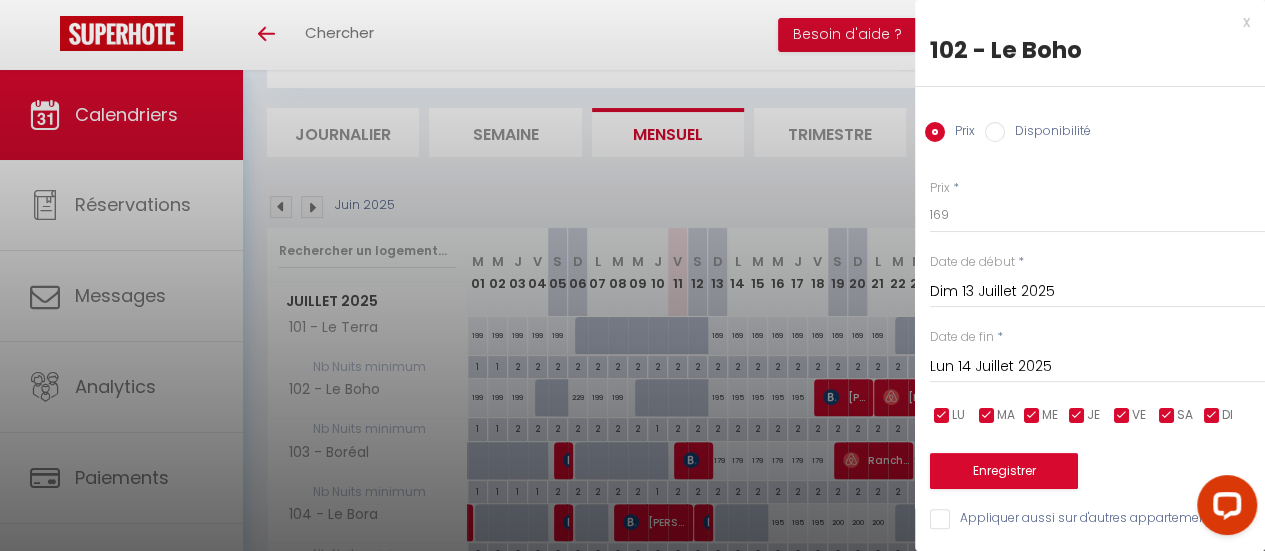click on "Lun 14 Juillet 2025" at bounding box center [1097, 367] 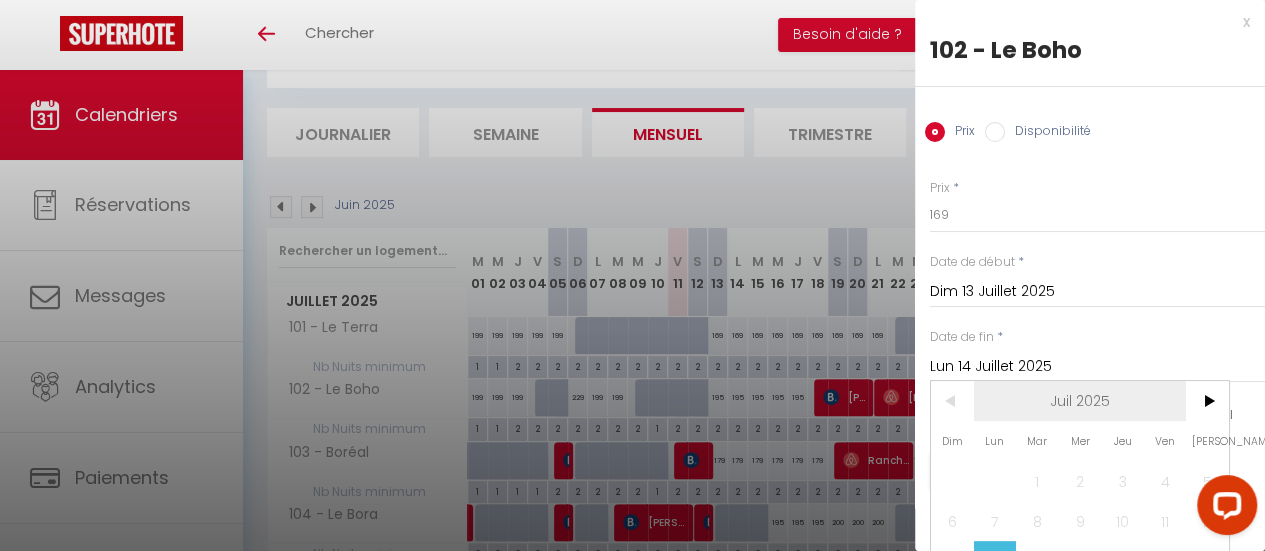 scroll, scrollTop: 124, scrollLeft: 0, axis: vertical 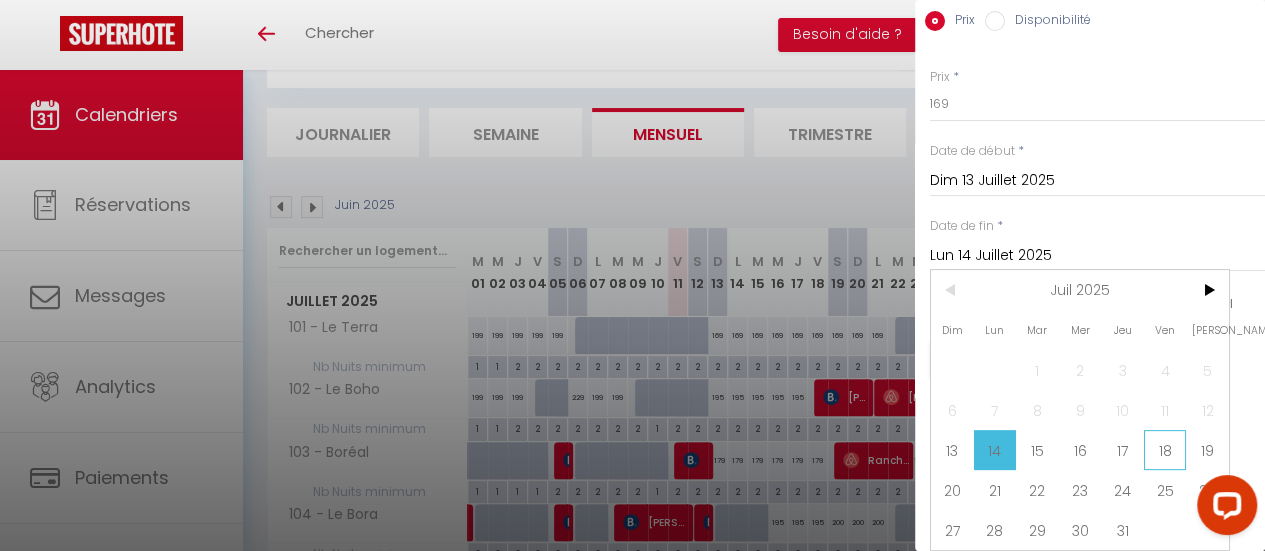 click on "18" at bounding box center (1165, 450) 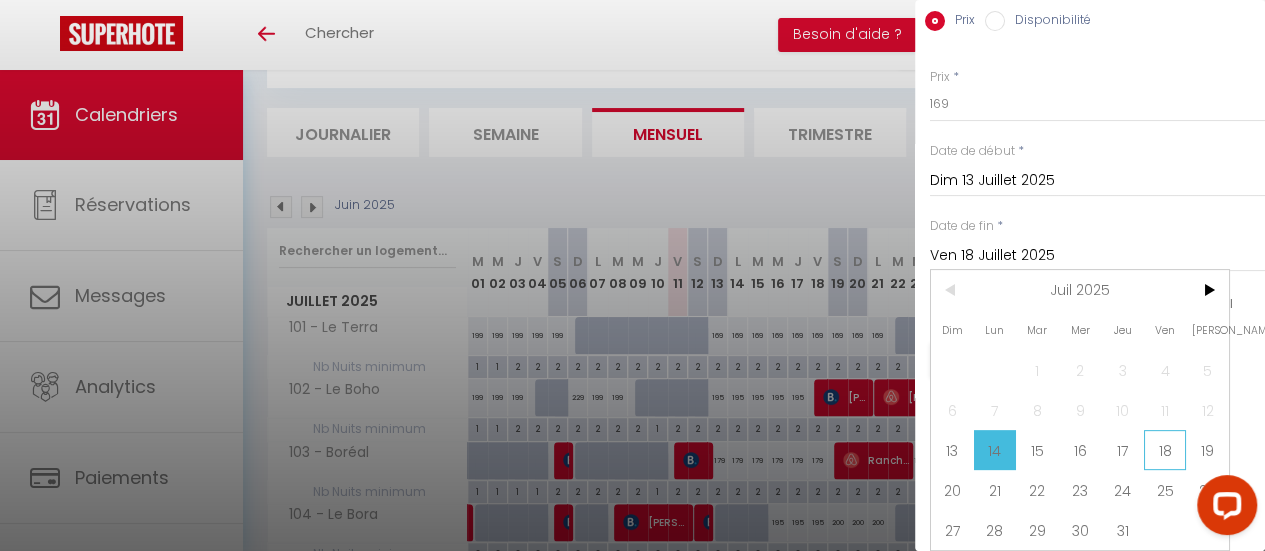 scroll, scrollTop: 14, scrollLeft: 0, axis: vertical 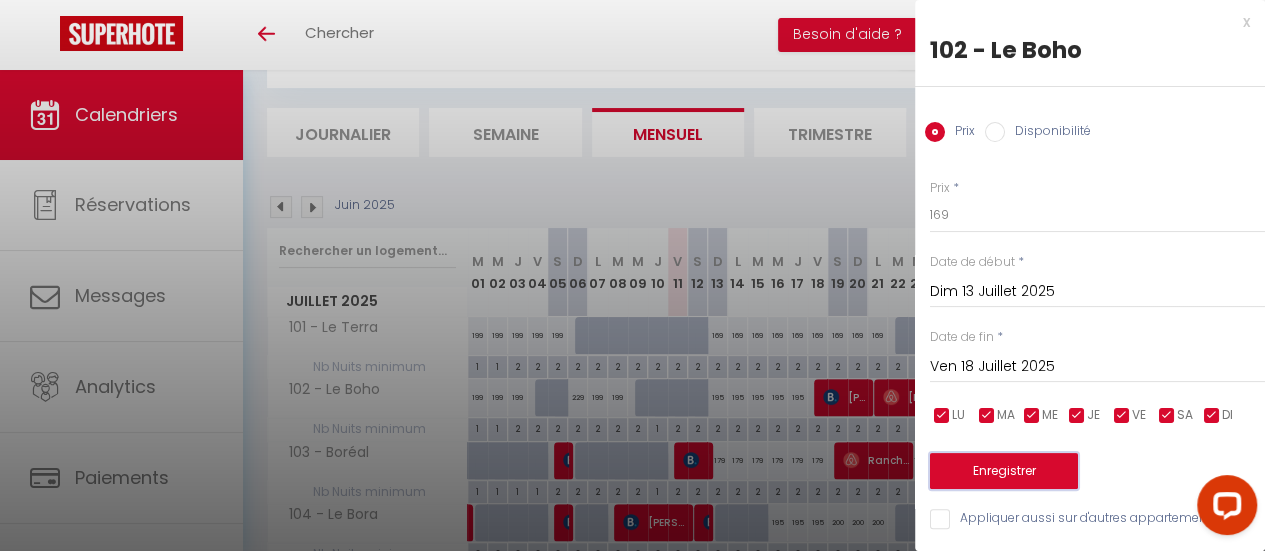 click on "Enregistrer" at bounding box center [1004, 471] 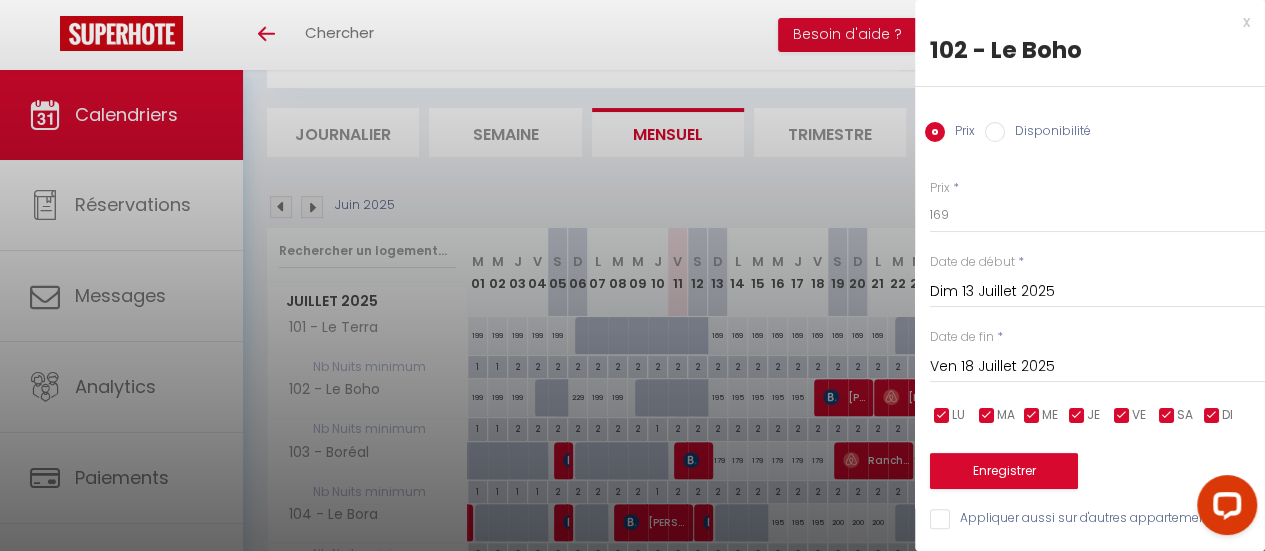 type on "Sam 12 Juillet 2025" 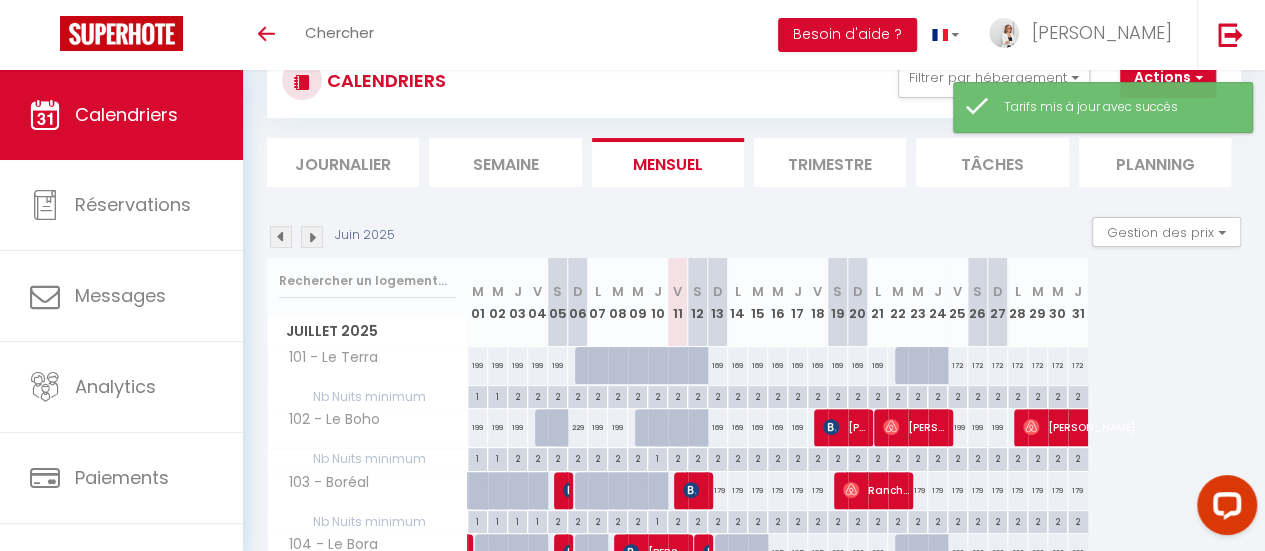 scroll, scrollTop: 100, scrollLeft: 0, axis: vertical 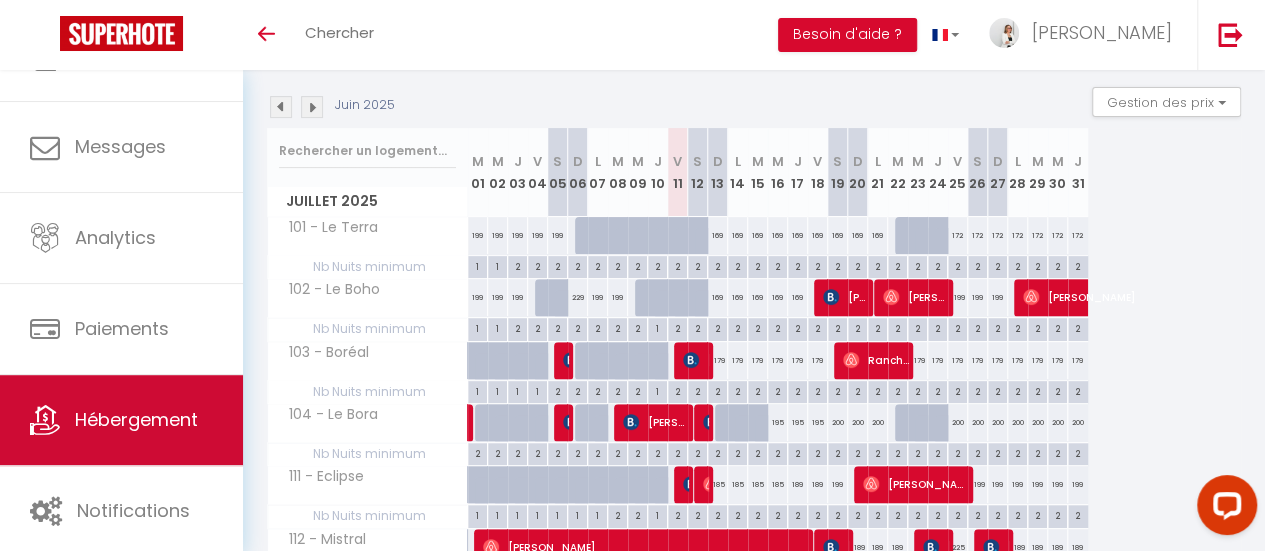 click on "Hébergement" at bounding box center (136, 419) 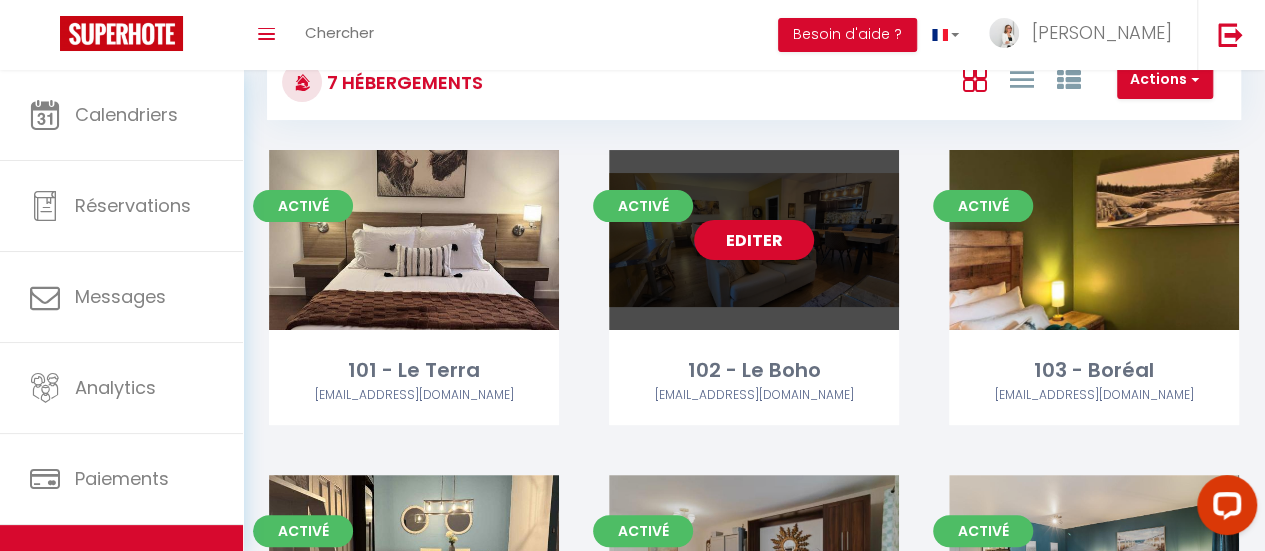 scroll, scrollTop: 100, scrollLeft: 0, axis: vertical 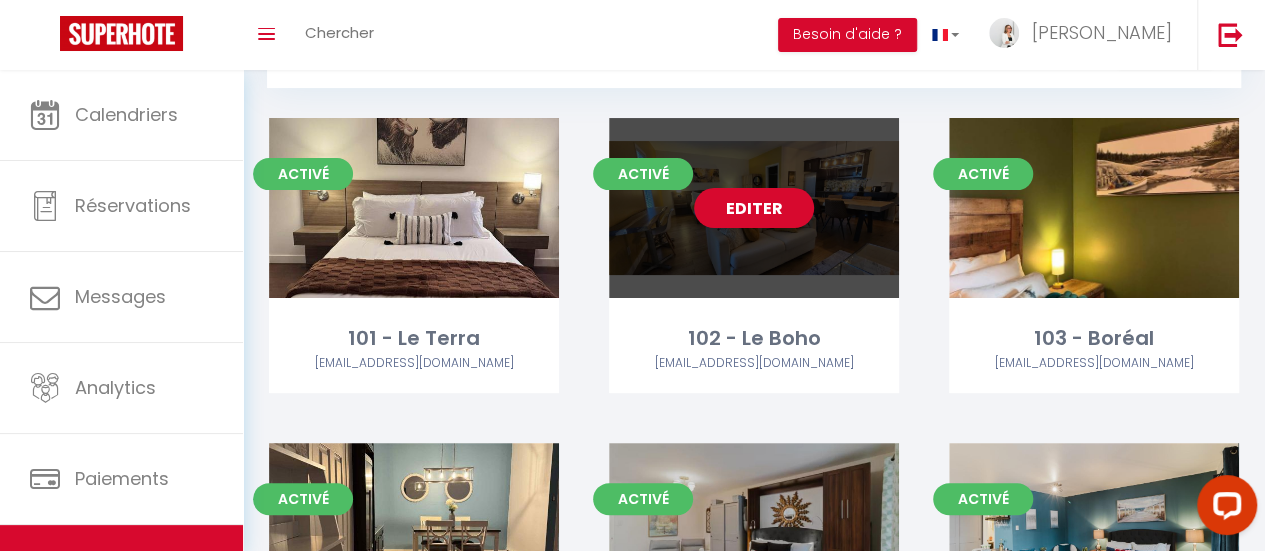 click on "Editer" at bounding box center (754, 208) 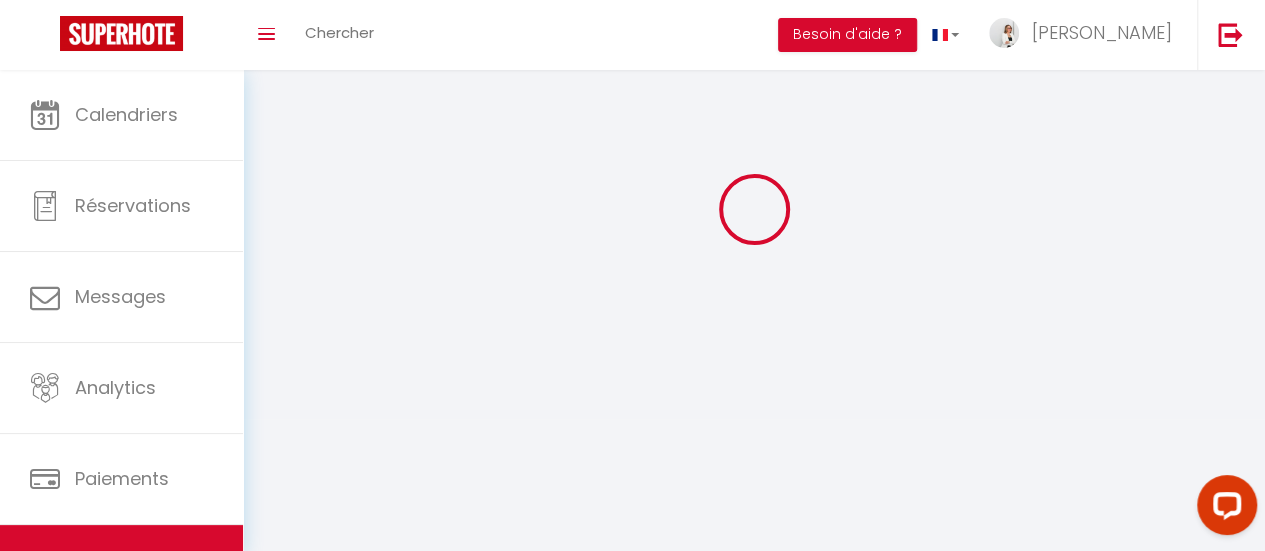 scroll, scrollTop: 0, scrollLeft: 0, axis: both 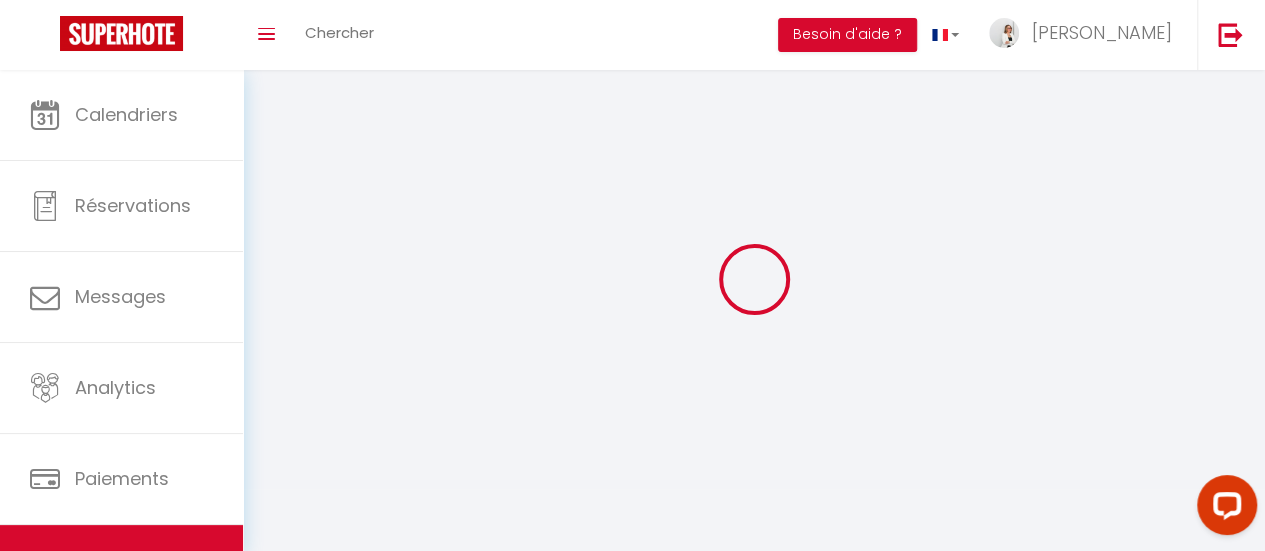 select 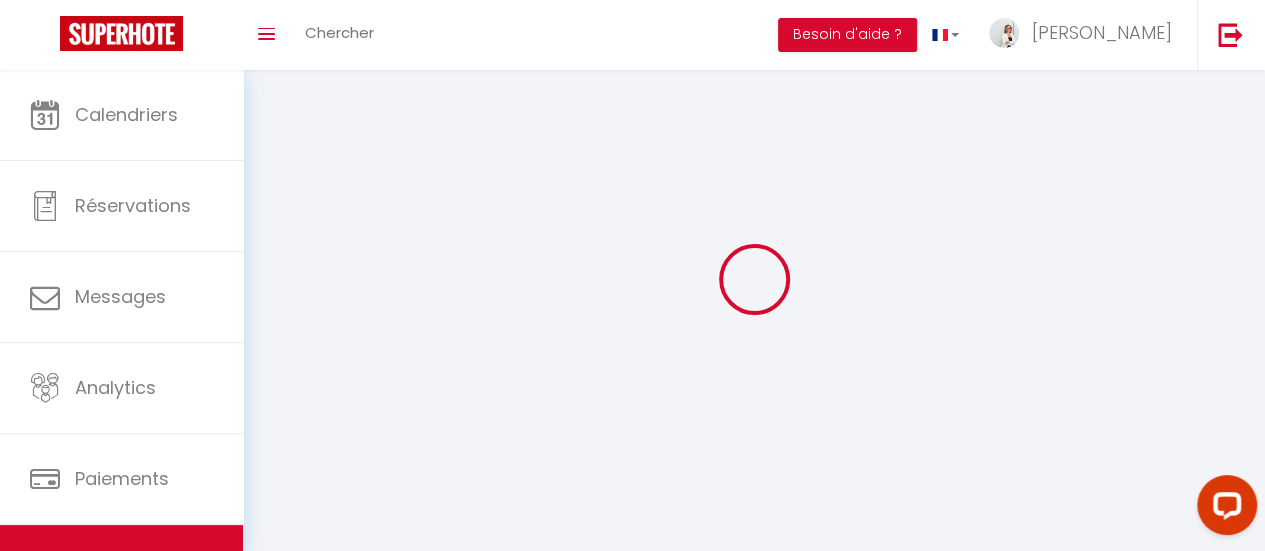 select on "+ 6 %" 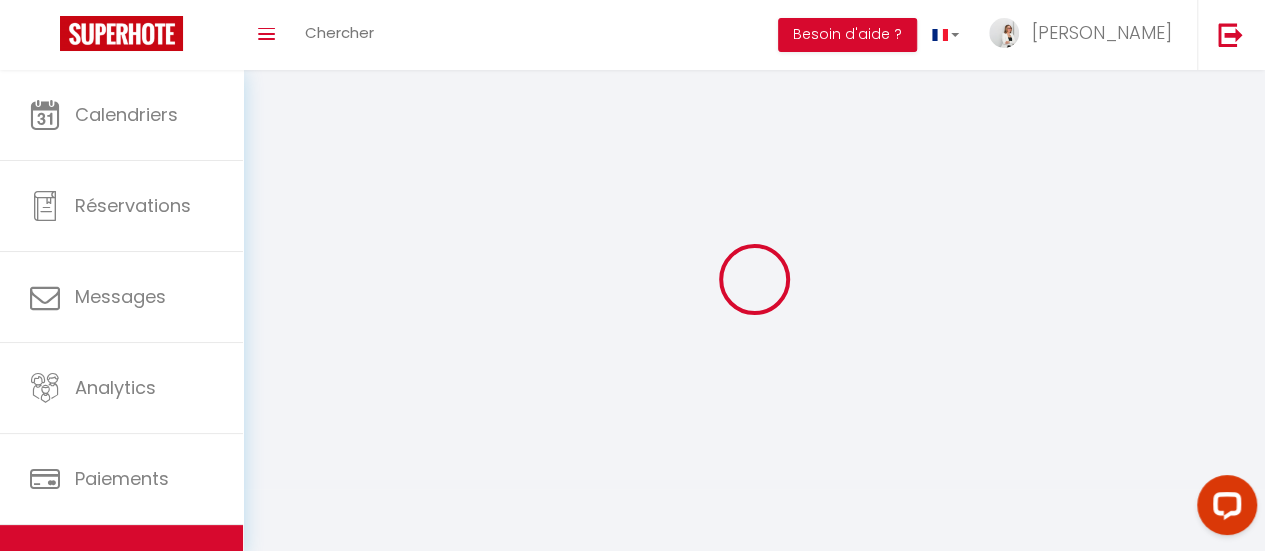 checkbox on "true" 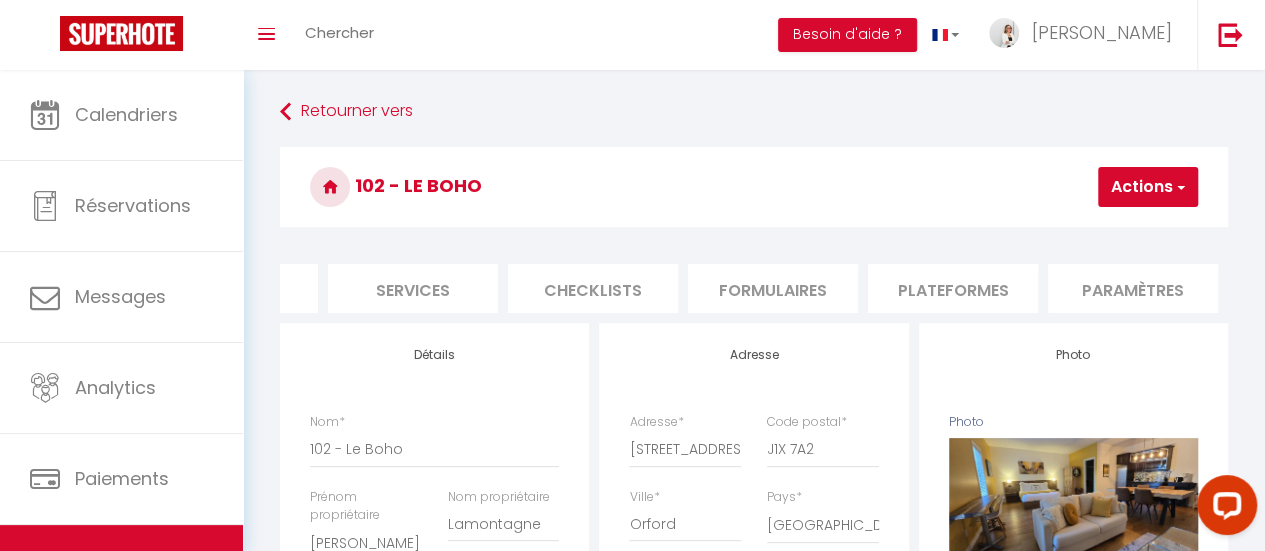 scroll, scrollTop: 0, scrollLeft: 532, axis: horizontal 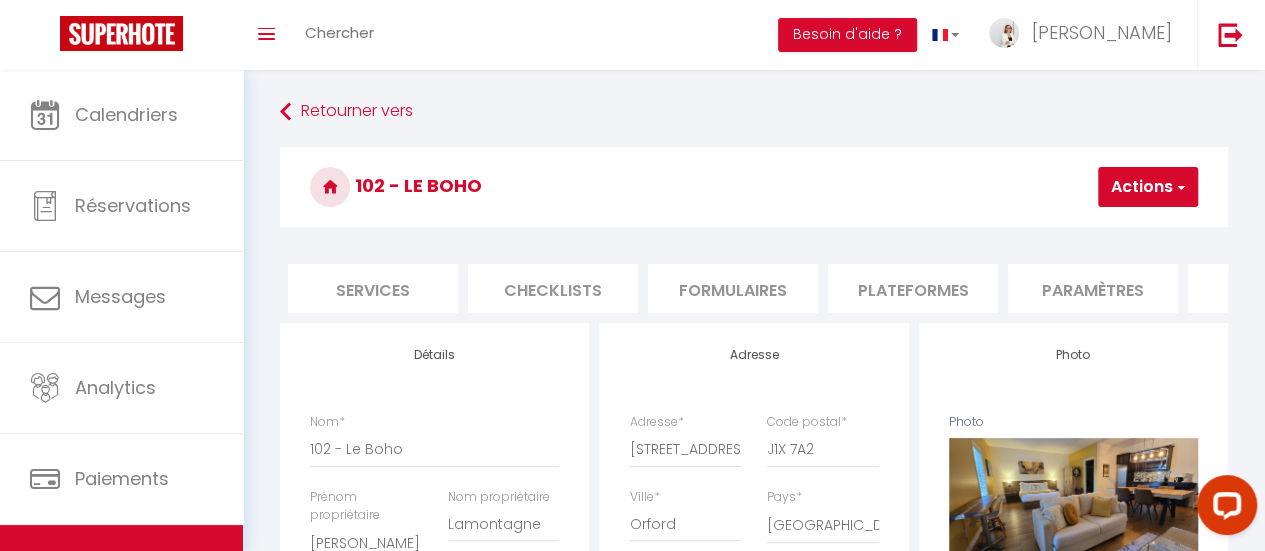 click on "Plateformes" at bounding box center (913, 288) 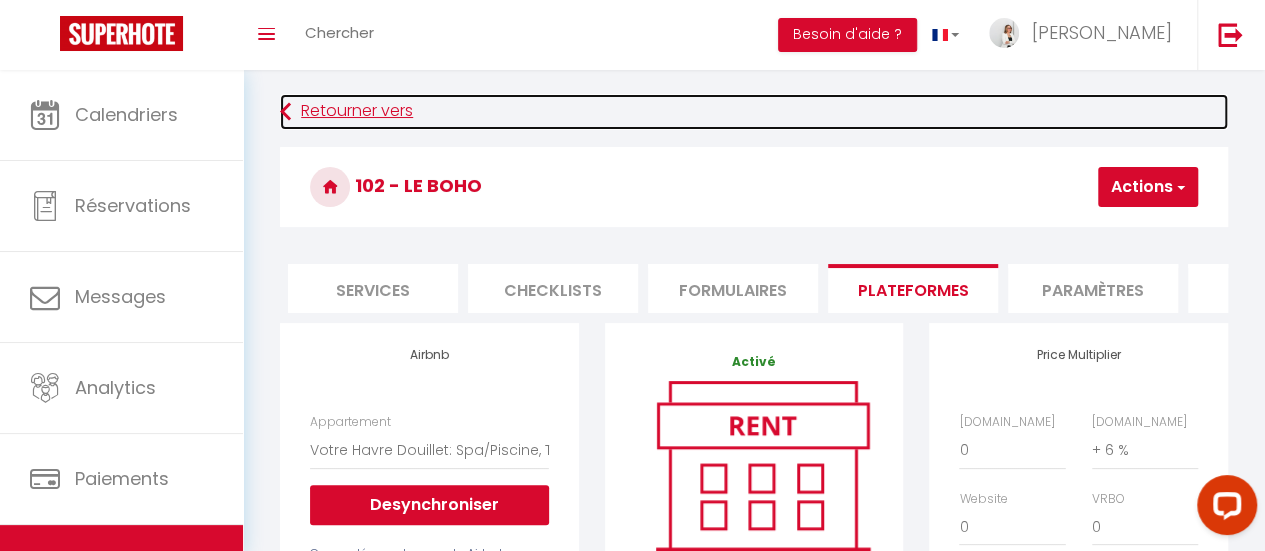 click at bounding box center (285, 112) 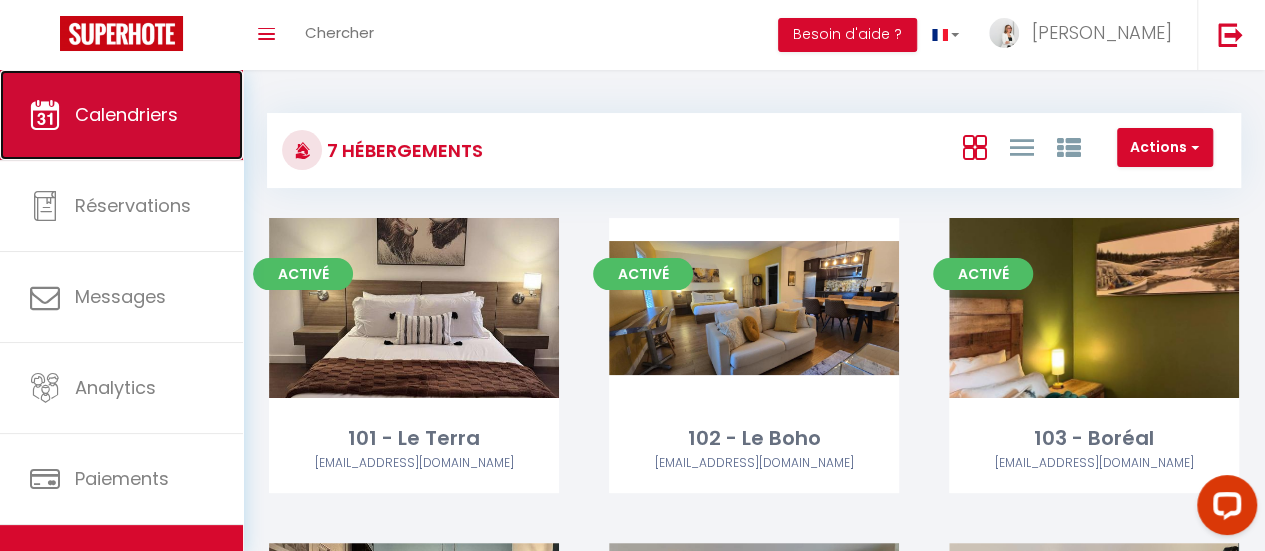 click on "Calendriers" at bounding box center (121, 115) 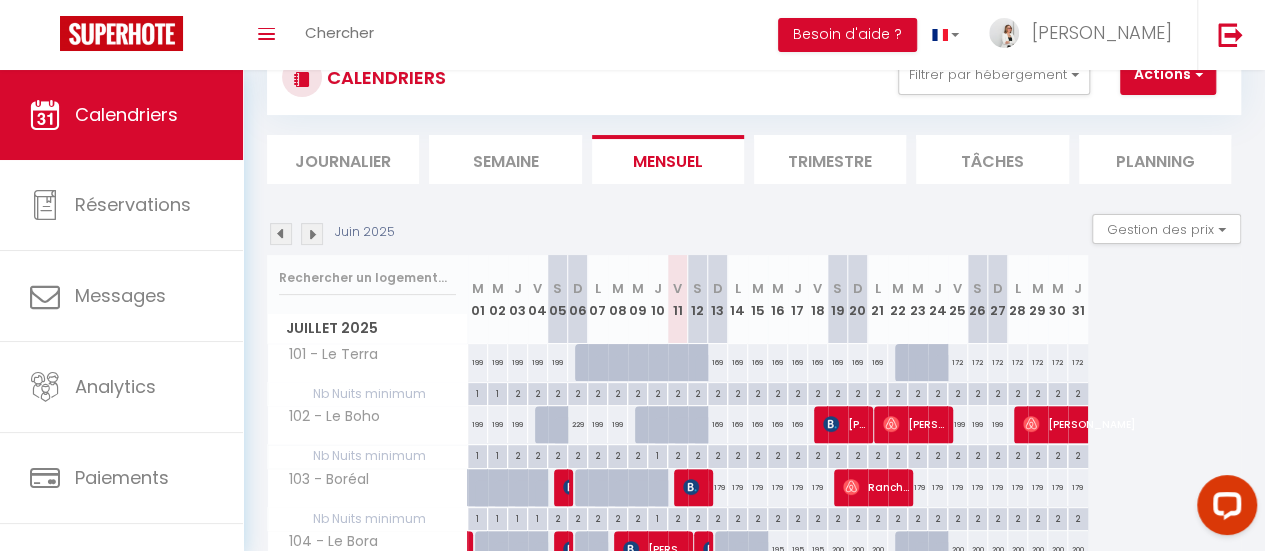 scroll, scrollTop: 100, scrollLeft: 0, axis: vertical 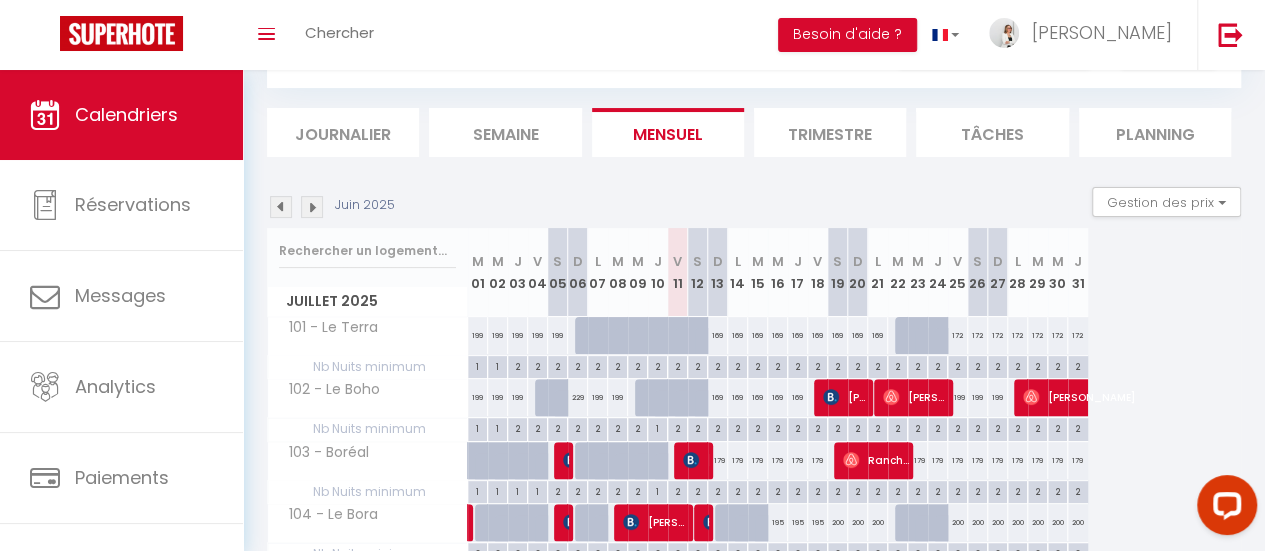 click on "169" at bounding box center [718, 397] 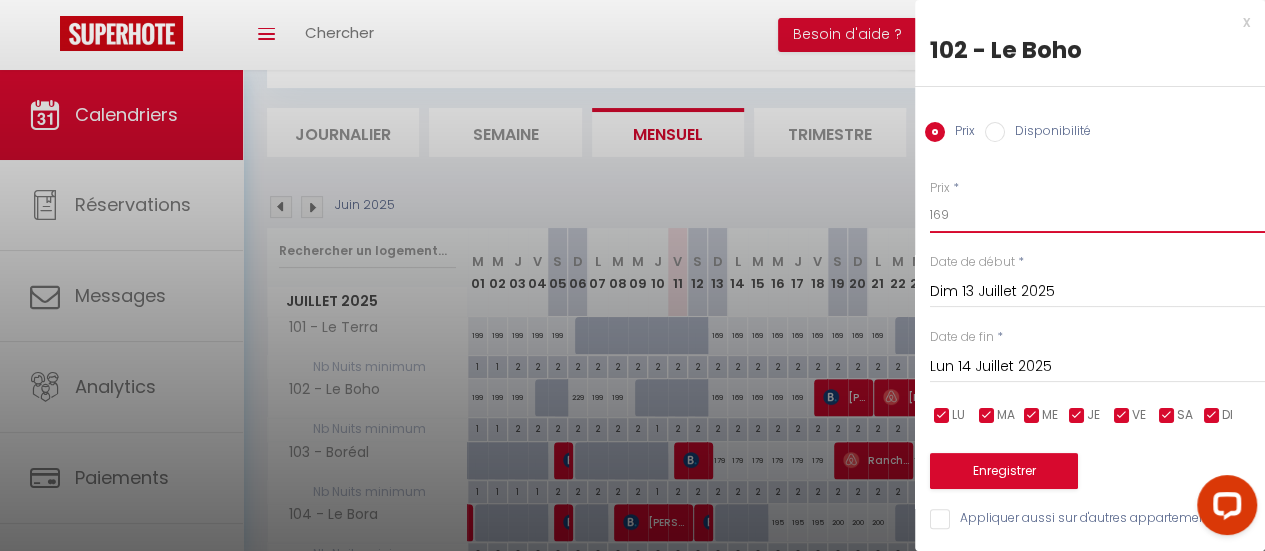 drag, startPoint x: 962, startPoint y: 214, endPoint x: 898, endPoint y: 214, distance: 64 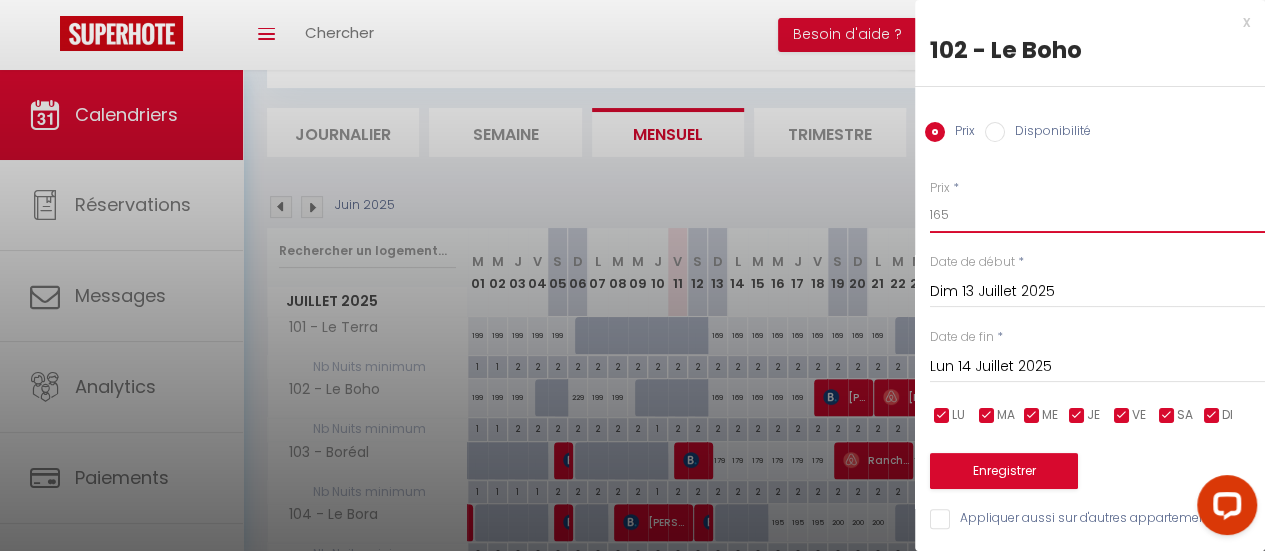 type on "165" 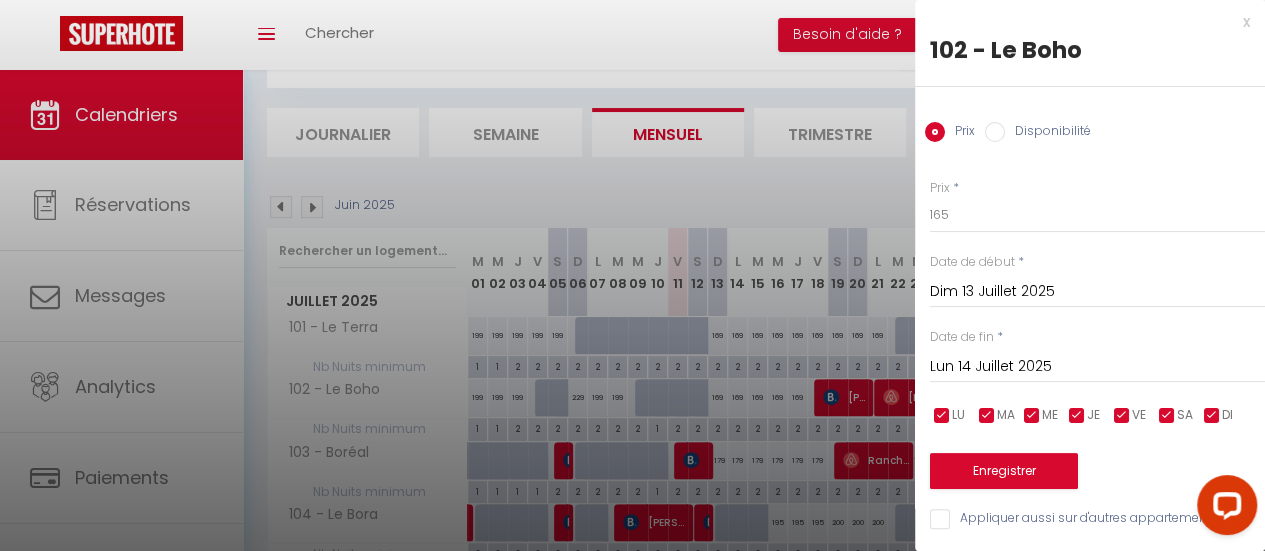 click on "Lun 14 Juillet 2025" at bounding box center (1097, 367) 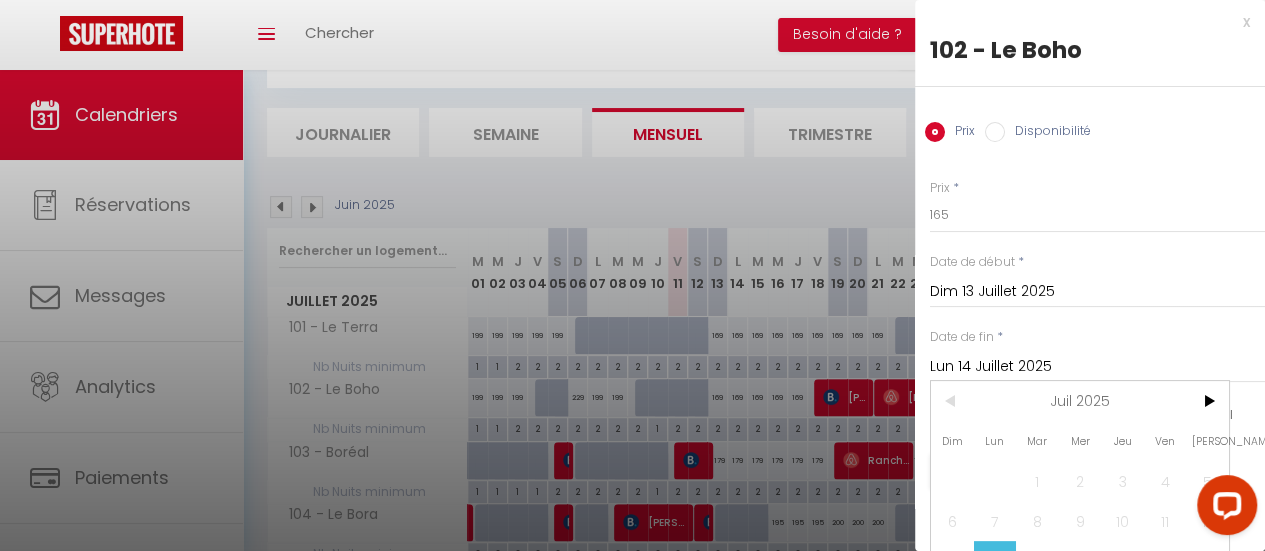 scroll, scrollTop: 0, scrollLeft: 0, axis: both 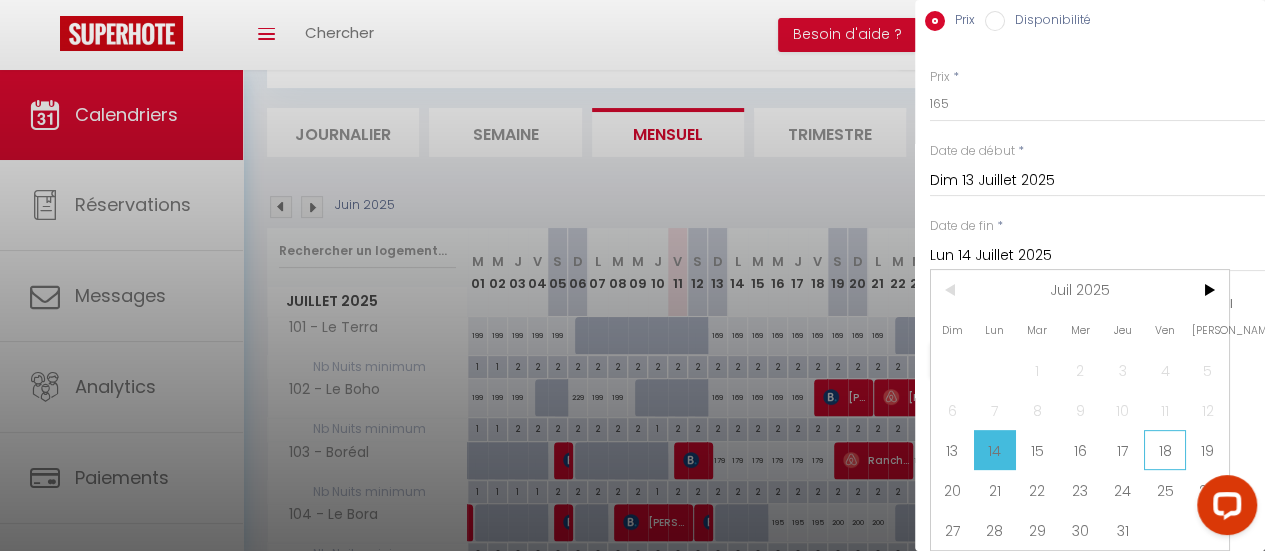 click on "18" at bounding box center [1165, 450] 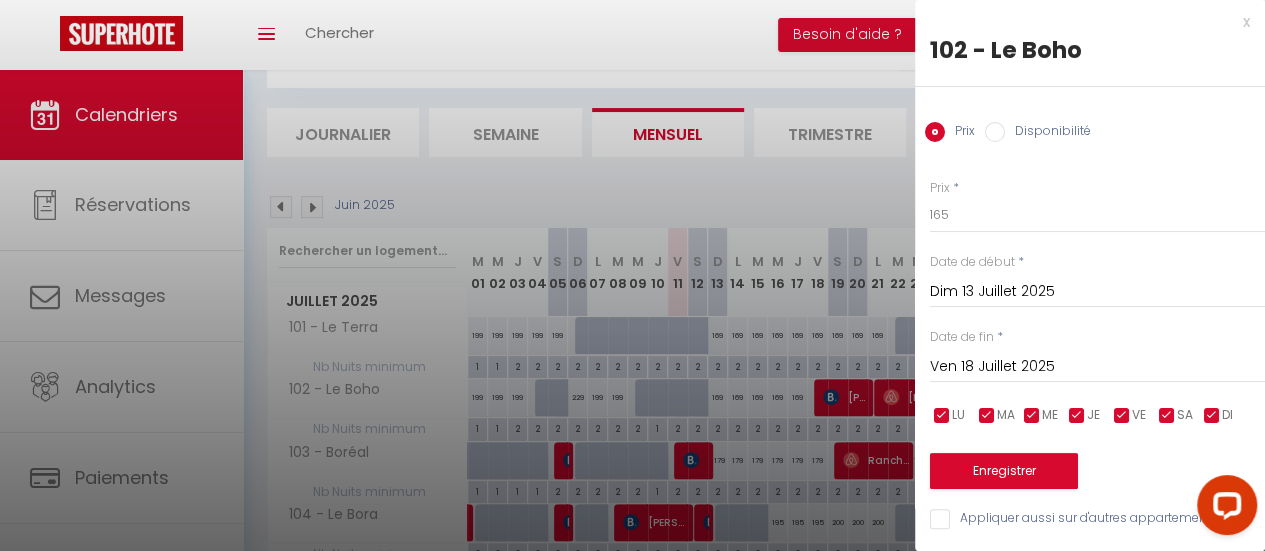 scroll, scrollTop: 14, scrollLeft: 0, axis: vertical 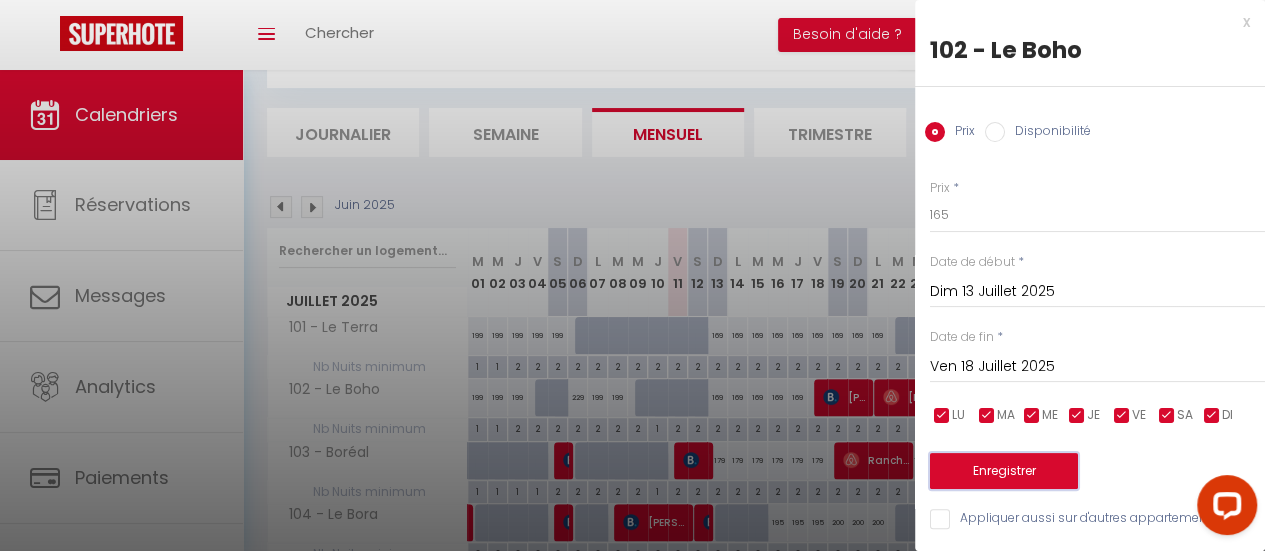 click on "Enregistrer" at bounding box center (1004, 471) 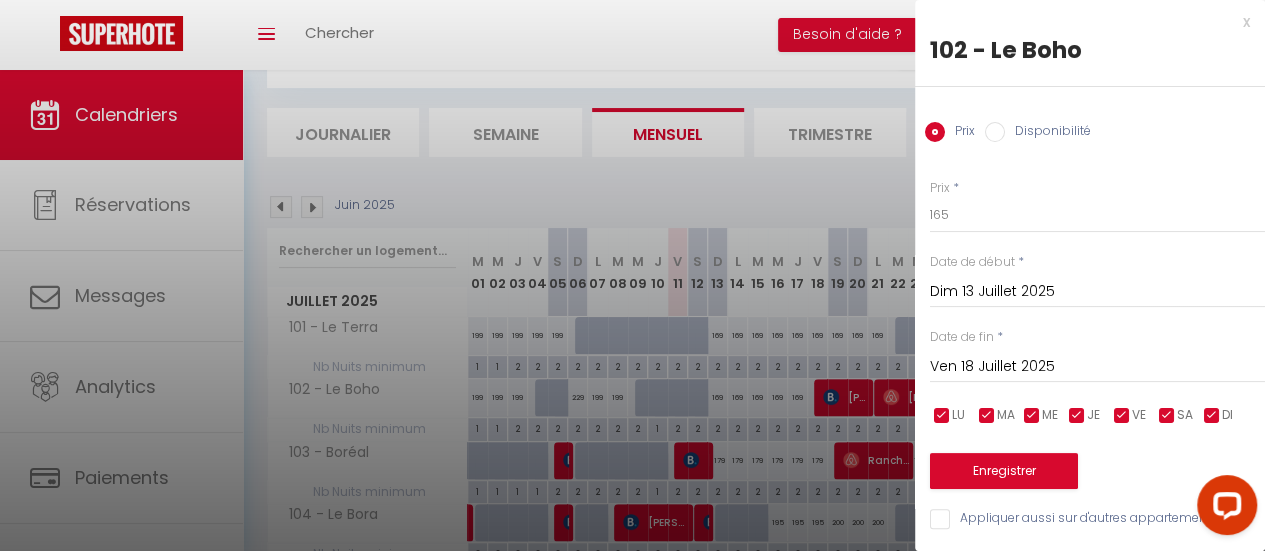 type on "Sam 12 Juillet 2025" 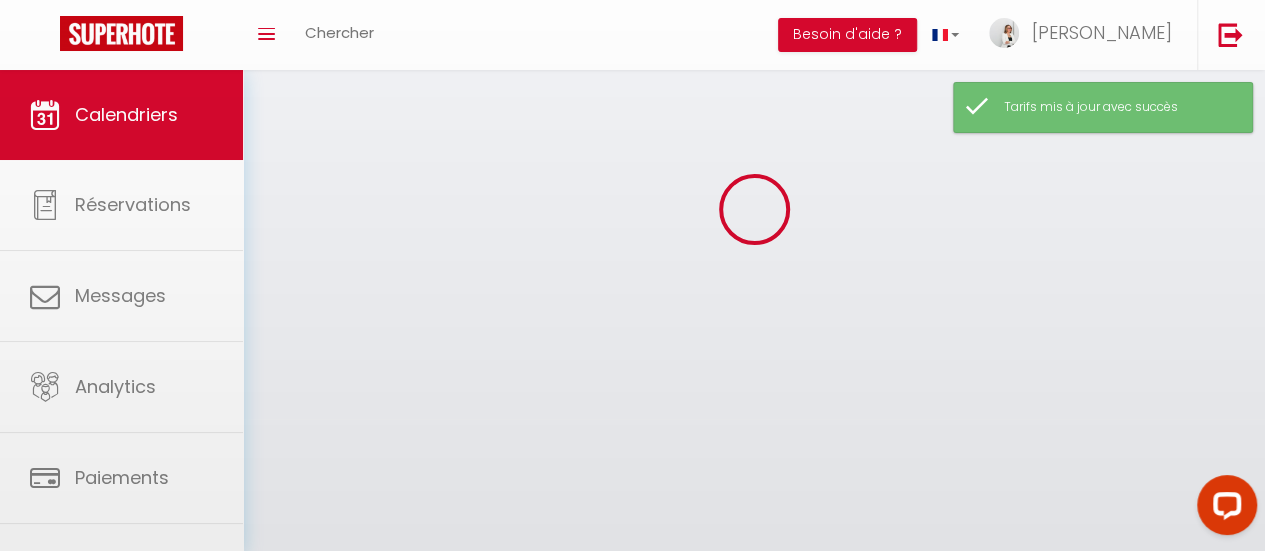 scroll, scrollTop: 100, scrollLeft: 0, axis: vertical 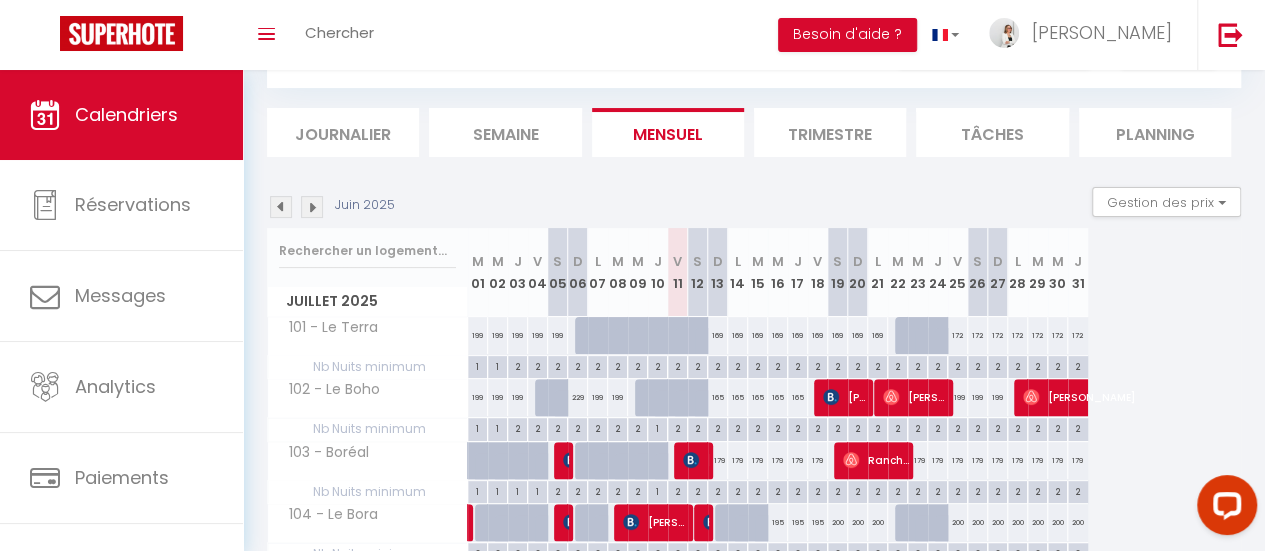 click on "165" at bounding box center [718, 397] 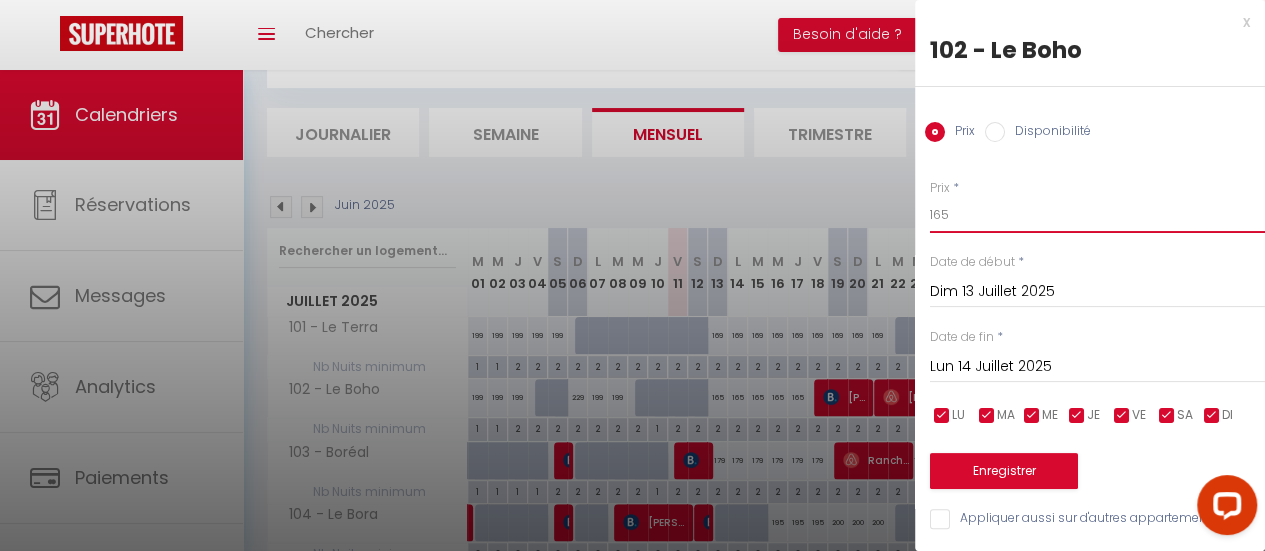drag, startPoint x: 954, startPoint y: 219, endPoint x: 910, endPoint y: 215, distance: 44.181442 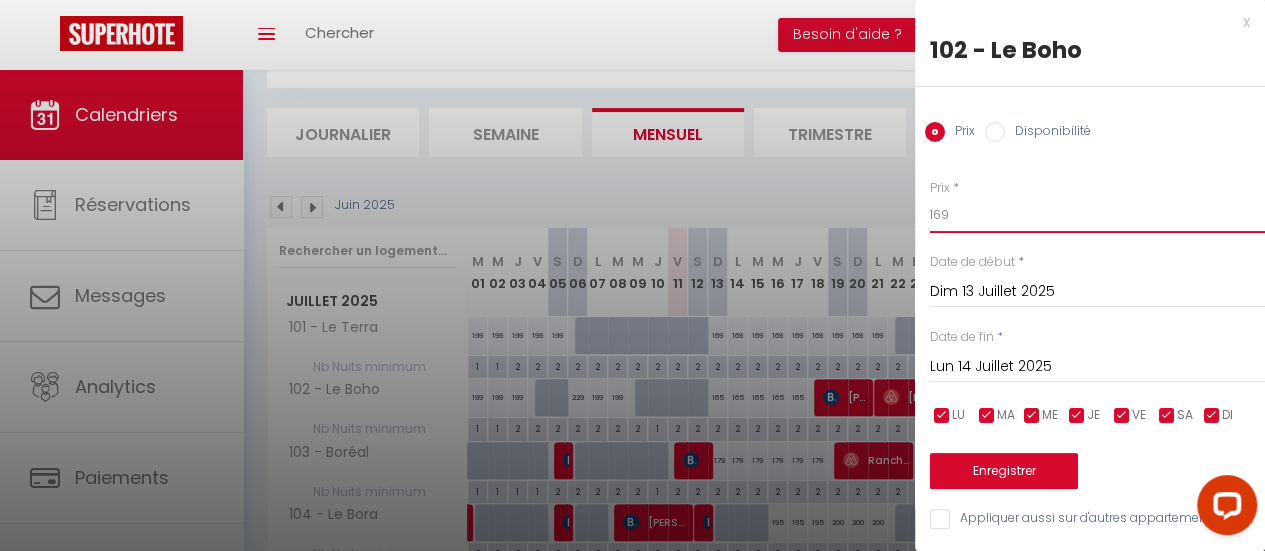 type on "169" 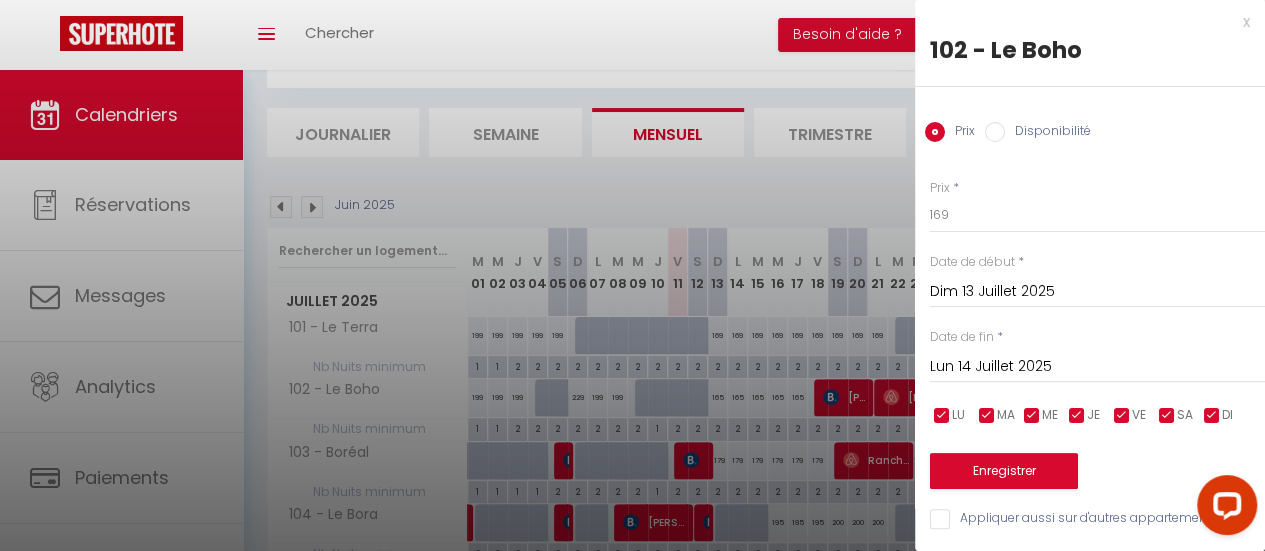 click on "Lun 14 Juillet 2025" at bounding box center (1097, 367) 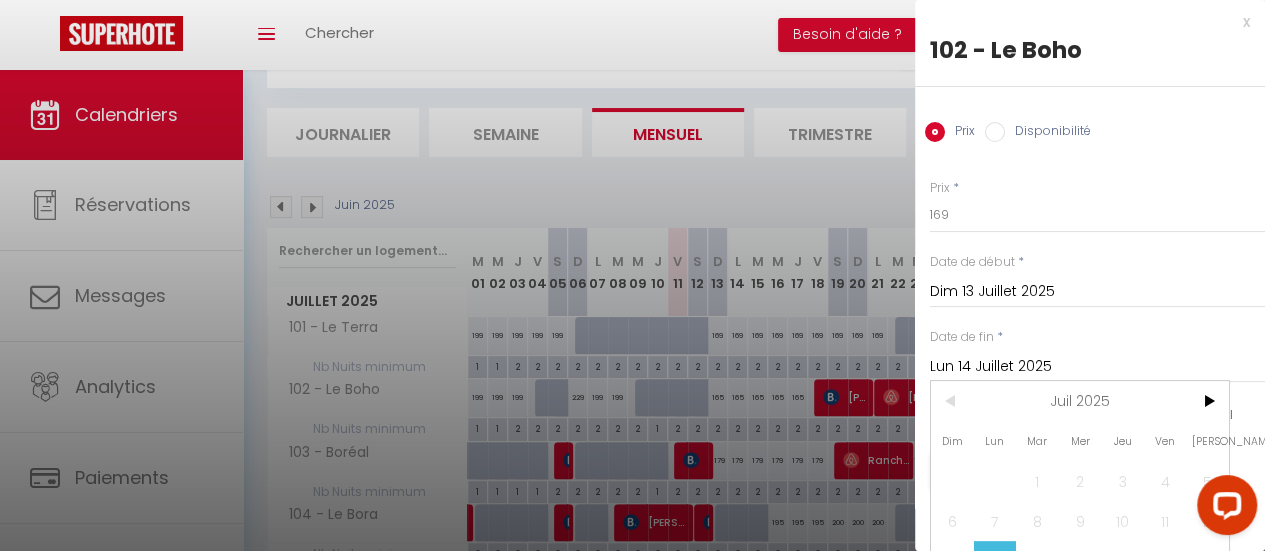 scroll, scrollTop: 0, scrollLeft: 0, axis: both 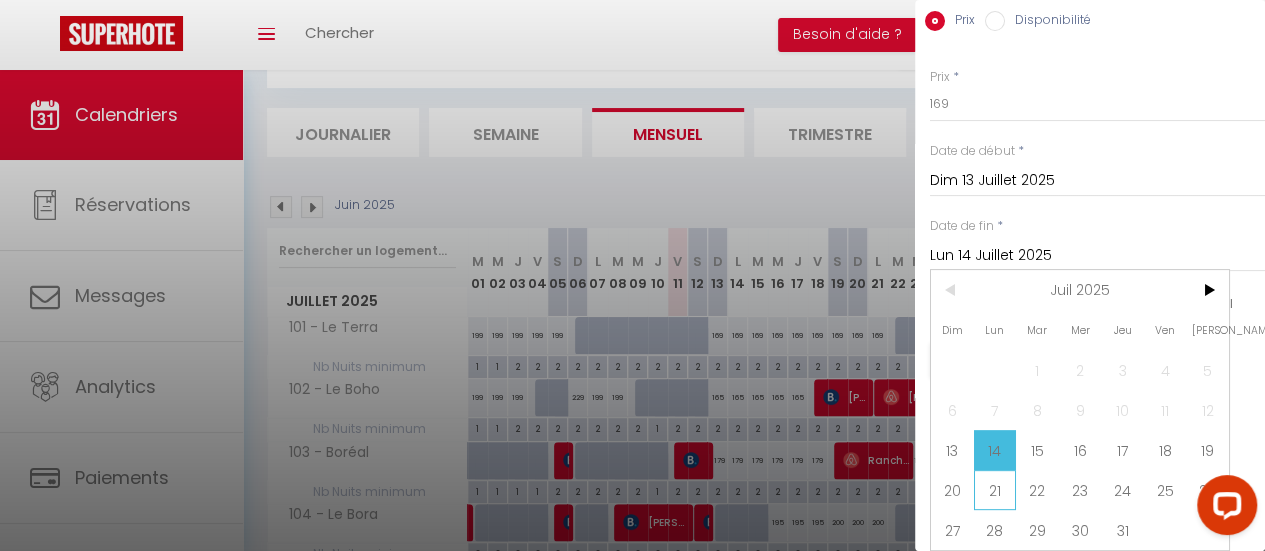 click on "21" at bounding box center (995, 490) 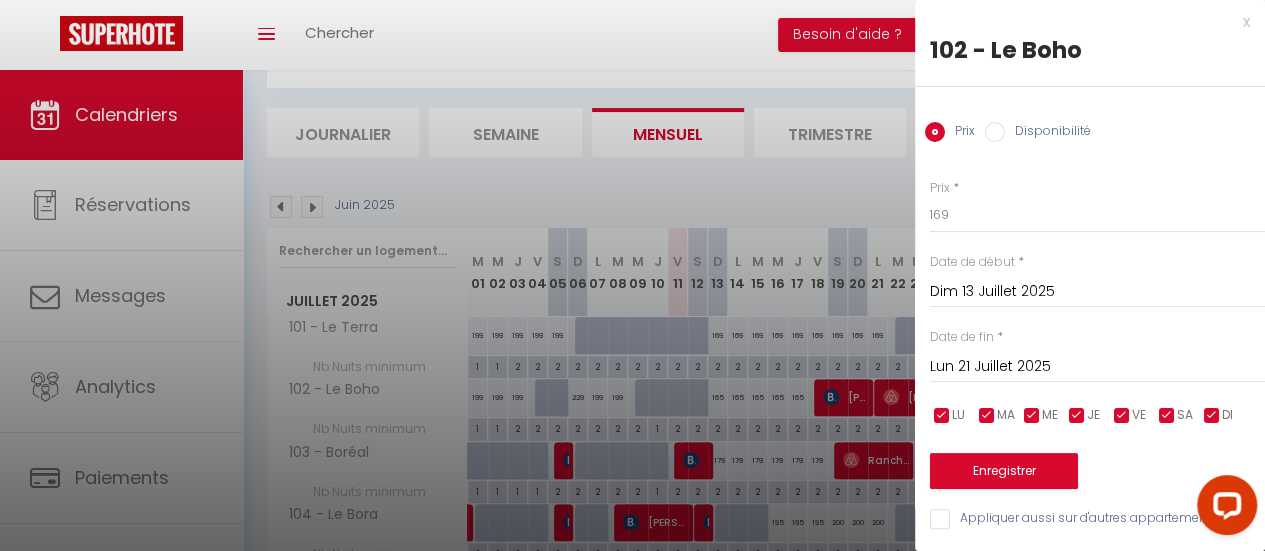 scroll, scrollTop: 14, scrollLeft: 0, axis: vertical 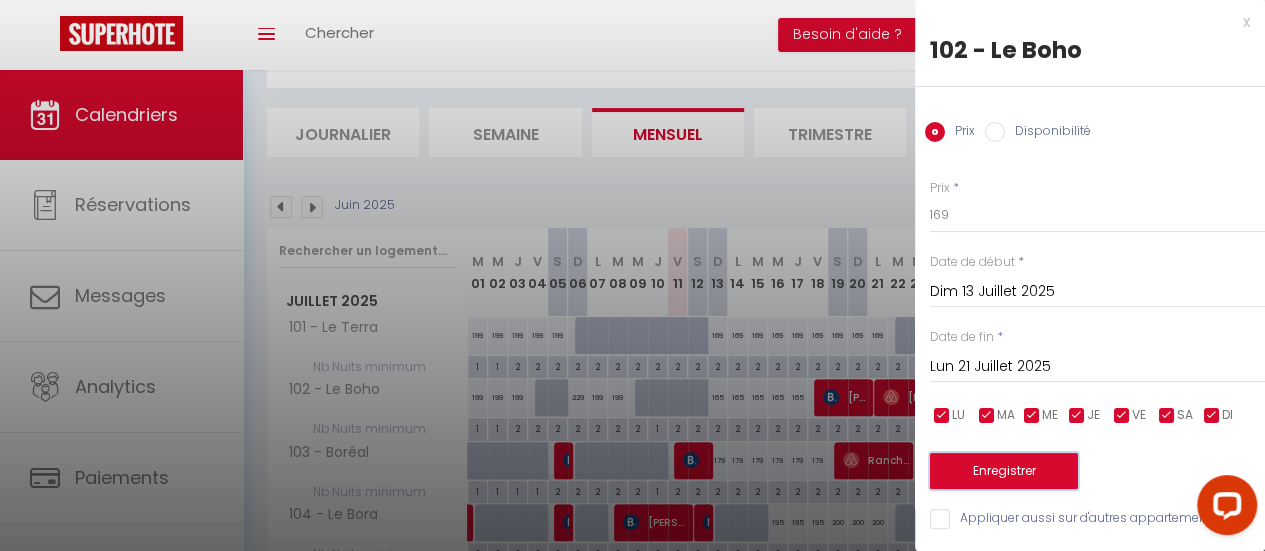 click on "Enregistrer" at bounding box center [1004, 471] 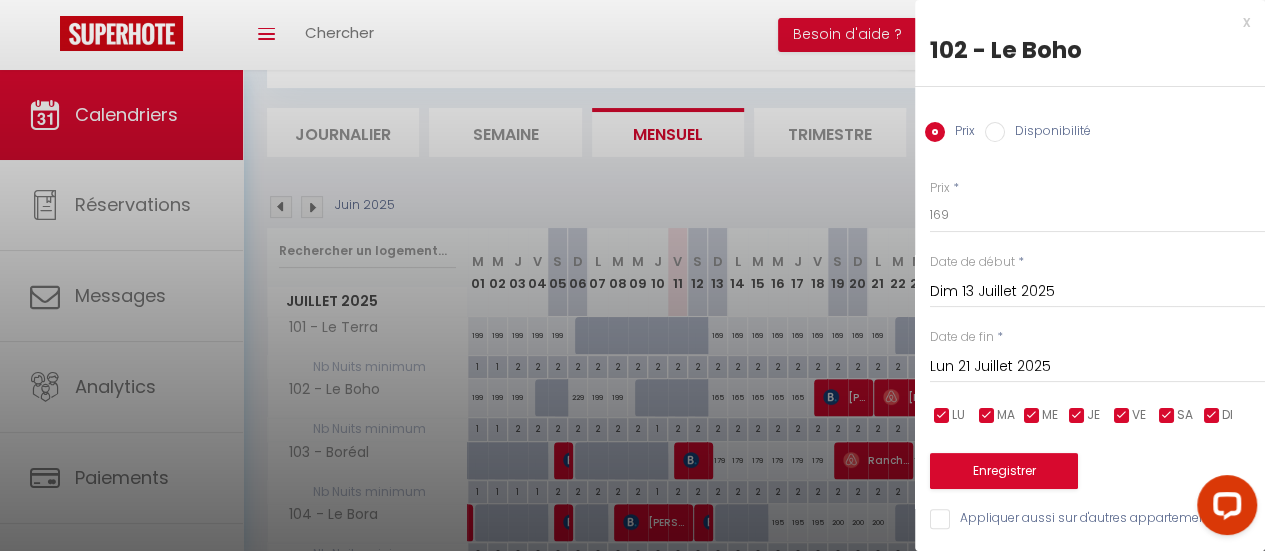scroll, scrollTop: 0, scrollLeft: 0, axis: both 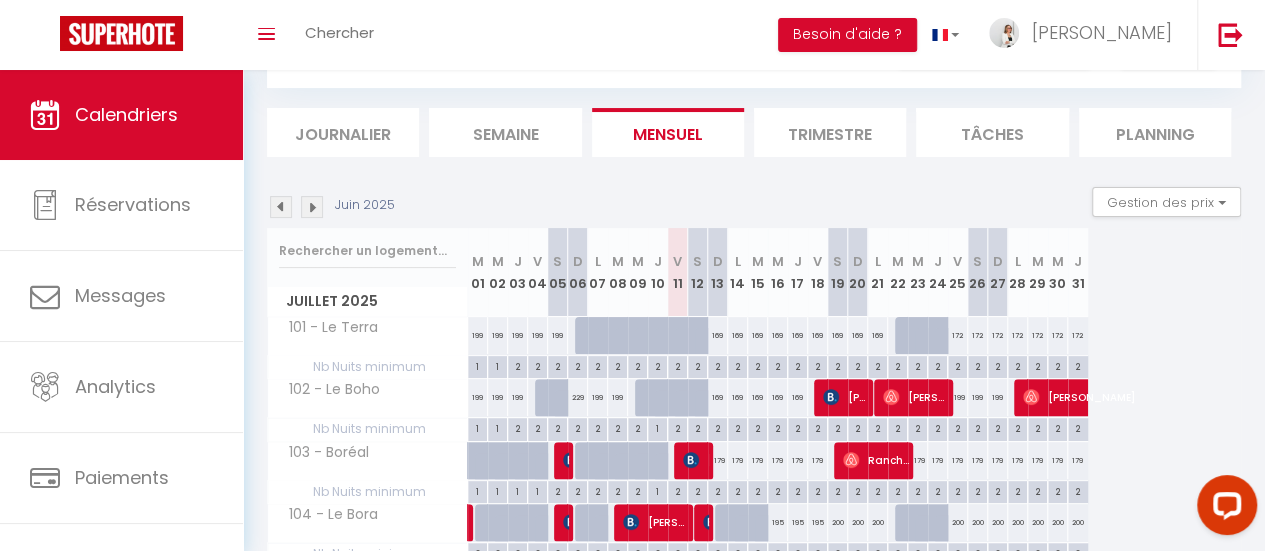 click on "169" at bounding box center (718, 397) 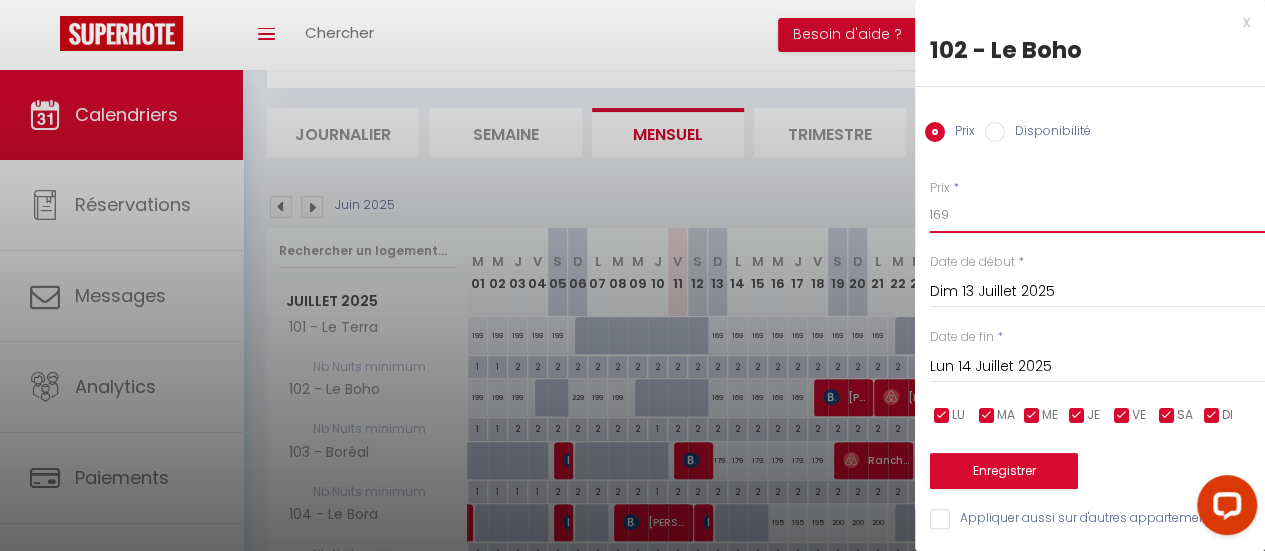 click on "Coaching SuperHote ce soir à 18h00, pour participer:  [URL][DOMAIN_NAME][SECURITY_DATA]   ×     Toggle navigation       Toggle Search     Toggle menubar     Chercher   BUTTON
Besoin d'aide ?
[PERSON_NAME]        Équipe     Résultat de la recherche   Aucun résultat     Calendriers     Réservations     Messages     Analytics      Paiements     Hébergement     Notifications                 Résultat de la recherche   Id   Appart   Voyageur    Checkin   Checkout   Nuits   Pers.   Plateforme   Statut     Résultat de la recherche   Aucun résultat           CALENDRIERS
Filtrer par hébergement
En rénovation       101 - Le Terra     102 - Le Boho     104 - Le Bora     Chambres       103 - Boréal     111 - Eclipse     112 - Mistral     Chalet       Chalet [GEOGRAPHIC_DATA] - [GEOGRAPHIC_DATA]    Effacer   Sauvegarder
Actions" at bounding box center [632, 403] 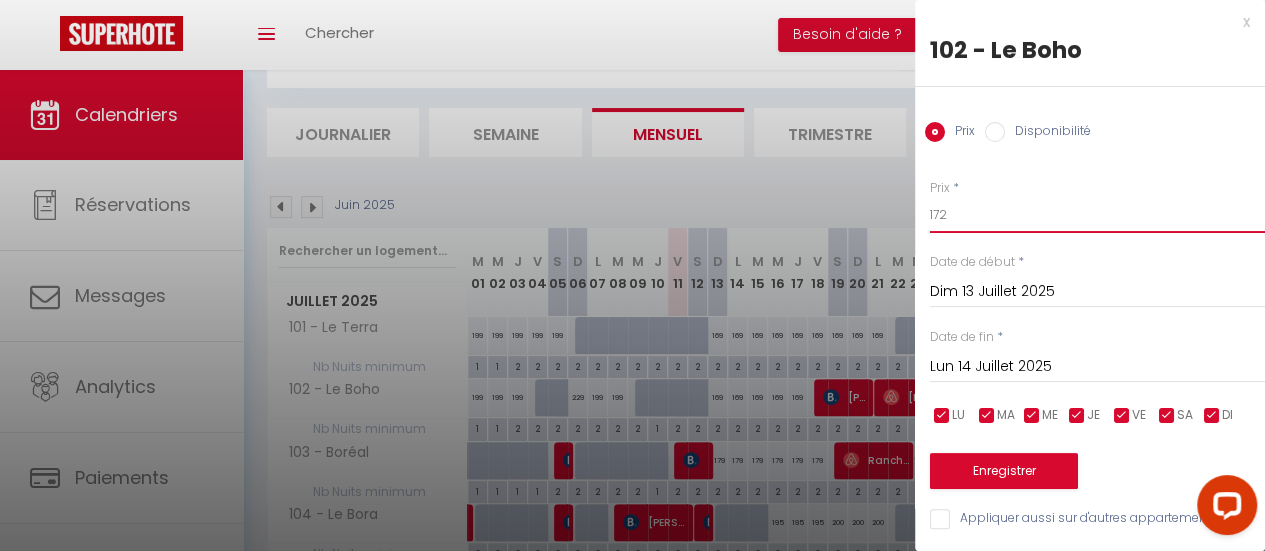 type on "172" 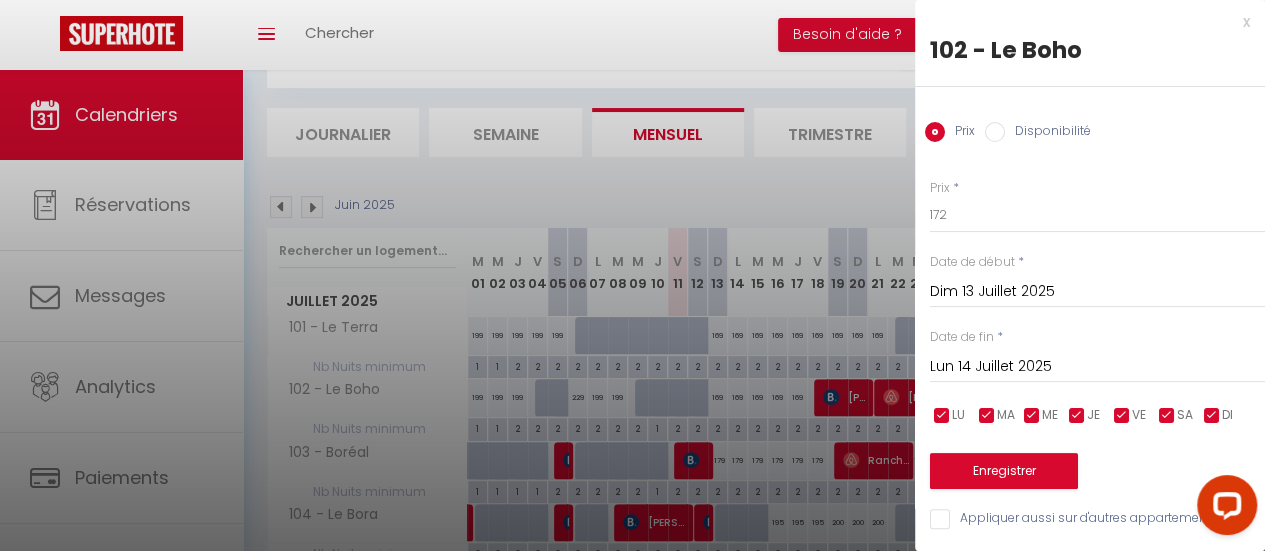 click on "Lun 14 Juillet 2025" at bounding box center (1097, 367) 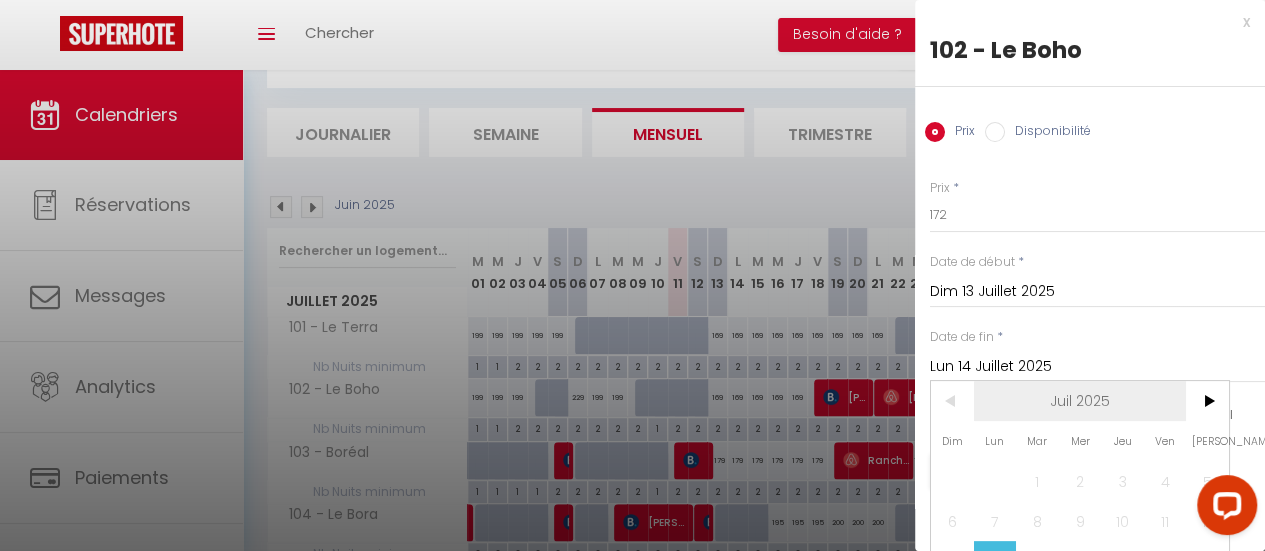 scroll, scrollTop: 0, scrollLeft: 0, axis: both 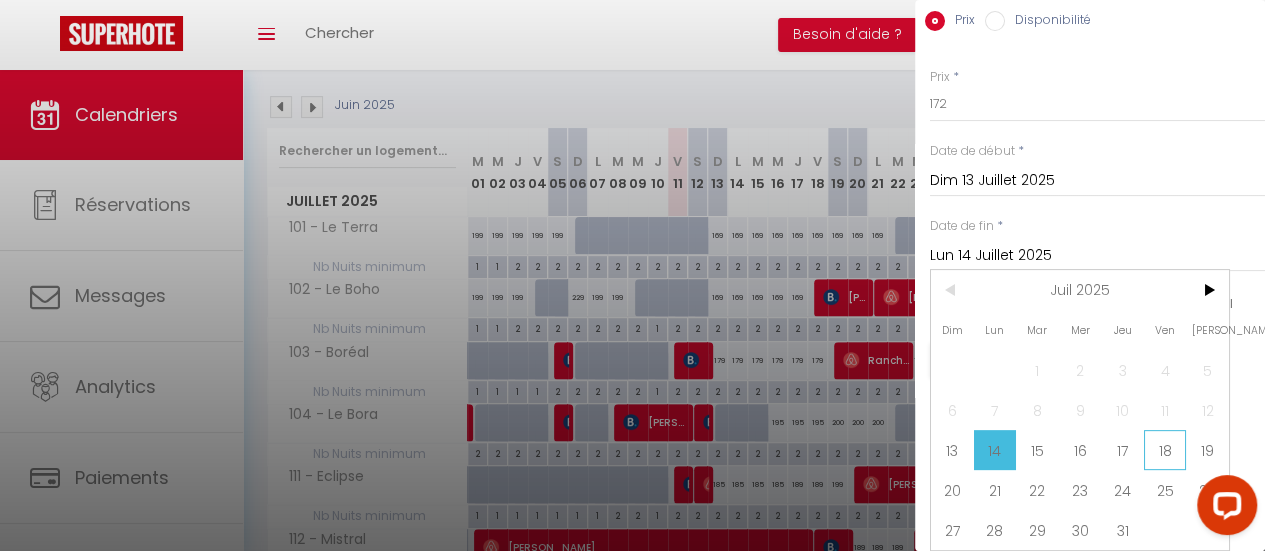 click on "18" at bounding box center (1165, 450) 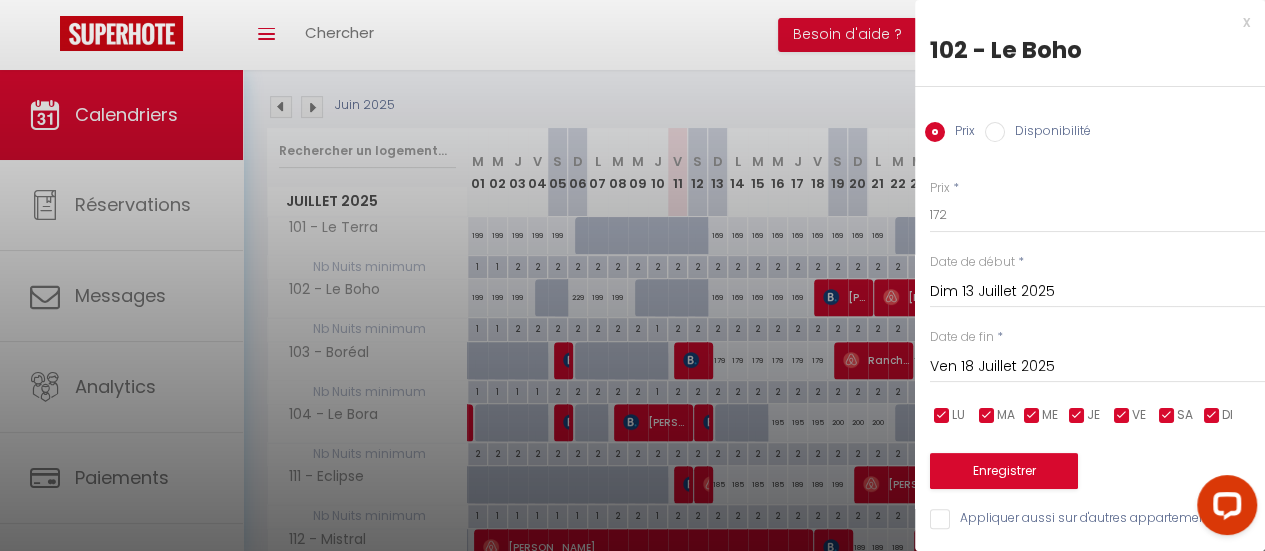 scroll, scrollTop: 14, scrollLeft: 0, axis: vertical 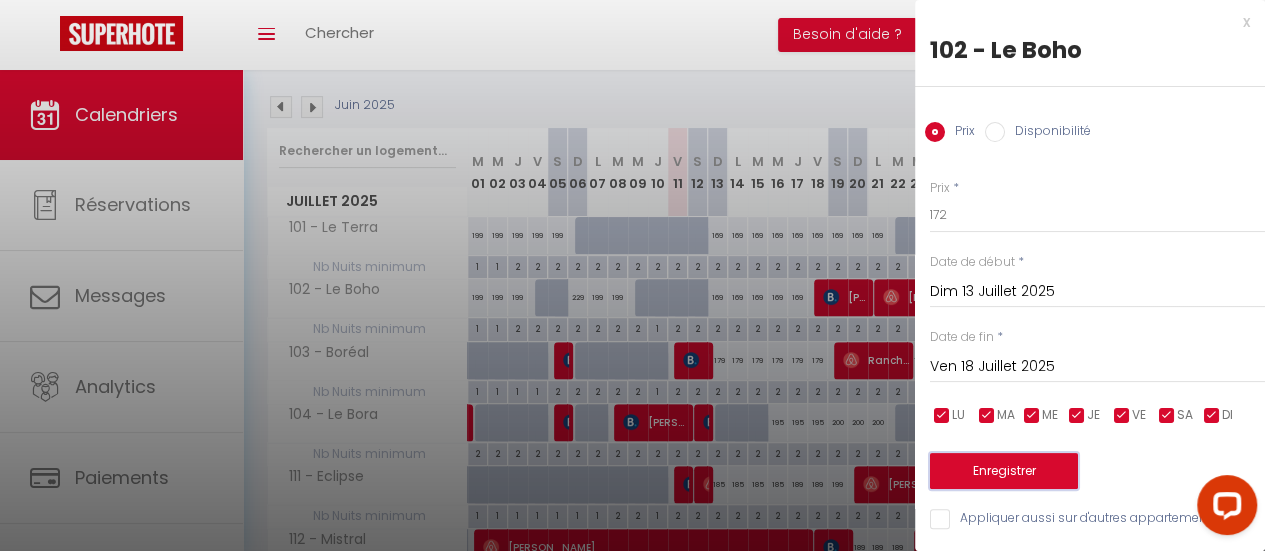 click on "Enregistrer" at bounding box center (1004, 471) 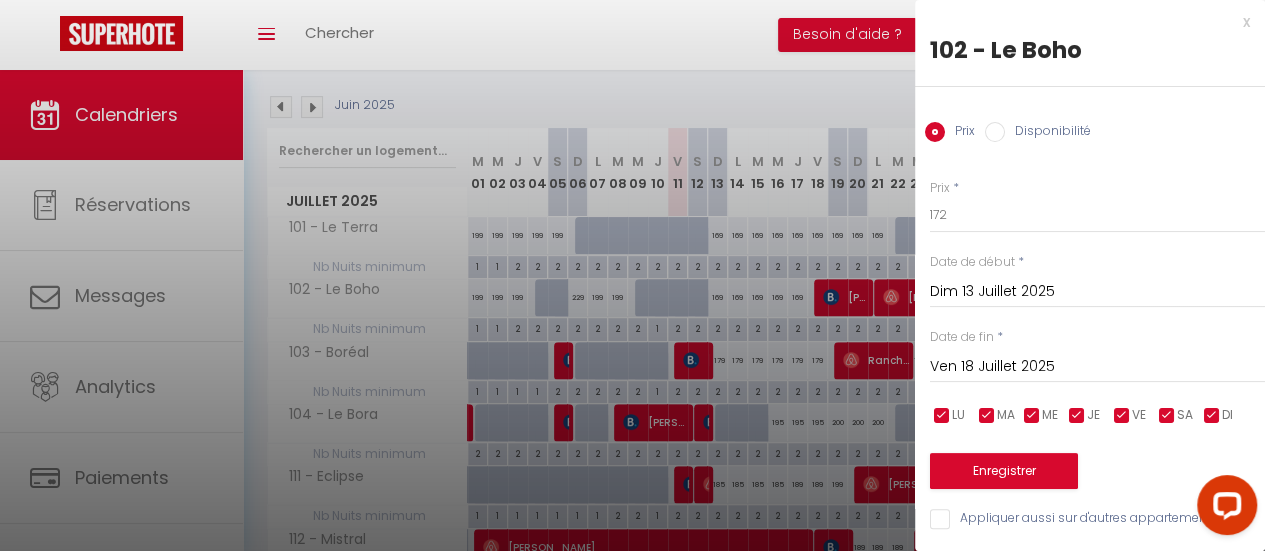 scroll, scrollTop: 0, scrollLeft: 0, axis: both 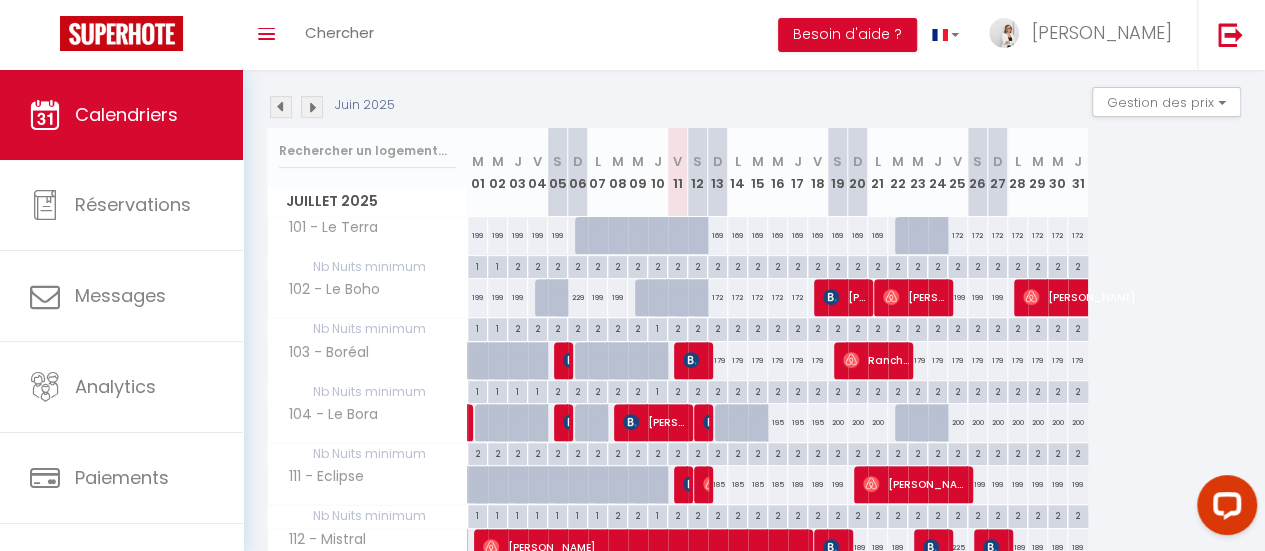 click on "172" at bounding box center [718, 297] 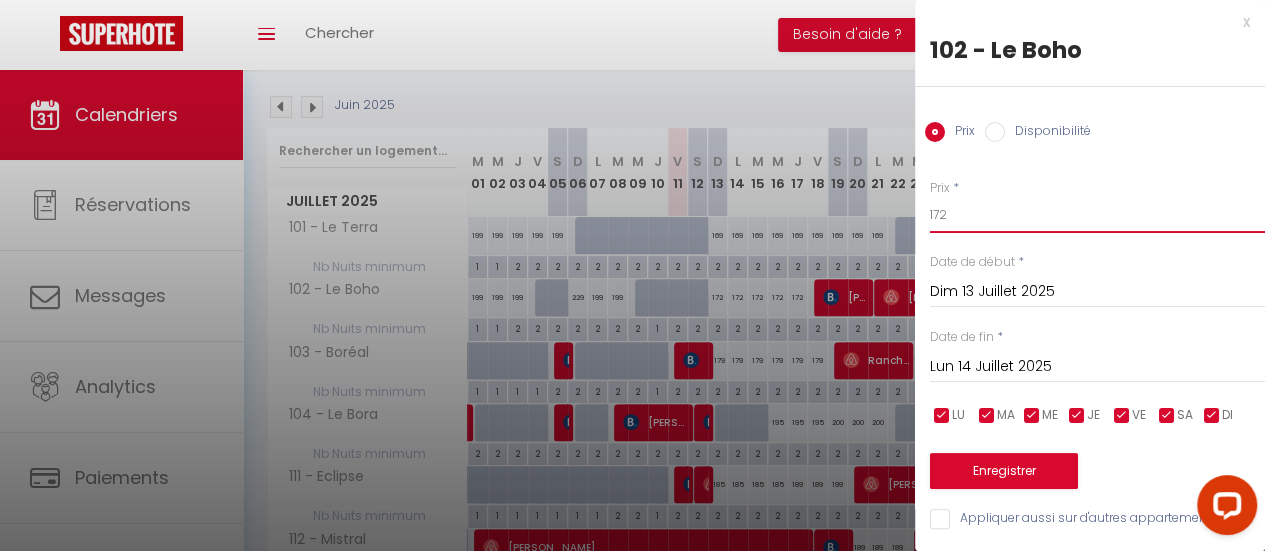 drag, startPoint x: 948, startPoint y: 214, endPoint x: 899, endPoint y: 216, distance: 49.0408 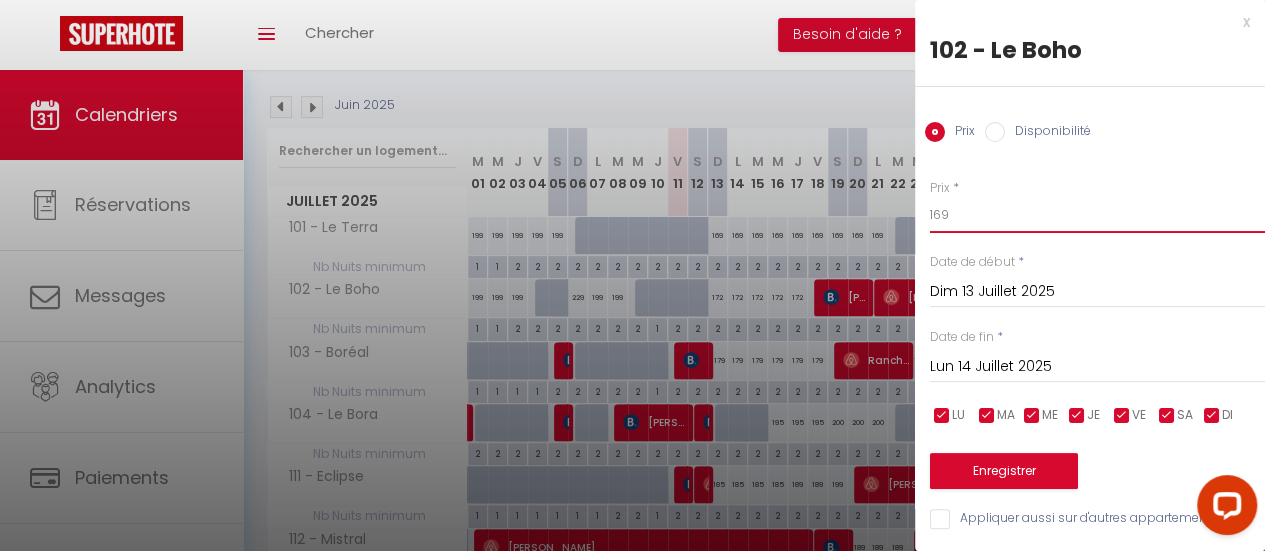 type on "169" 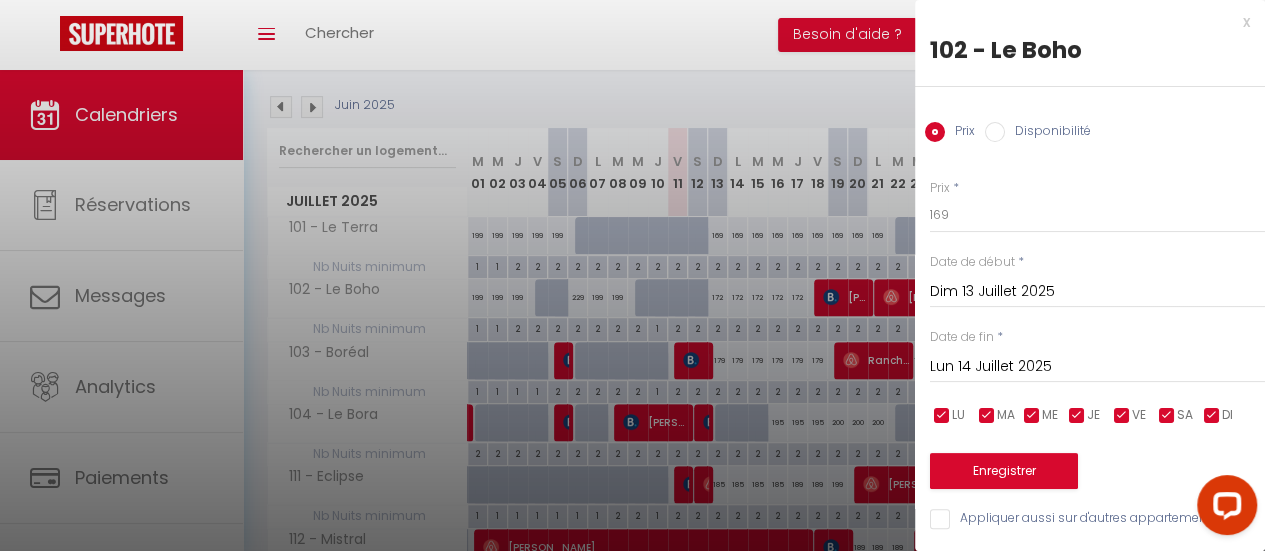 click on "Lun 14 Juillet 2025" at bounding box center (1097, 367) 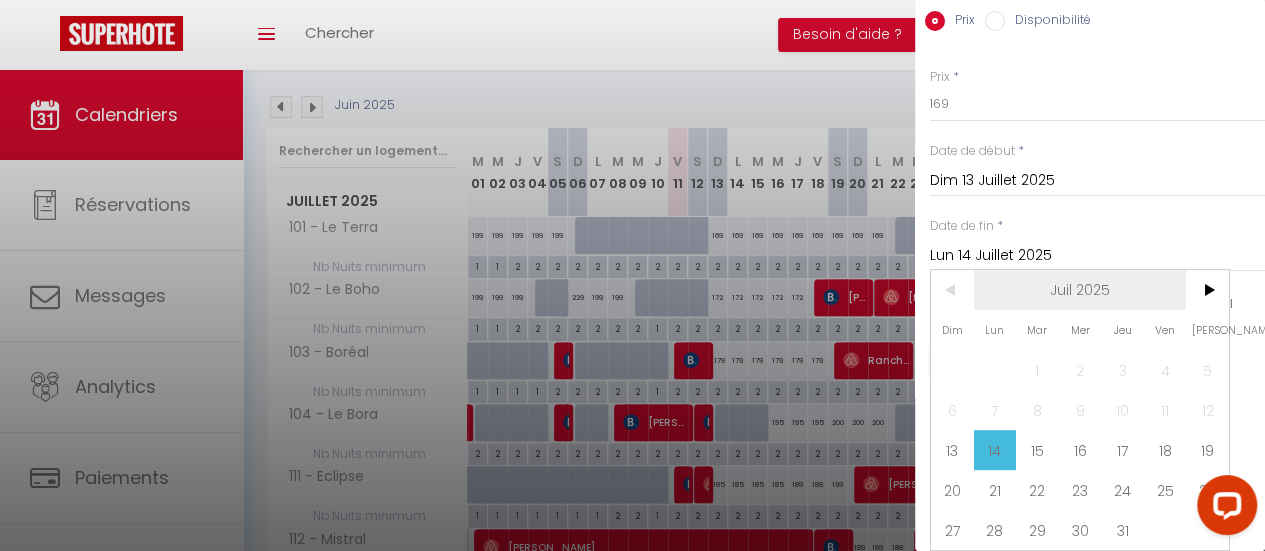 scroll, scrollTop: 124, scrollLeft: 0, axis: vertical 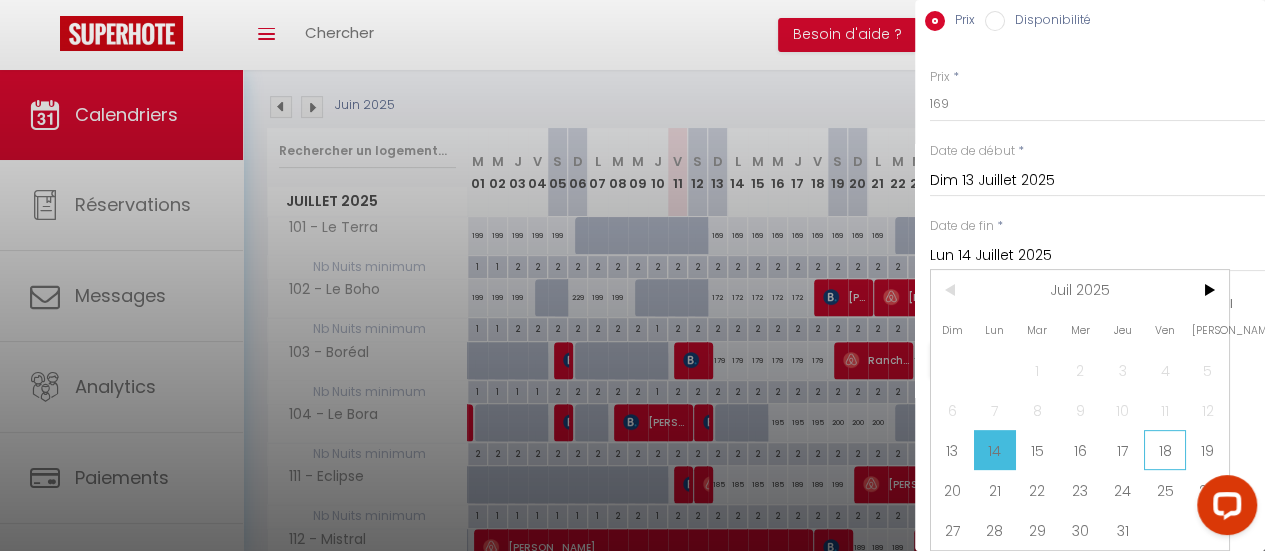 click on "18" at bounding box center [1165, 450] 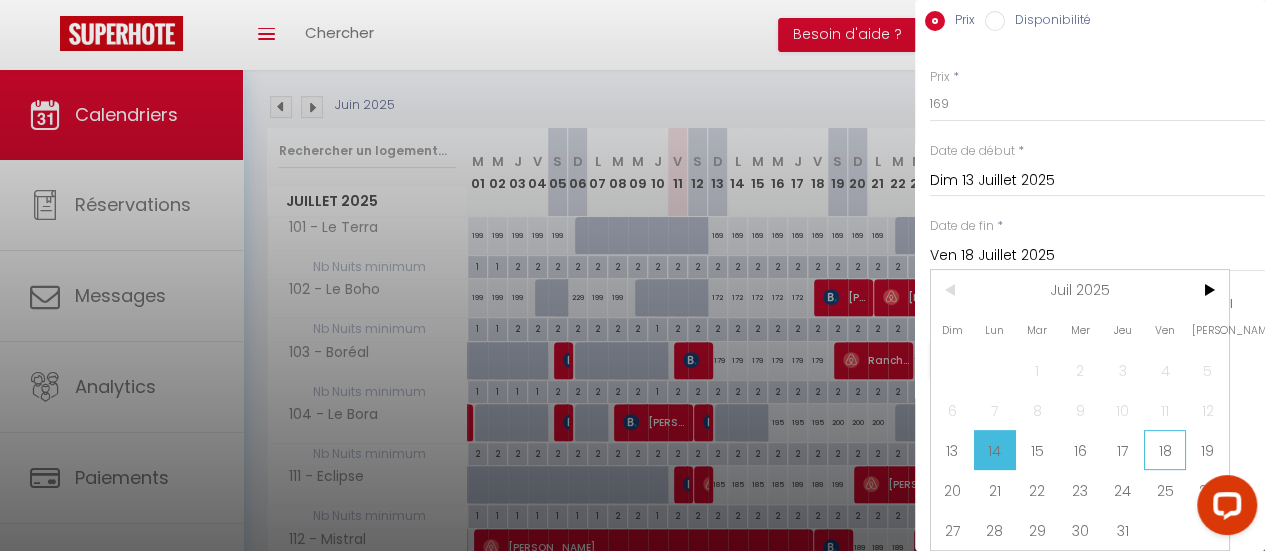 scroll, scrollTop: 14, scrollLeft: 0, axis: vertical 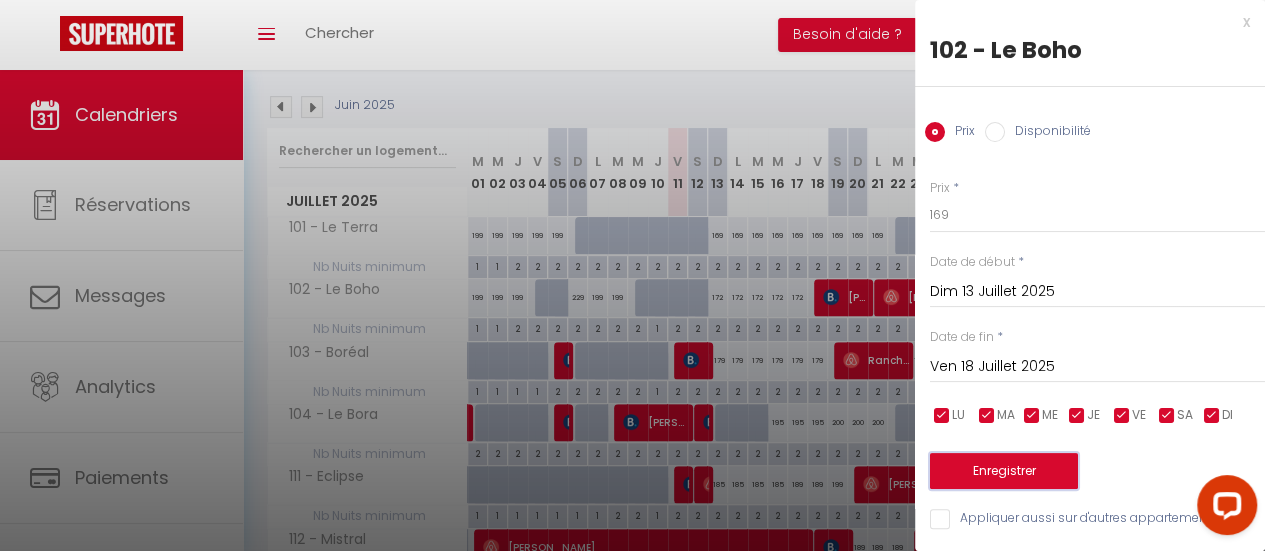 click on "Enregistrer" at bounding box center [1004, 471] 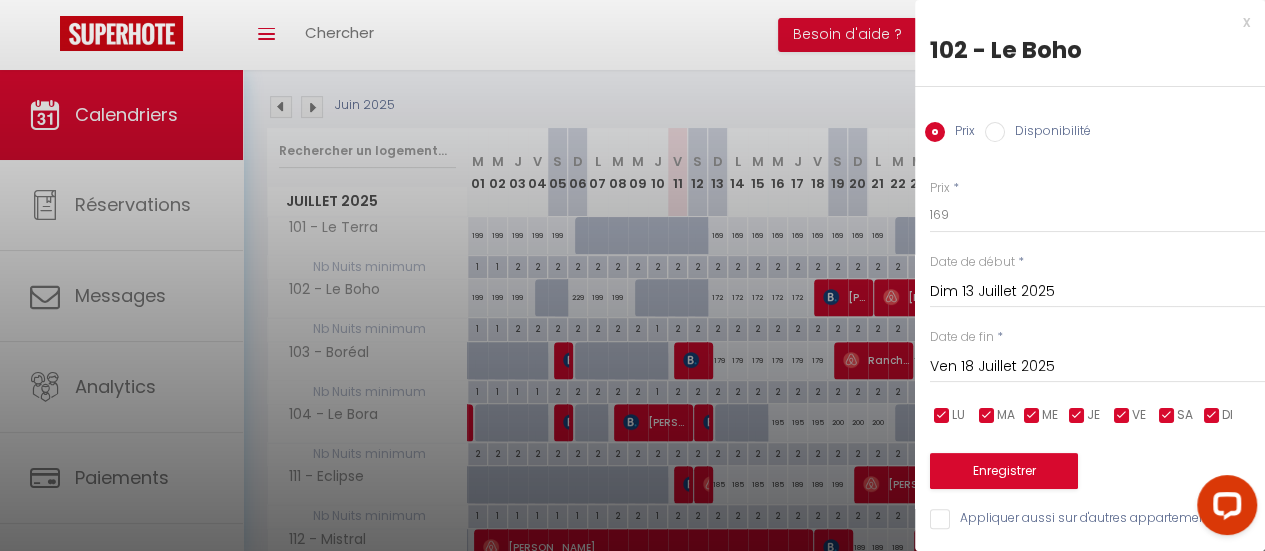 type on "Sam 12 Juillet 2025" 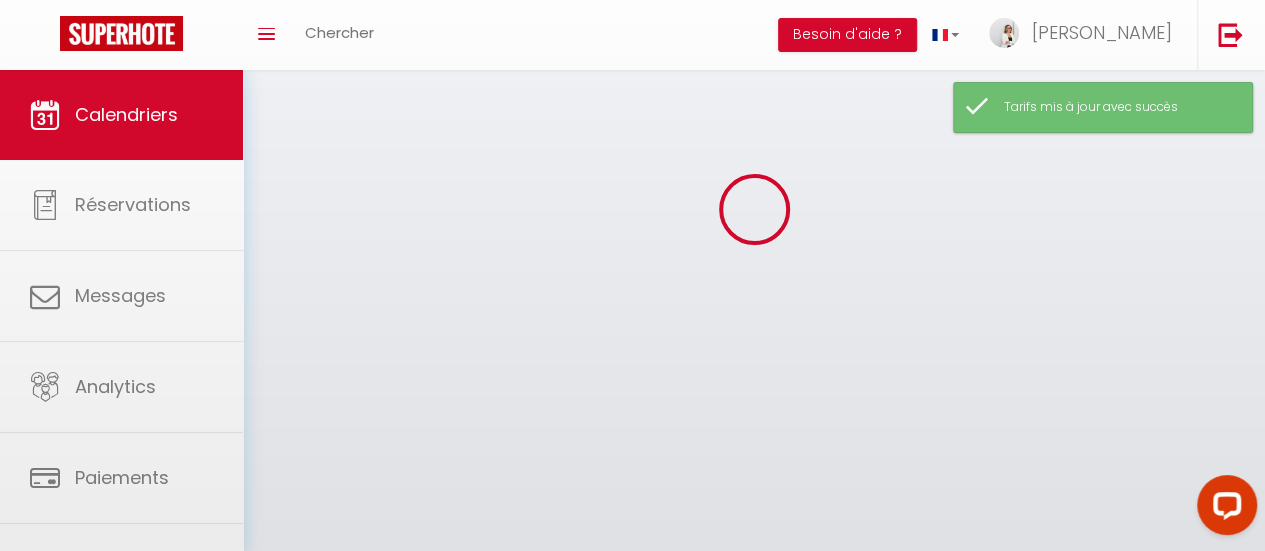 scroll, scrollTop: 200, scrollLeft: 0, axis: vertical 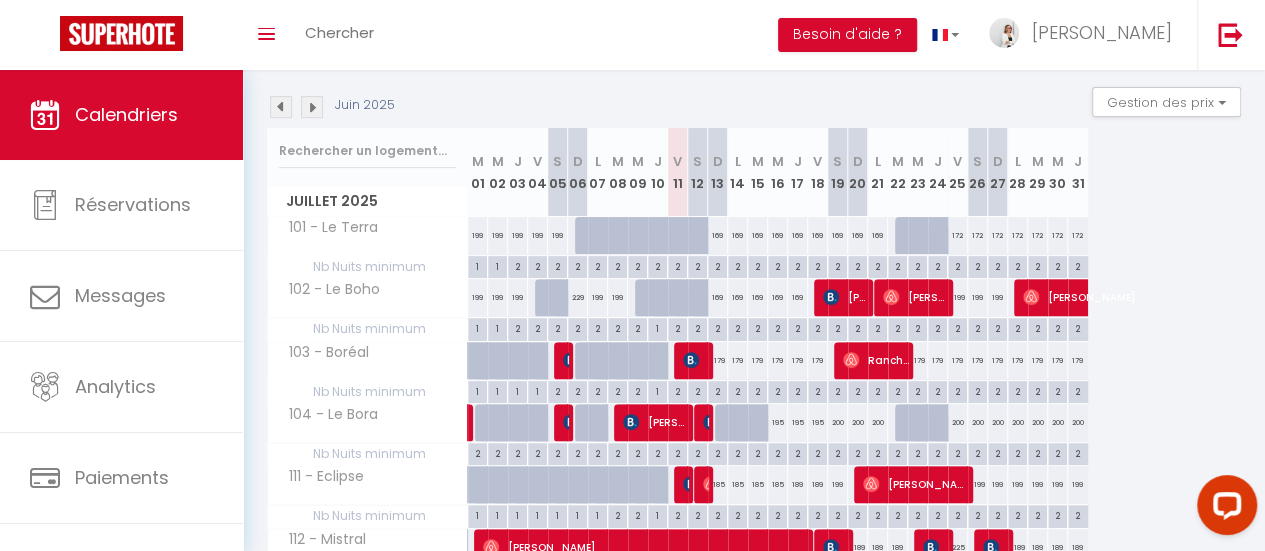 click on "179" at bounding box center (718, 360) 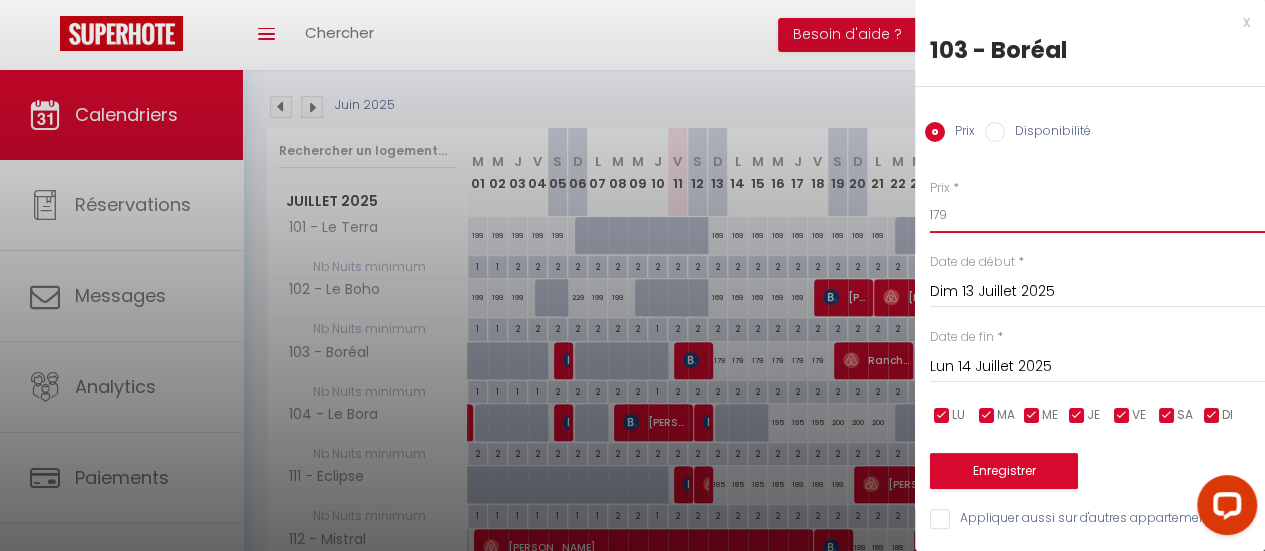 click on "Coaching SuperHote ce soir à 18h00, pour participer:  [URL][DOMAIN_NAME][SECURITY_DATA]   ×     Toggle navigation       Toggle Search     Toggle menubar     Chercher   BUTTON
Besoin d'aide ?
[PERSON_NAME]        Équipe     Résultat de la recherche   Aucun résultat     Calendriers     Réservations     Messages     Analytics      Paiements     Hébergement     Notifications                 Résultat de la recherche   Id   Appart   Voyageur    Checkin   Checkout   Nuits   Pers.   Plateforme   Statut     Résultat de la recherche   Aucun résultat           CALENDRIERS
Filtrer par hébergement
En rénovation       101 - Le Terra     102 - Le Boho     104 - Le Bora     Chambres       103 - Boréal     111 - Eclipse     112 - Mistral     Chalet       Chalet [GEOGRAPHIC_DATA] - [GEOGRAPHIC_DATA]    Effacer   Sauvegarder
Actions" at bounding box center [632, 303] 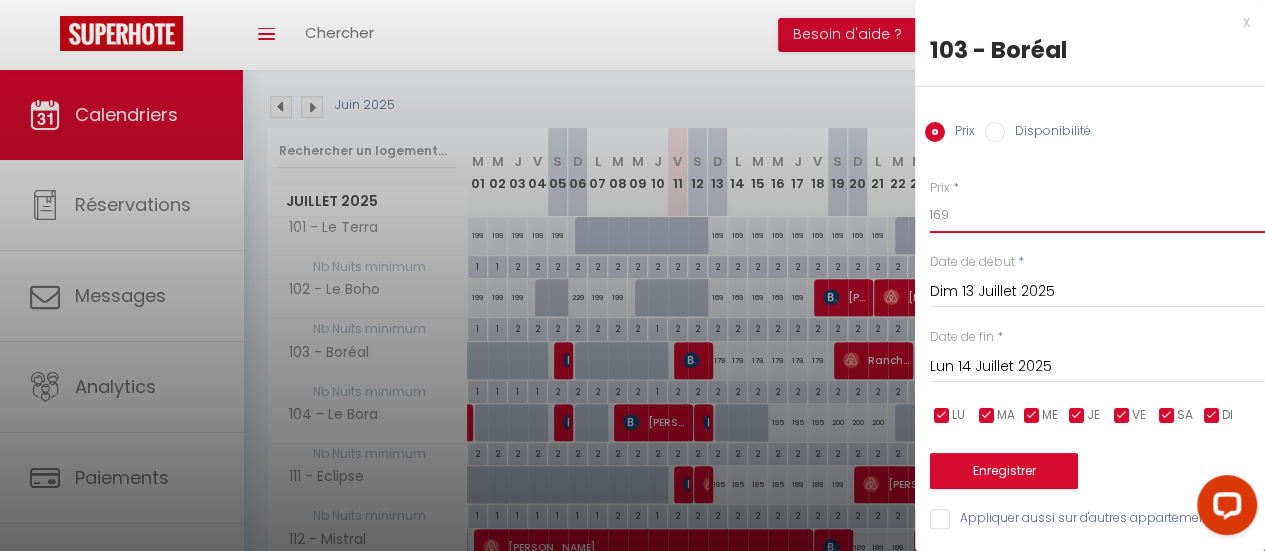 type on "169" 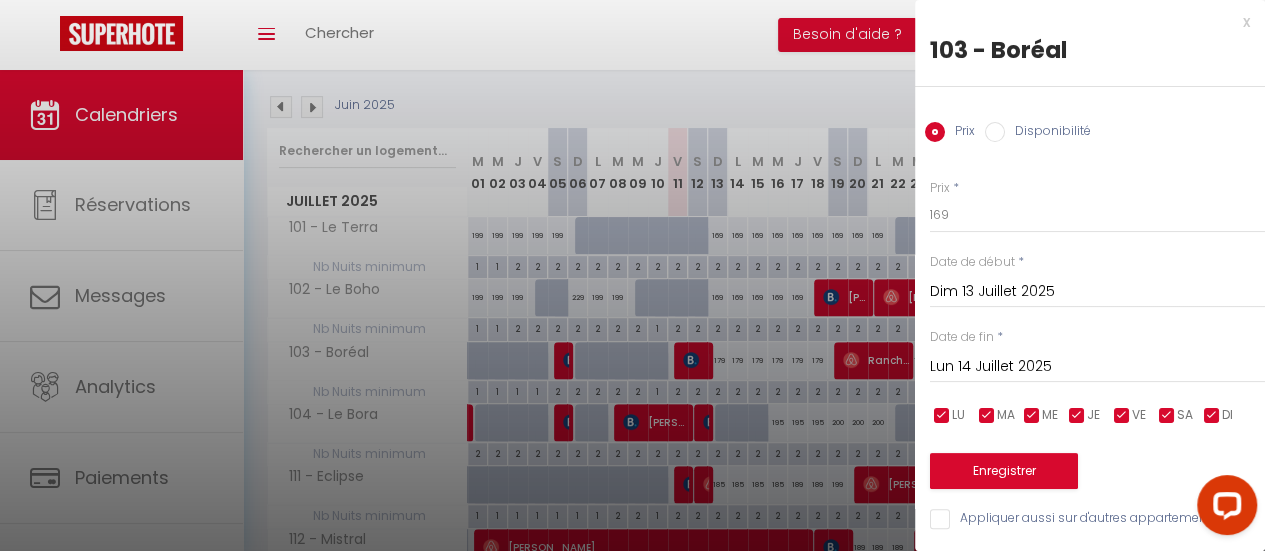 click on "Lun 14 Juillet 2025" at bounding box center (1097, 367) 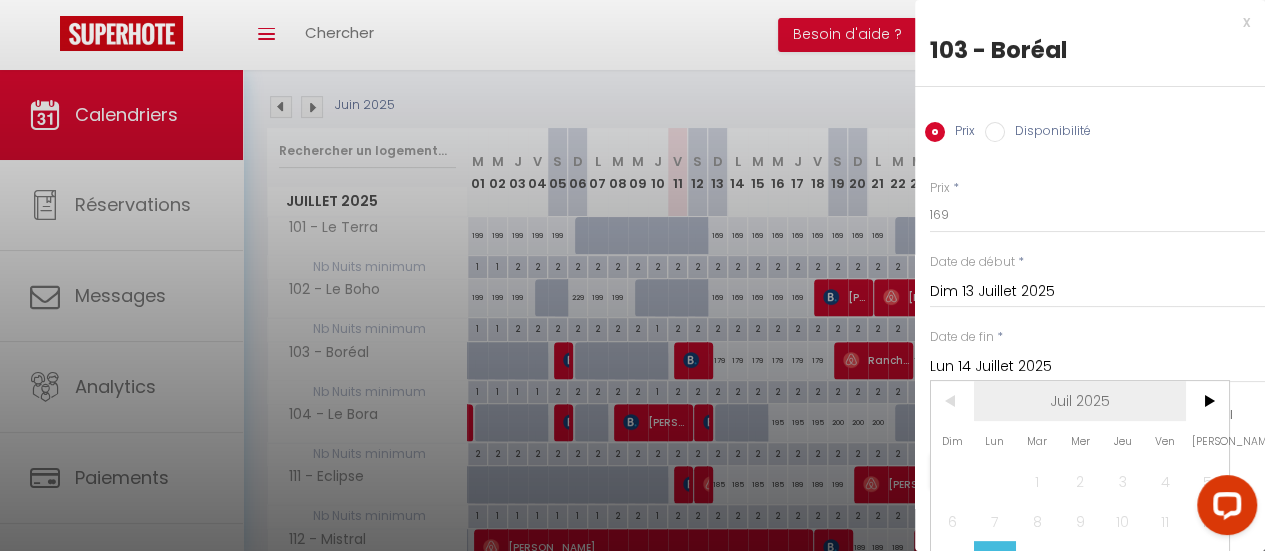 scroll, scrollTop: 100, scrollLeft: 0, axis: vertical 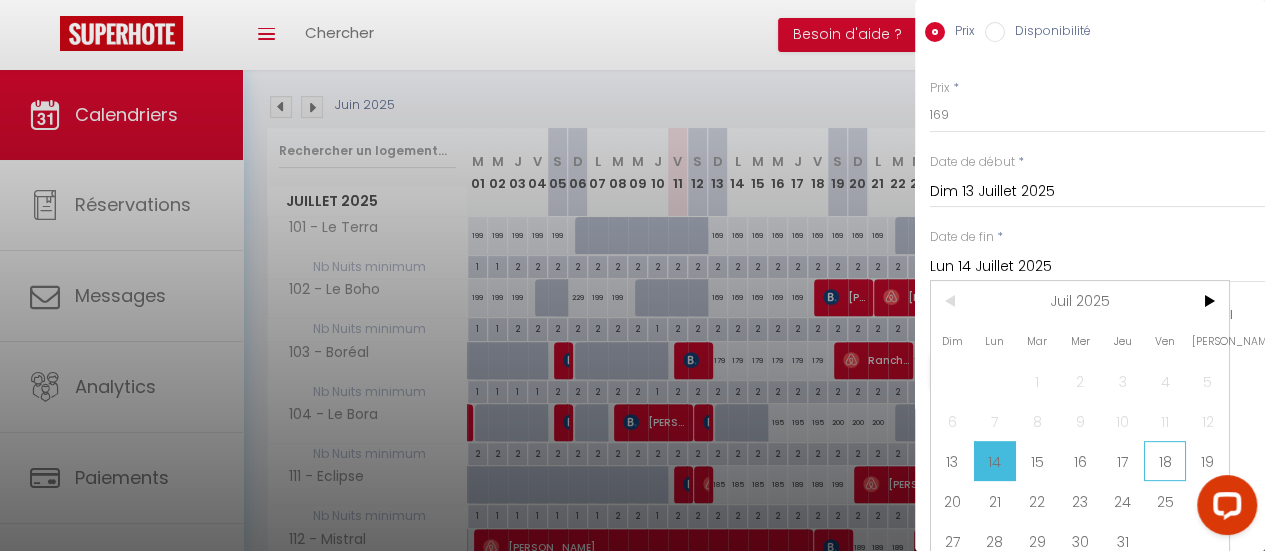 click on "18" at bounding box center (1165, 461) 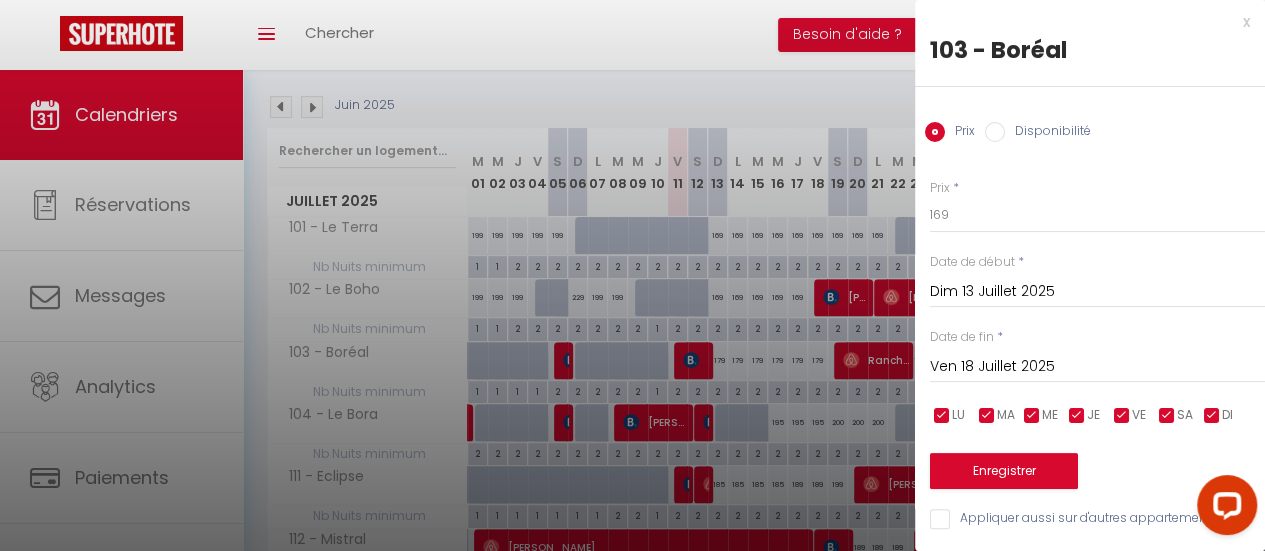 scroll, scrollTop: 14, scrollLeft: 0, axis: vertical 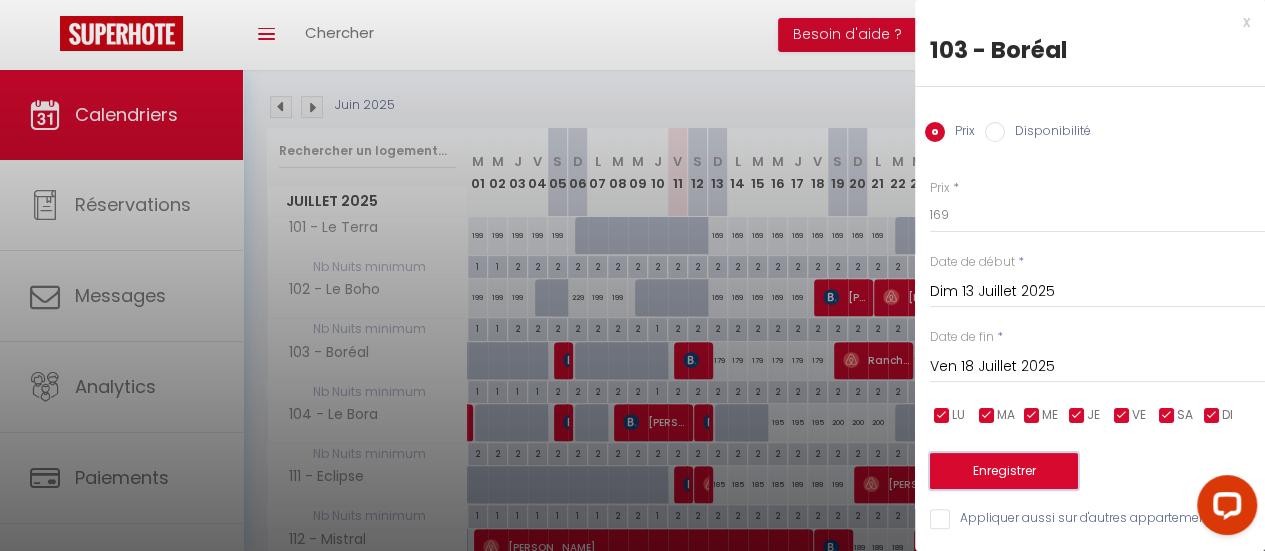 click on "Enregistrer" at bounding box center (1004, 471) 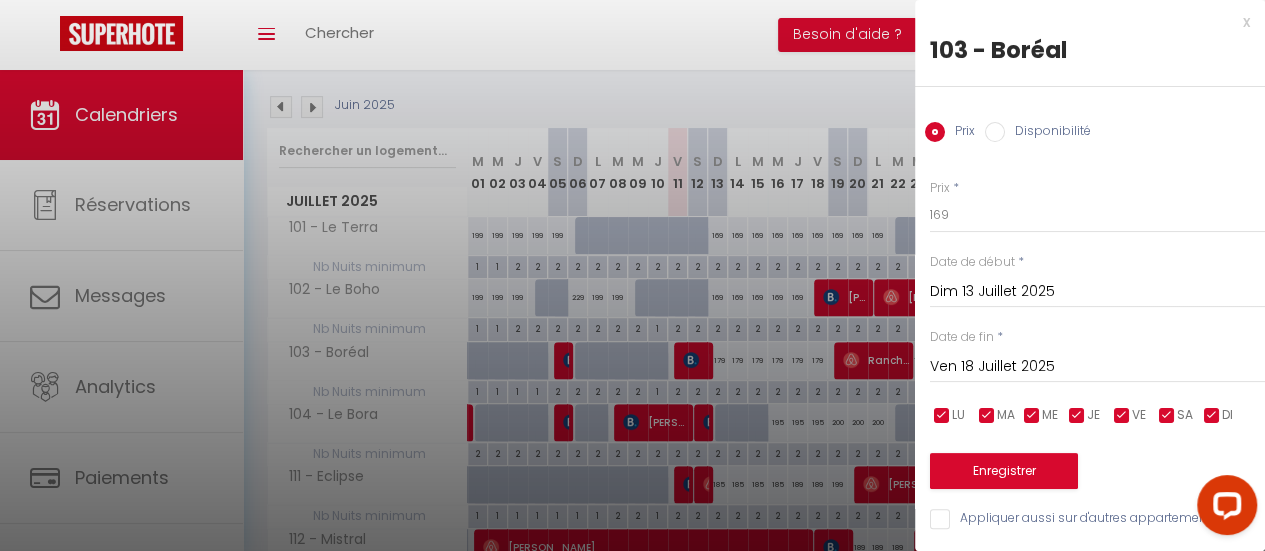 type on "Sam 12 Juillet 2025" 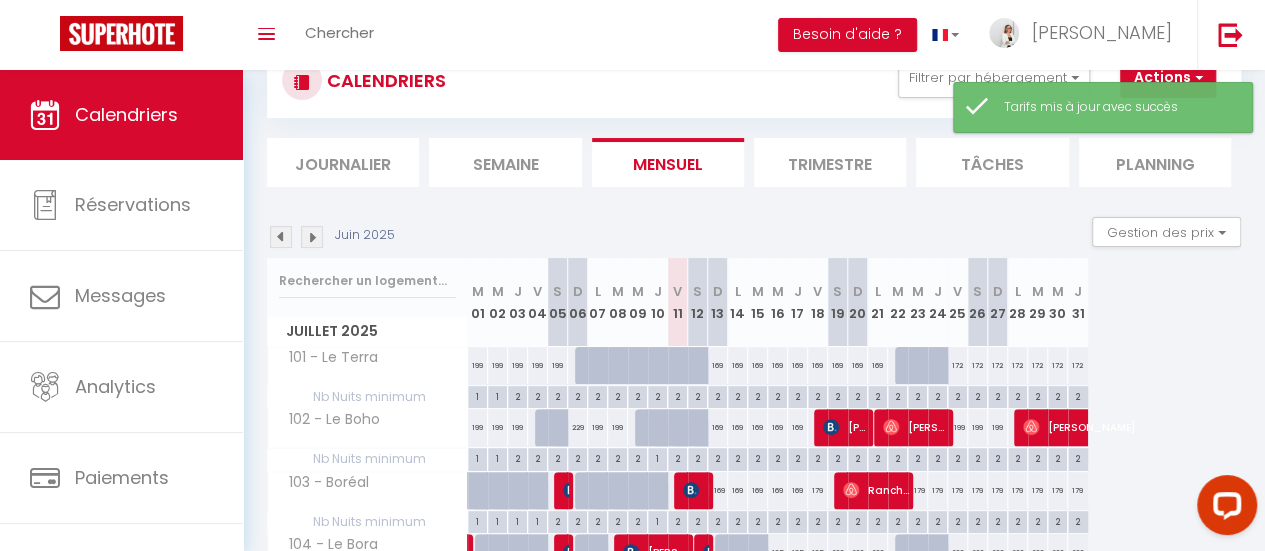 scroll, scrollTop: 200, scrollLeft: 0, axis: vertical 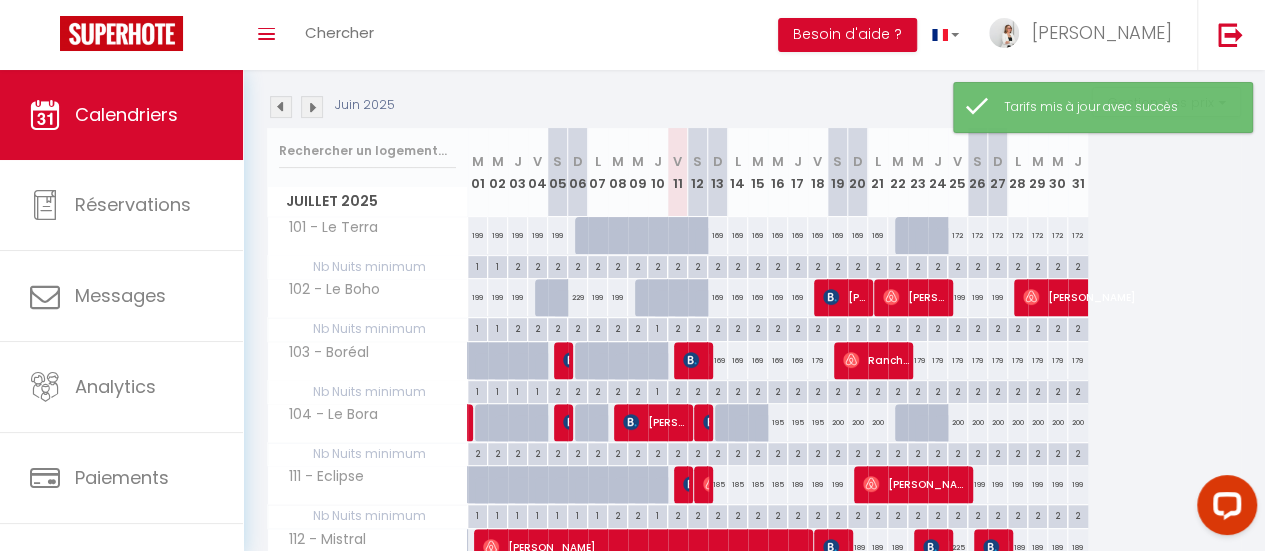 click on "195" at bounding box center (778, 422) 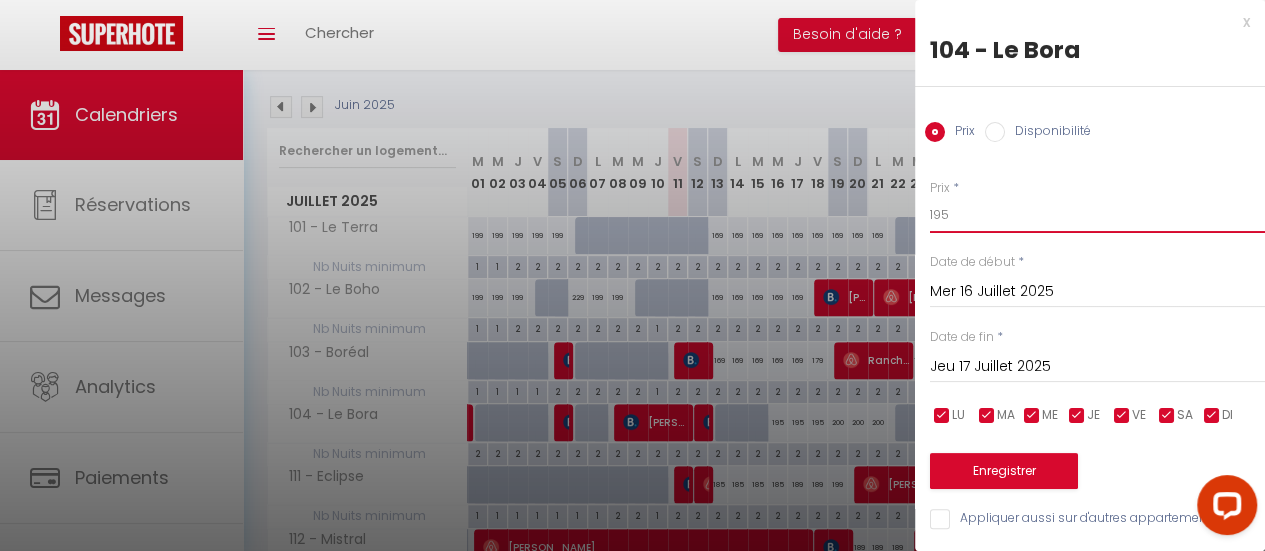 drag, startPoint x: 951, startPoint y: 213, endPoint x: 926, endPoint y: 213, distance: 25 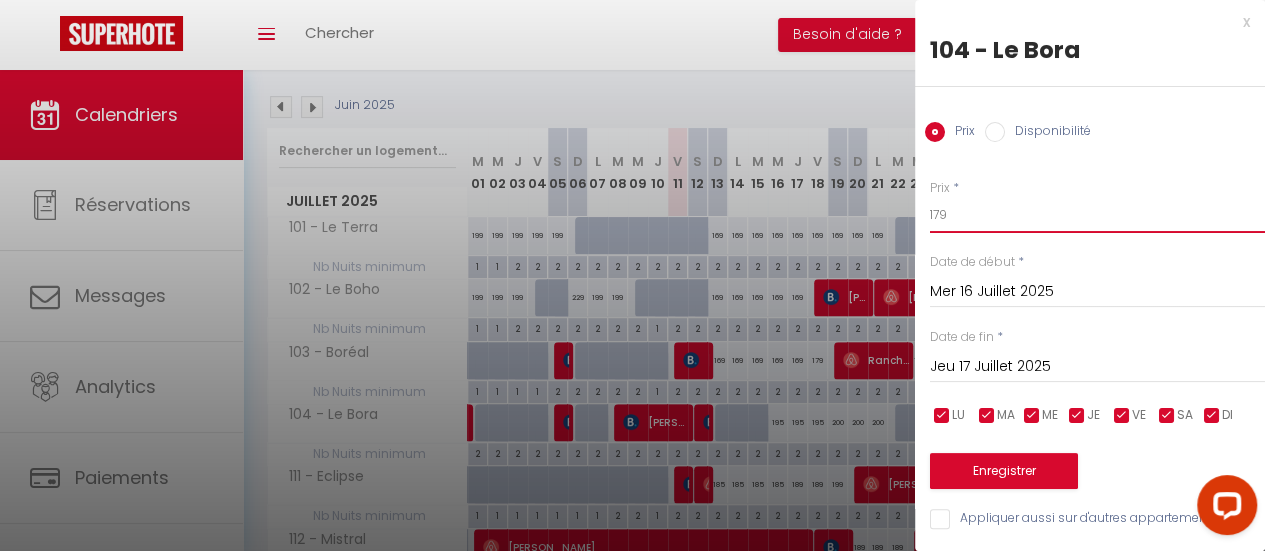 type on "179" 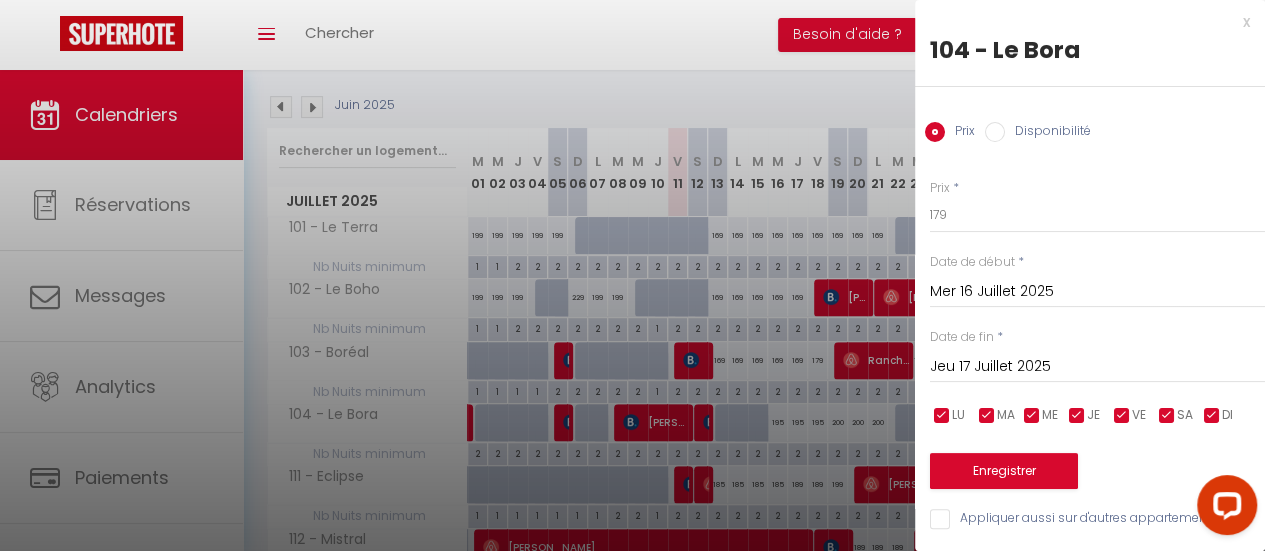 click on "Jeu 17 Juillet 2025" at bounding box center (1097, 367) 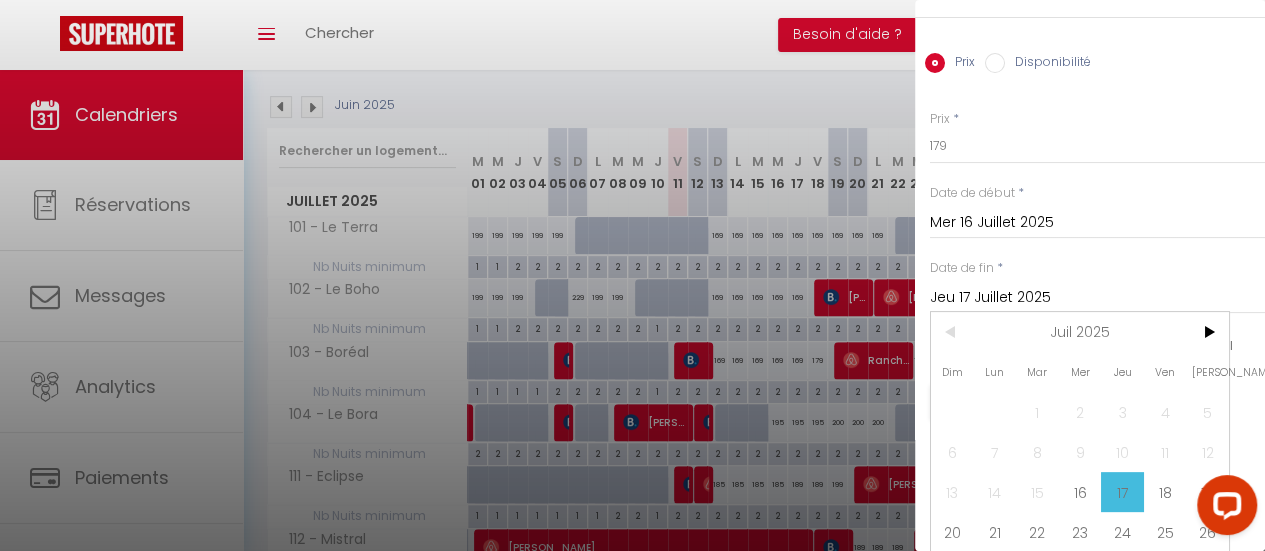scroll, scrollTop: 124, scrollLeft: 0, axis: vertical 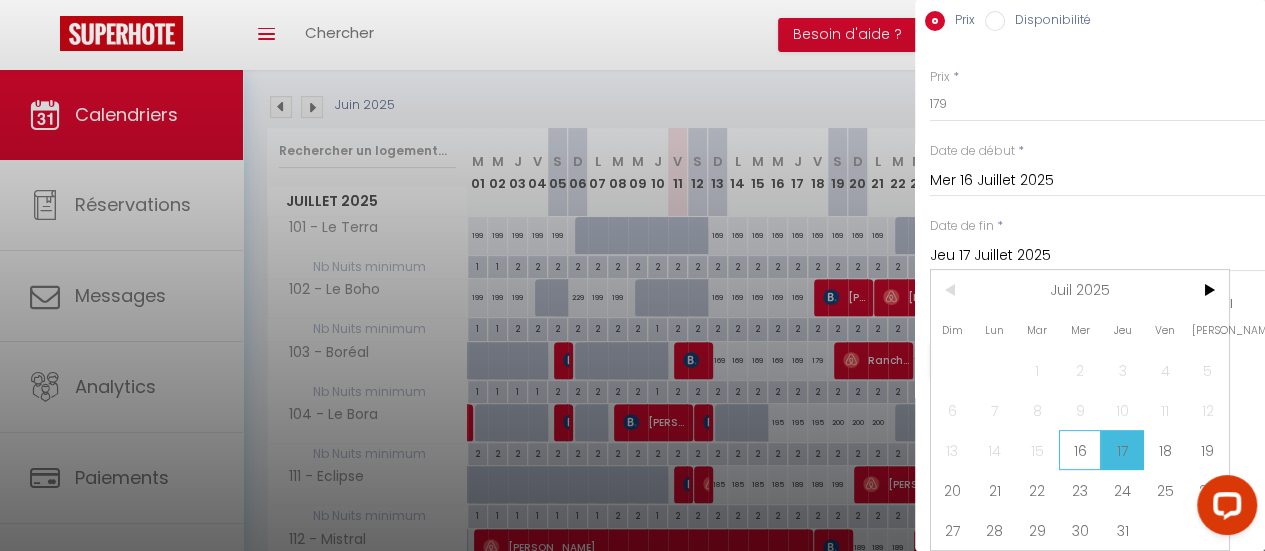 click on "16" at bounding box center [1080, 450] 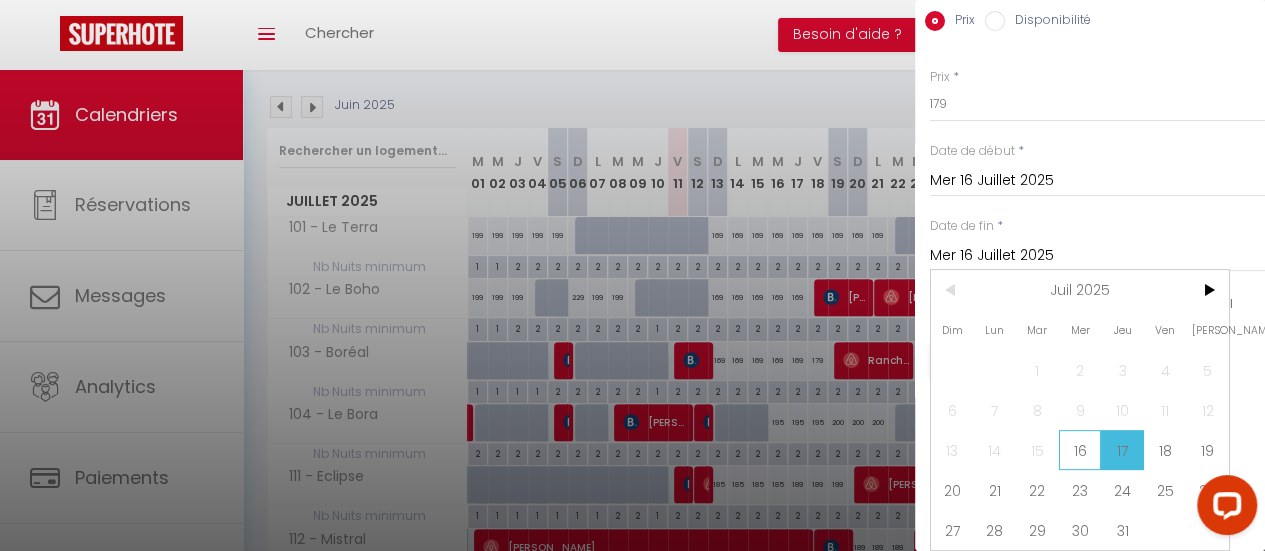 scroll, scrollTop: 14, scrollLeft: 0, axis: vertical 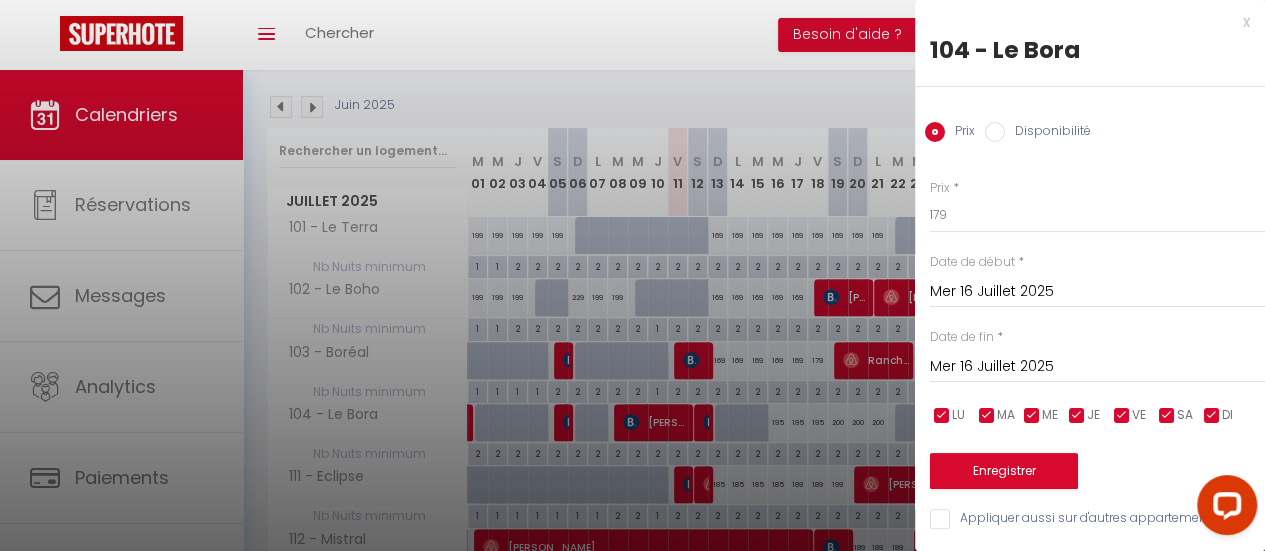 click on "Mer 16 Juillet 2025" at bounding box center [1097, 367] 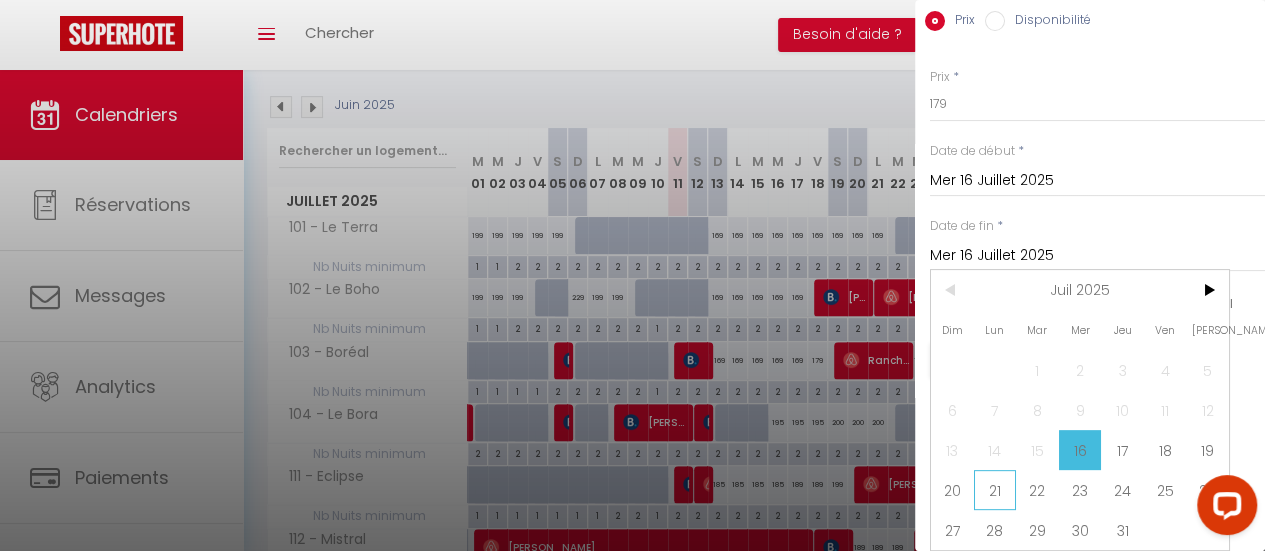 click on "21" at bounding box center [995, 490] 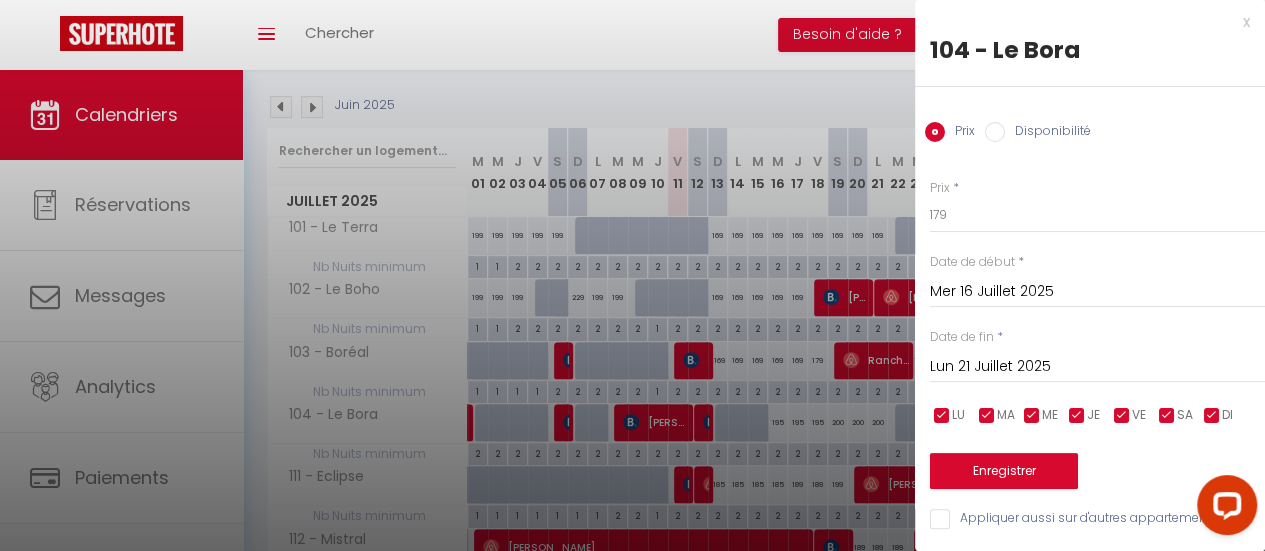 scroll, scrollTop: 14, scrollLeft: 0, axis: vertical 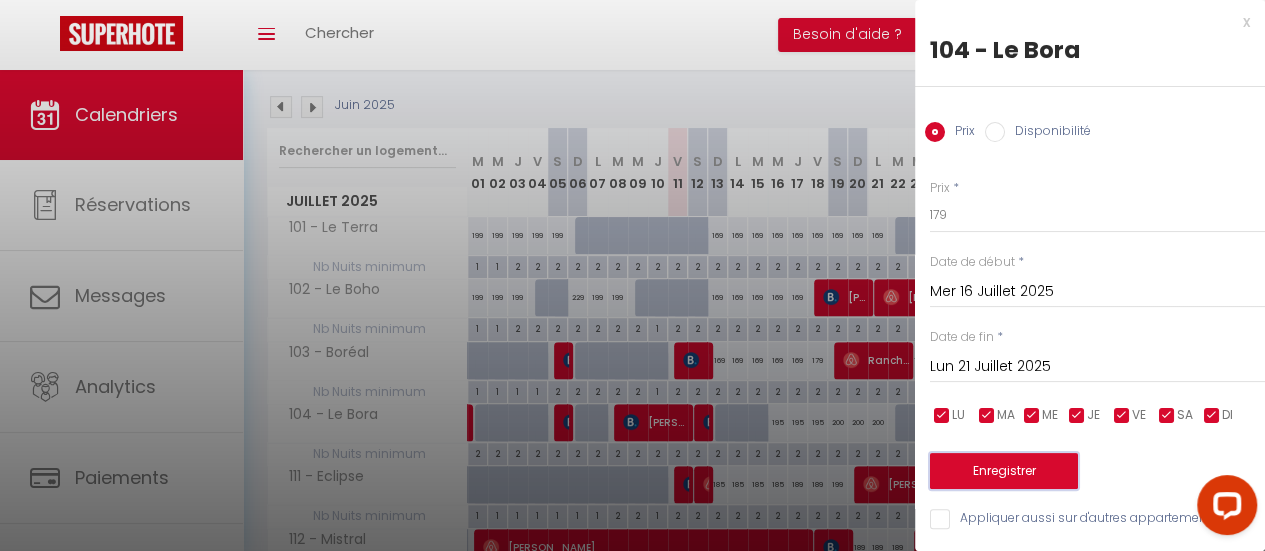 click on "Enregistrer" at bounding box center (1004, 471) 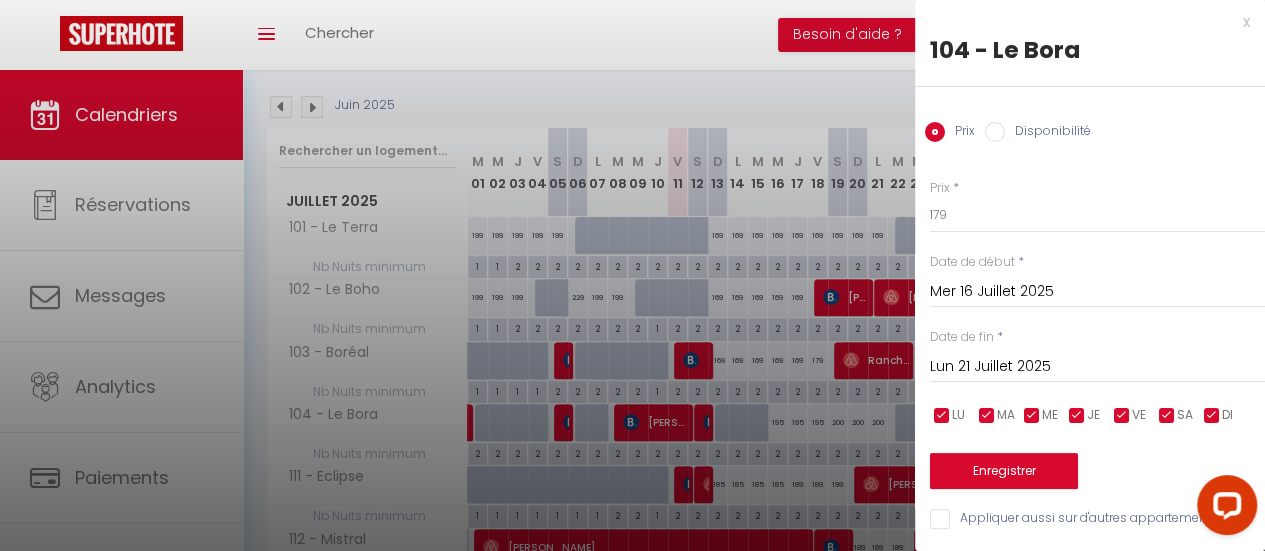 type on "[DATE]" 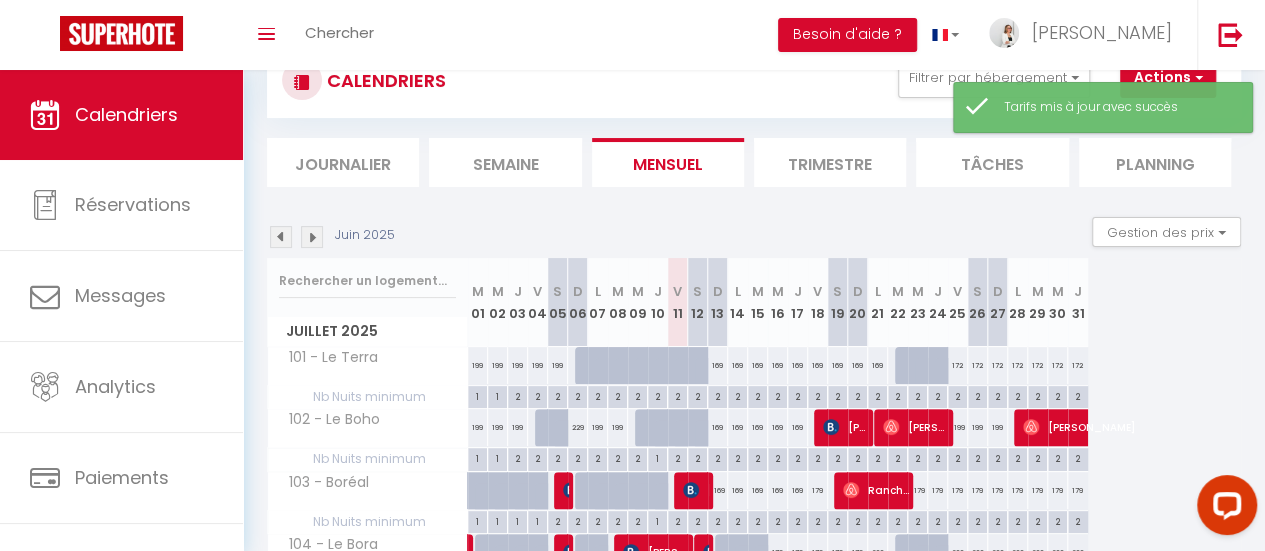 scroll, scrollTop: 200, scrollLeft: 0, axis: vertical 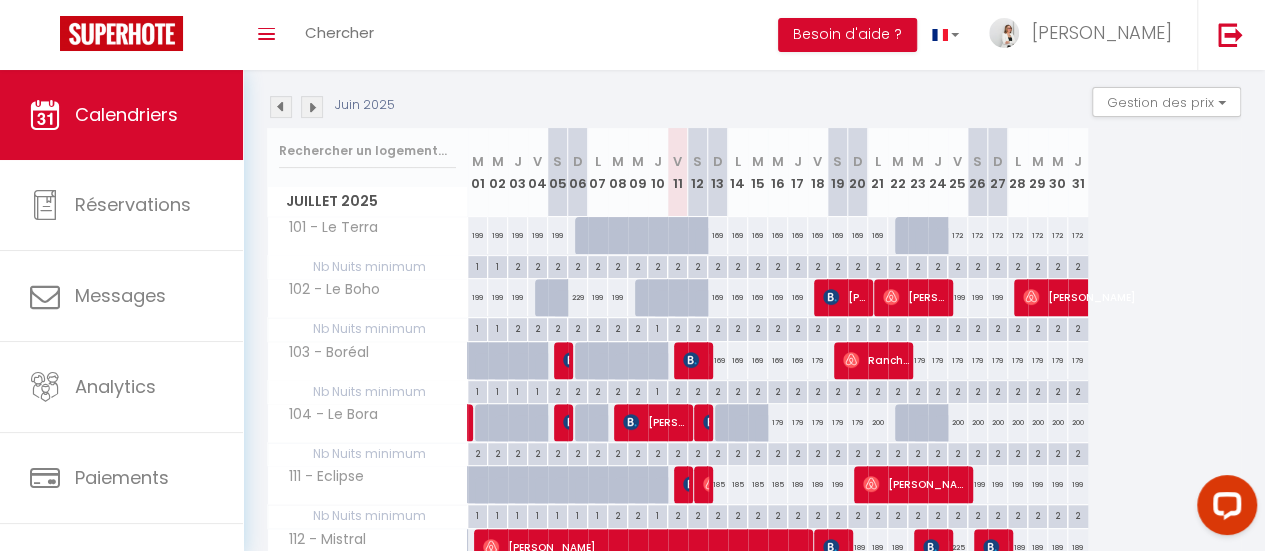 click on "200" at bounding box center (878, 422) 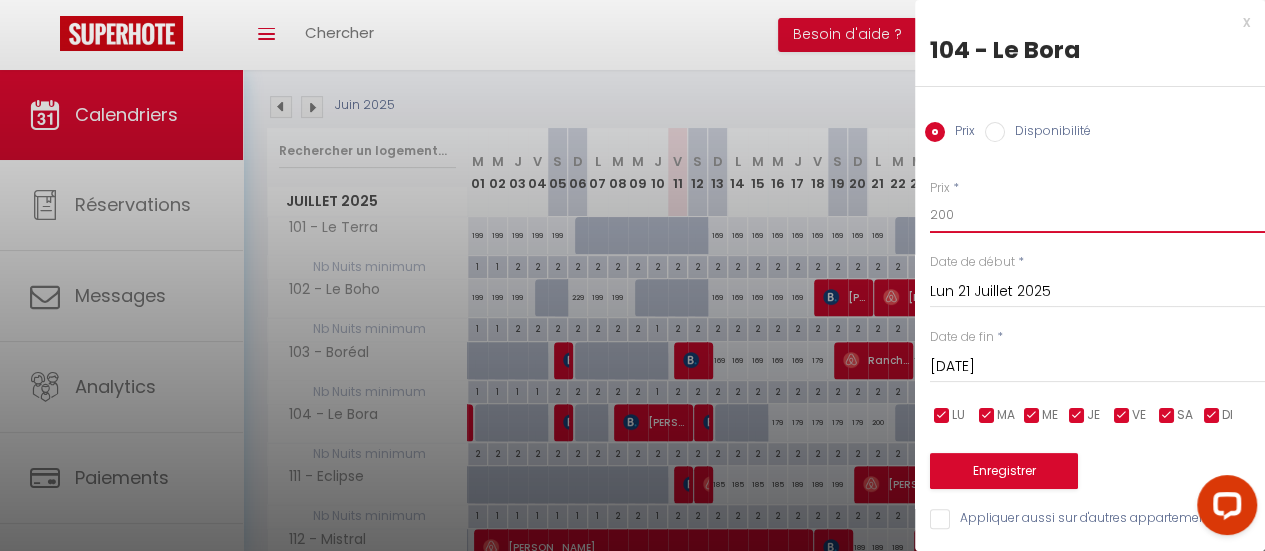 drag, startPoint x: 964, startPoint y: 220, endPoint x: 903, endPoint y: 213, distance: 61.400326 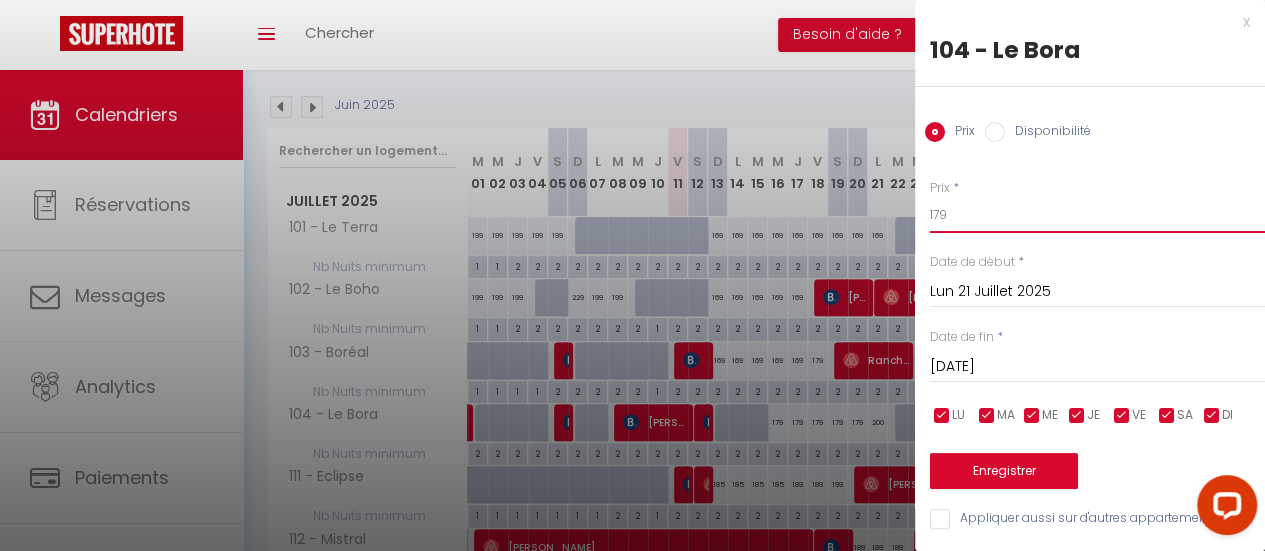type on "179" 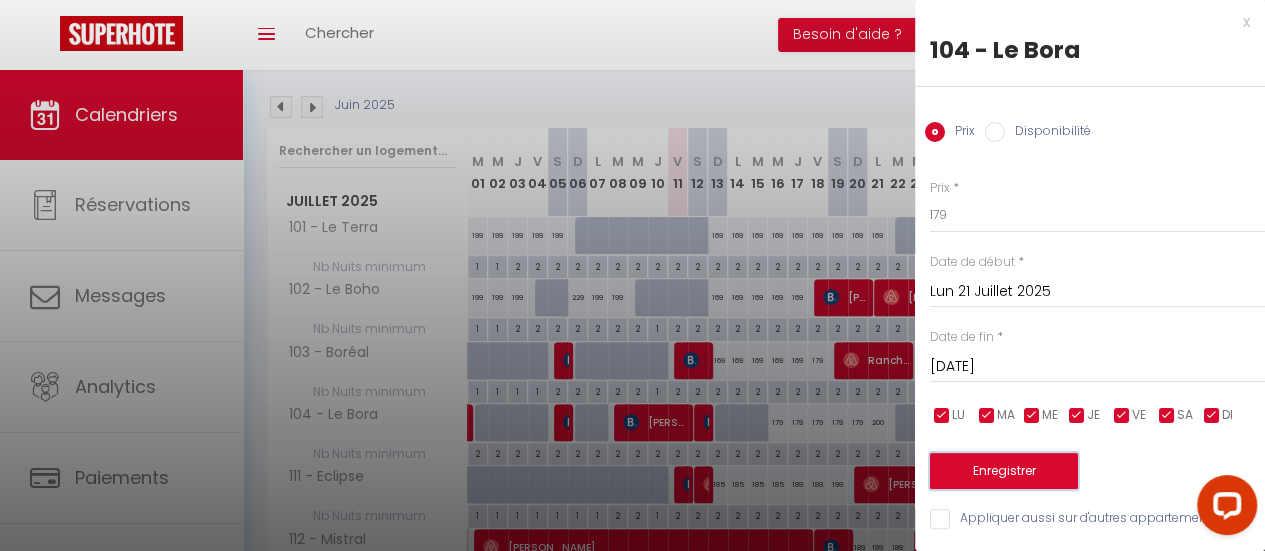 click on "Enregistrer" at bounding box center (1004, 471) 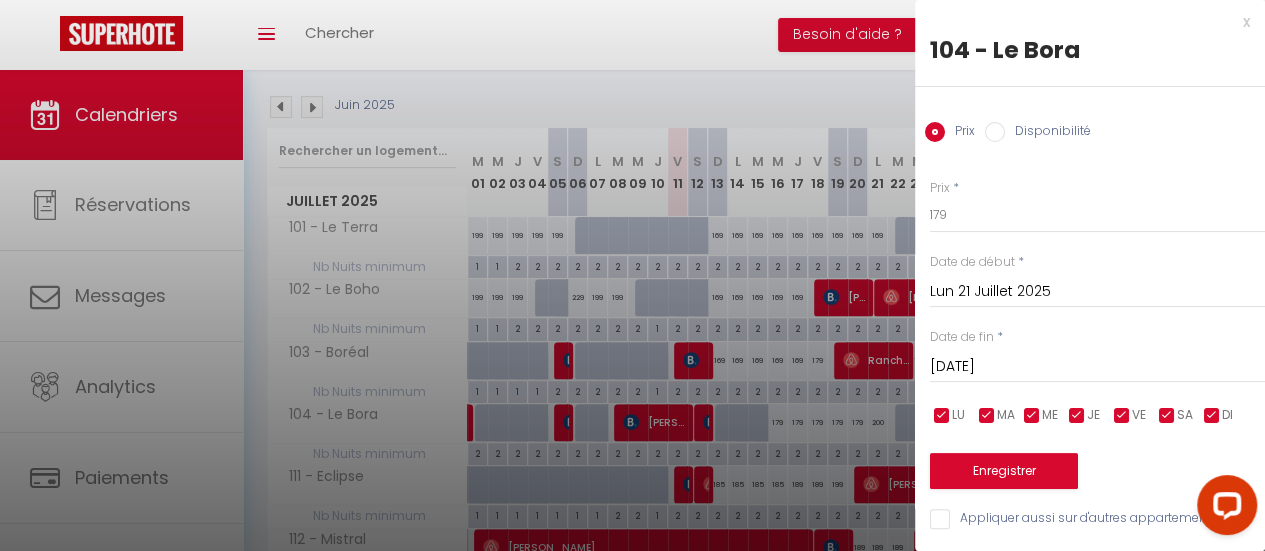 type on "Dim 20 Juillet 2025" 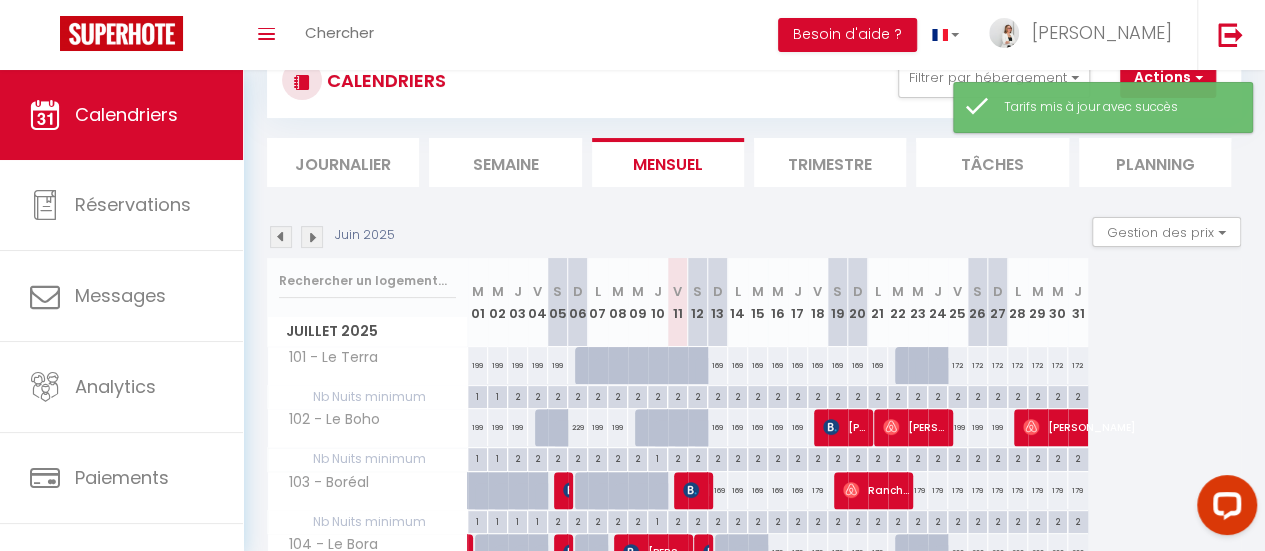 scroll, scrollTop: 200, scrollLeft: 0, axis: vertical 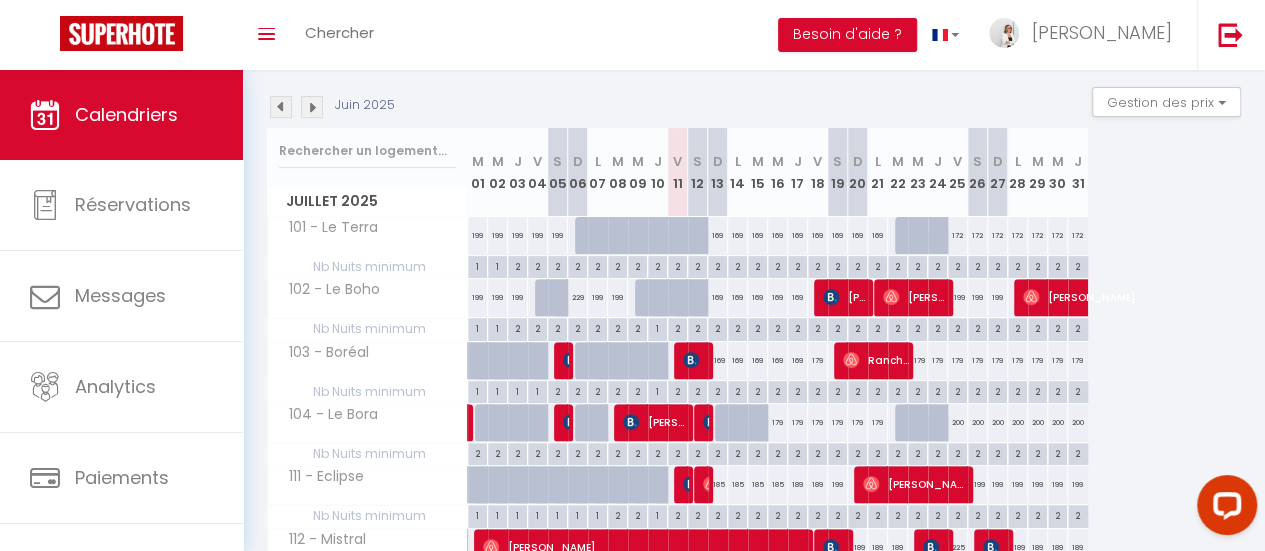 click on "200" at bounding box center [958, 422] 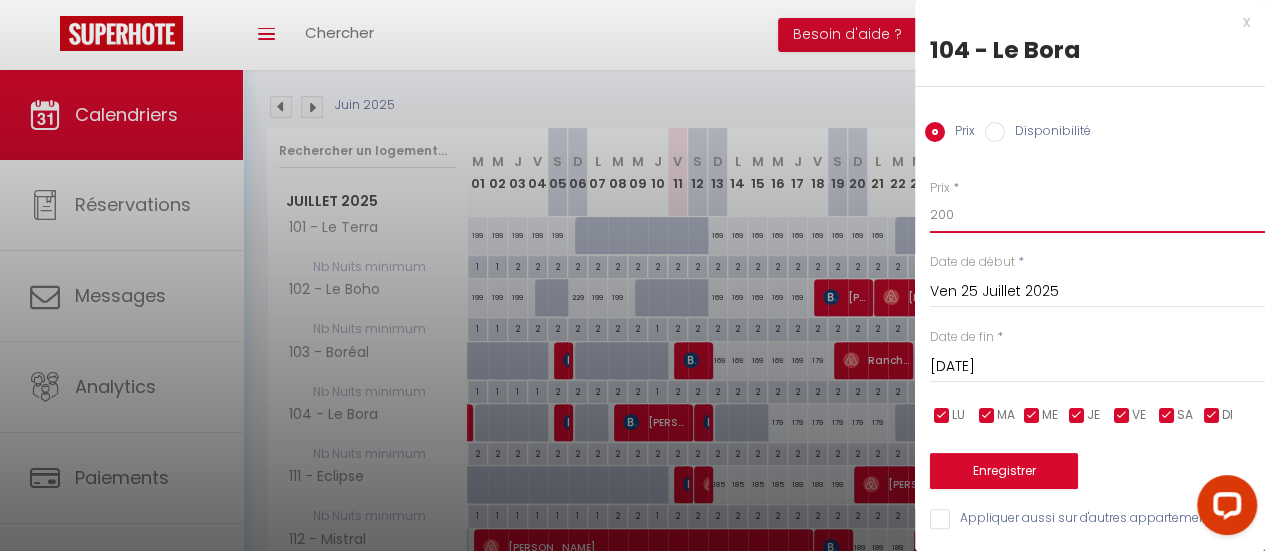 drag, startPoint x: 952, startPoint y: 210, endPoint x: 895, endPoint y: 199, distance: 58.0517 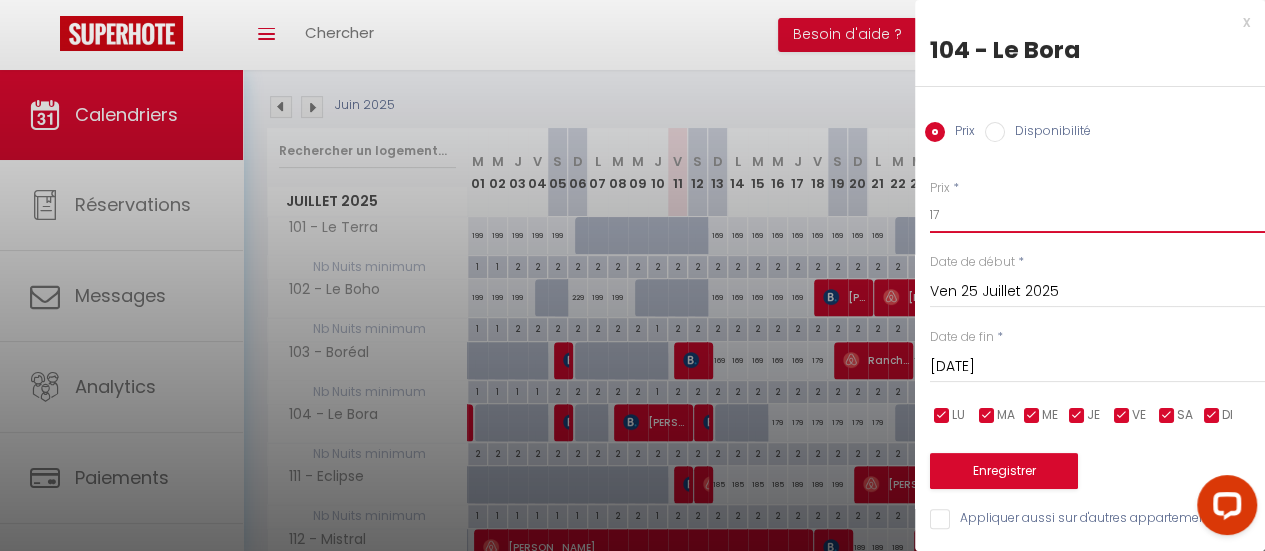 type on "17" 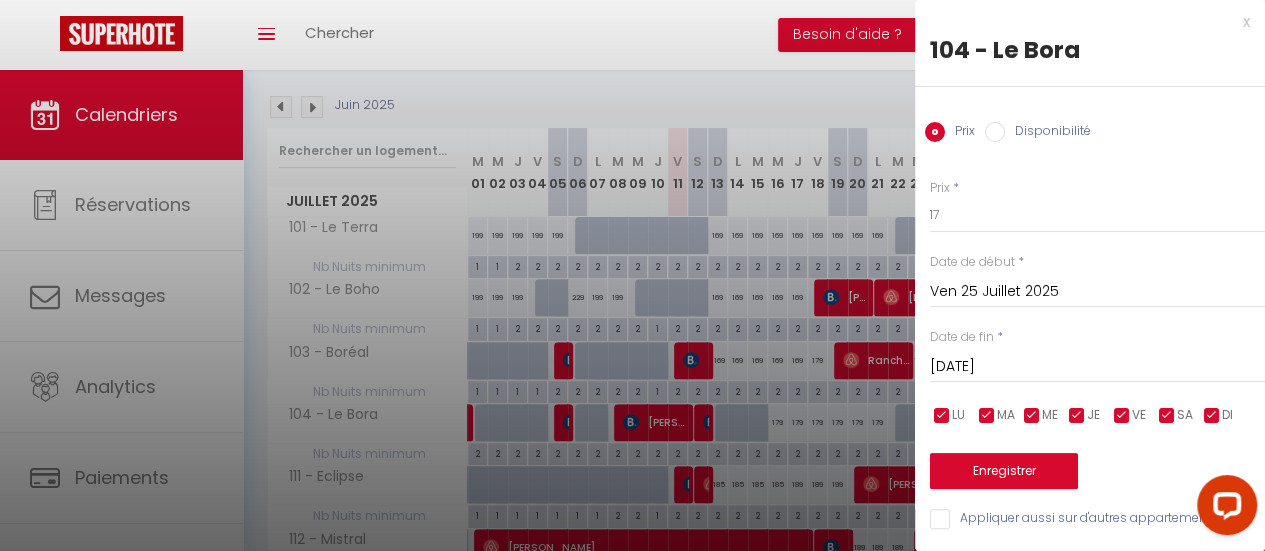 click on "x" at bounding box center [1082, 22] 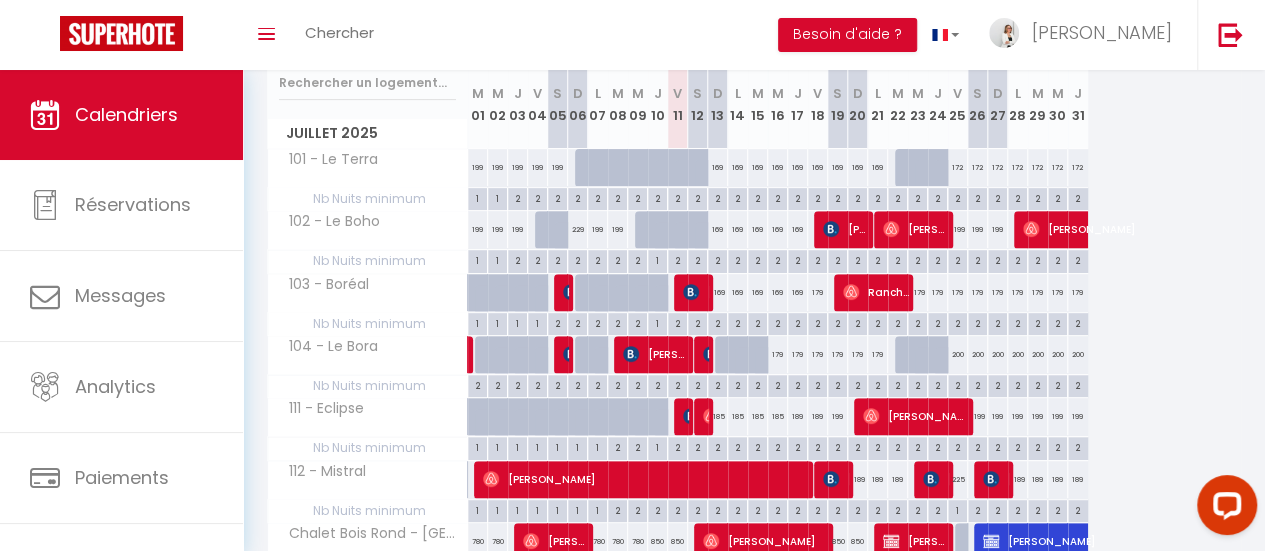 scroll, scrollTop: 300, scrollLeft: 0, axis: vertical 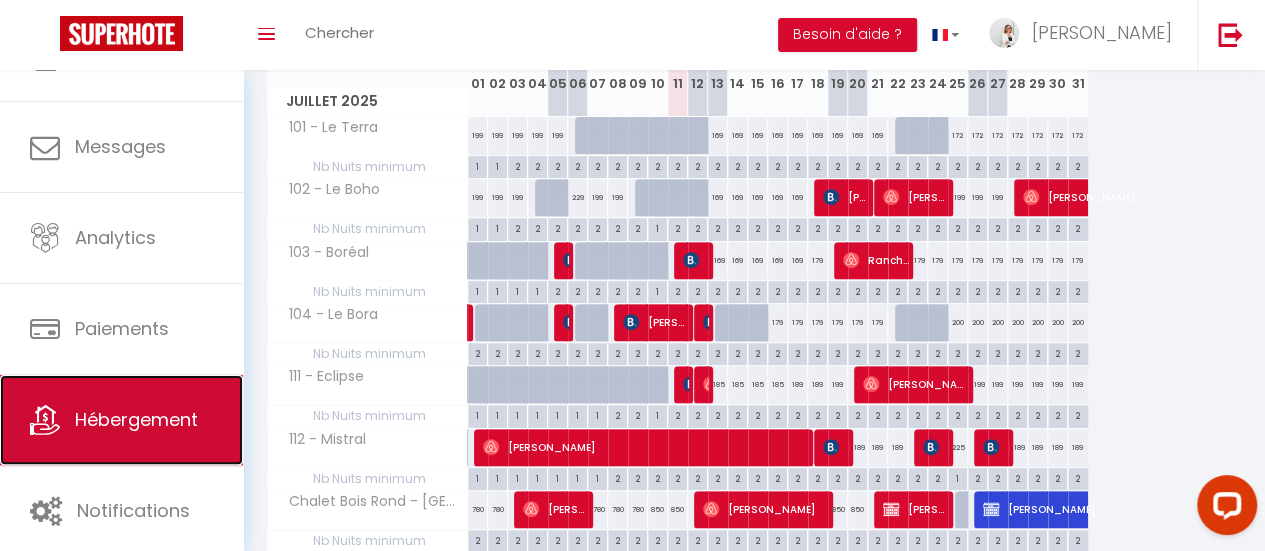 click on "Hébergement" at bounding box center (121, 420) 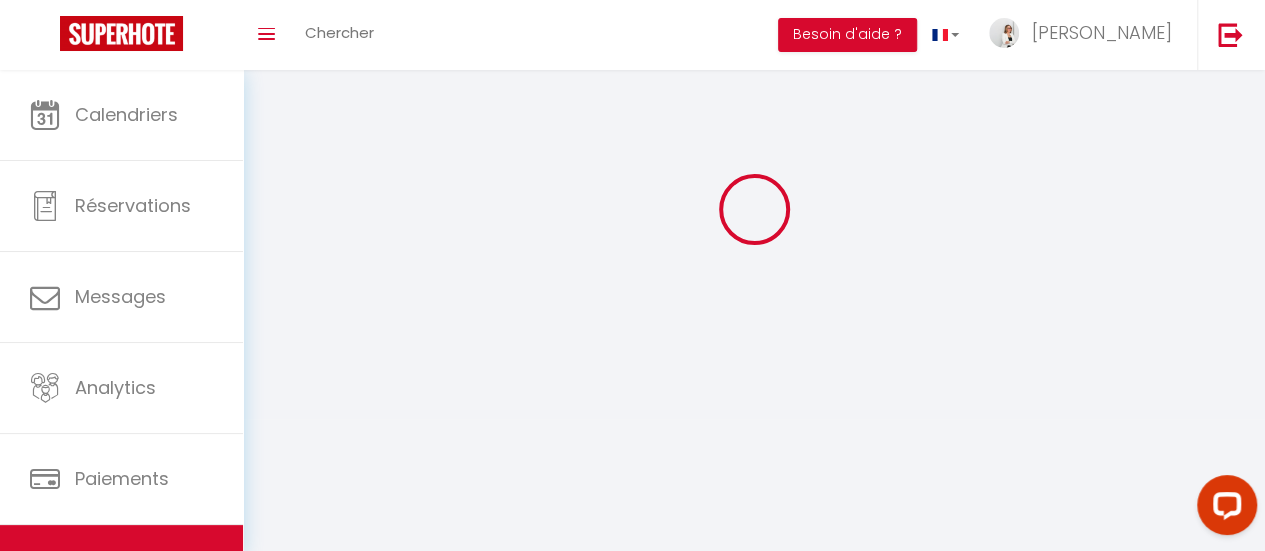 scroll, scrollTop: 0, scrollLeft: 0, axis: both 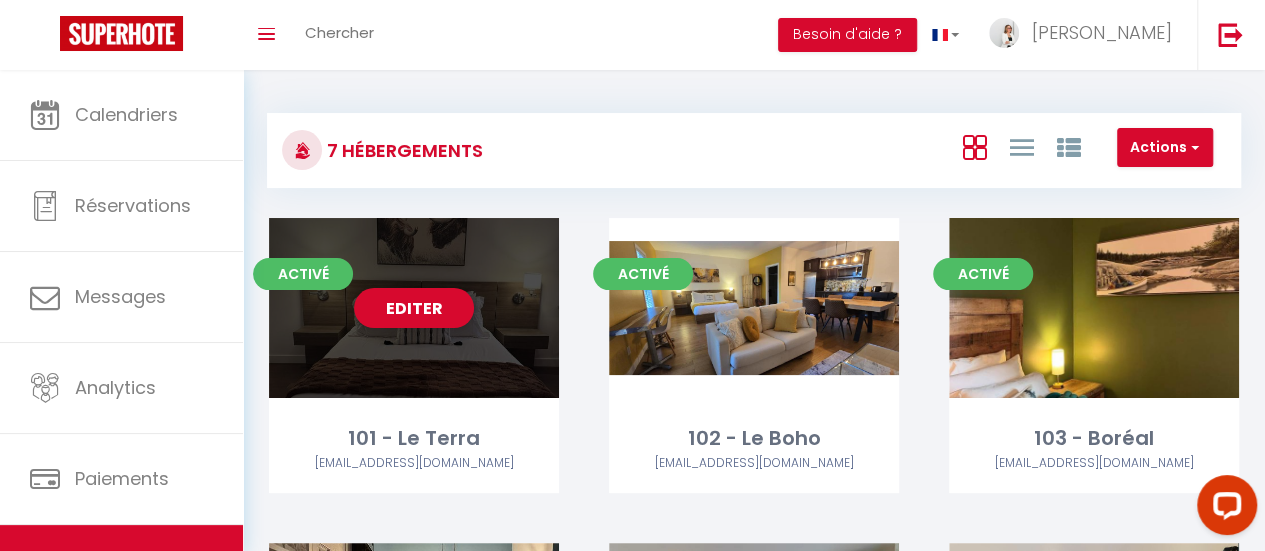 click on "Editer" at bounding box center (414, 308) 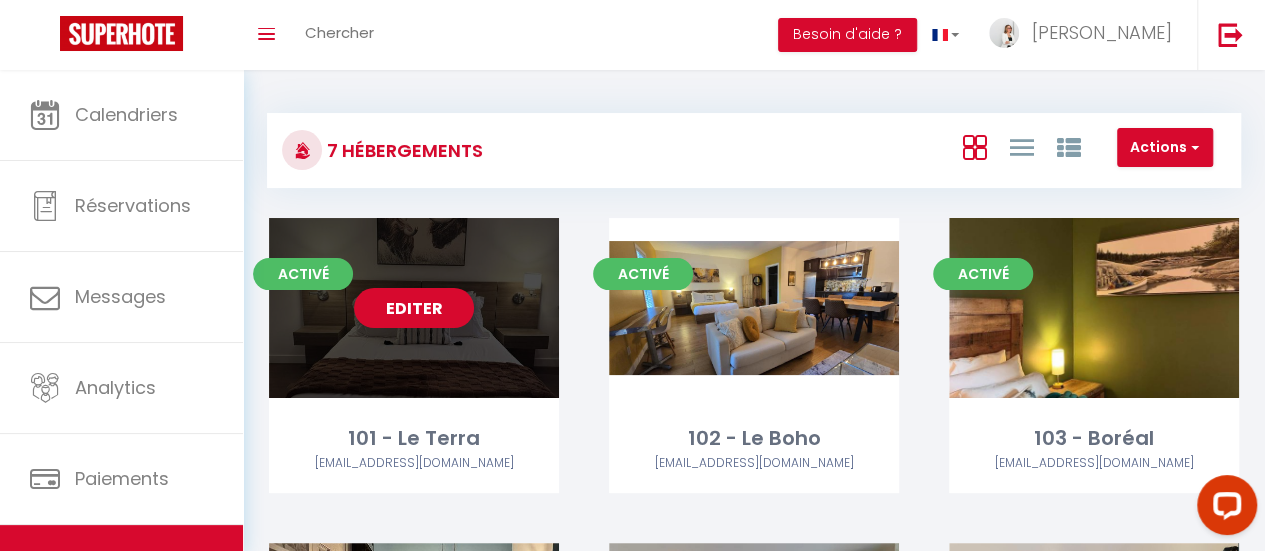 click on "Editer" at bounding box center (414, 308) 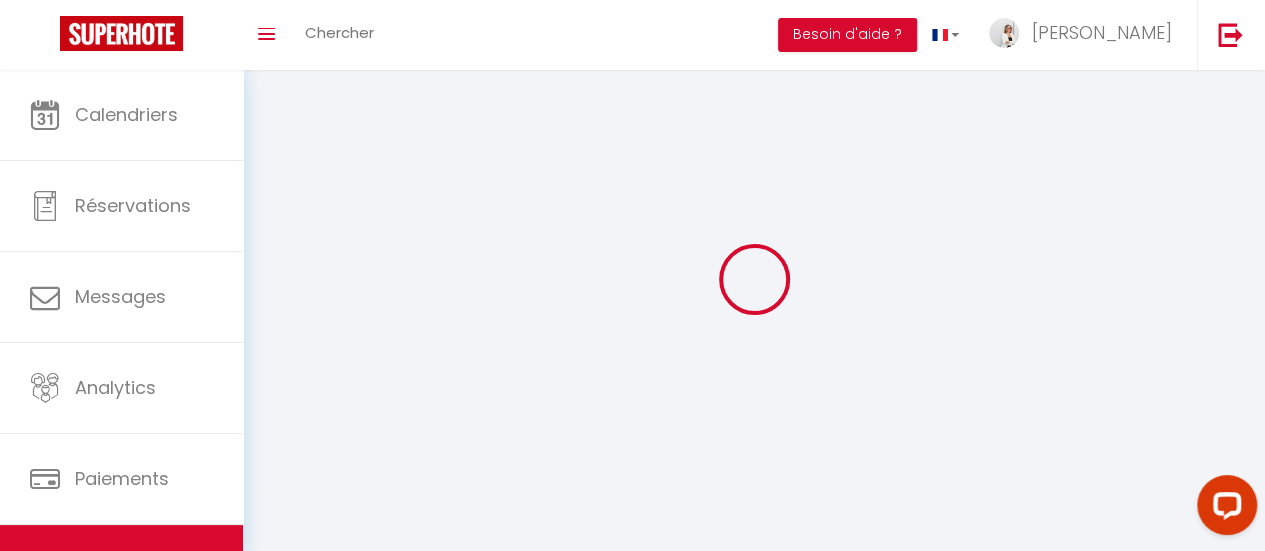 select 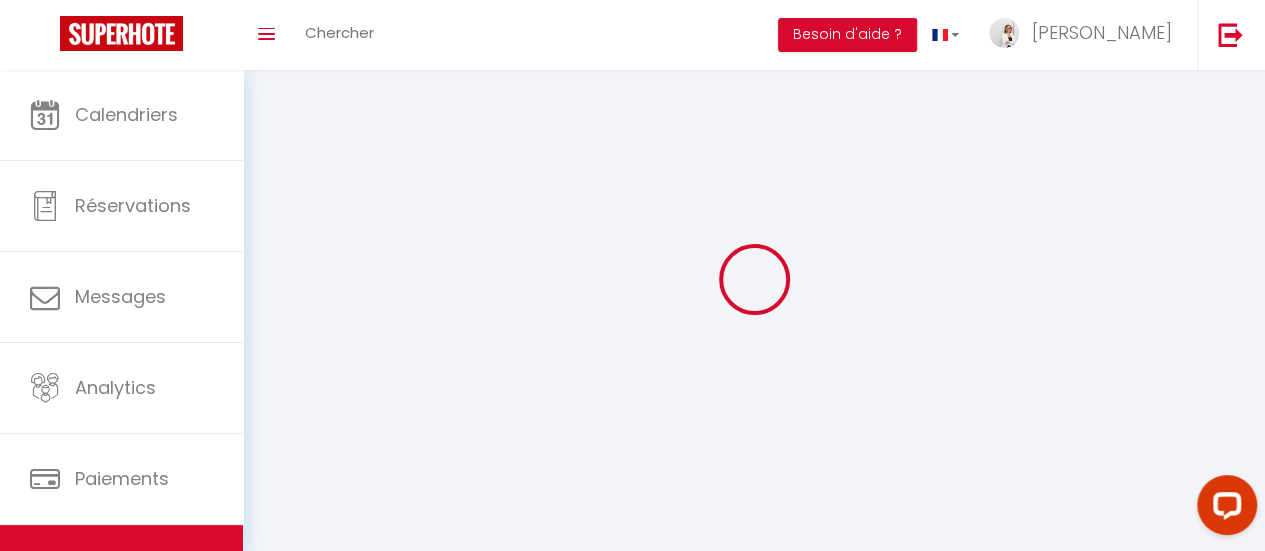 select 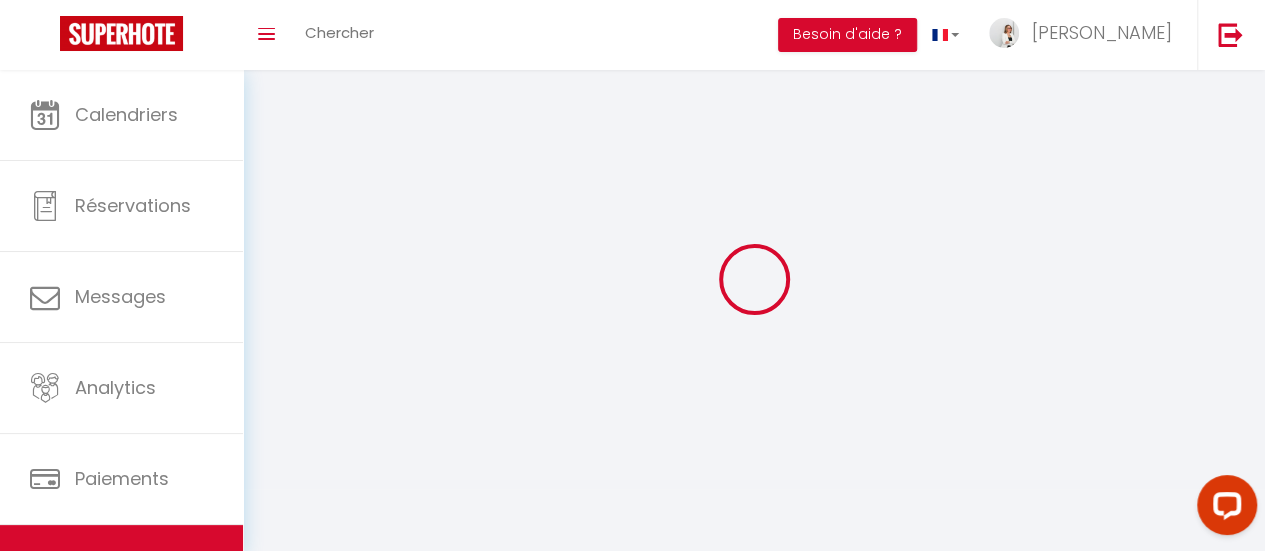 checkbox on "false" 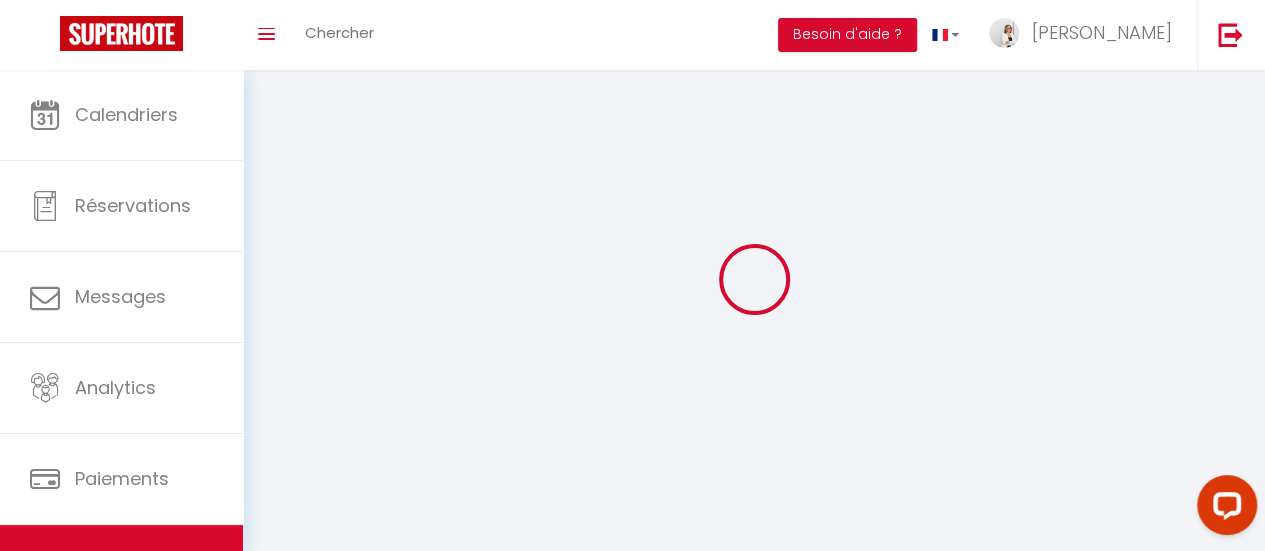 checkbox on "false" 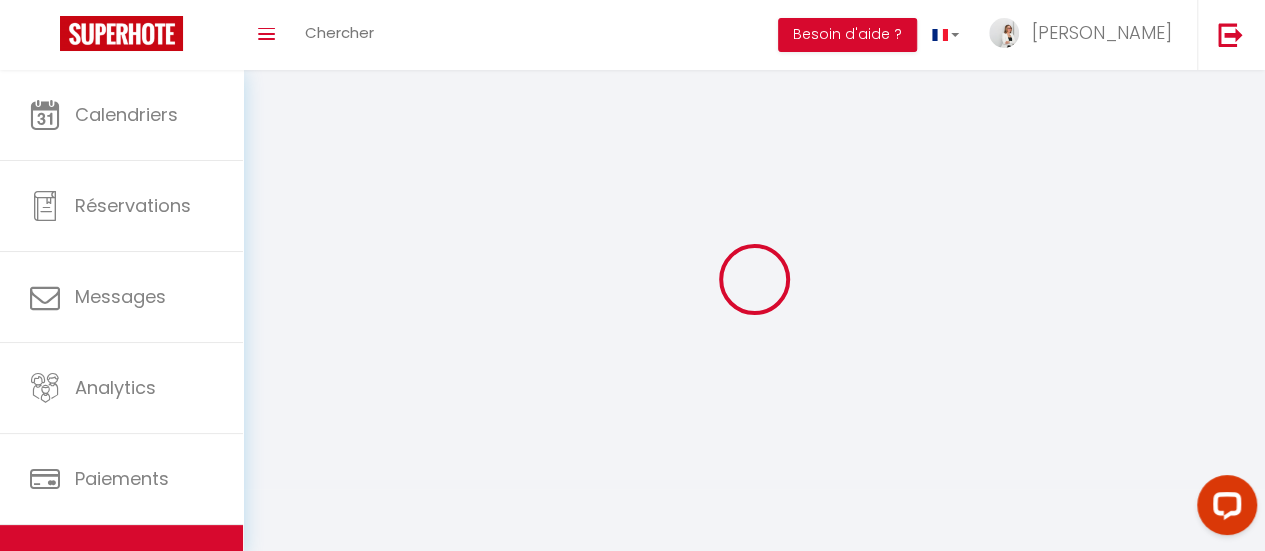 type on "101 - Le Terra" 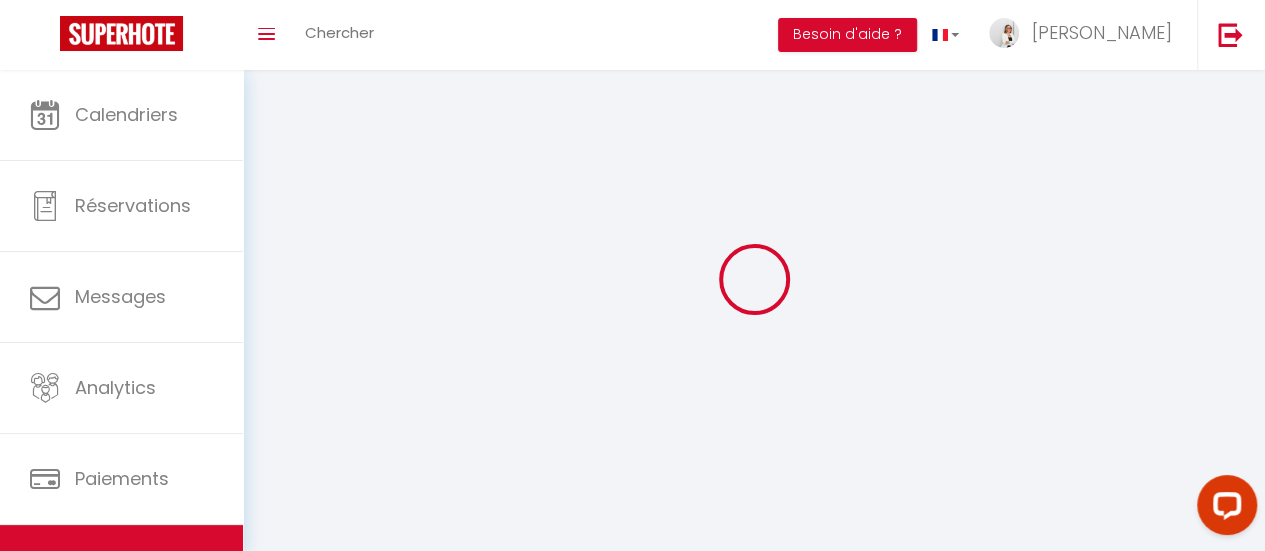 type on "[PERSON_NAME]" 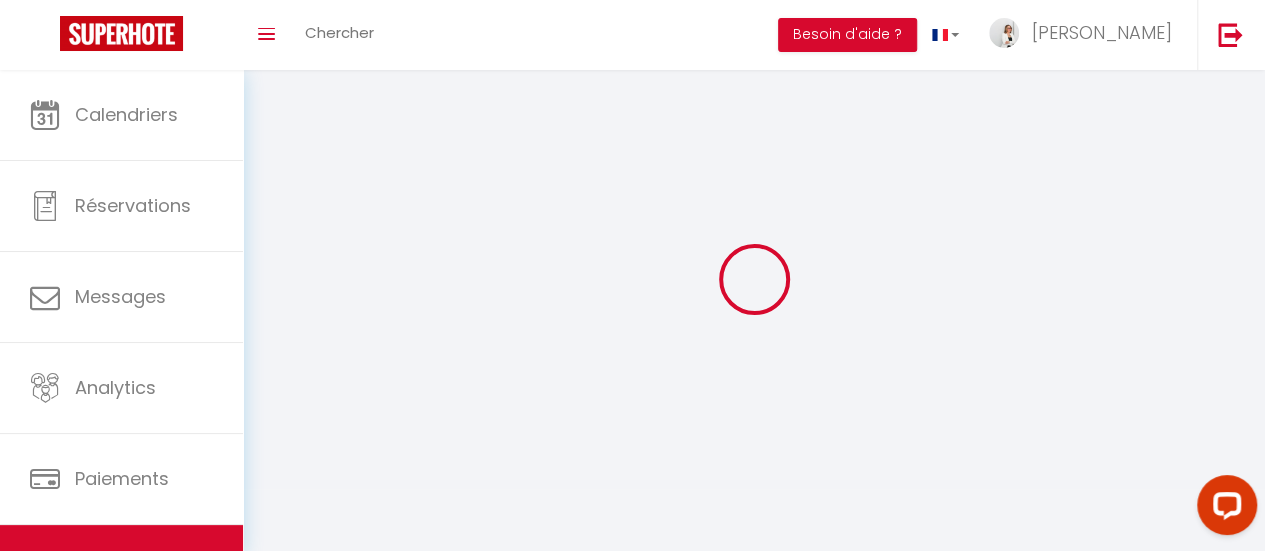 type on "Orford" 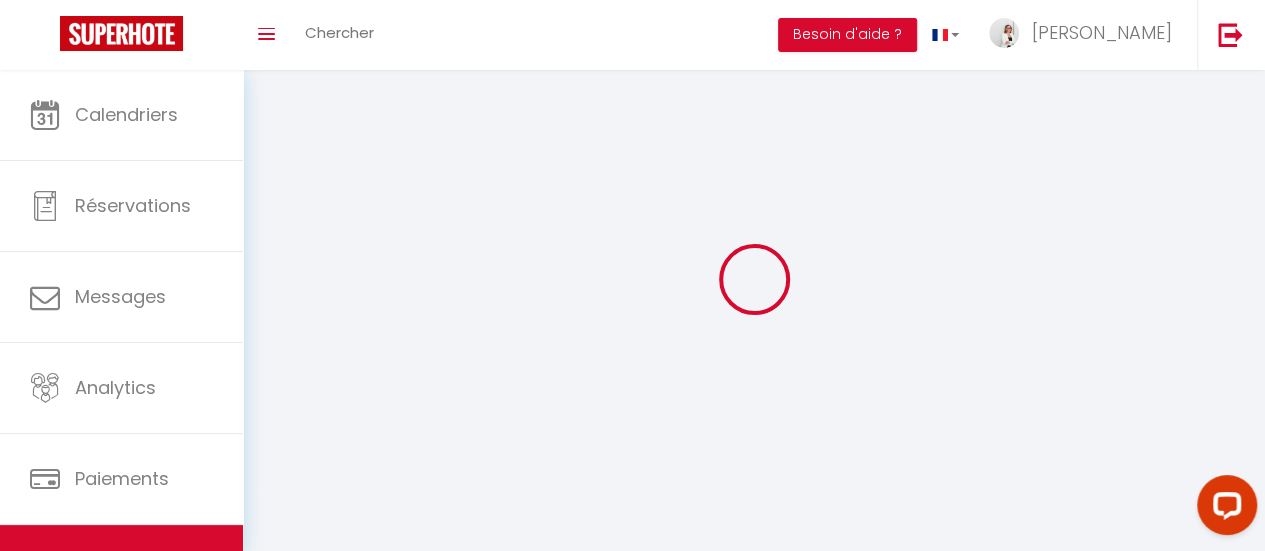 select on "boutique_hotels_and_more" 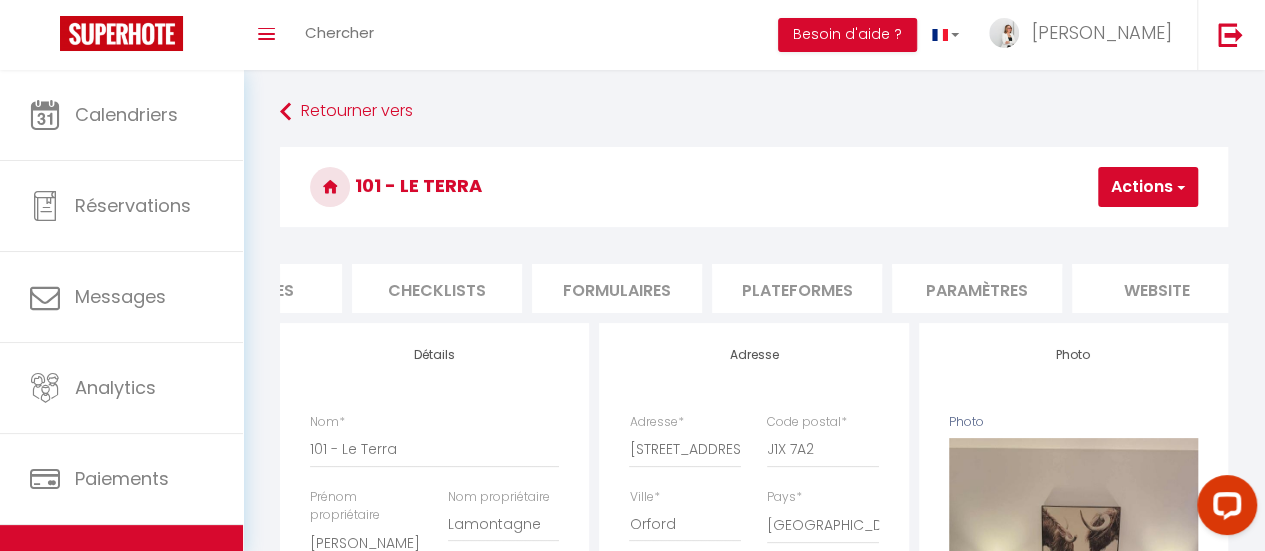 scroll, scrollTop: 0, scrollLeft: 650, axis: horizontal 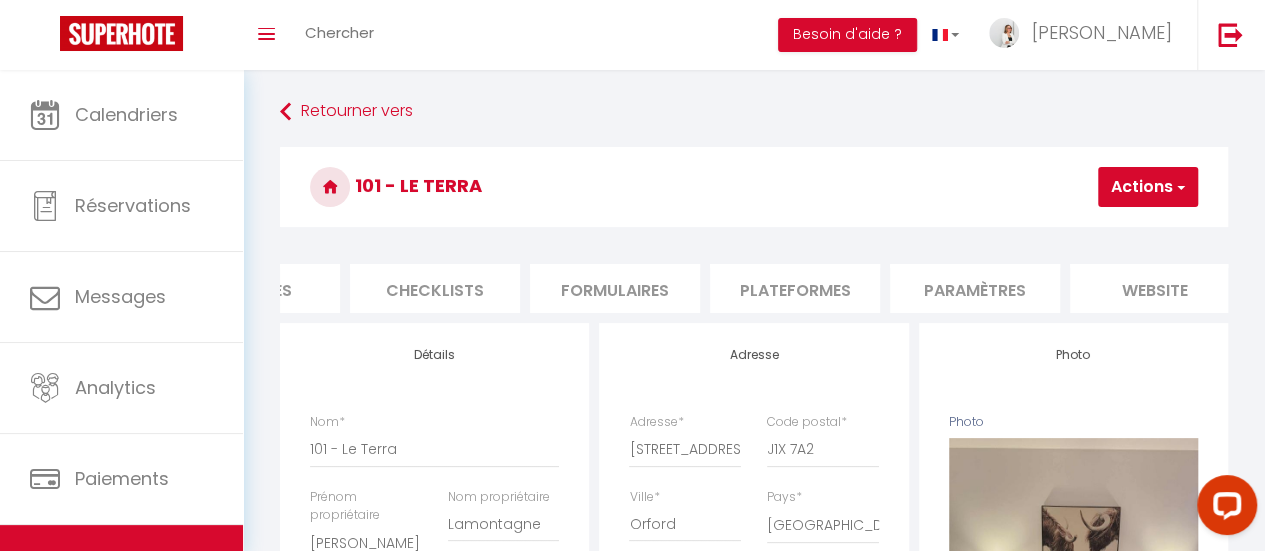 click on "Plateformes" at bounding box center [795, 288] 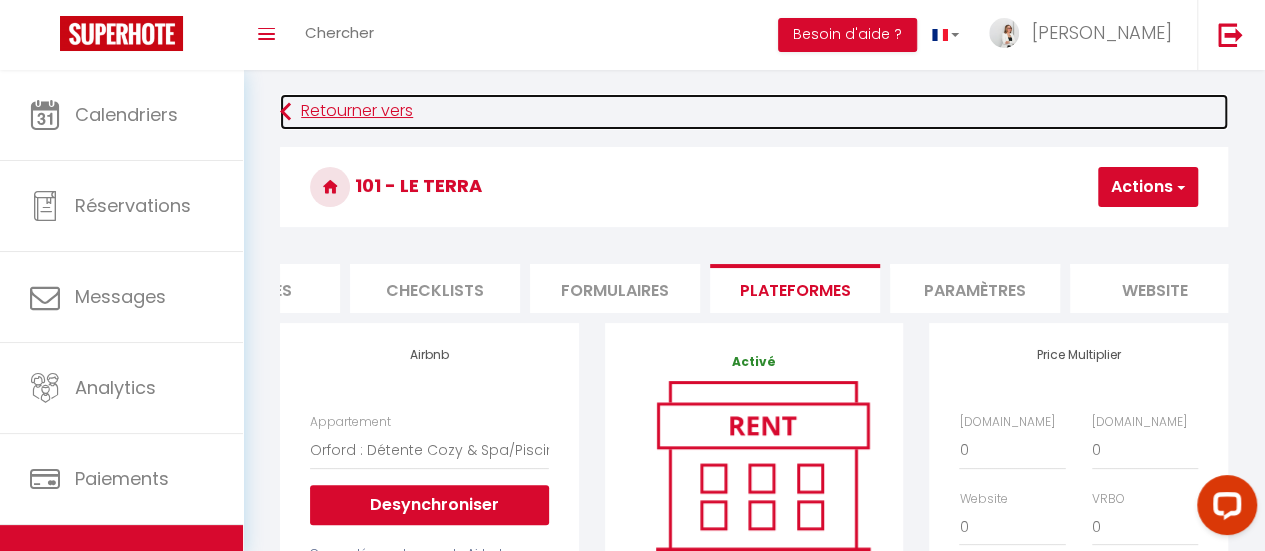 click at bounding box center (285, 112) 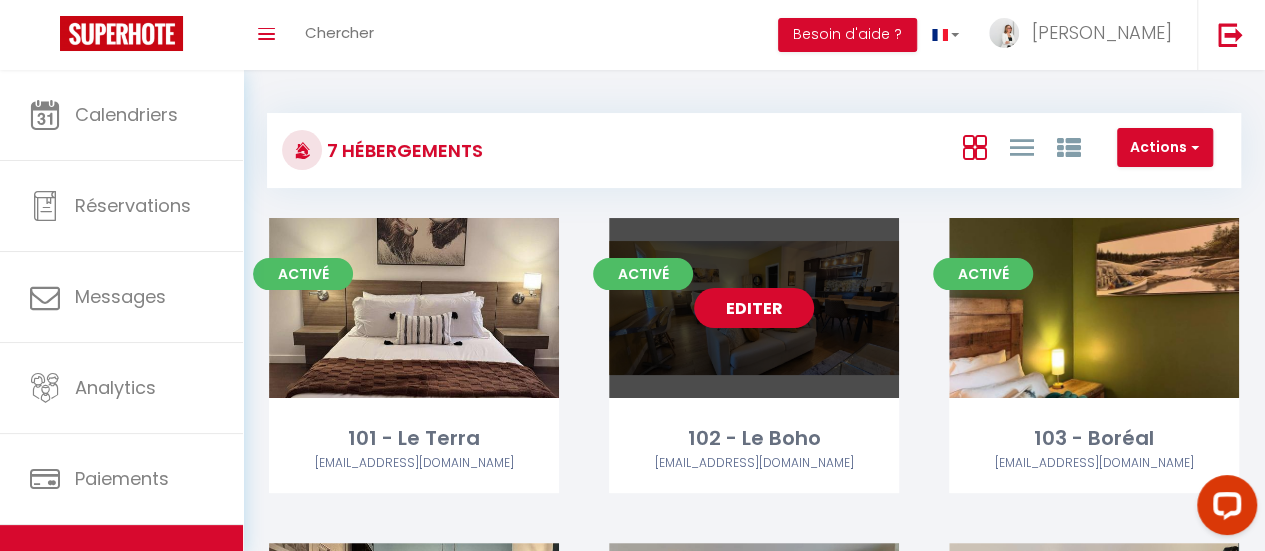 click on "Editer" at bounding box center [754, 308] 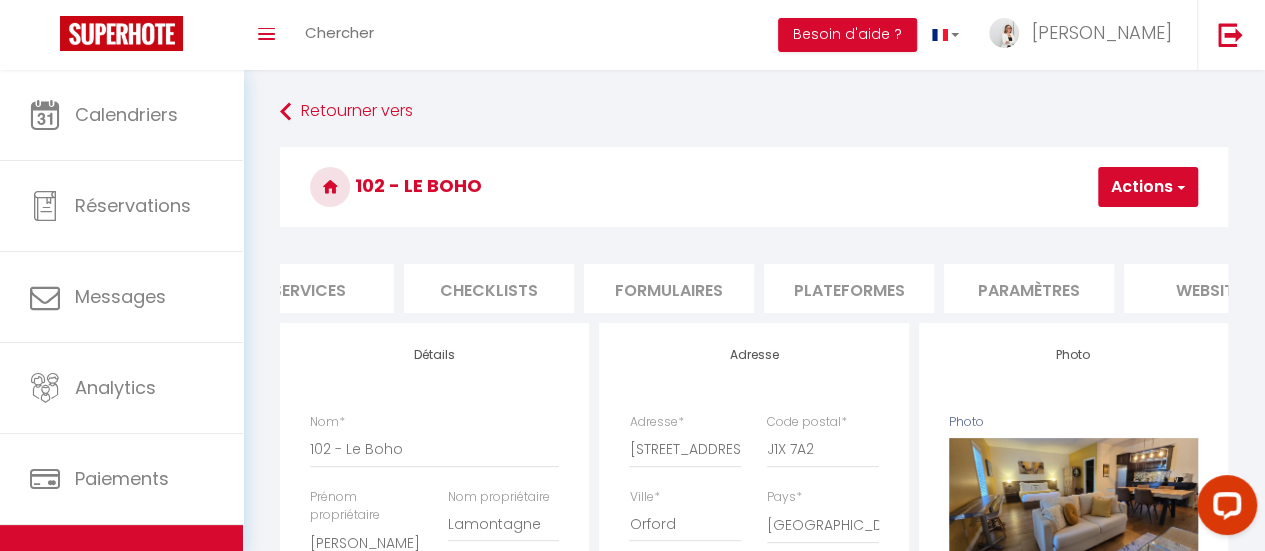 scroll, scrollTop: 0, scrollLeft: 609, axis: horizontal 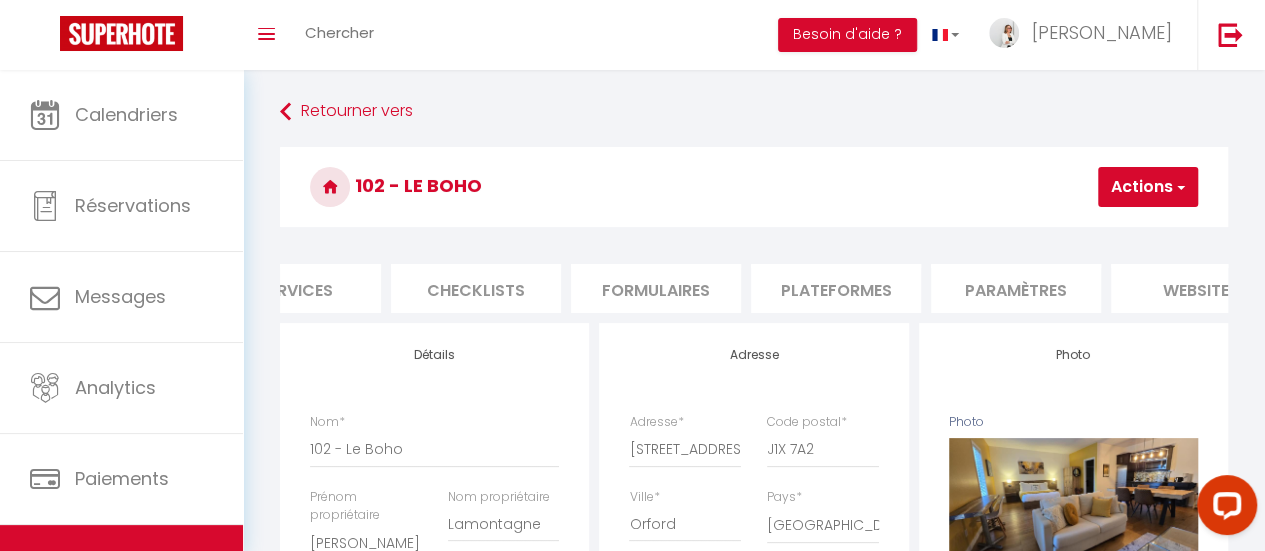 click on "Plateformes" at bounding box center (836, 288) 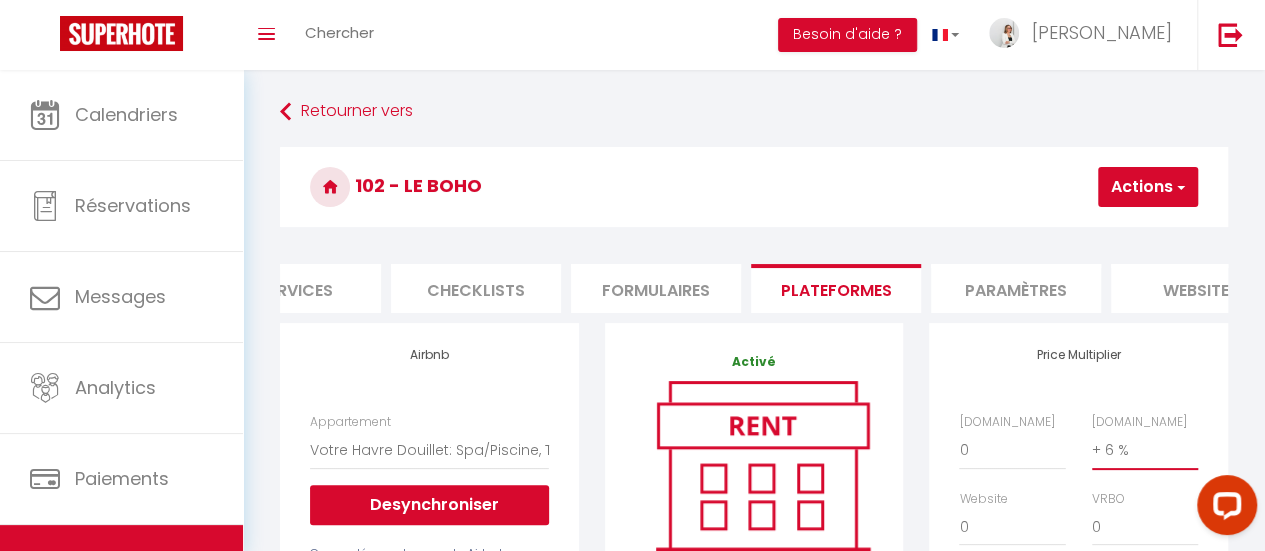 click on "0
+ 1 %
+ 2 %
+ 3 %
+ 4 %
+ 5 %
+ 6 %
+ 7 %
+ 8 %
+ 9 %" at bounding box center (1145, 450) 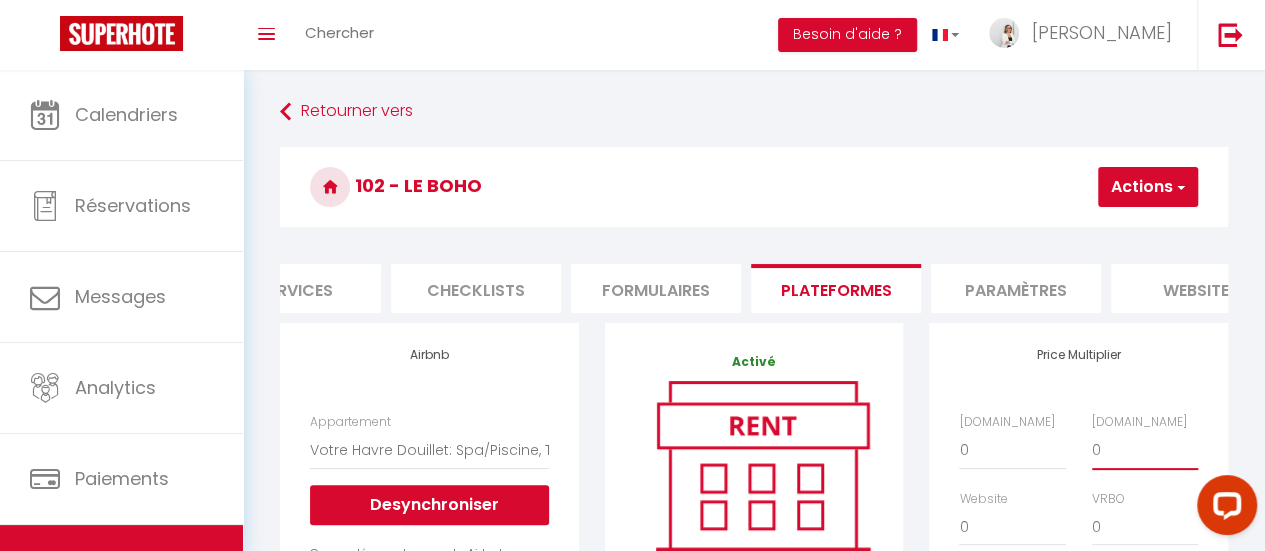 click on "0
+ 1 %
+ 2 %
+ 3 %
+ 4 %
+ 5 %
+ 6 %
+ 7 %
+ 8 %
+ 9 %" at bounding box center (1145, 450) 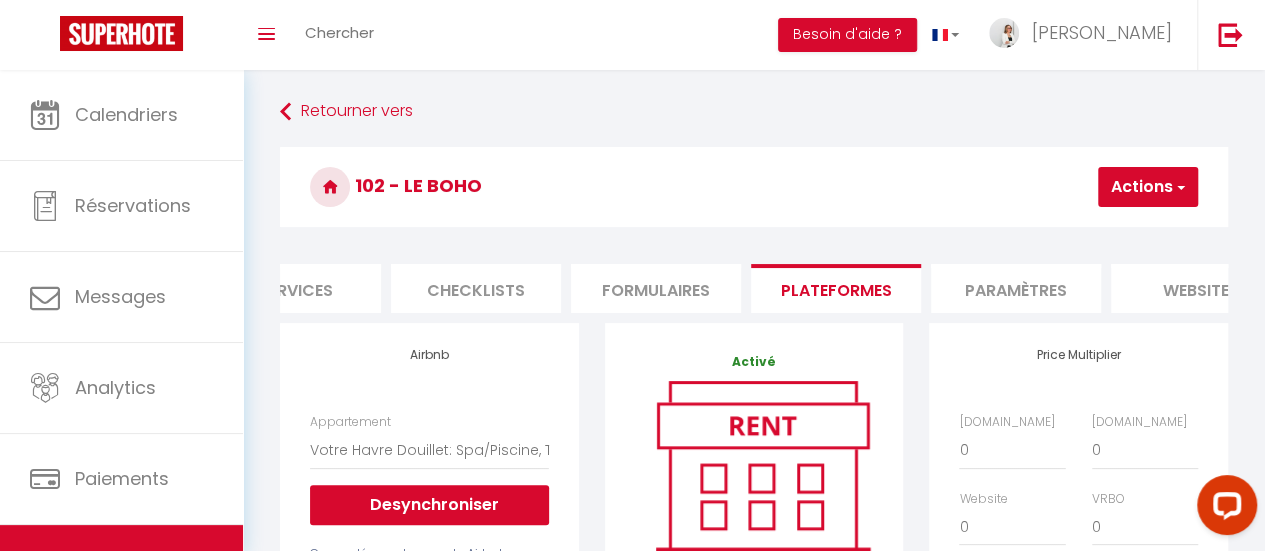 click on "Retourner vers    102 - Le Boho
Actions
Enregistrer
Info
Contrat
Facture
Services
Checklists
Formulaires
Plateformes
Paramètres
website
Journal
Modèle personnalisé
×         Titre [PERSON_NAME]
Enregistrer
Liste de checklist
×
Titre
*     *" at bounding box center (754, 687) 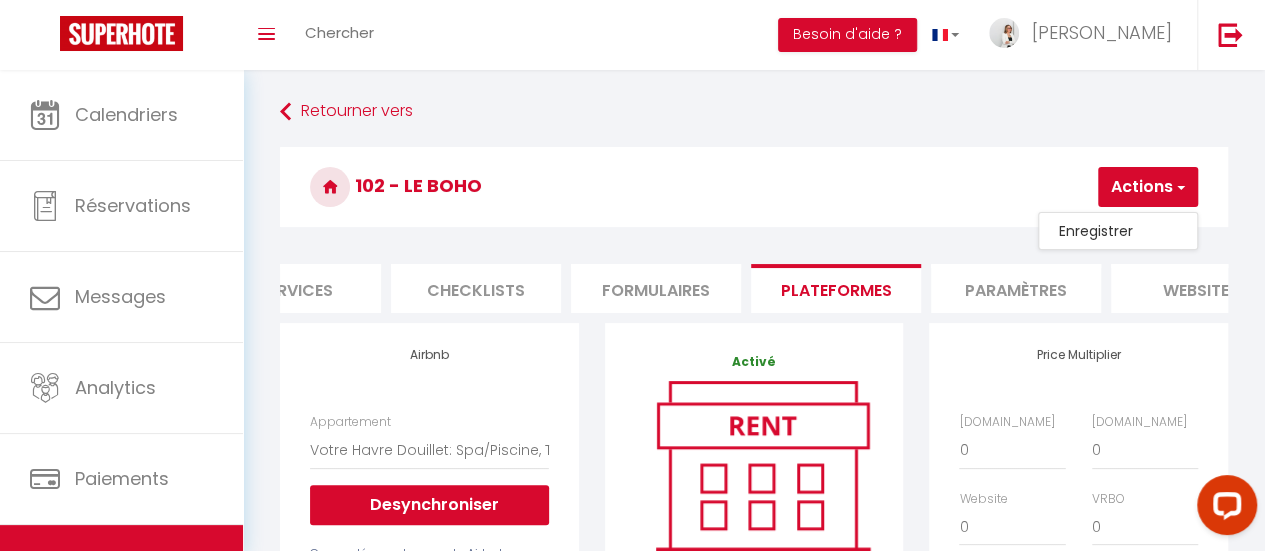 click on "Enregistrer" at bounding box center [1118, 231] 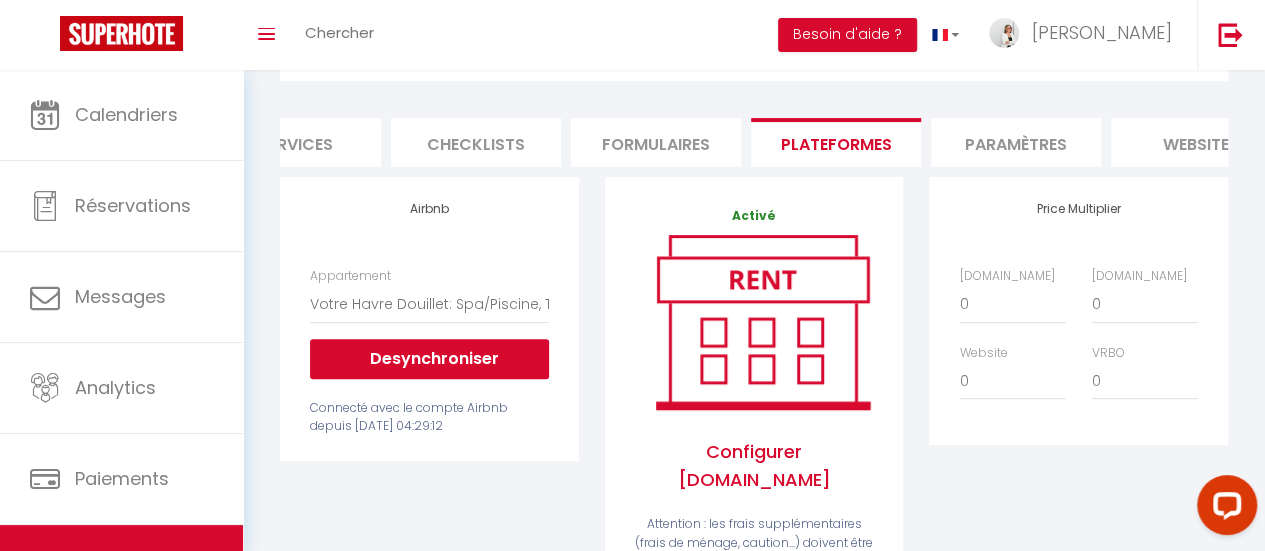 scroll, scrollTop: 0, scrollLeft: 0, axis: both 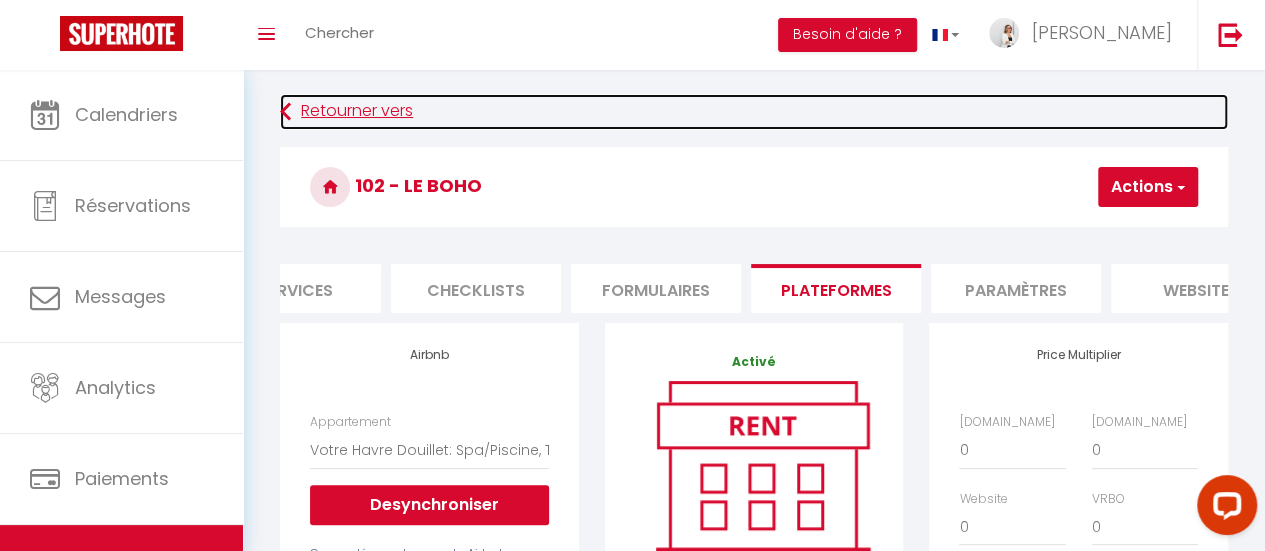 click on "Retourner vers" at bounding box center [754, 112] 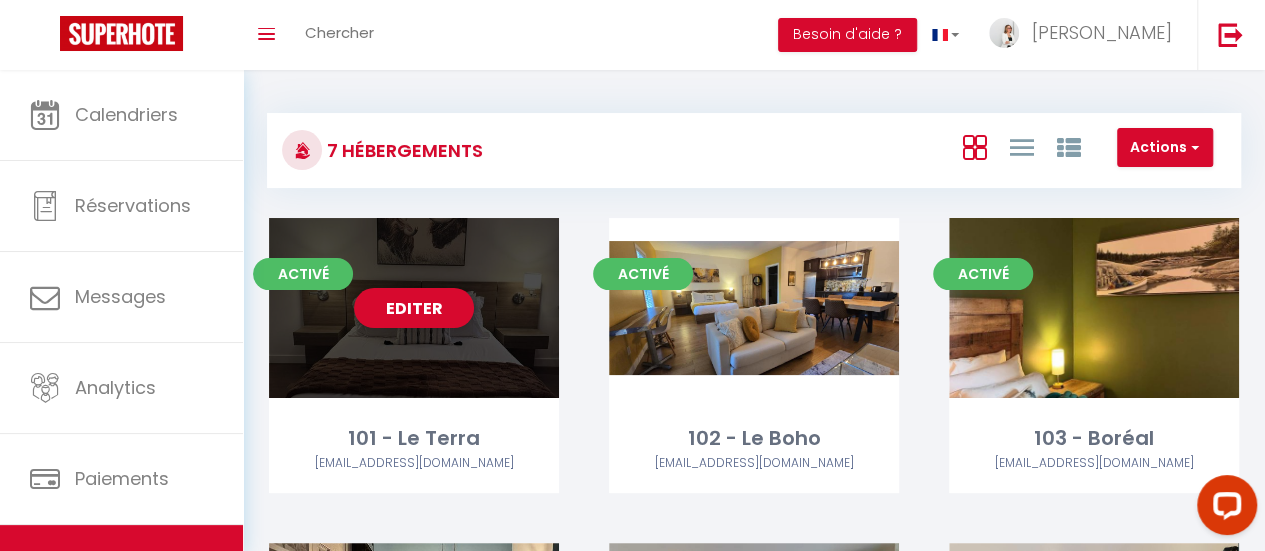 click on "Editer" at bounding box center (414, 308) 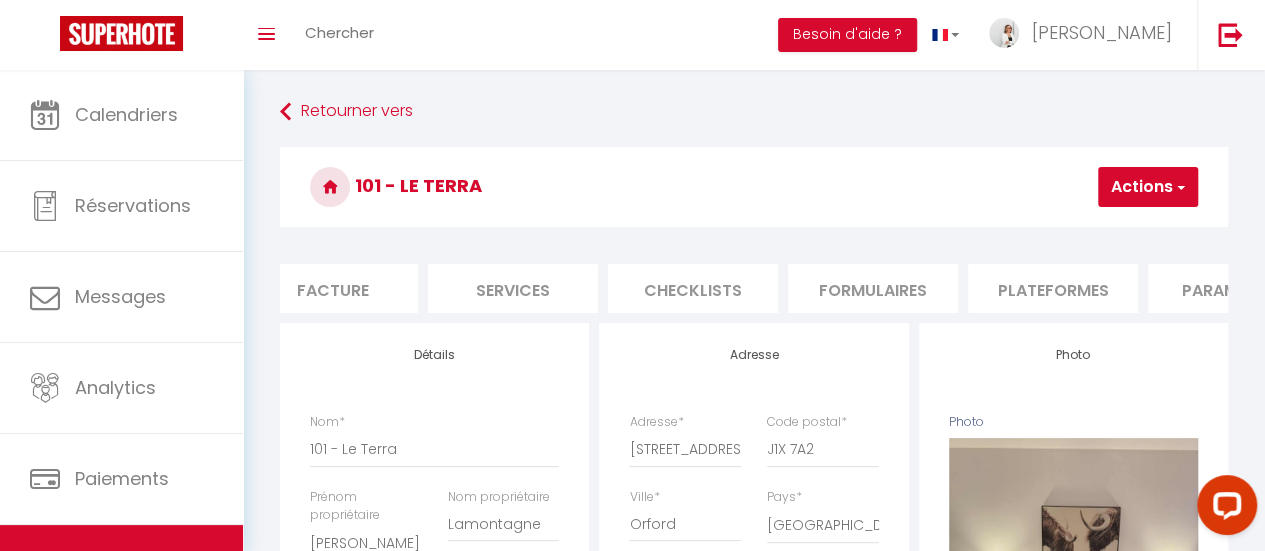 scroll, scrollTop: 0, scrollLeft: 852, axis: horizontal 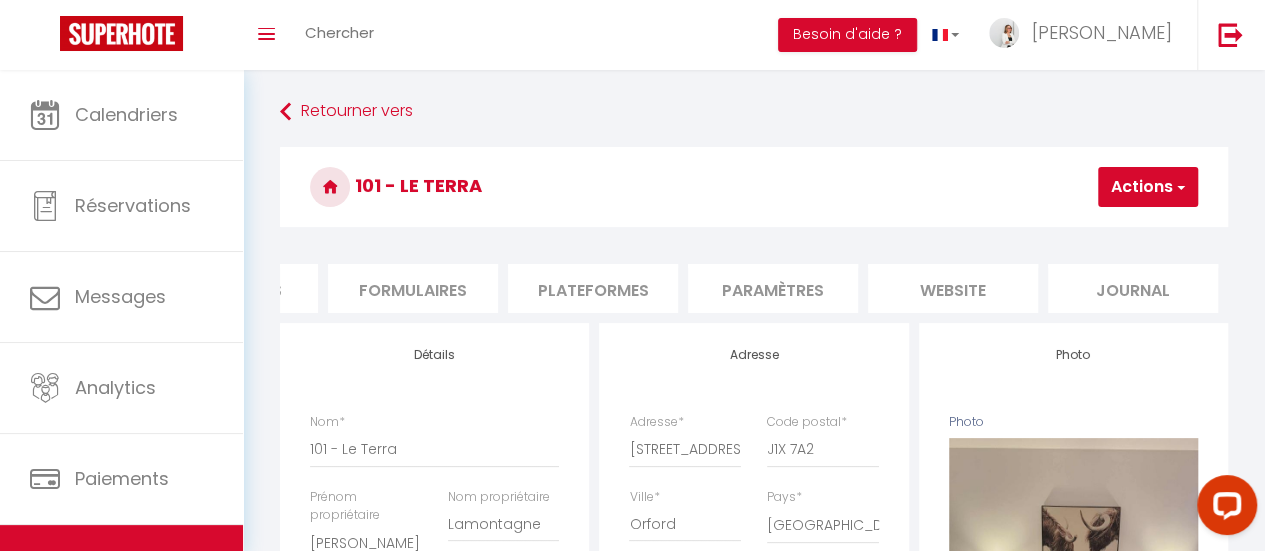click on "Paramètres" at bounding box center (773, 288) 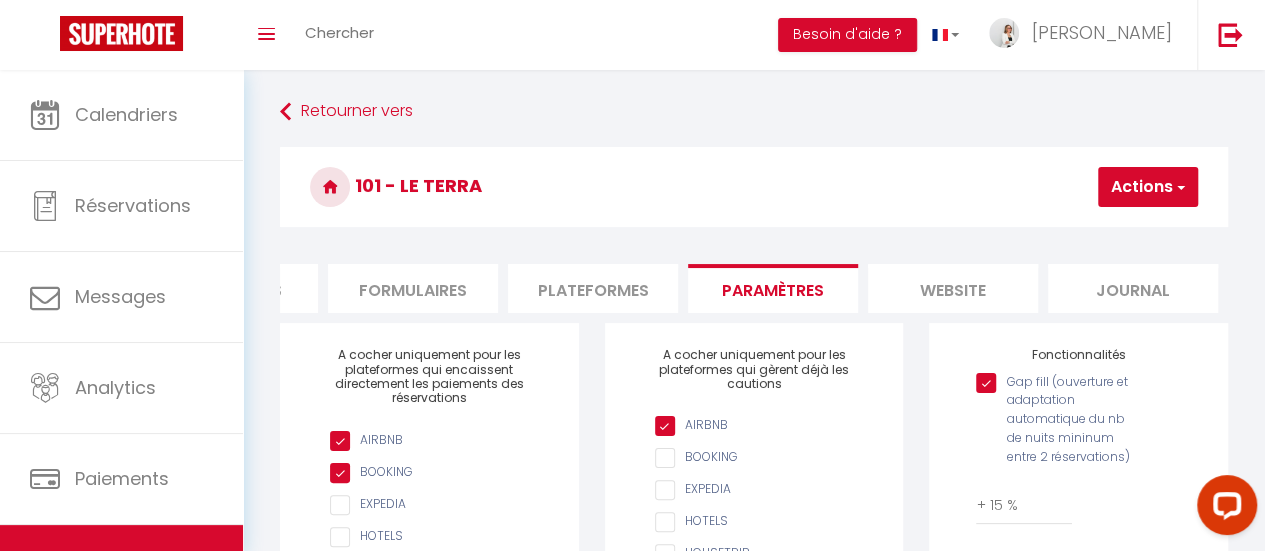 click on "website" at bounding box center [953, 288] 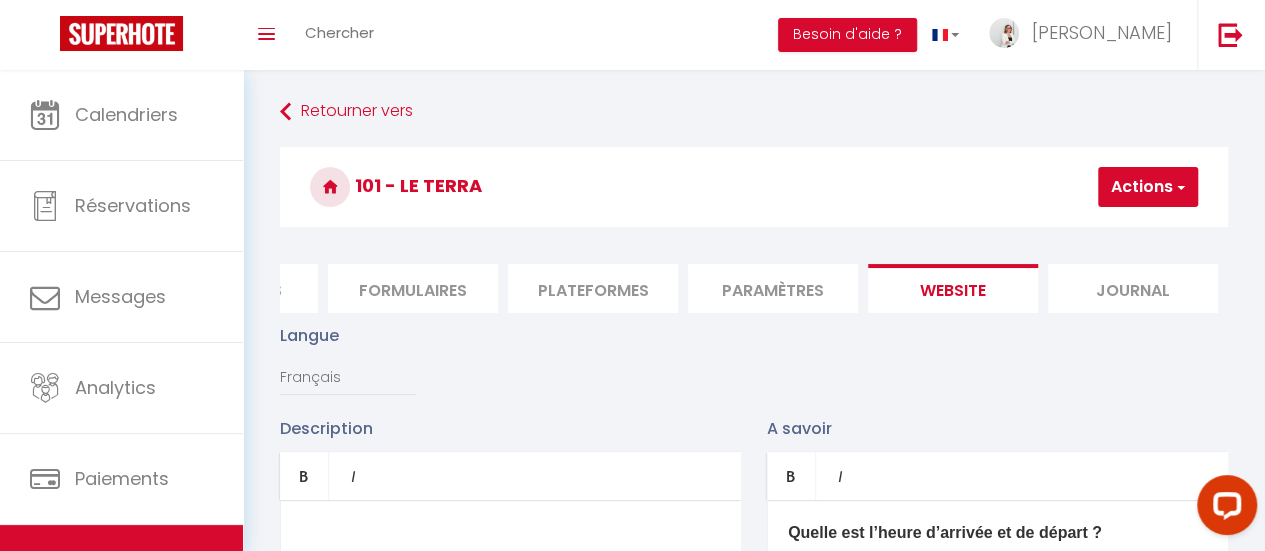 click on "Plateformes" at bounding box center (593, 288) 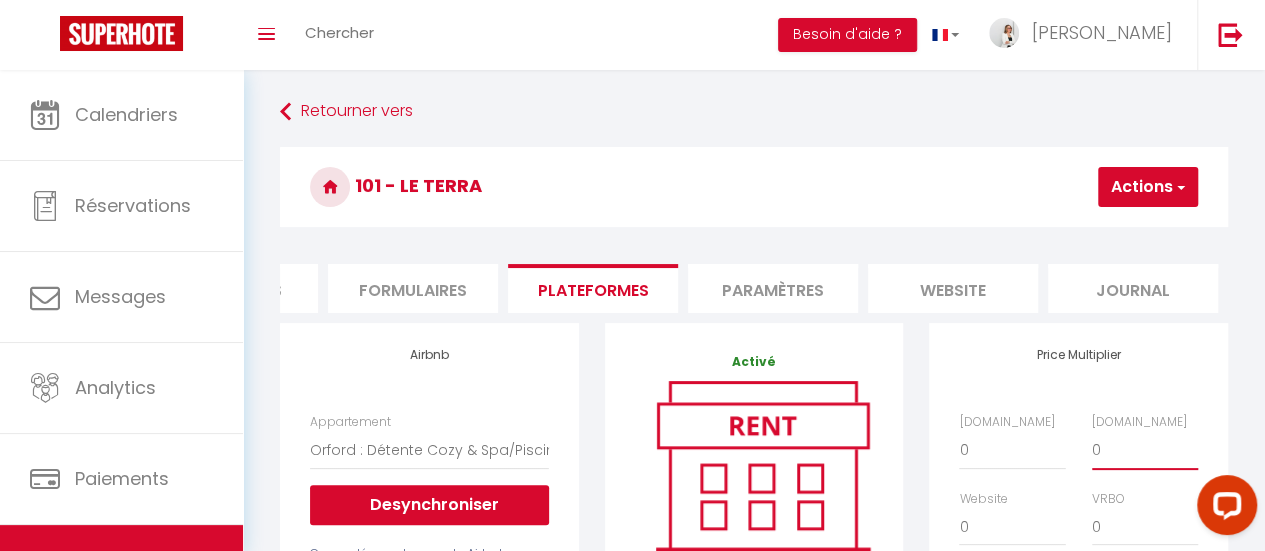 click on "0
+ 1 %
+ 2 %
+ 3 %
+ 4 %
+ 5 %
+ 6 %
+ 7 %
+ 8 %
+ 9 %" at bounding box center (1145, 450) 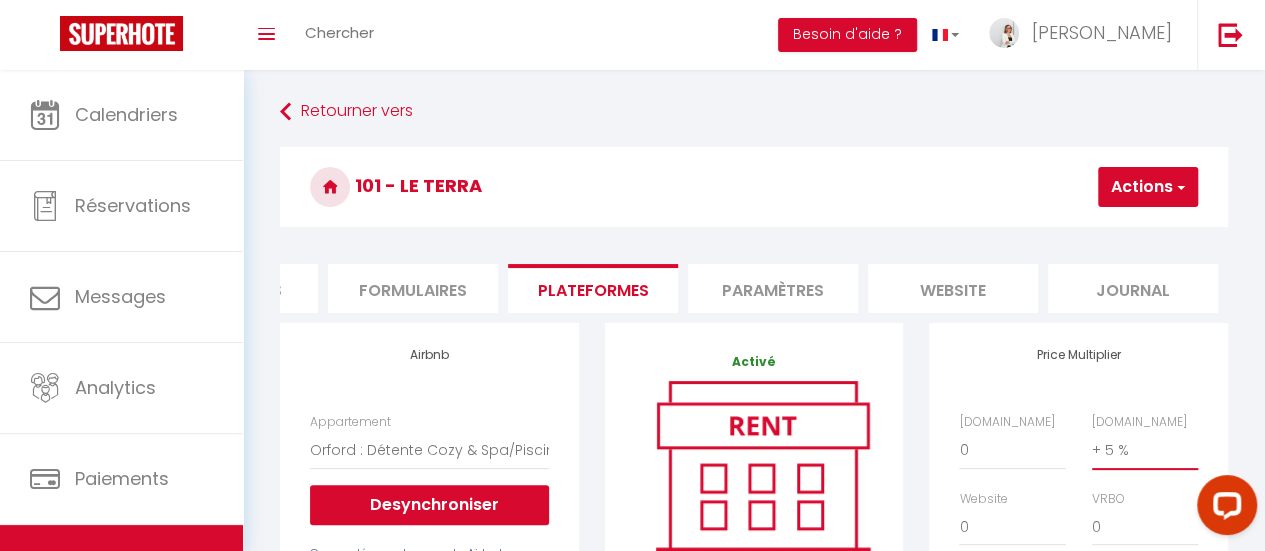 click on "0
+ 1 %
+ 2 %
+ 3 %
+ 4 %
+ 5 %
+ 6 %
+ 7 %
+ 8 %
+ 9 %" at bounding box center [1145, 450] 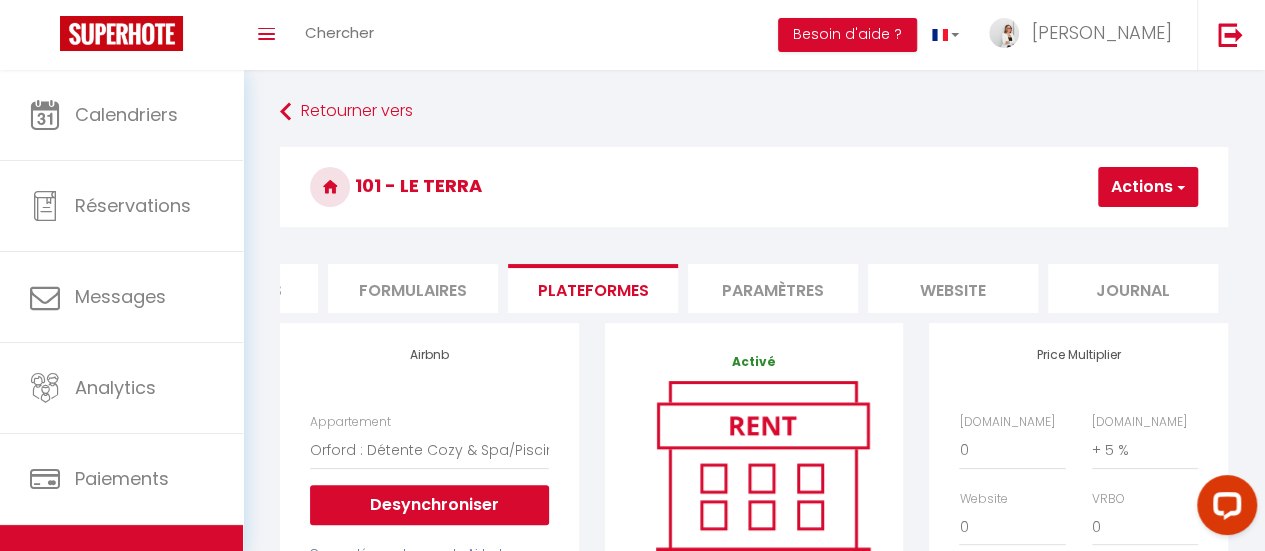 click on "Actions" at bounding box center (1148, 187) 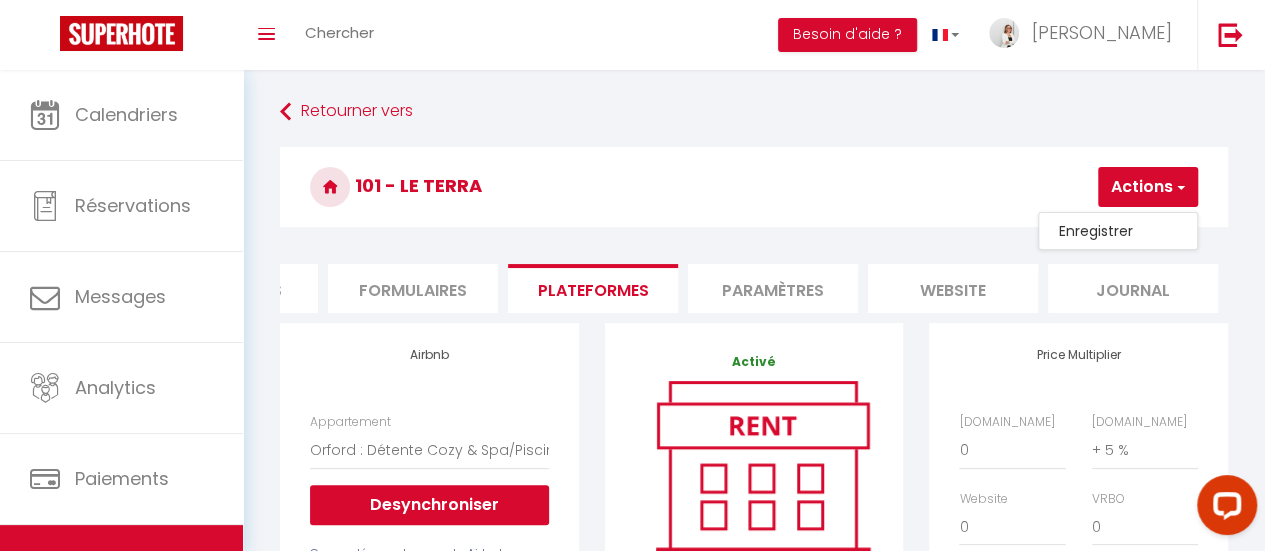 click on "Enregistrer" at bounding box center (1118, 231) 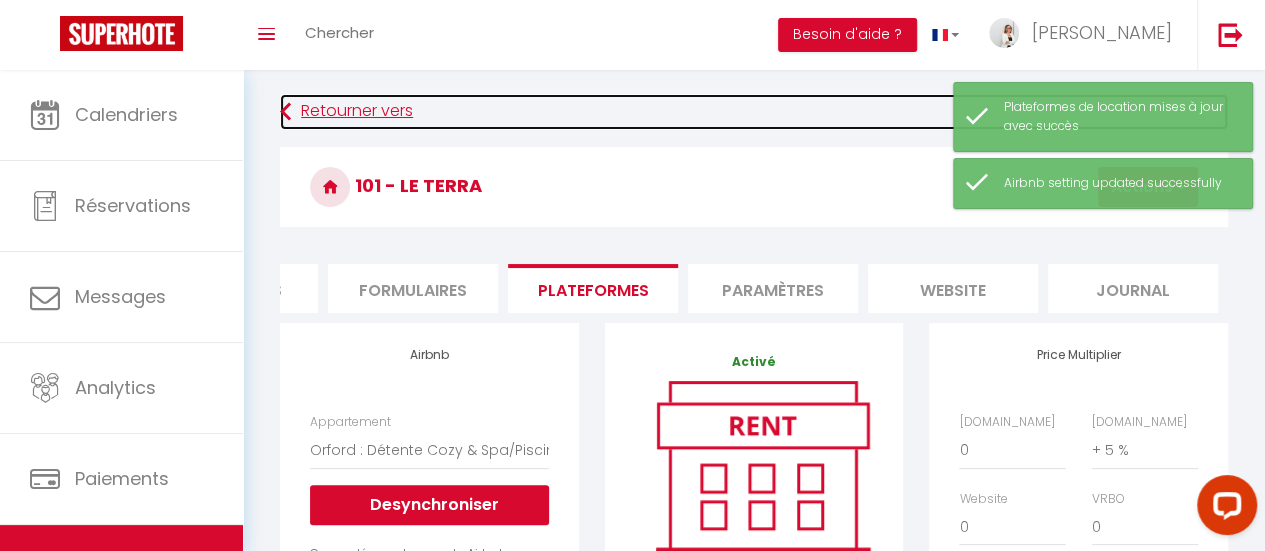 click on "Retourner vers" at bounding box center (754, 112) 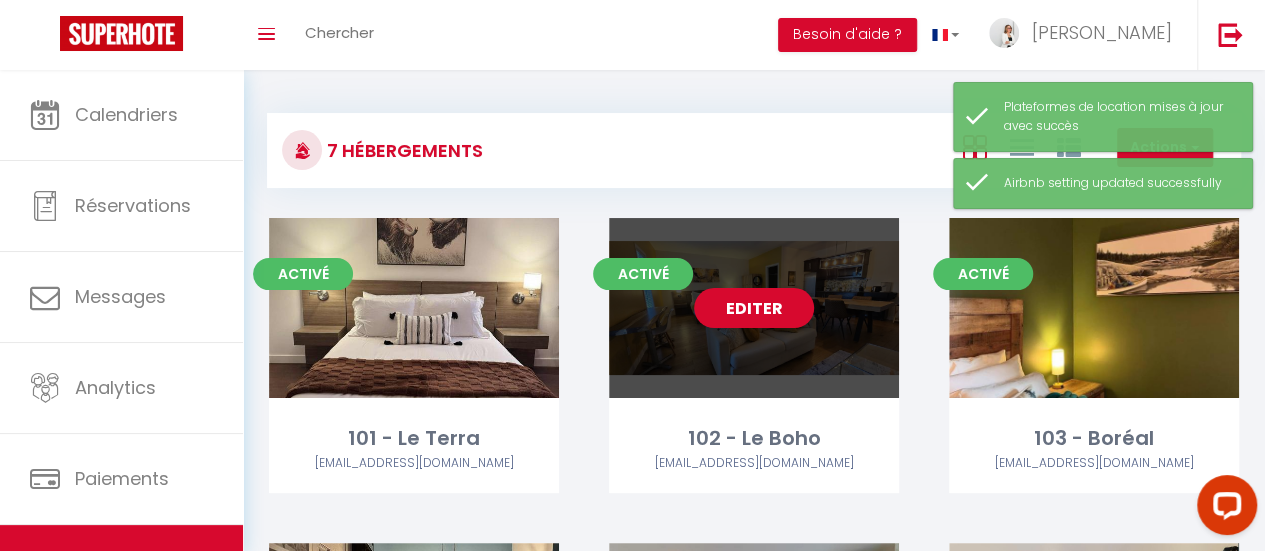 click on "Editer" at bounding box center [754, 308] 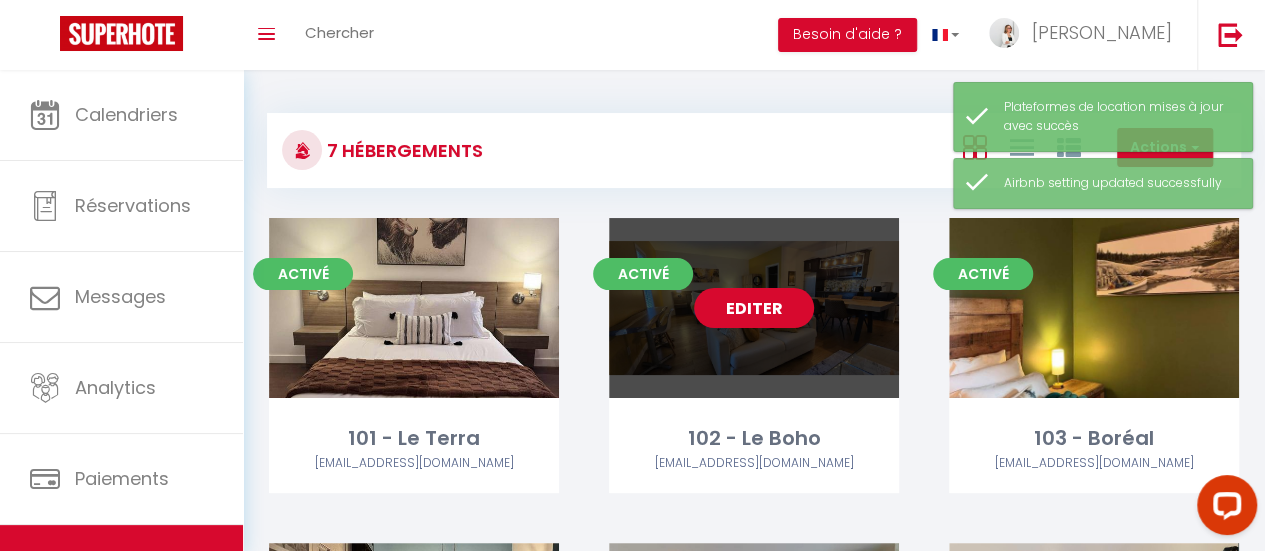 click on "Editer" at bounding box center [754, 308] 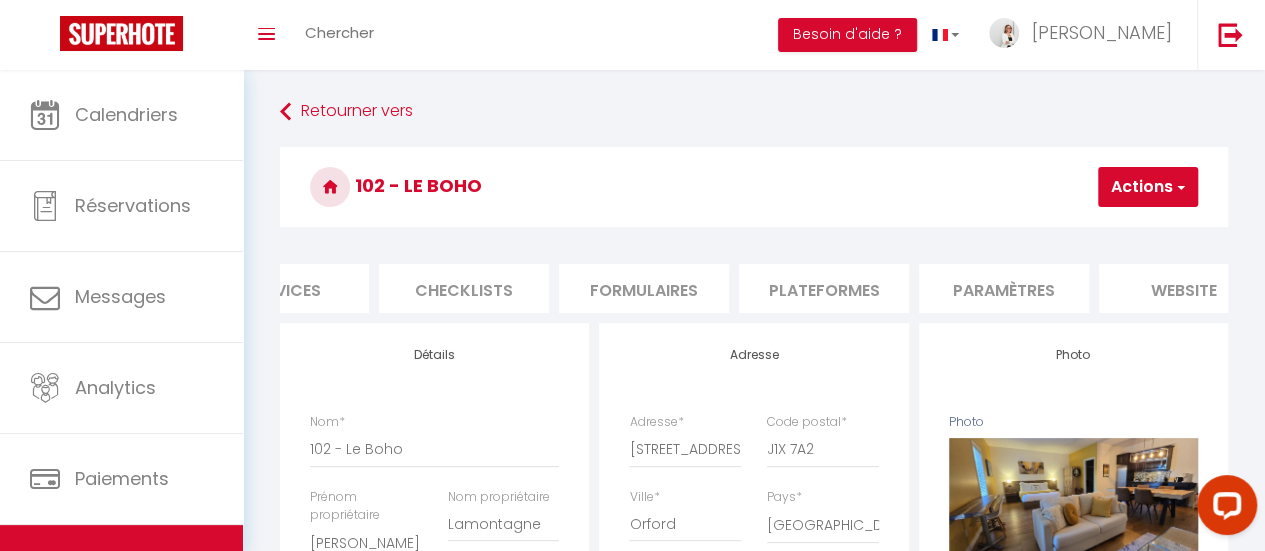 scroll, scrollTop: 0, scrollLeft: 628, axis: horizontal 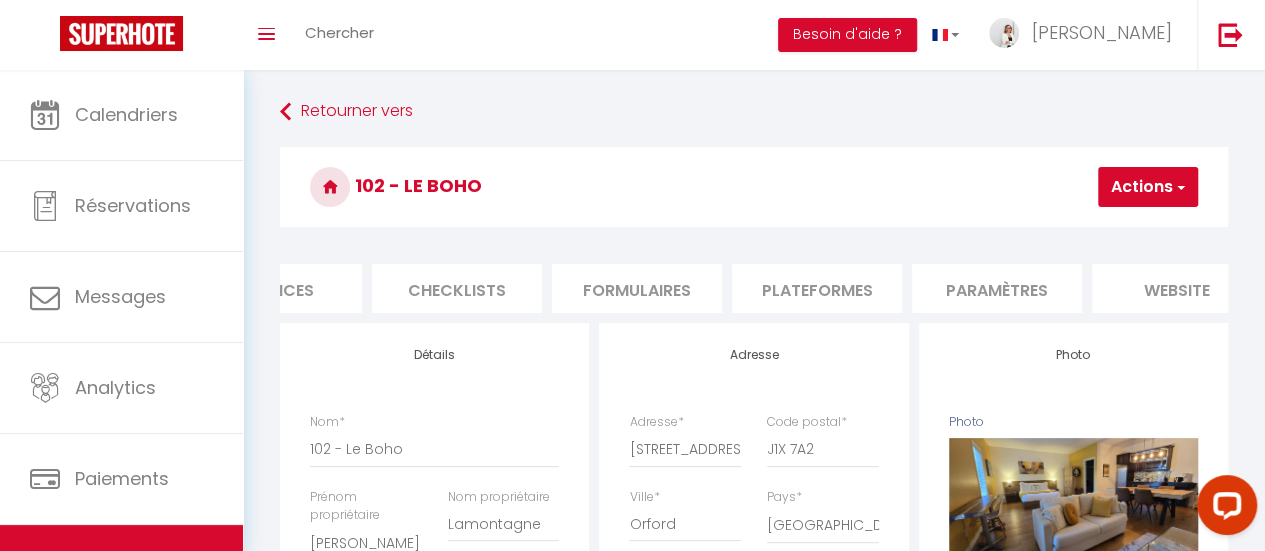 click on "Plateformes" at bounding box center (817, 288) 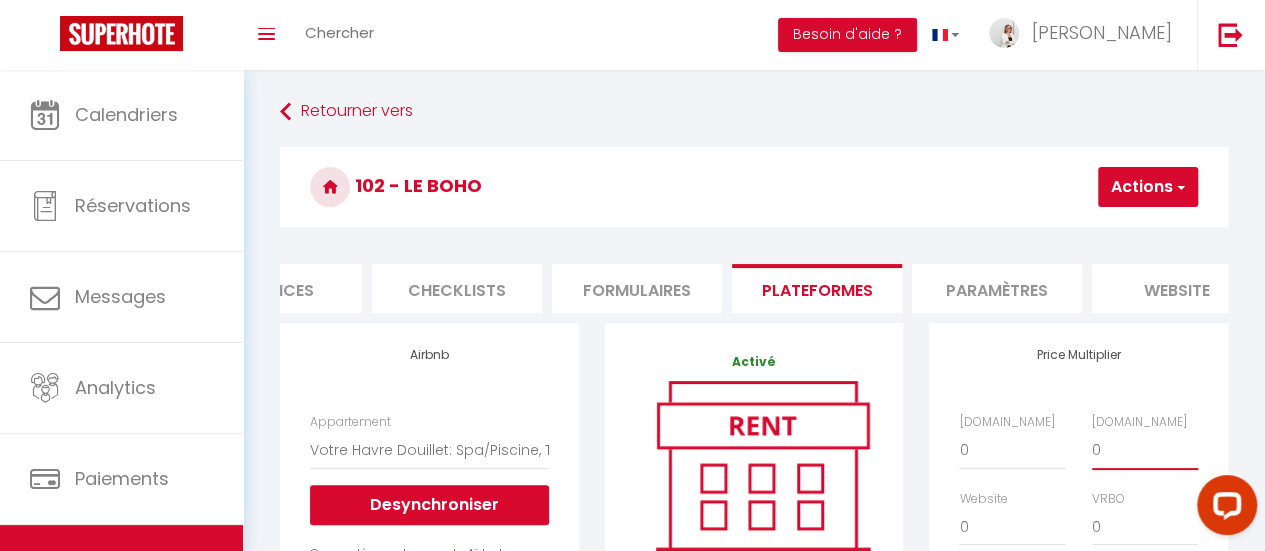 click on "0
+ 1 %
+ 2 %
+ 3 %
+ 4 %
+ 5 %
+ 6 %
+ 7 %
+ 8 %
+ 9 %" at bounding box center [1145, 450] 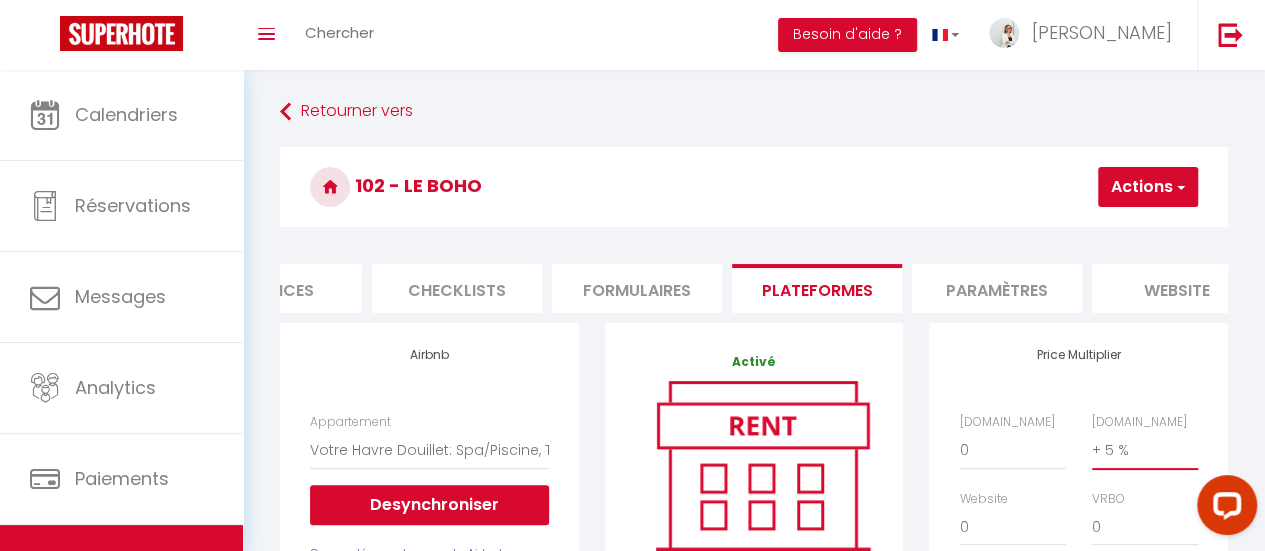 click on "0
+ 1 %
+ 2 %
+ 3 %
+ 4 %
+ 5 %
+ 6 %
+ 7 %
+ 8 %
+ 9 %" at bounding box center (1145, 450) 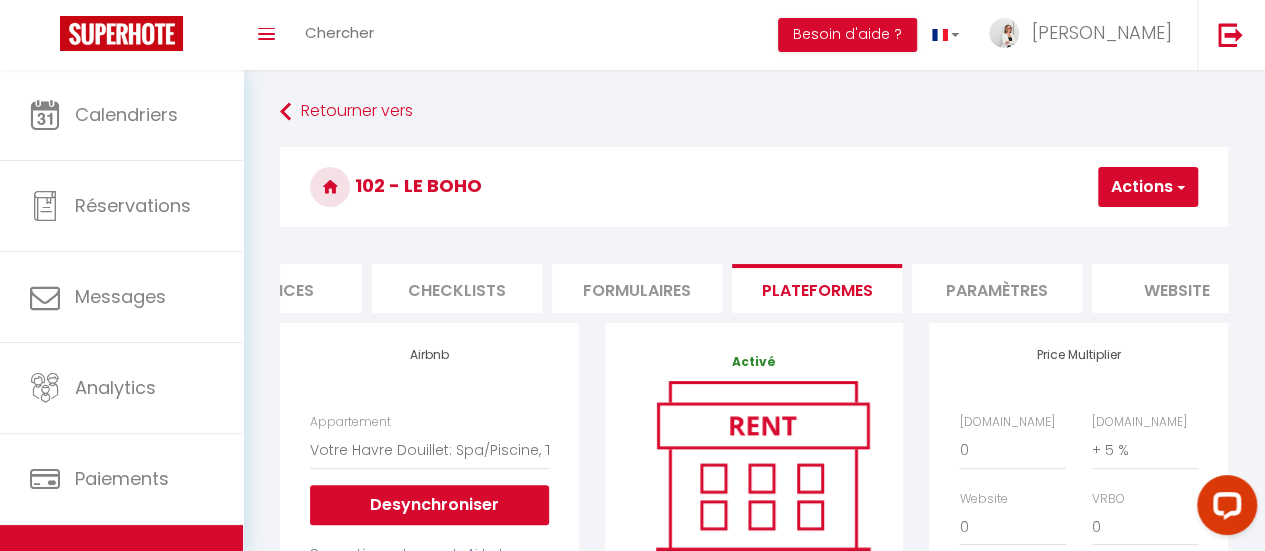 click at bounding box center (1179, 187) 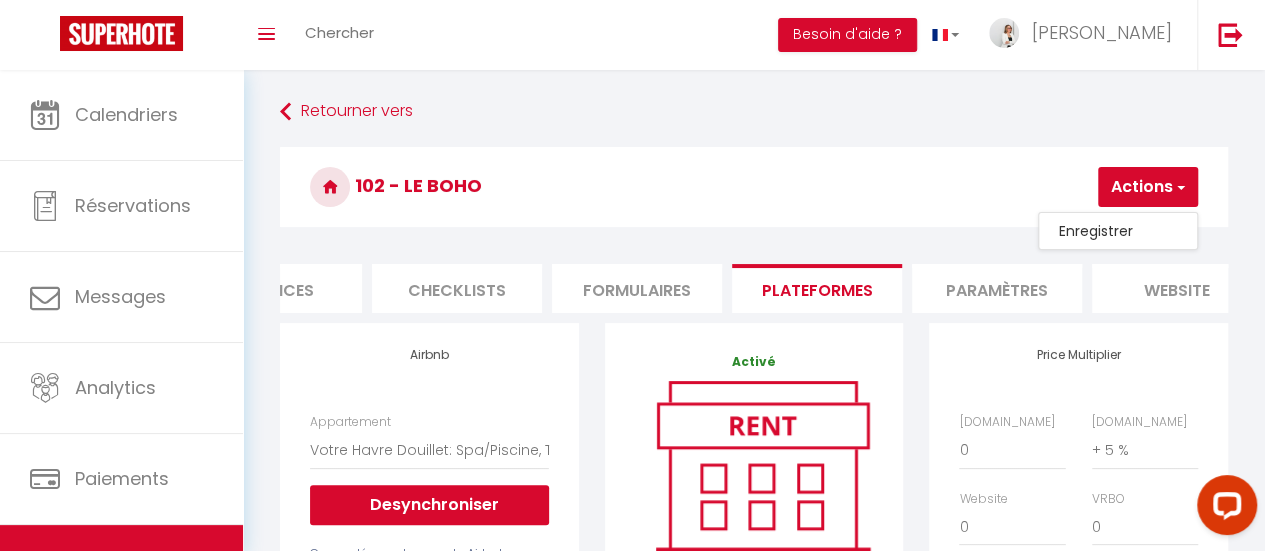 click on "Enregistrer" at bounding box center [1118, 231] 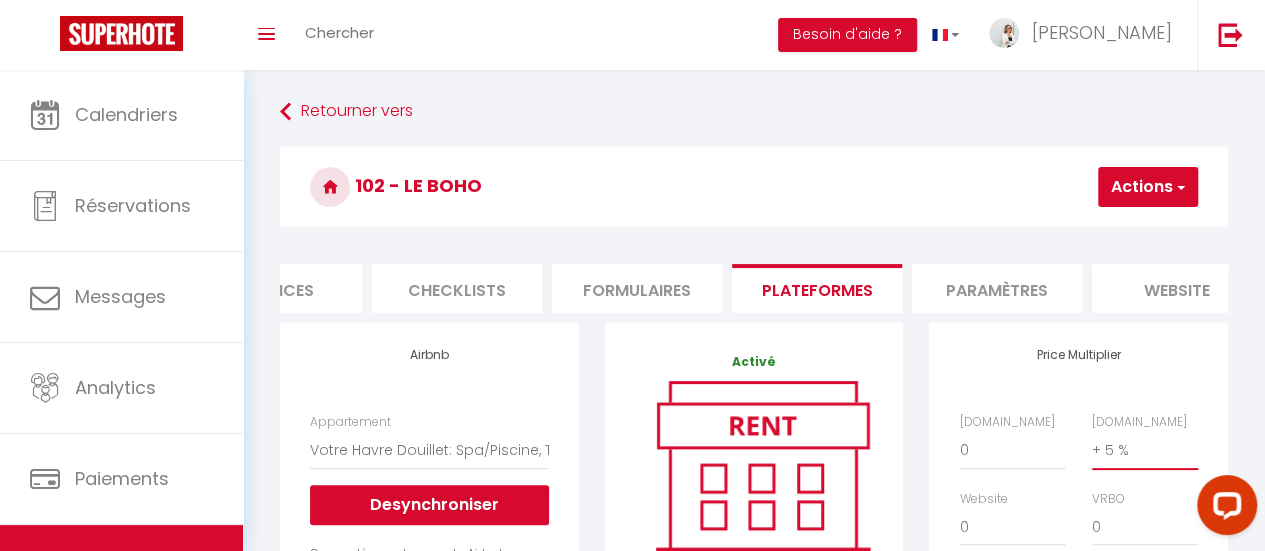 click on "0
+ 1 %
+ 2 %
+ 3 %
+ 4 %
+ 5 %
+ 6 %
+ 7 %
+ 8 %
+ 9 %" at bounding box center (1145, 450) 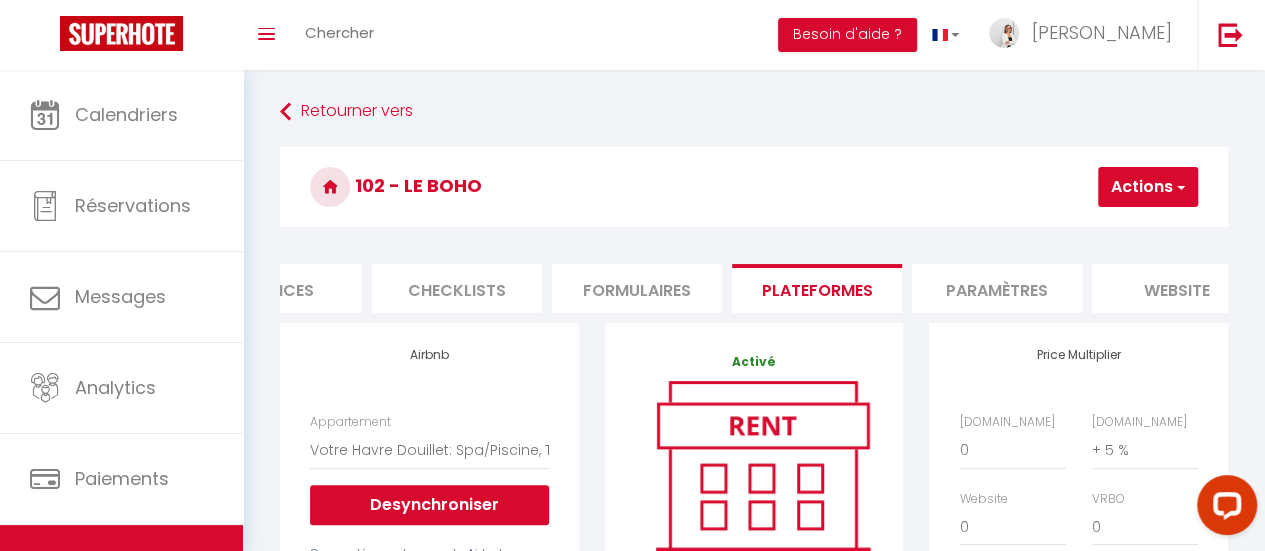 click on "102 - Le Boho" at bounding box center [754, 187] 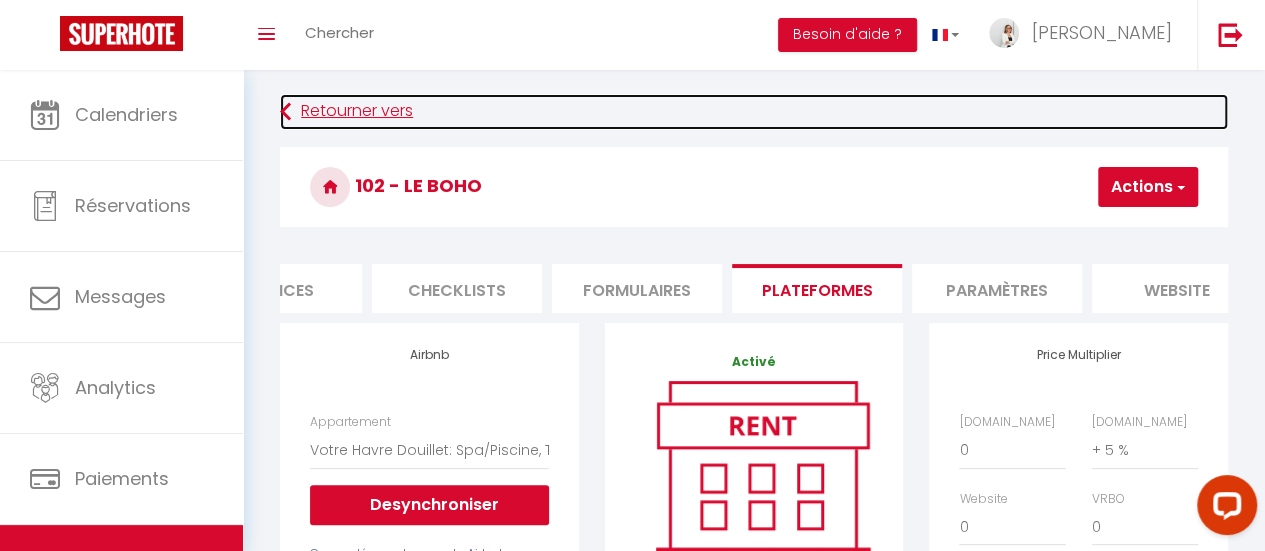 click on "Retourner vers" at bounding box center [754, 112] 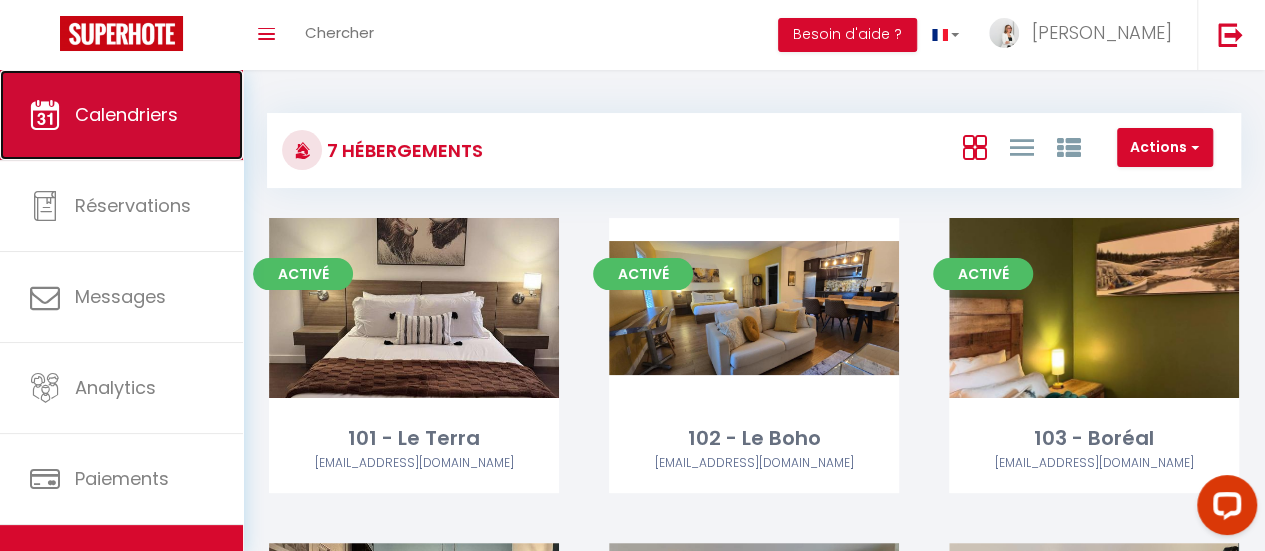 click on "Calendriers" at bounding box center [126, 114] 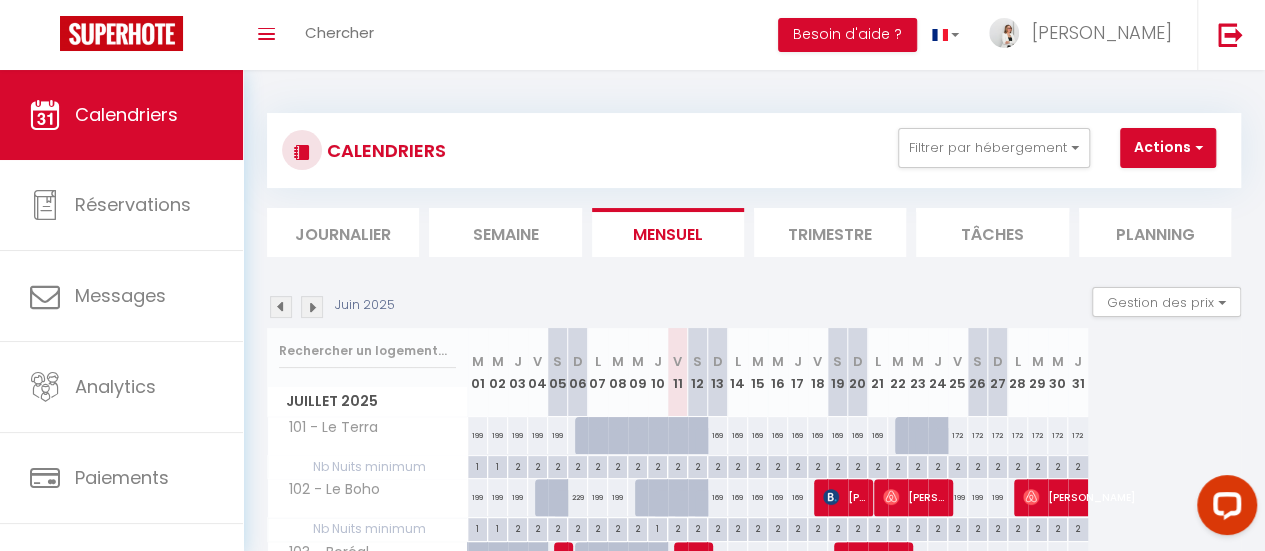 scroll, scrollTop: 100, scrollLeft: 0, axis: vertical 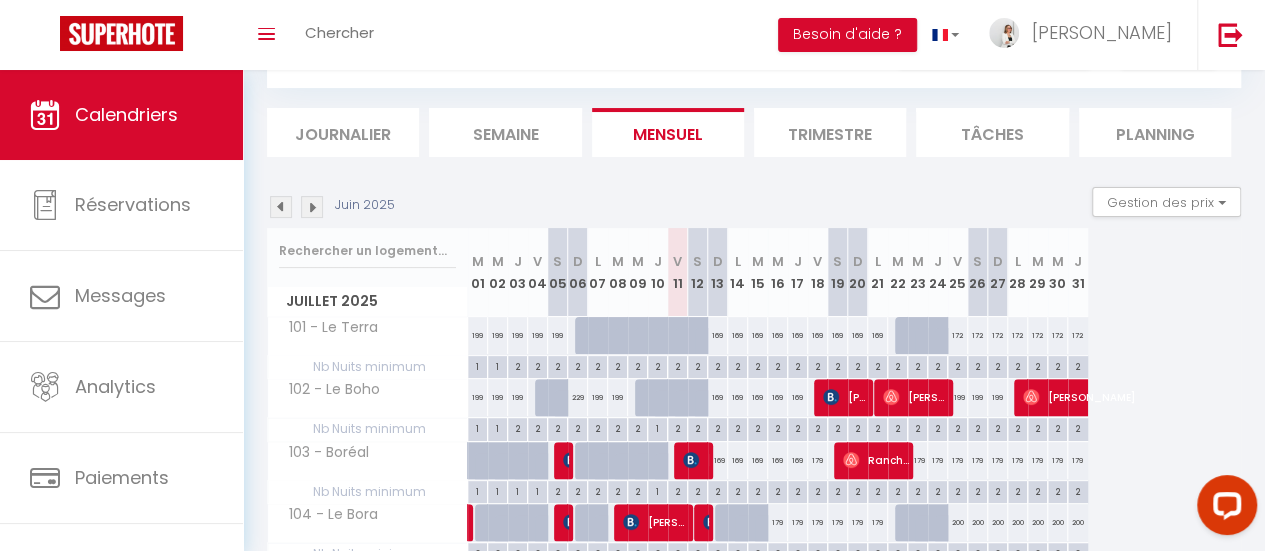 click on "169" at bounding box center (718, 335) 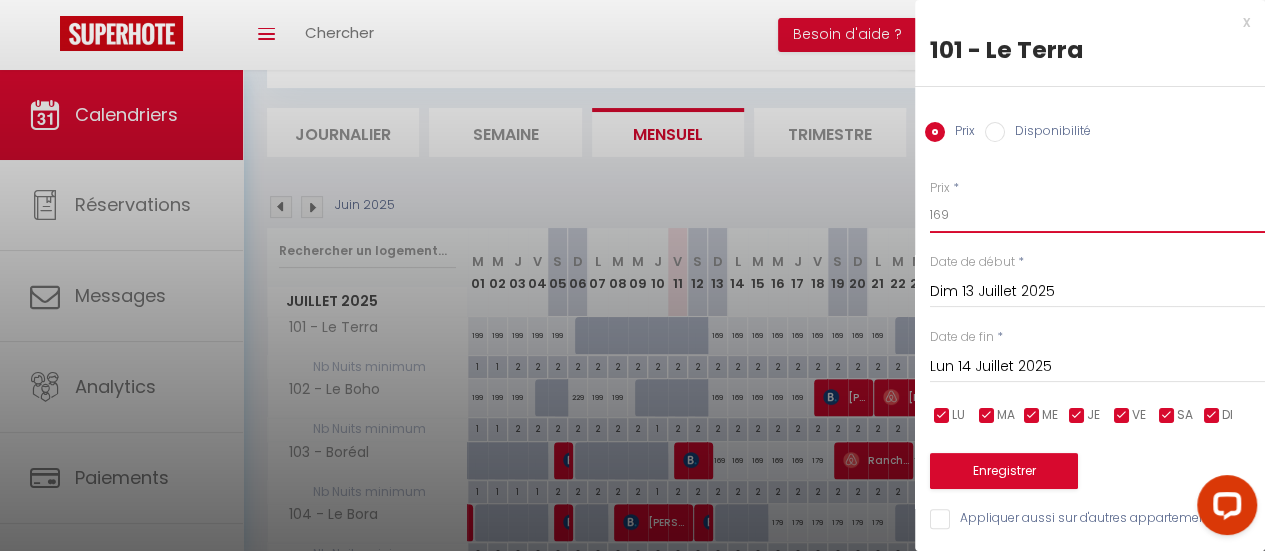 click on "169" at bounding box center [1097, 215] 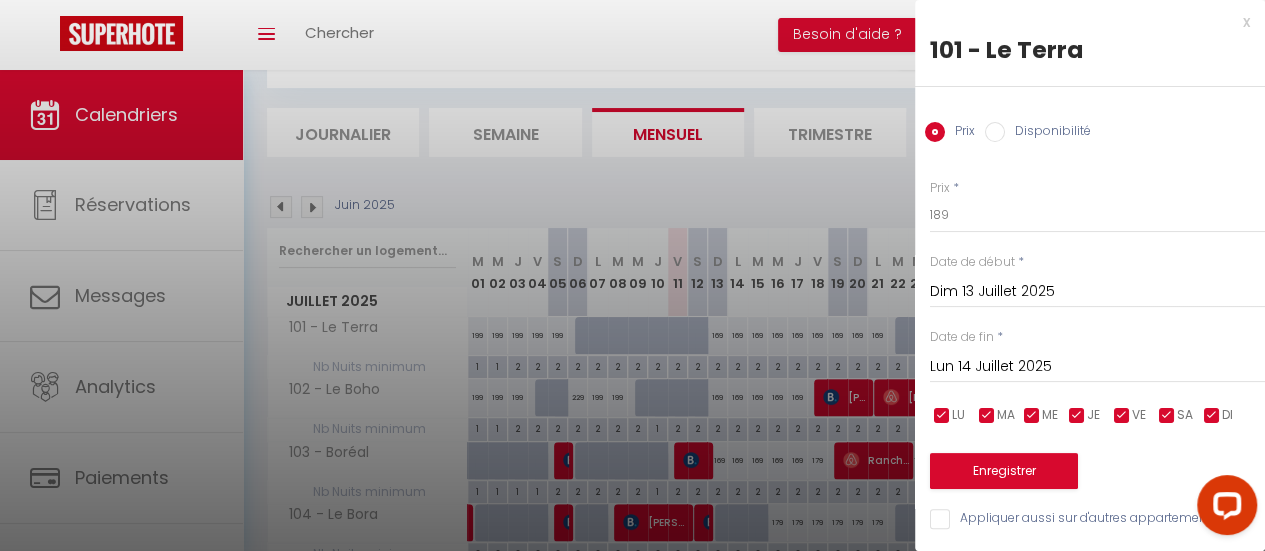 click on "Lun 14 Juillet 2025" at bounding box center [1097, 367] 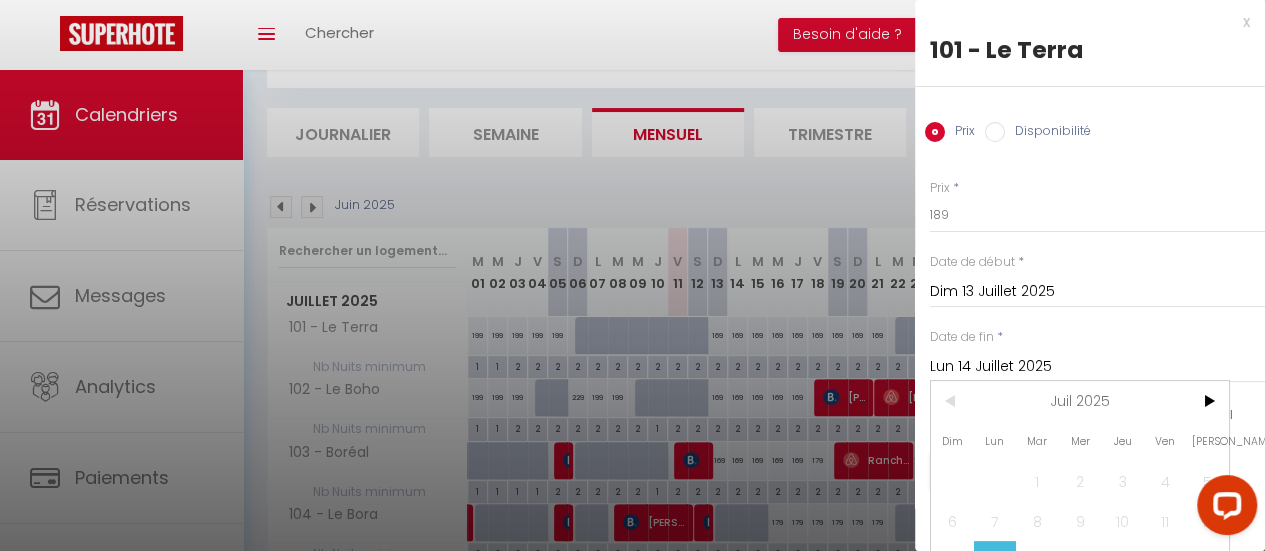 scroll, scrollTop: 0, scrollLeft: 0, axis: both 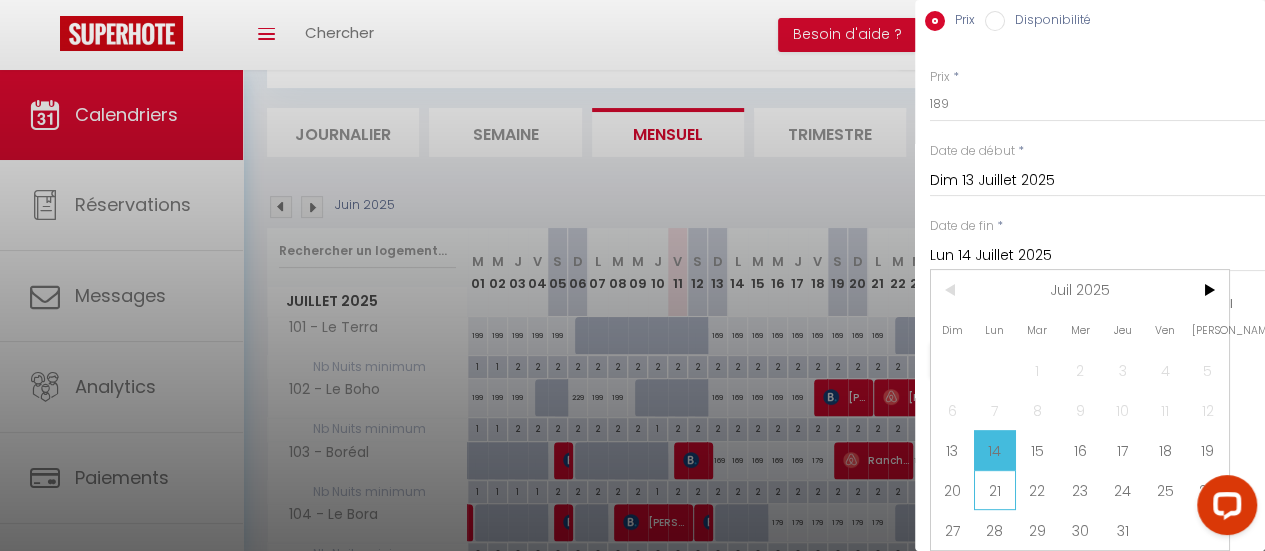 click on "21" at bounding box center [995, 490] 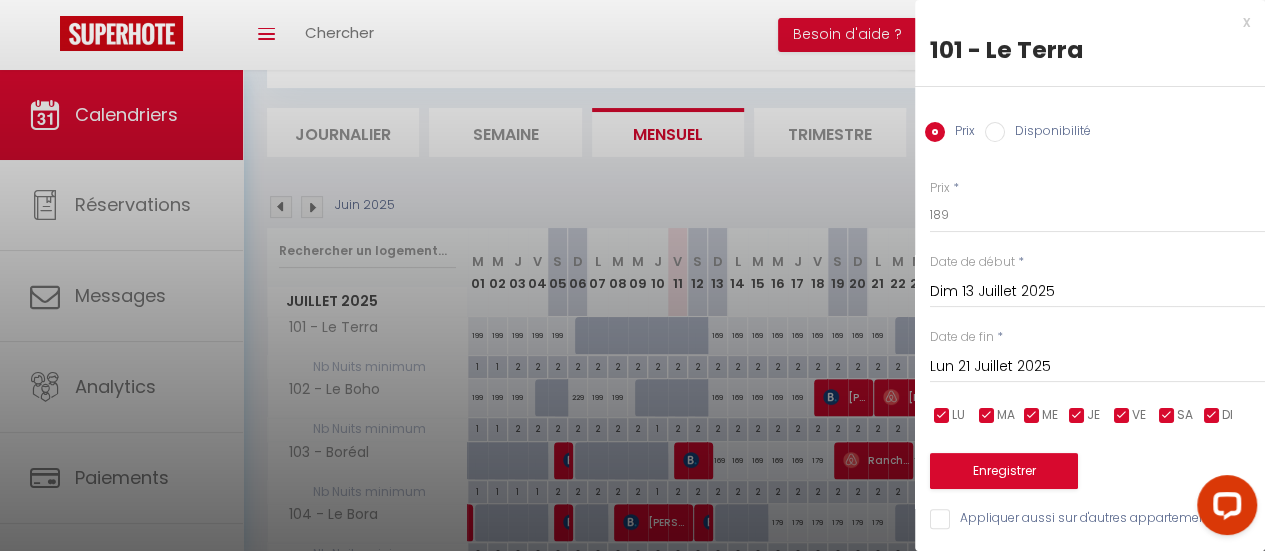 scroll, scrollTop: 14, scrollLeft: 0, axis: vertical 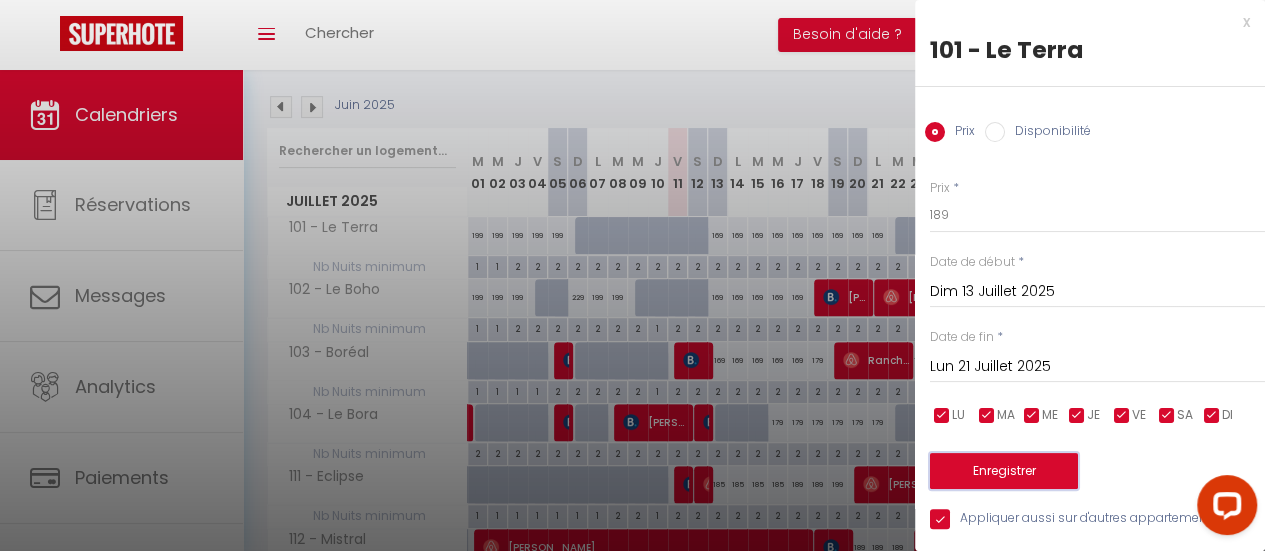 click on "Enregistrer" at bounding box center [1004, 471] 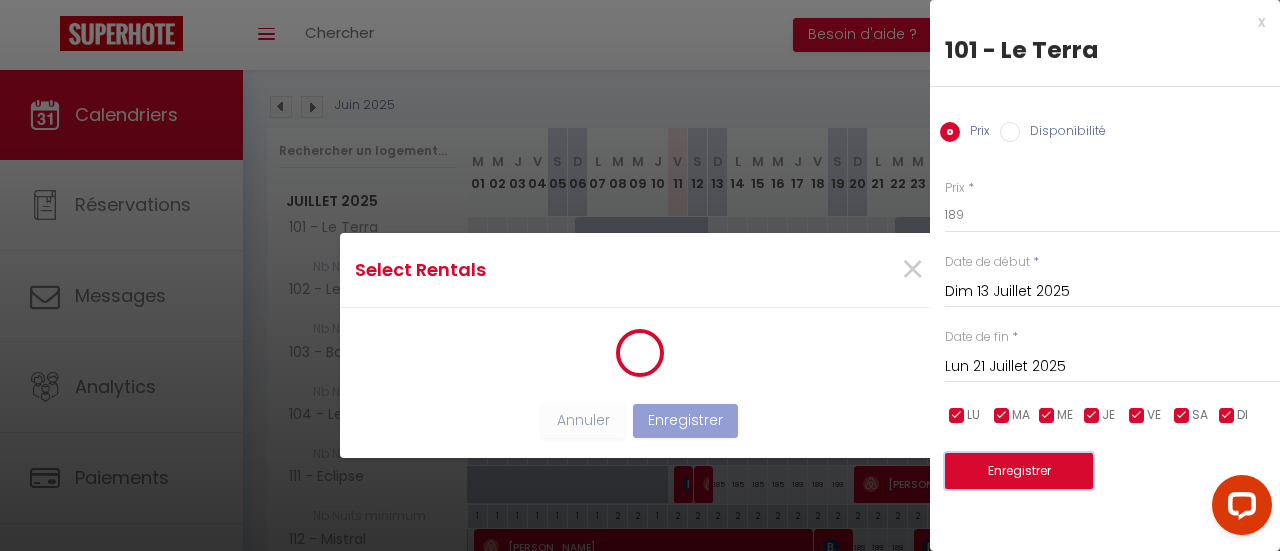 scroll, scrollTop: 0, scrollLeft: 0, axis: both 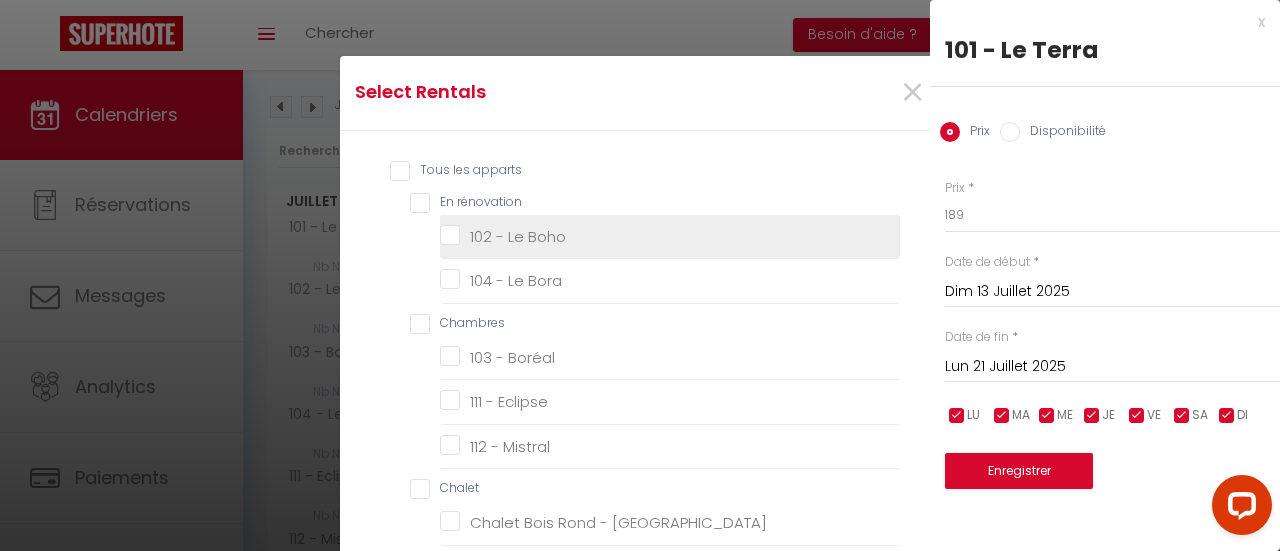 click on "102 - Le Boho" at bounding box center [670, 236] 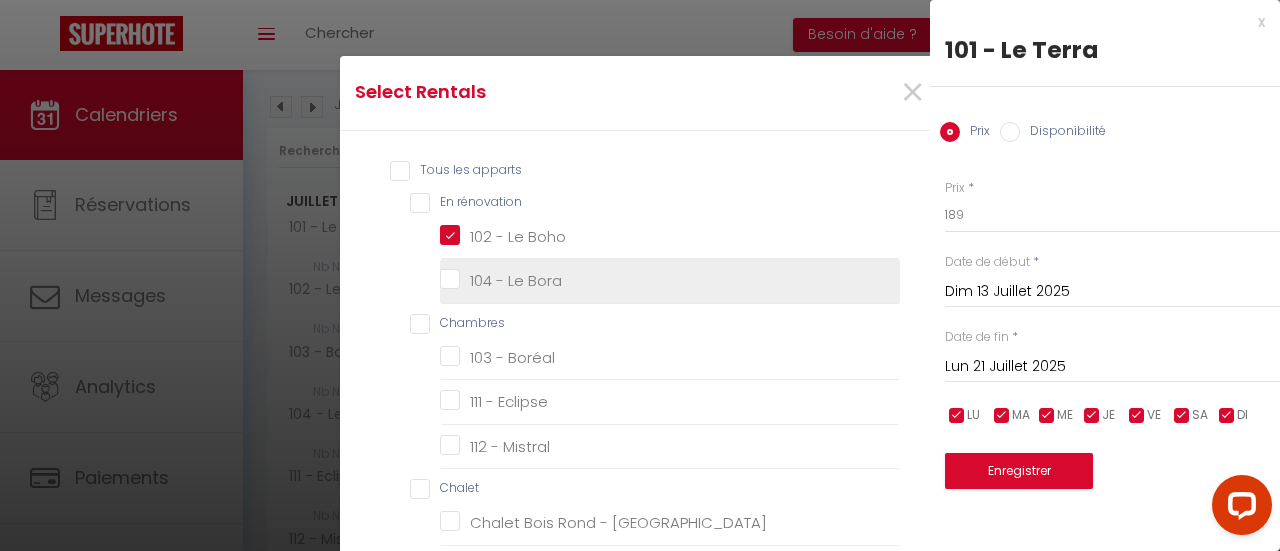 click on "104 - Le Bora" at bounding box center (670, 281) 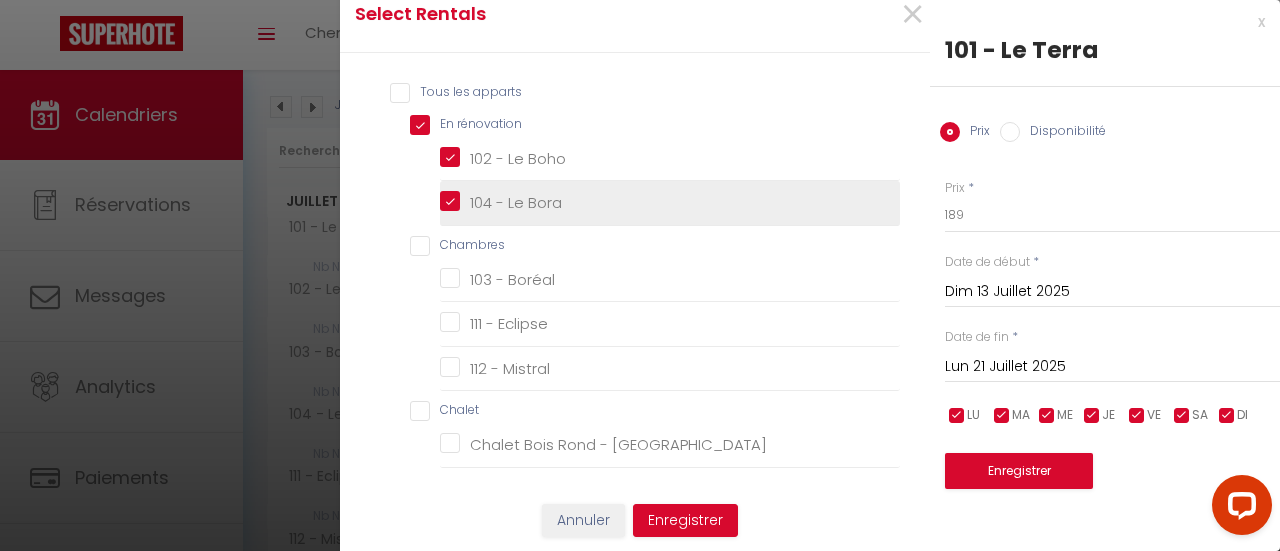 scroll, scrollTop: 100, scrollLeft: 0, axis: vertical 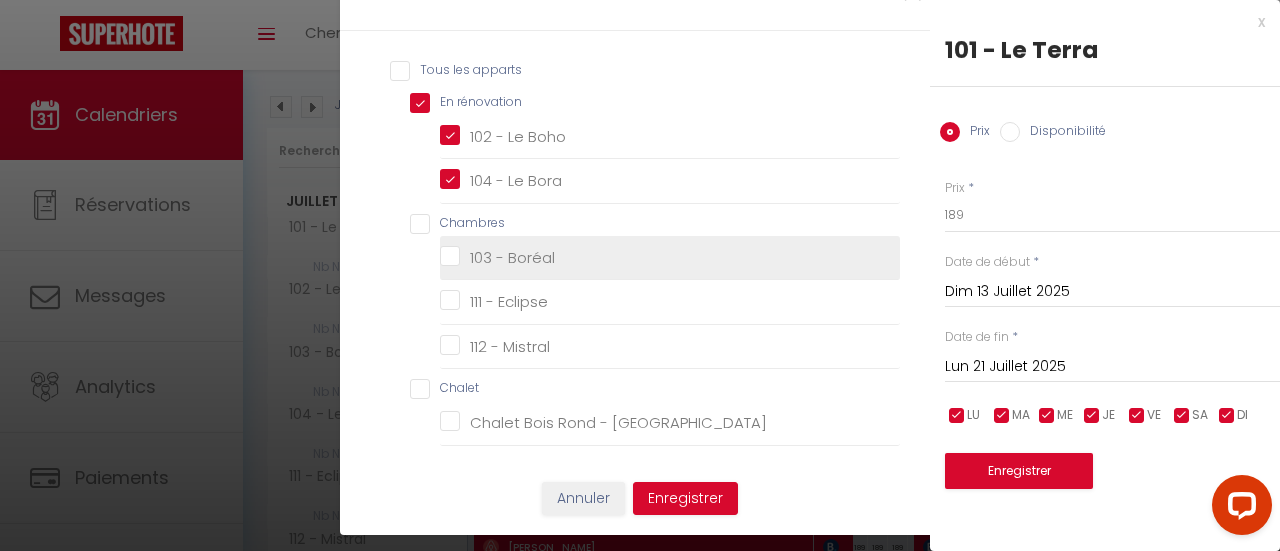 click on "103 - Boréal" at bounding box center [670, 257] 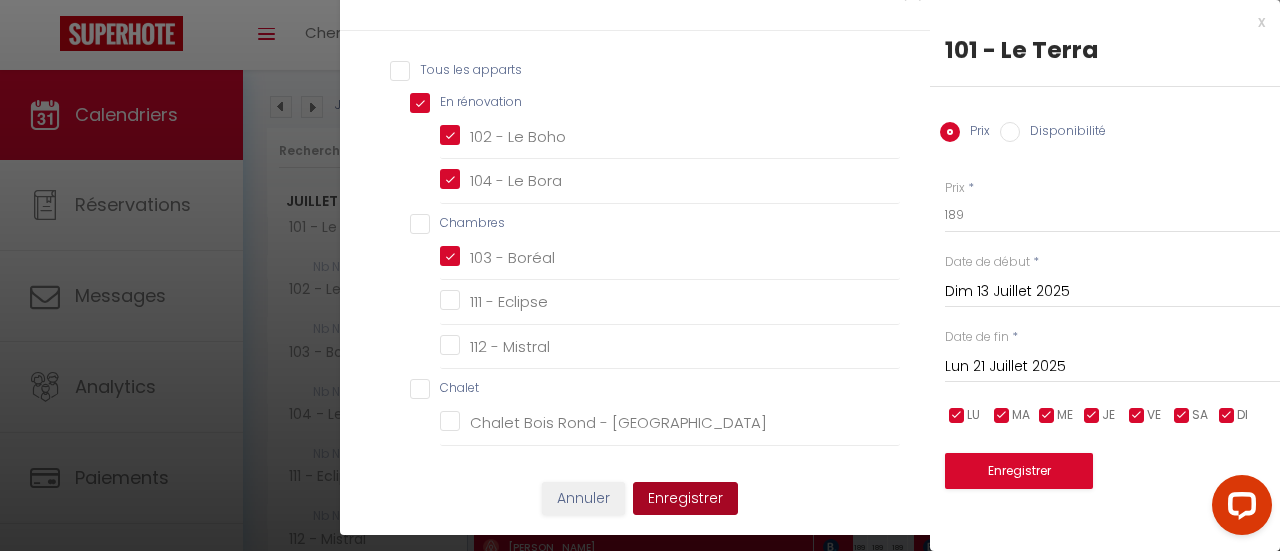 click on "Enregistrer" at bounding box center [685, 499] 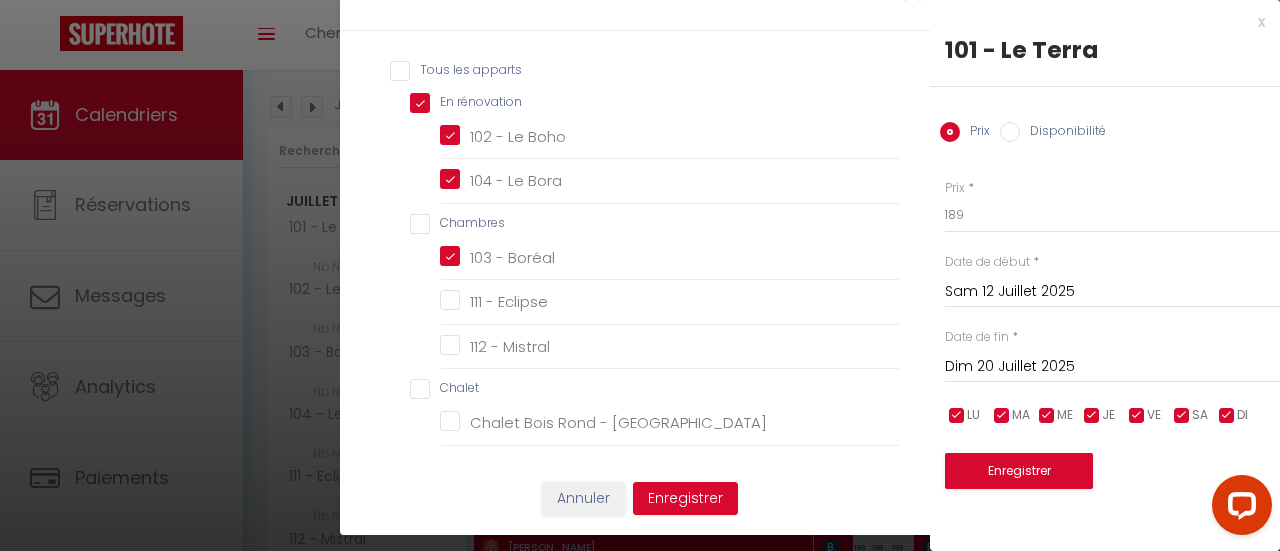scroll, scrollTop: 0, scrollLeft: 0, axis: both 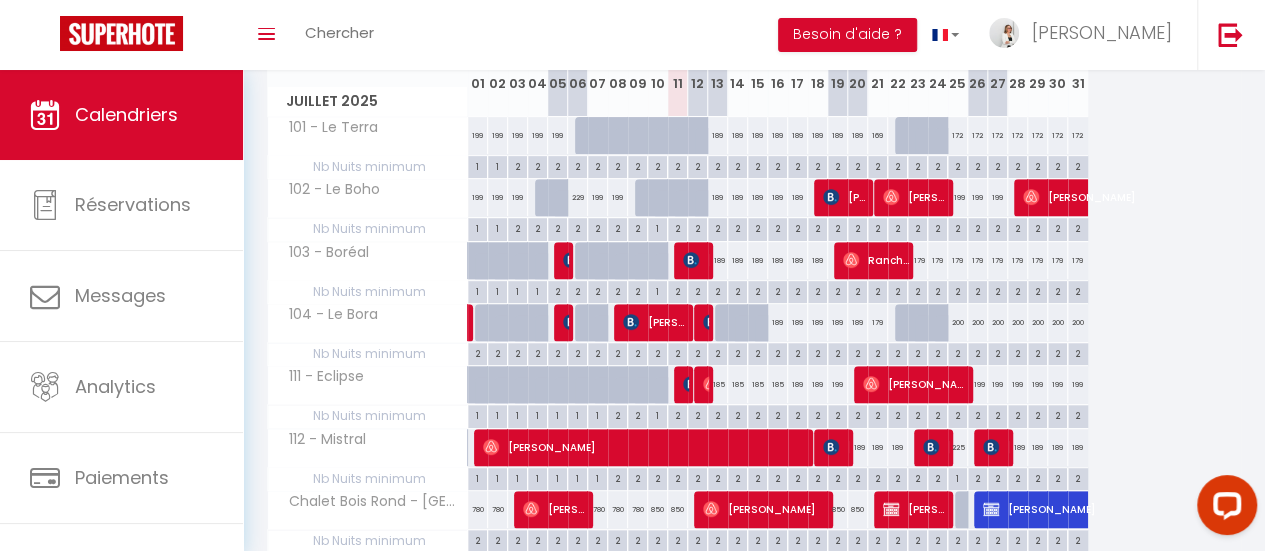 click on "189" at bounding box center [718, 135] 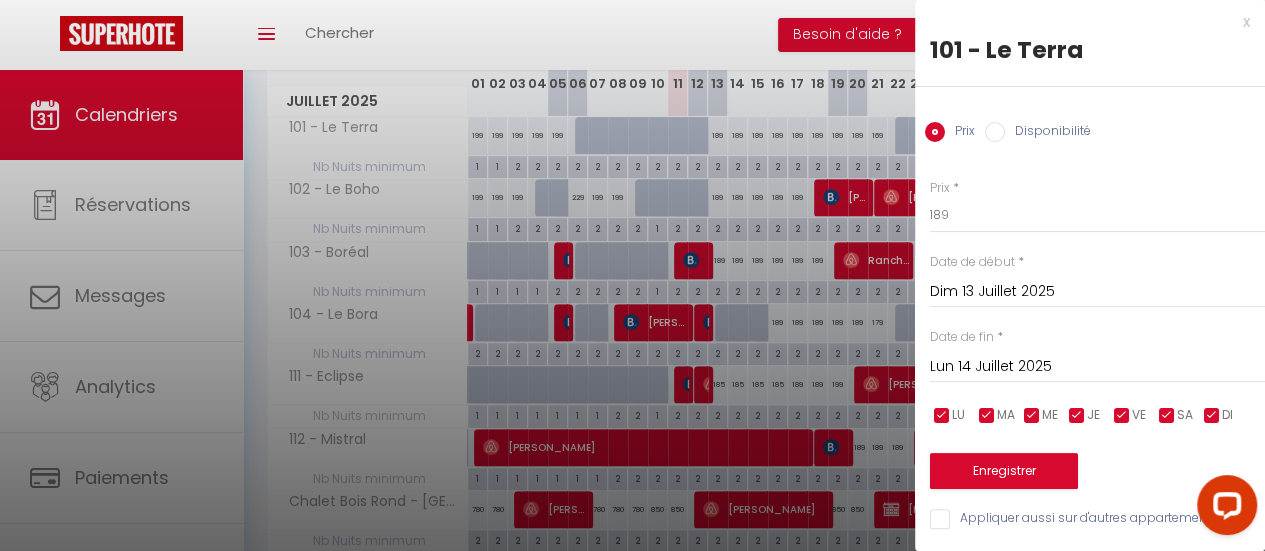 click on "Lun 14 Juillet 2025" at bounding box center (1097, 367) 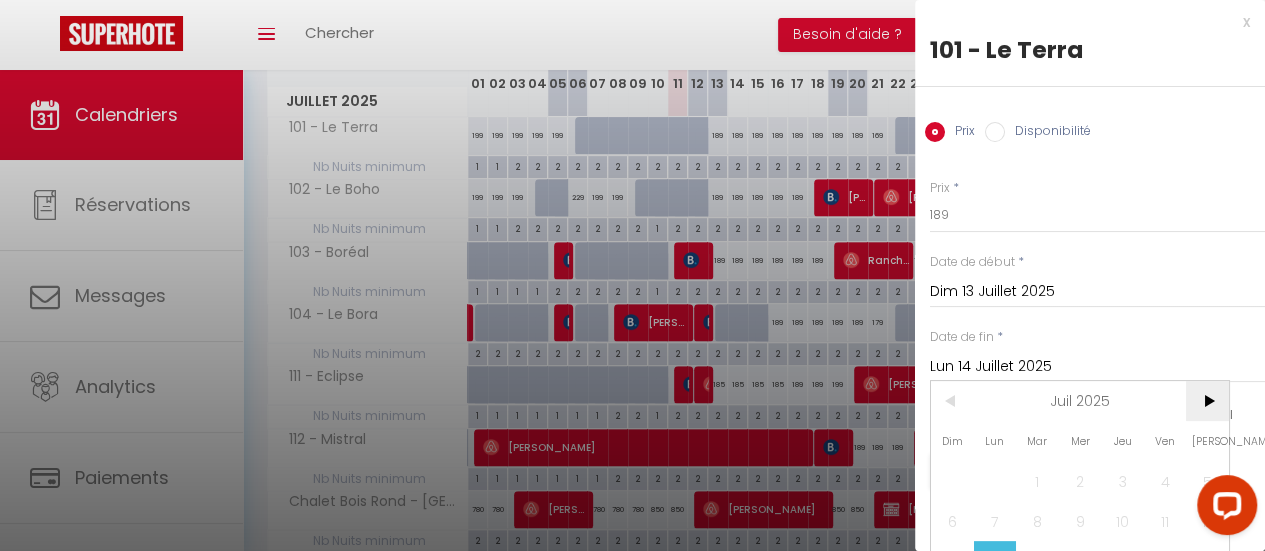 click on ">" at bounding box center (1207, 401) 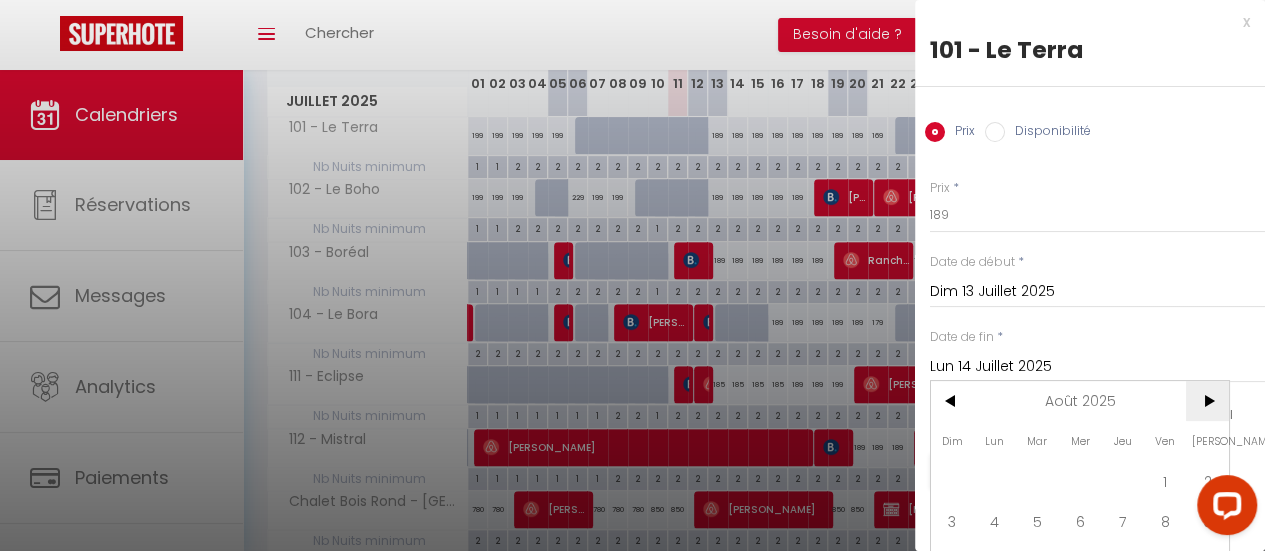 click on ">" at bounding box center (1207, 401) 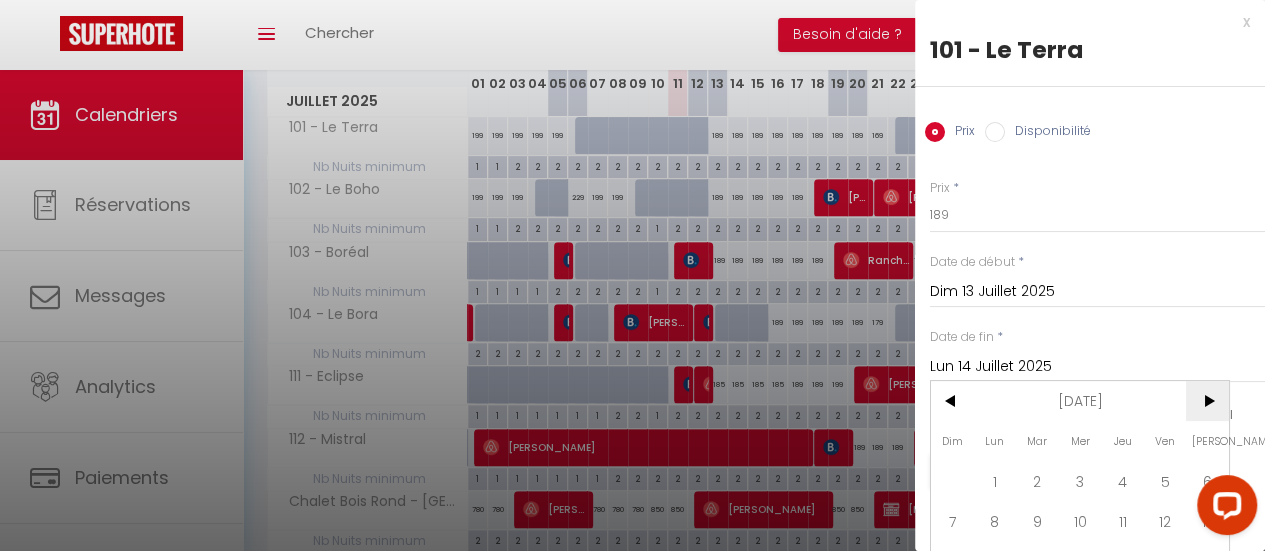 click on ">" at bounding box center [1207, 401] 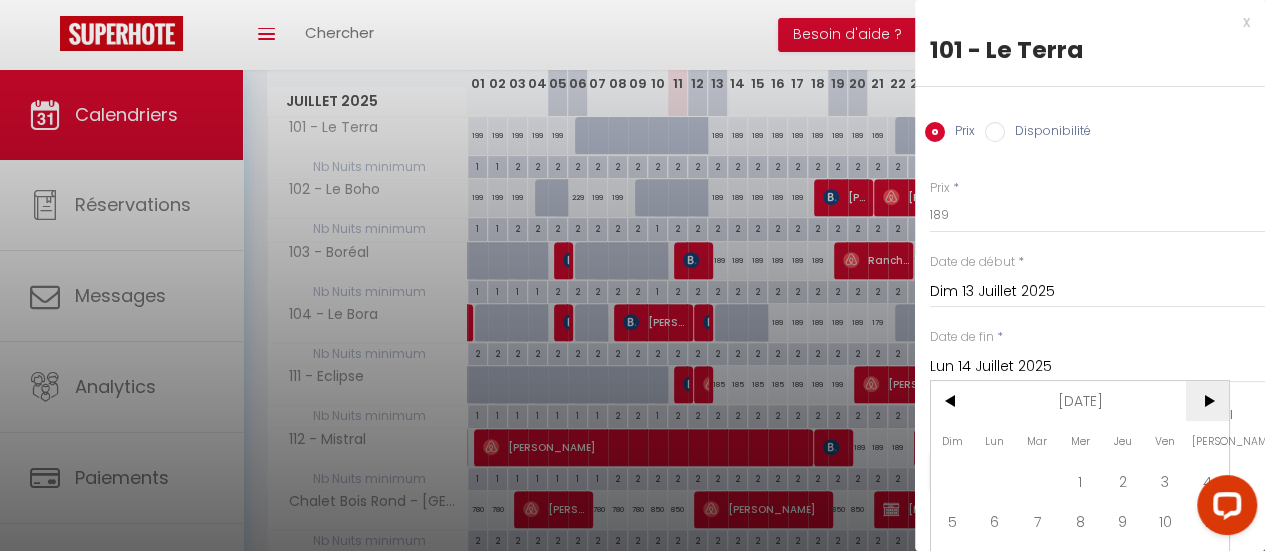 click on ">" at bounding box center [1207, 401] 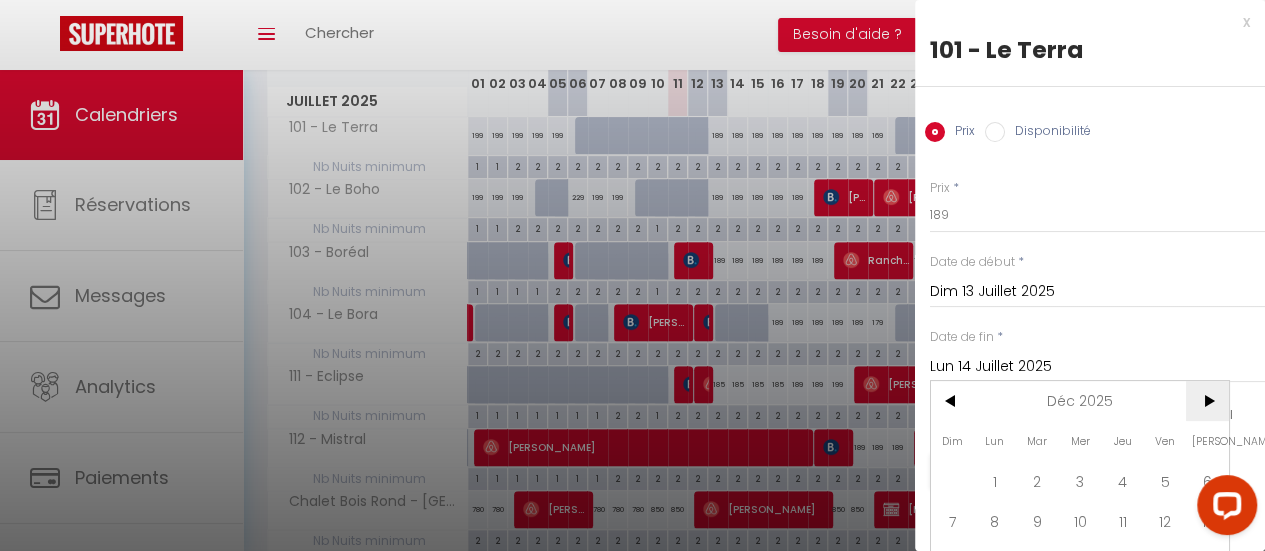 click on ">" at bounding box center [1207, 401] 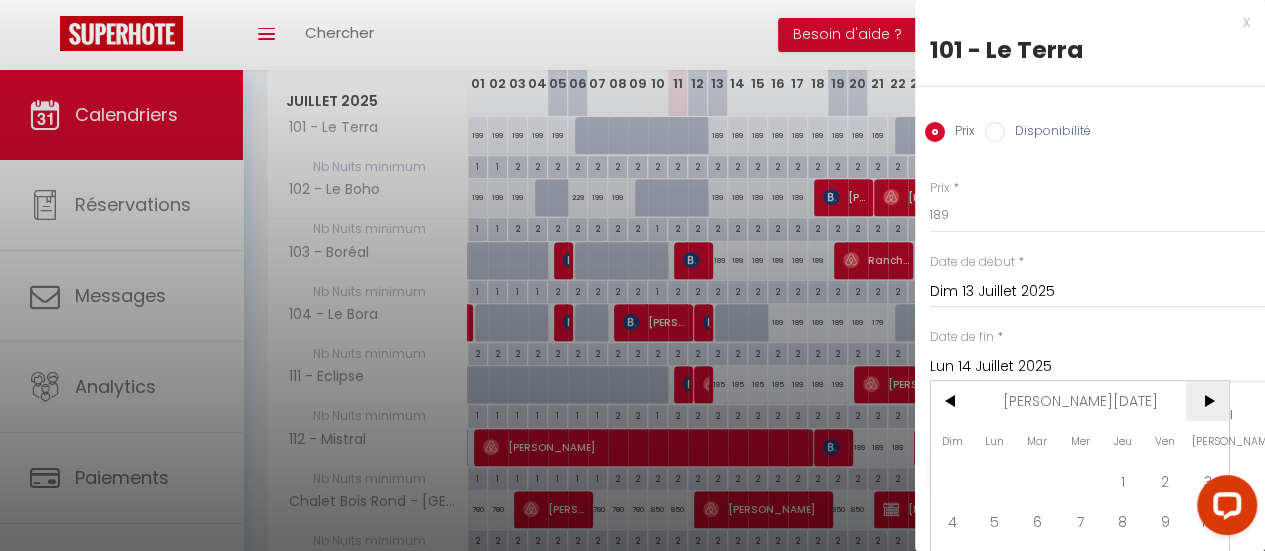 click on ">" at bounding box center (1207, 401) 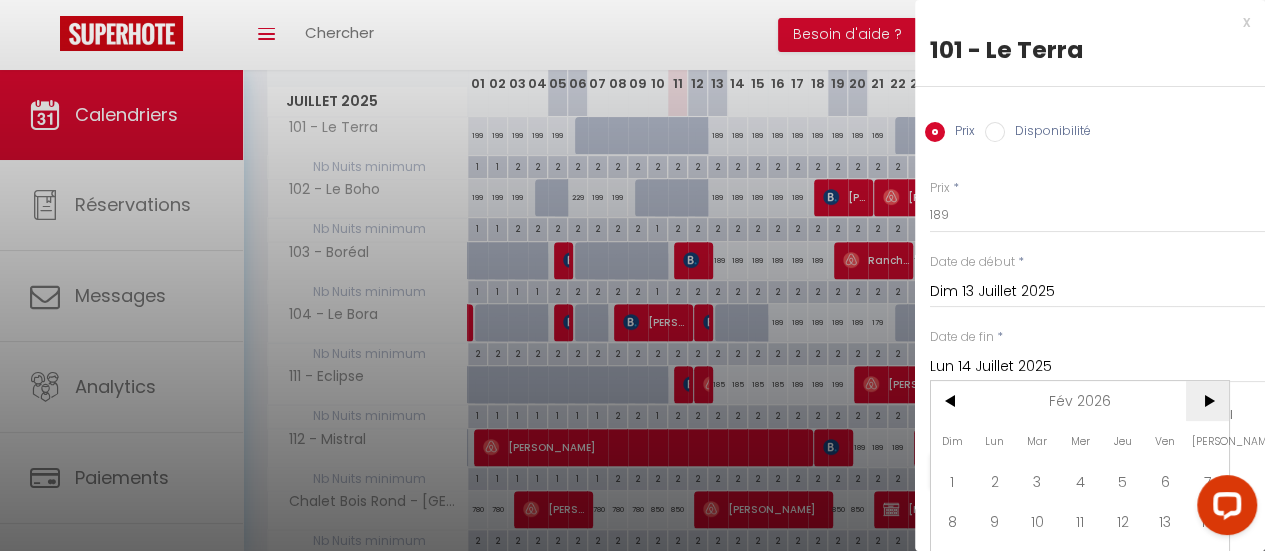click on ">" at bounding box center (1207, 401) 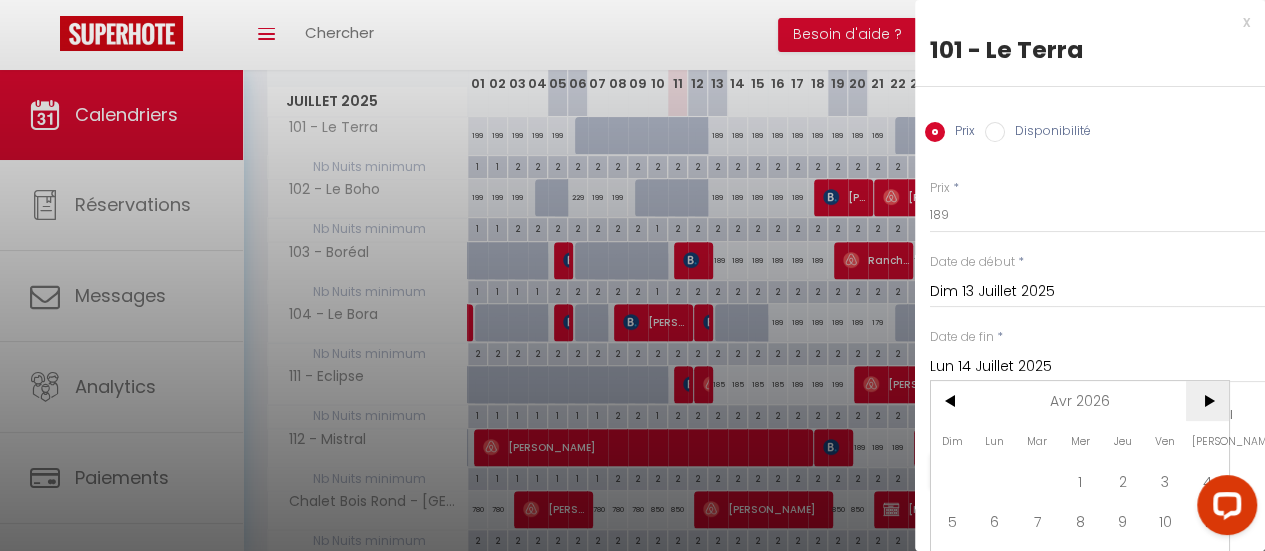 click on ">" at bounding box center (1207, 401) 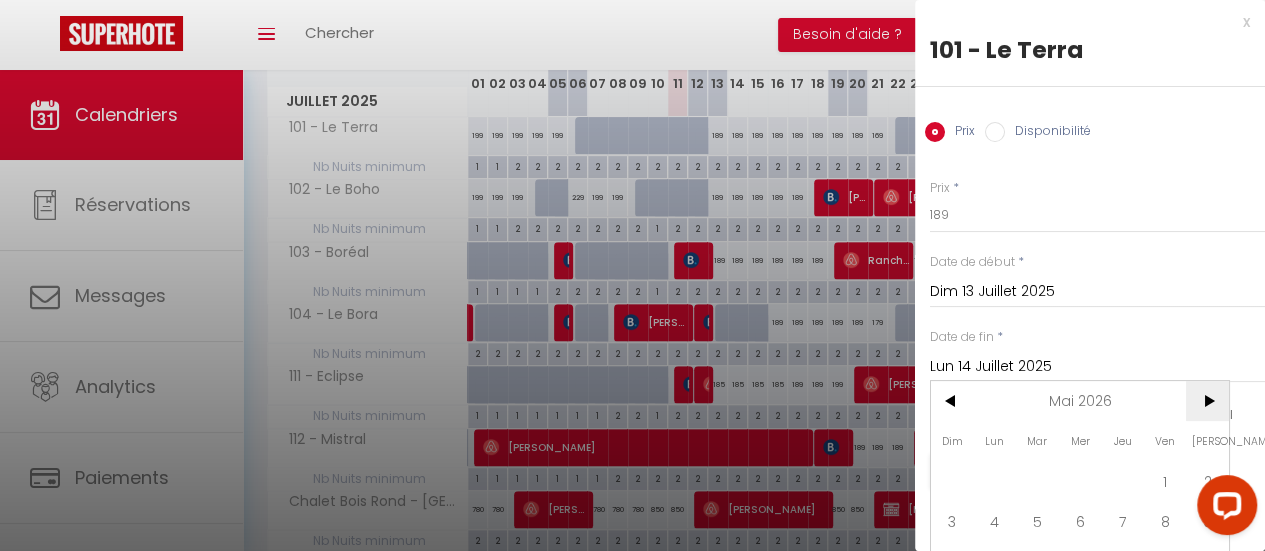 click on ">" at bounding box center [1207, 401] 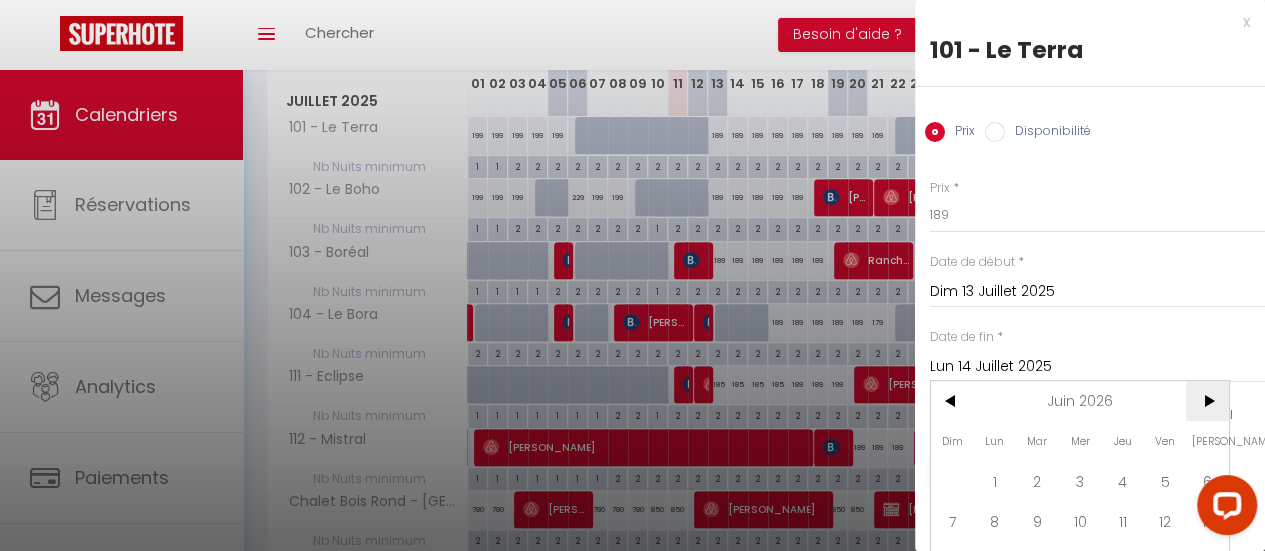 click on ">" at bounding box center [1207, 401] 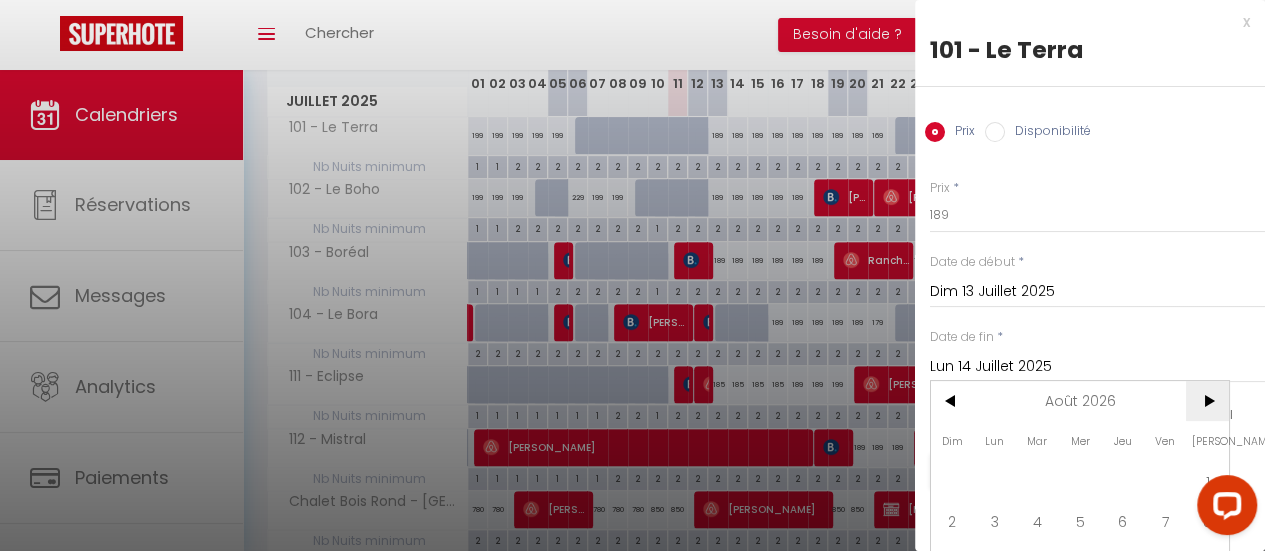 click on ">" at bounding box center (1207, 401) 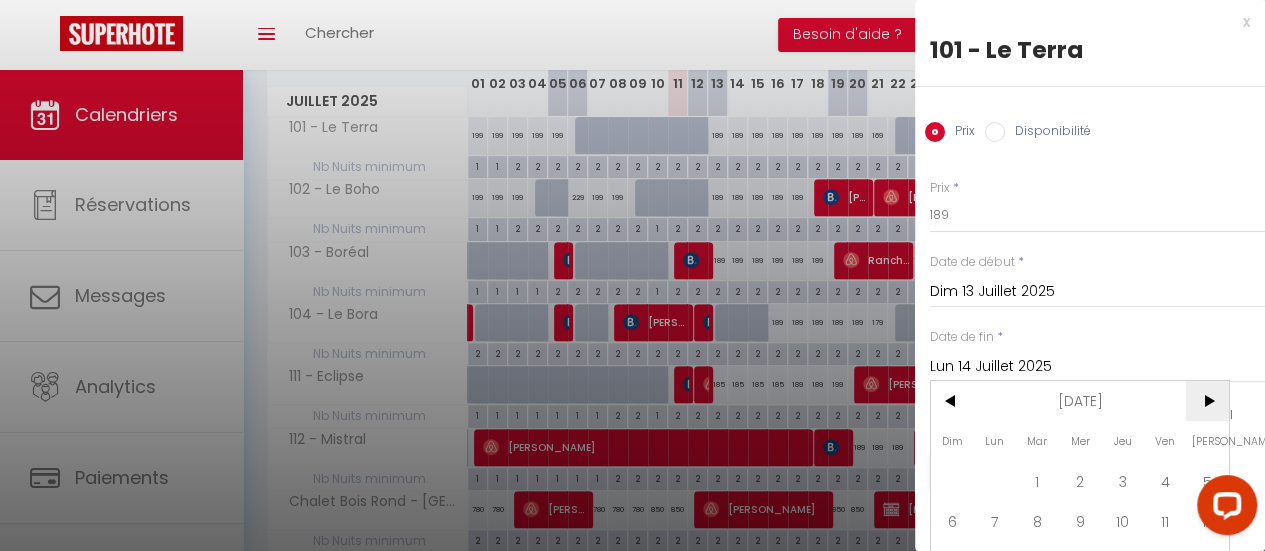 click on ">" at bounding box center (1207, 401) 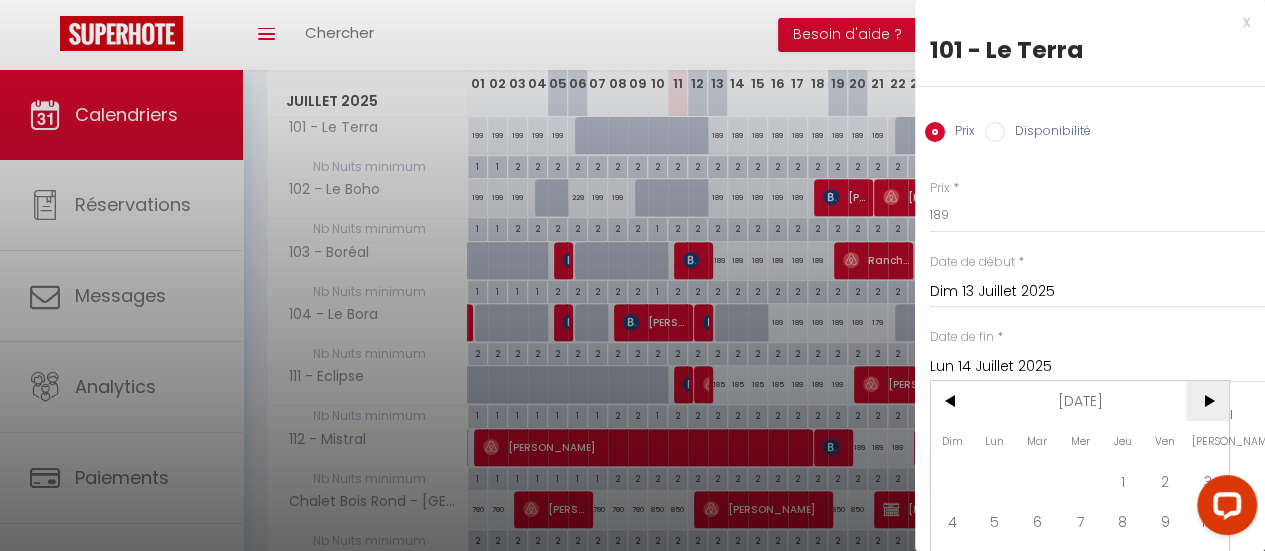 click on ">" at bounding box center (1207, 401) 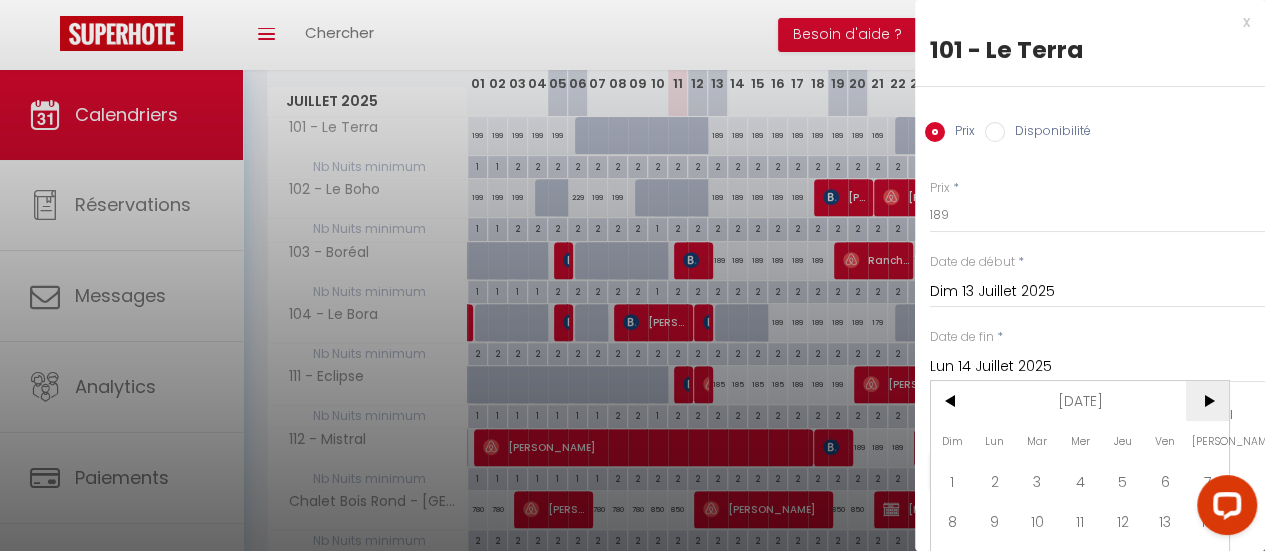 click on ">" at bounding box center (1207, 401) 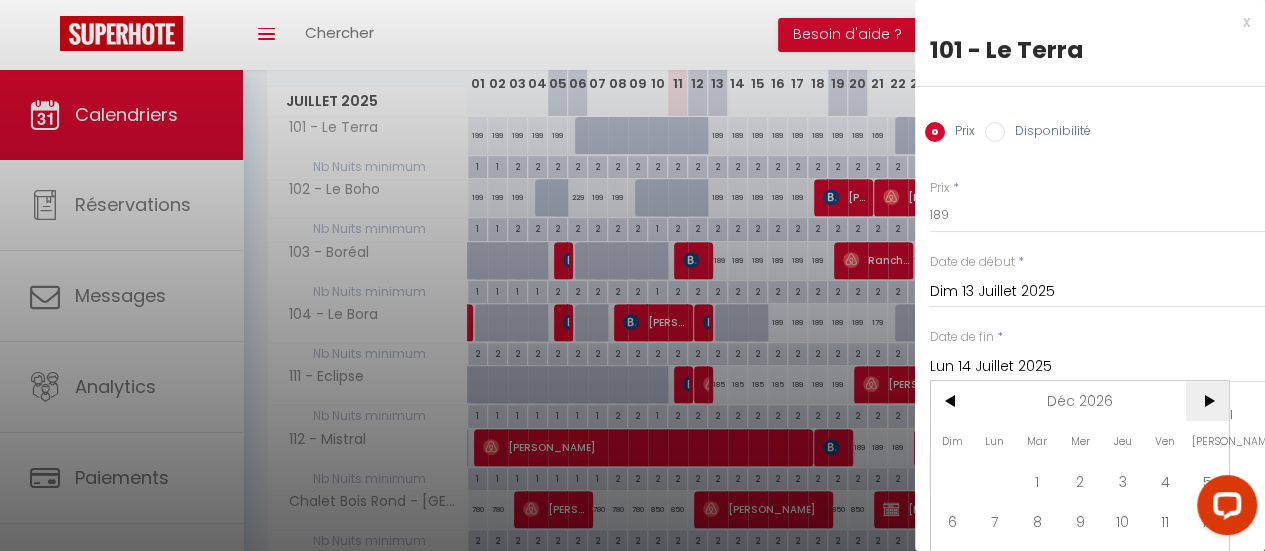 click on ">" at bounding box center [1207, 401] 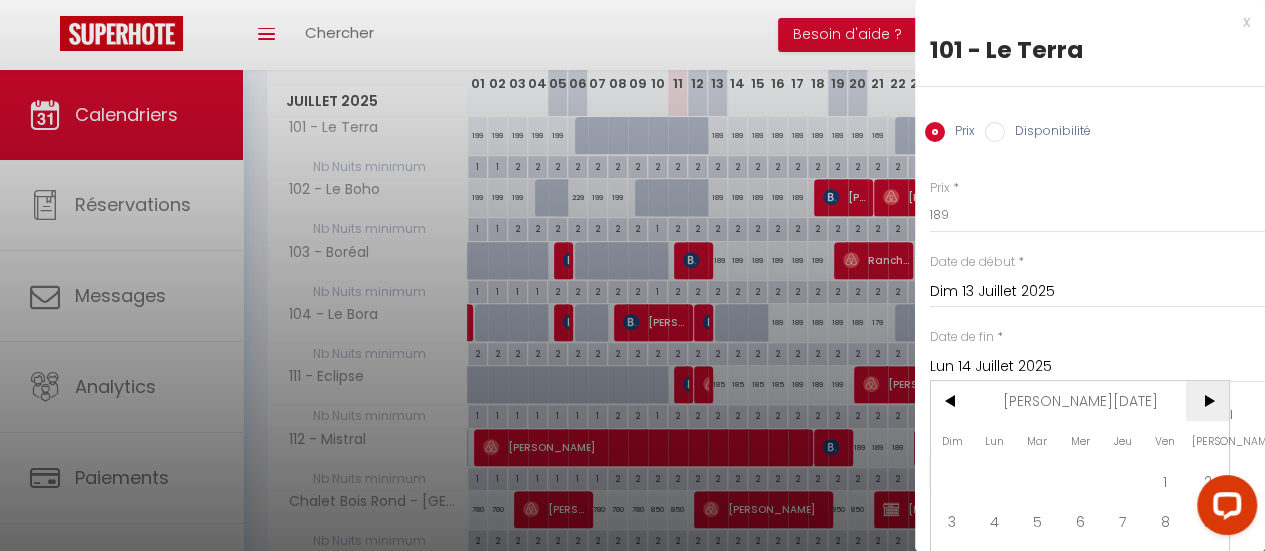 click on ">" at bounding box center [1207, 401] 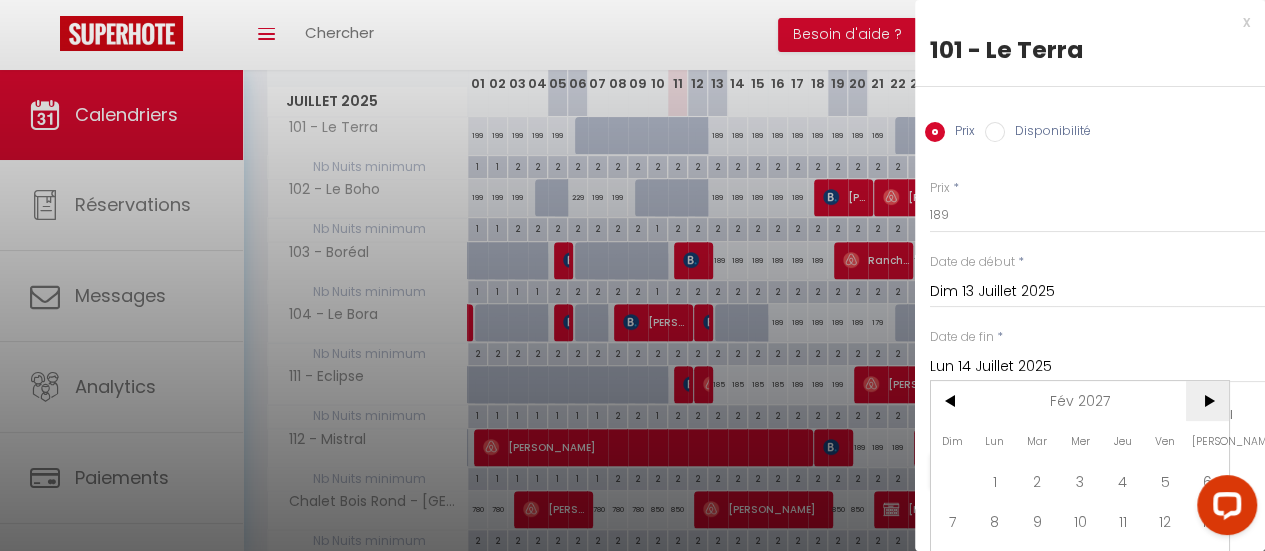 click on ">" at bounding box center (1207, 401) 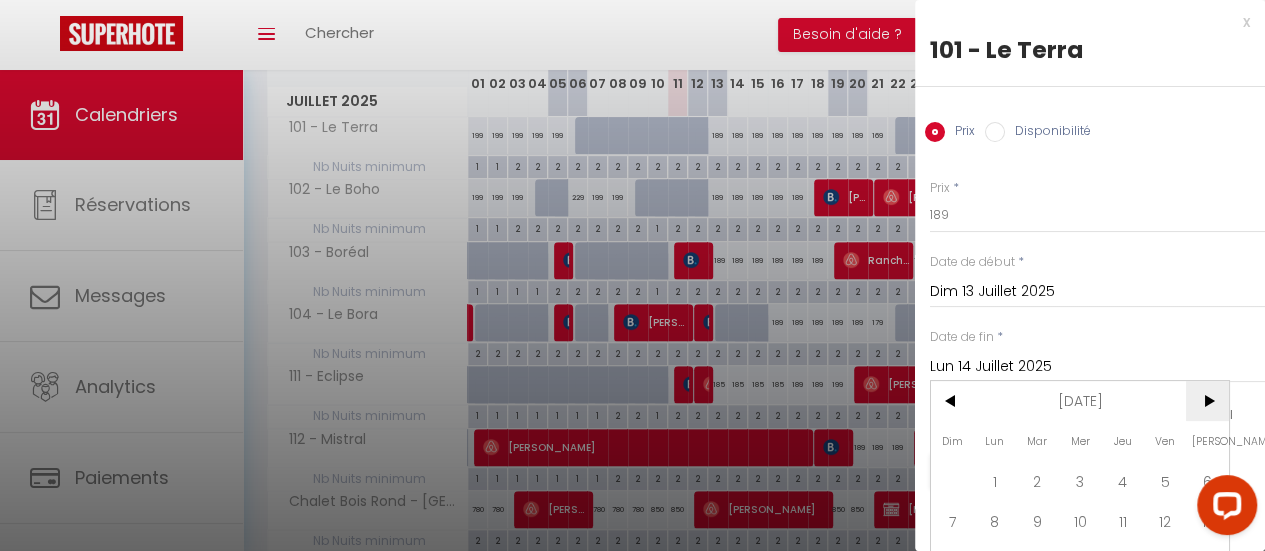 click on ">" at bounding box center (1207, 401) 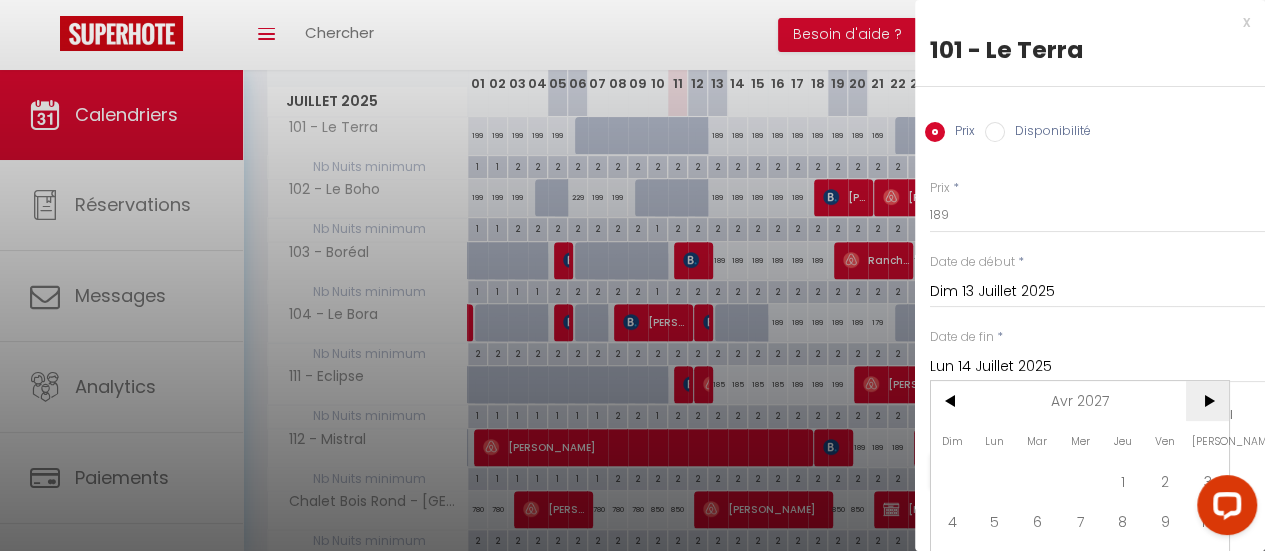 click on ">" at bounding box center [1207, 401] 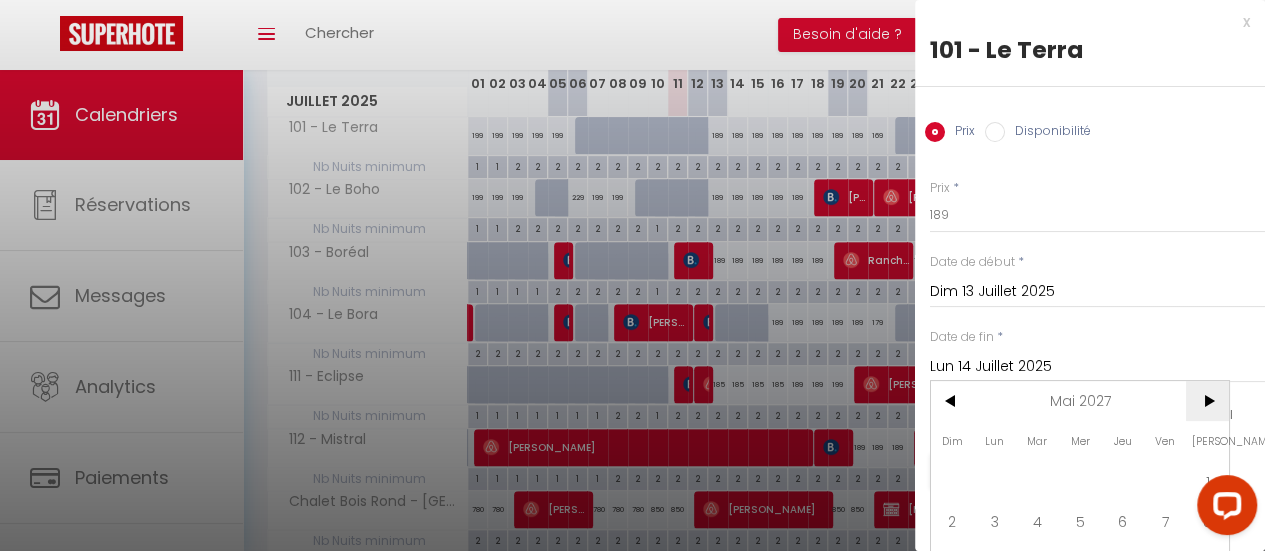 click on ">" at bounding box center [1207, 401] 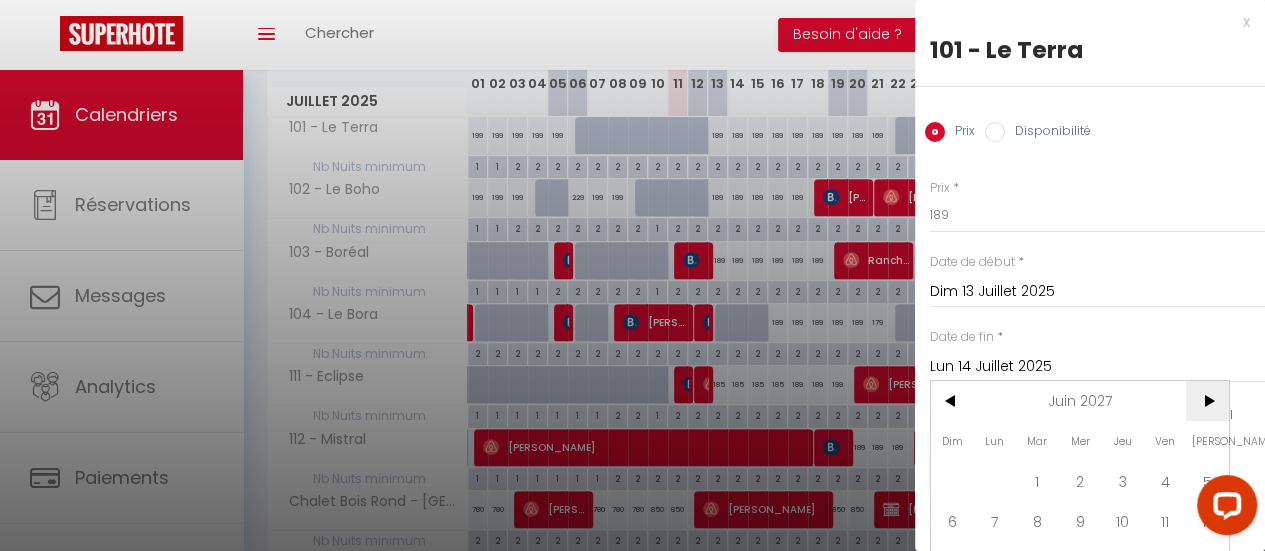 click on ">" at bounding box center [1207, 401] 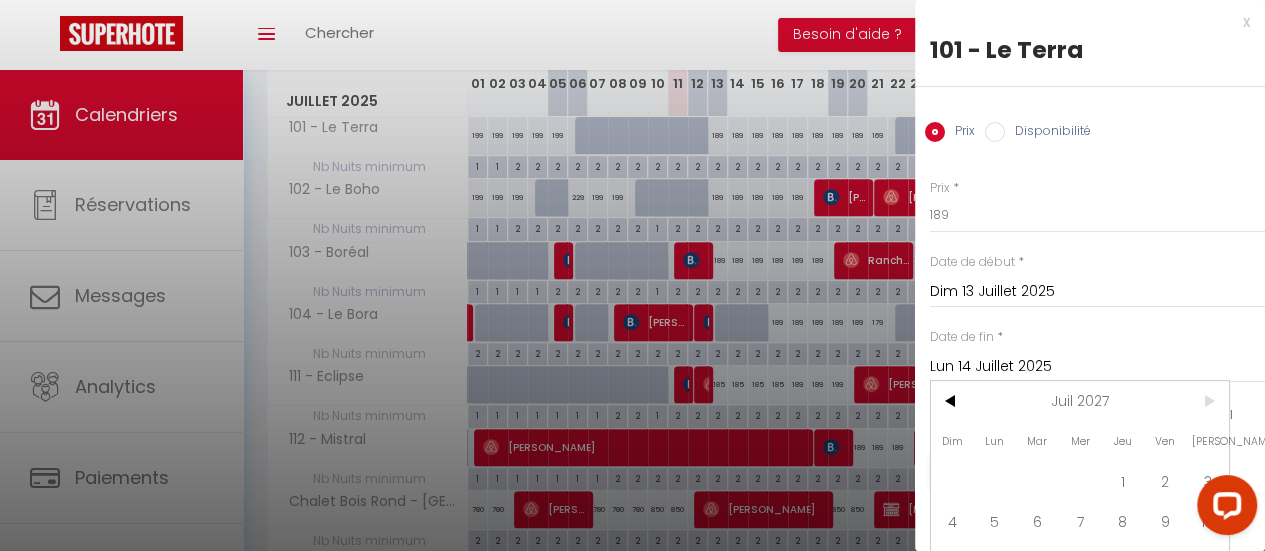 click on ">" at bounding box center [1207, 401] 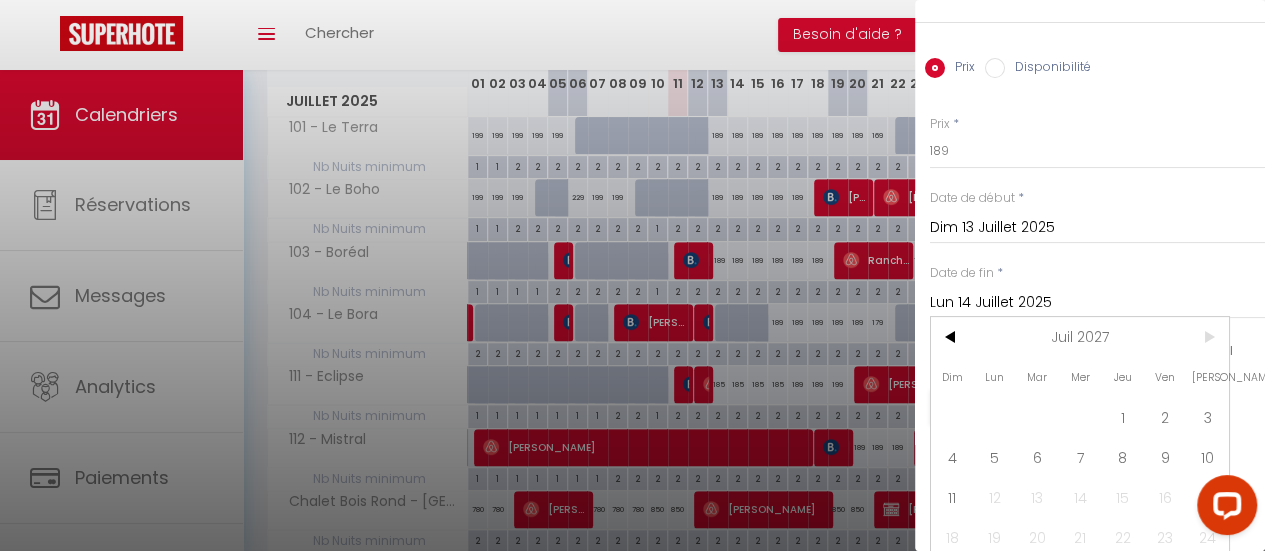 scroll, scrollTop: 124, scrollLeft: 0, axis: vertical 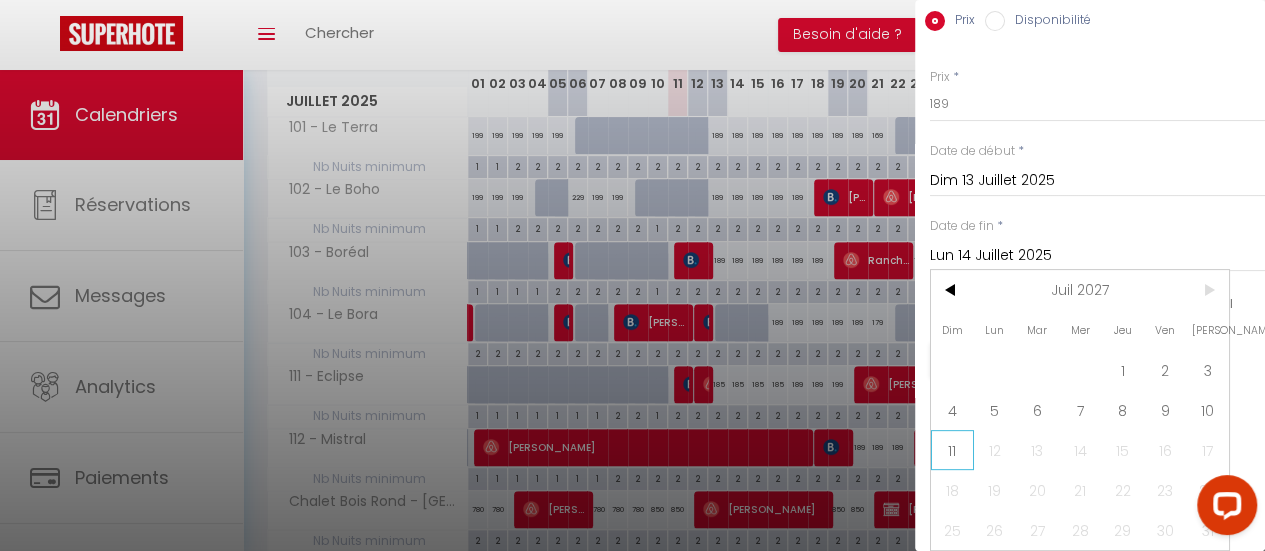 click on "11" at bounding box center [952, 450] 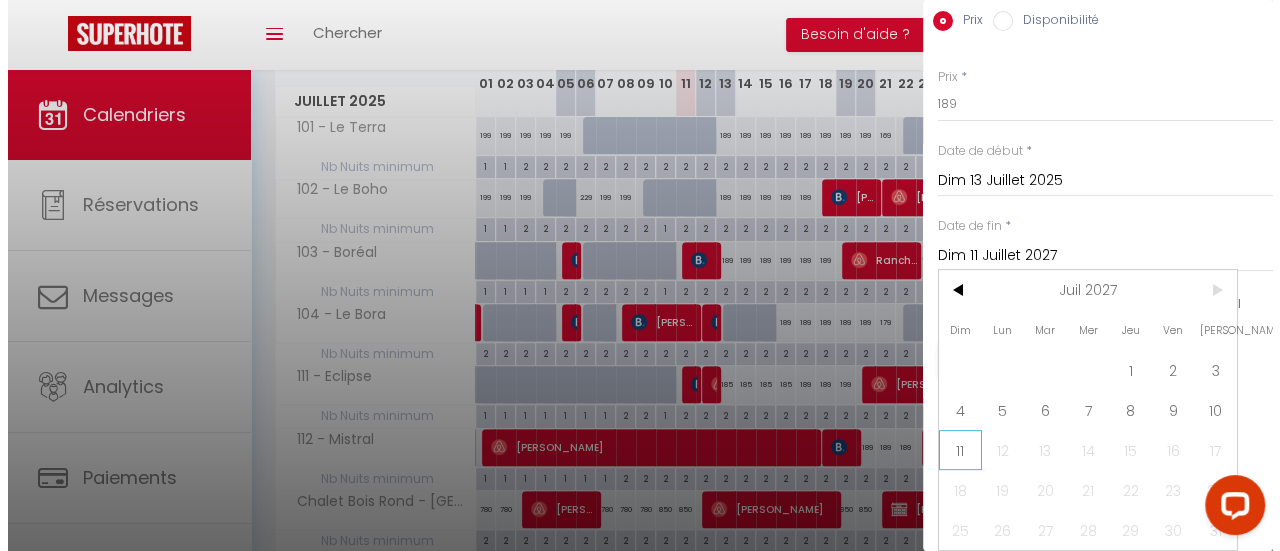 scroll, scrollTop: 14, scrollLeft: 0, axis: vertical 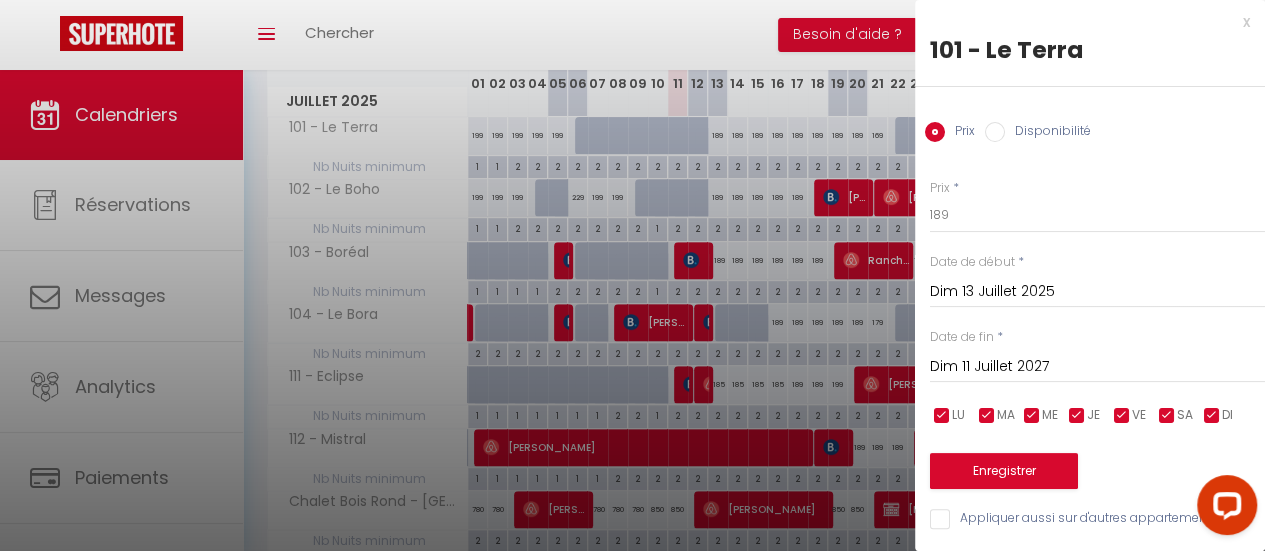 click on "Appliquer aussi sur d'autres appartements" at bounding box center (1097, 519) 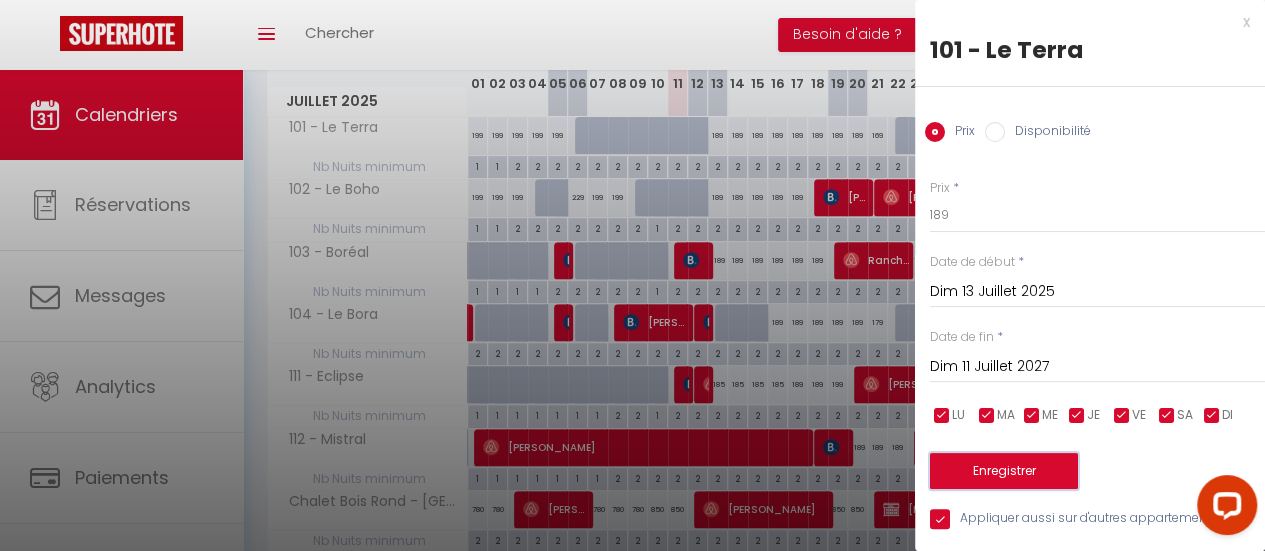click on "Enregistrer" at bounding box center [1004, 471] 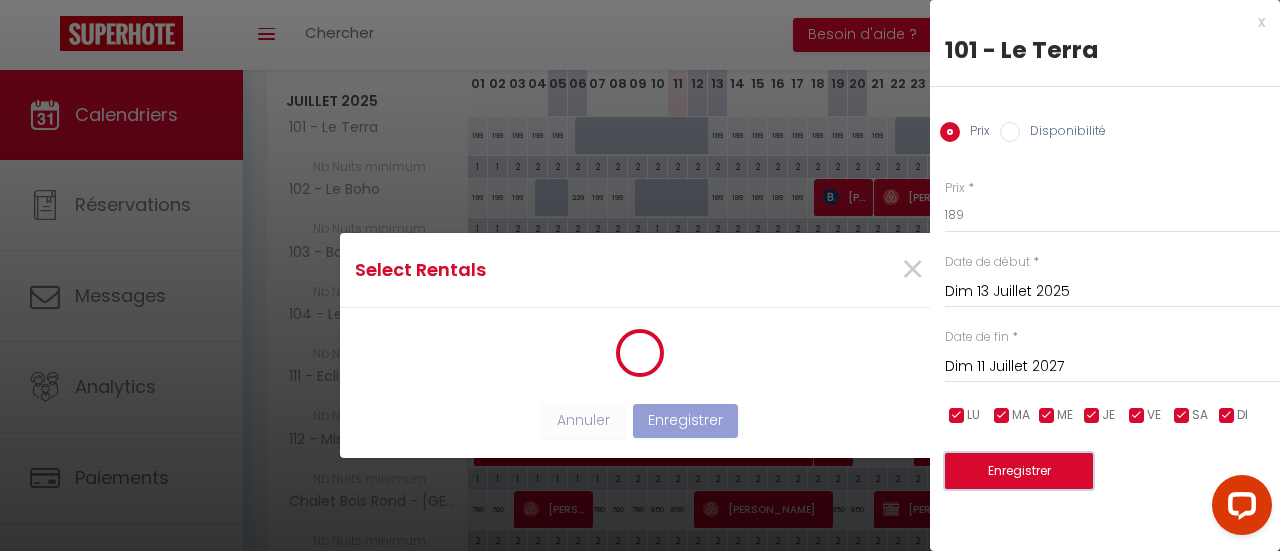 scroll, scrollTop: 0, scrollLeft: 0, axis: both 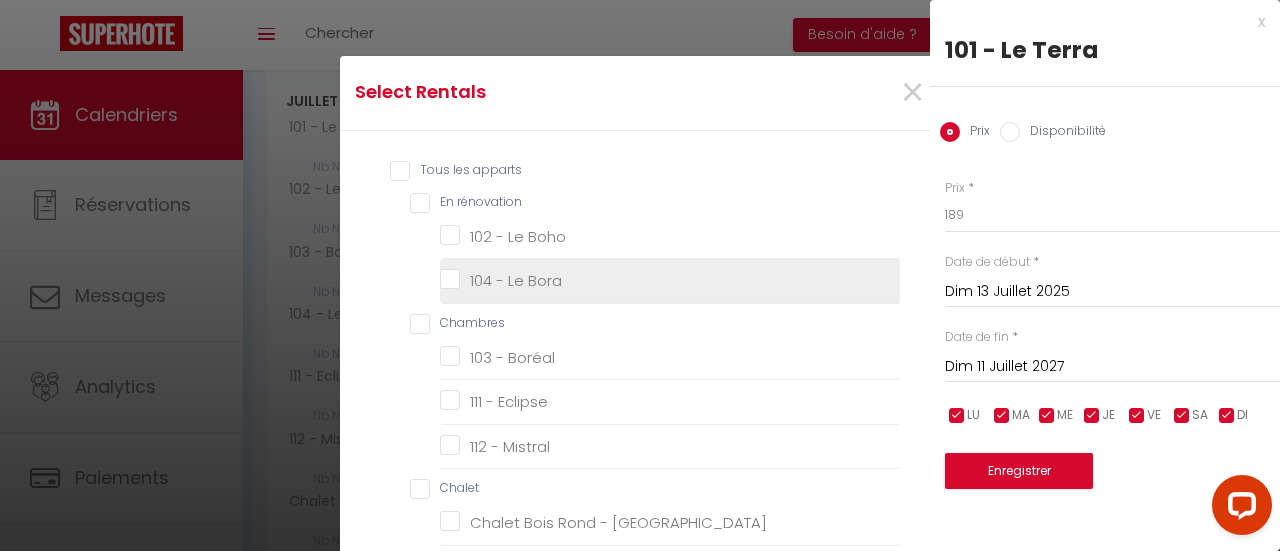 drag, startPoint x: 452, startPoint y: 239, endPoint x: 452, endPoint y: 277, distance: 38 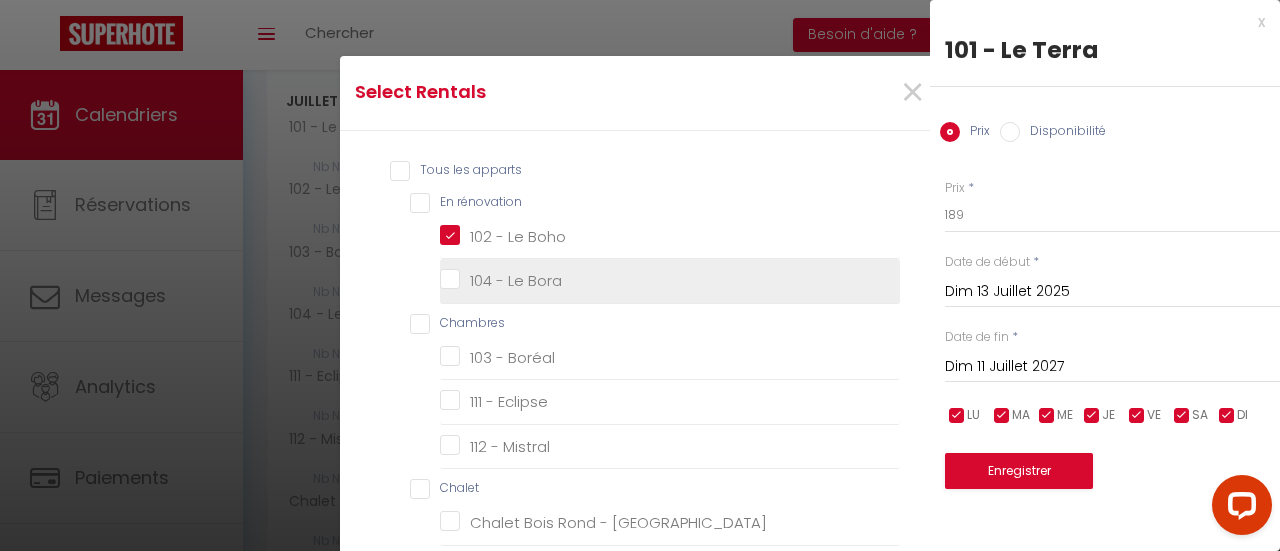 click on "104 - Le Bora" at bounding box center (670, 281) 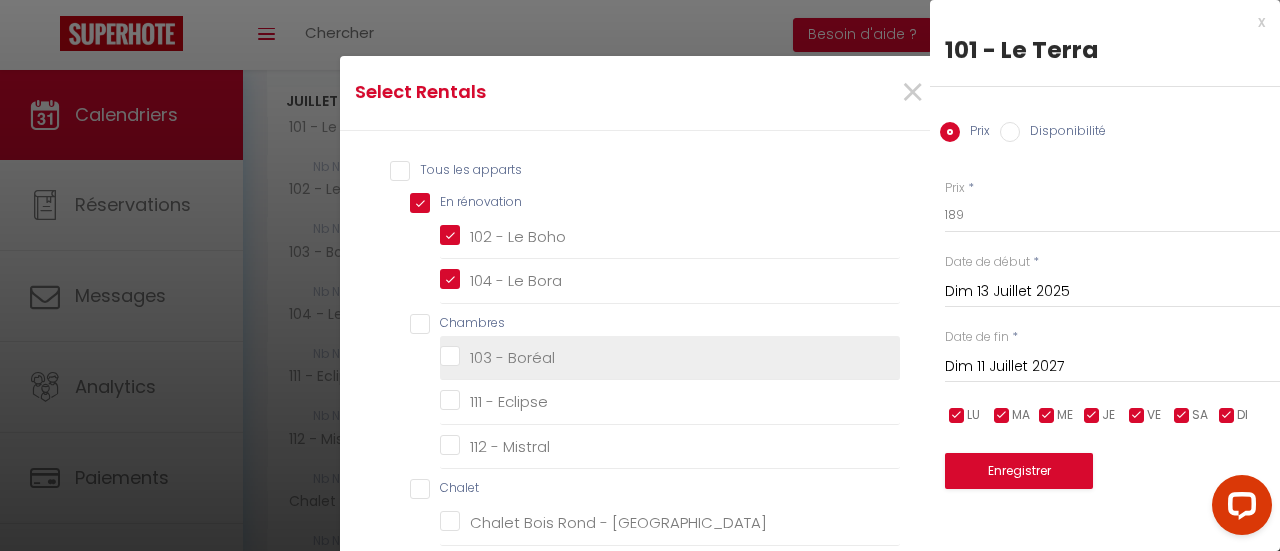 click on "103 - Boréal" at bounding box center (670, 357) 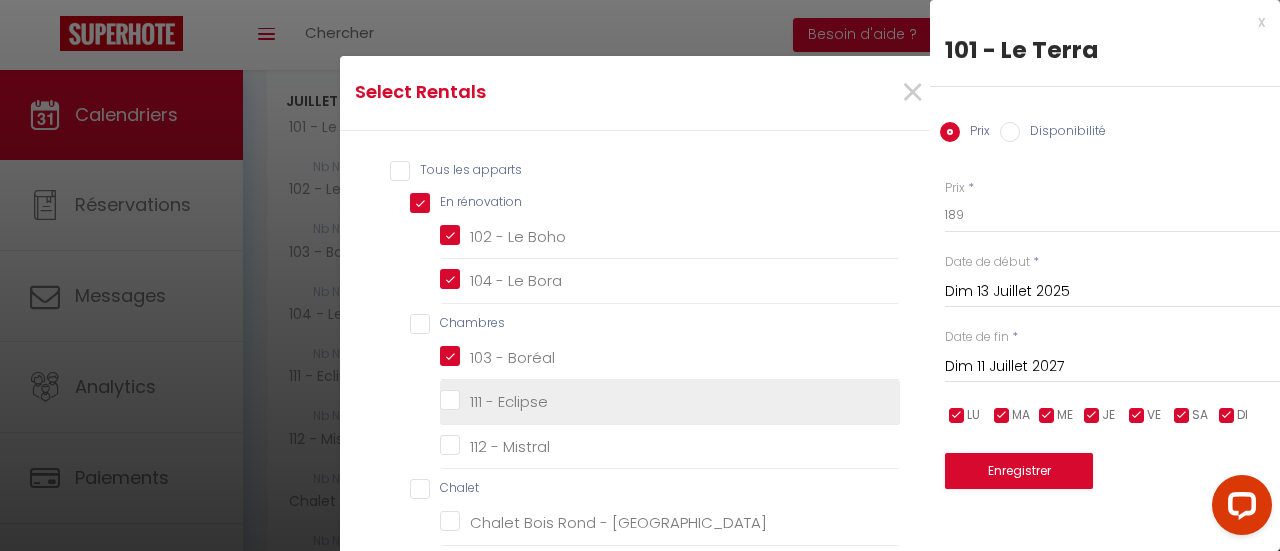 click on "111 - Eclipse" at bounding box center [670, 402] 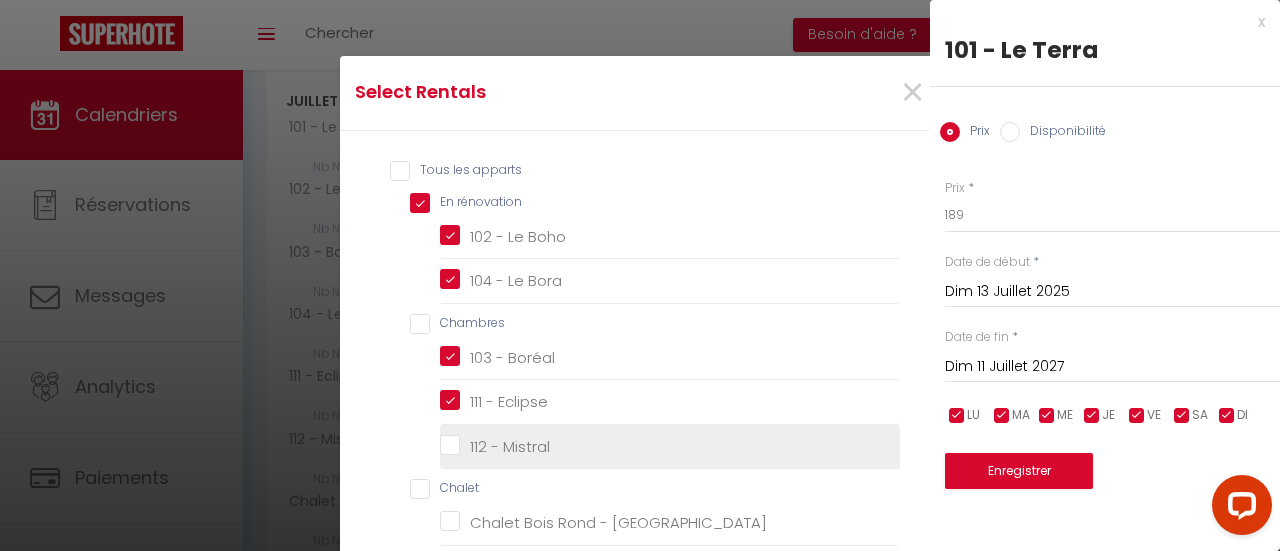 drag, startPoint x: 448, startPoint y: 441, endPoint x: 486, endPoint y: 429, distance: 39.849716 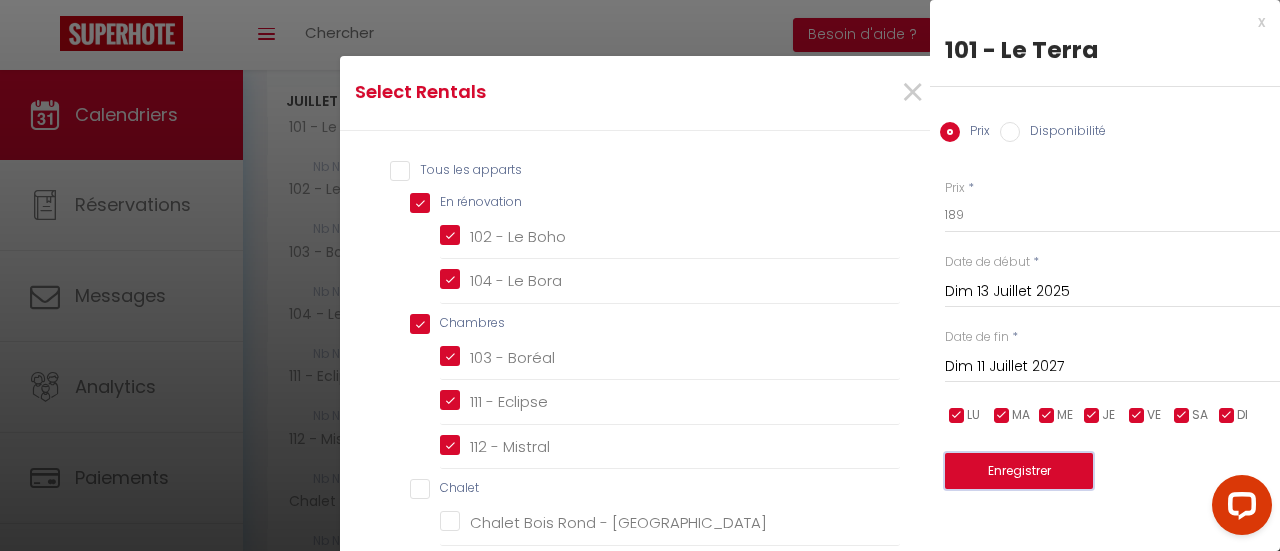 click on "Enregistrer" at bounding box center (1019, 471) 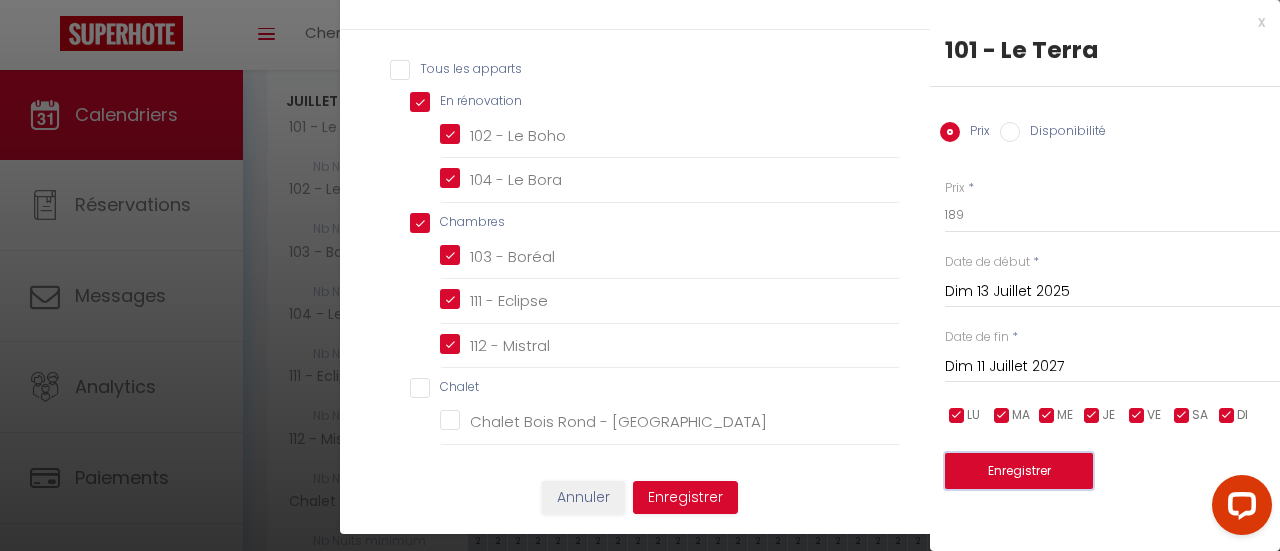 scroll, scrollTop: 200, scrollLeft: 0, axis: vertical 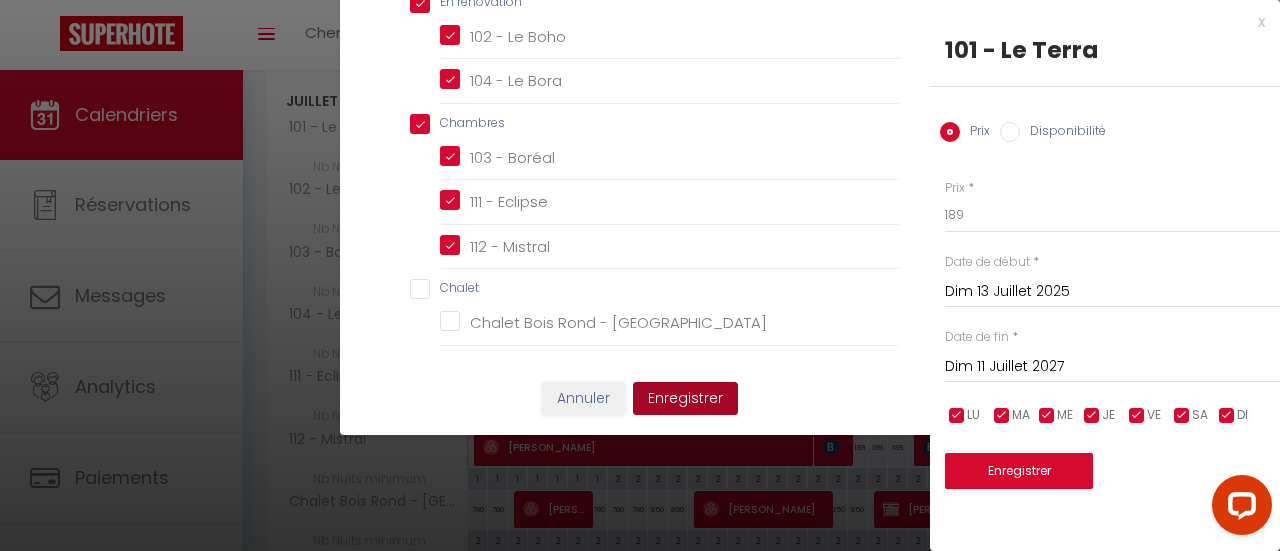 click on "Enregistrer" at bounding box center [685, 399] 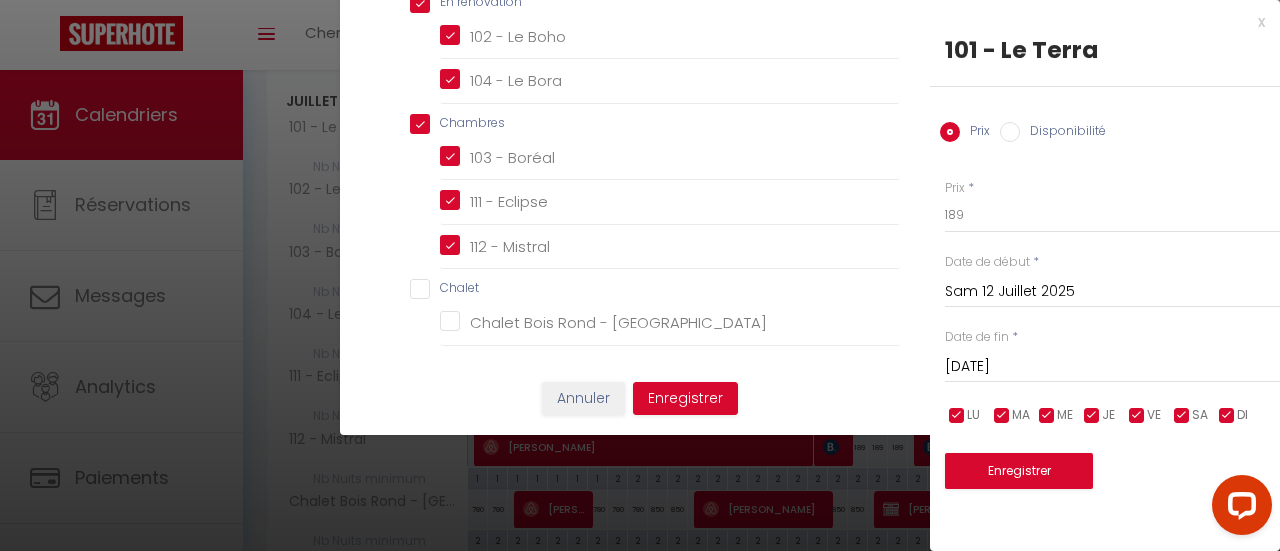 scroll, scrollTop: 0, scrollLeft: 0, axis: both 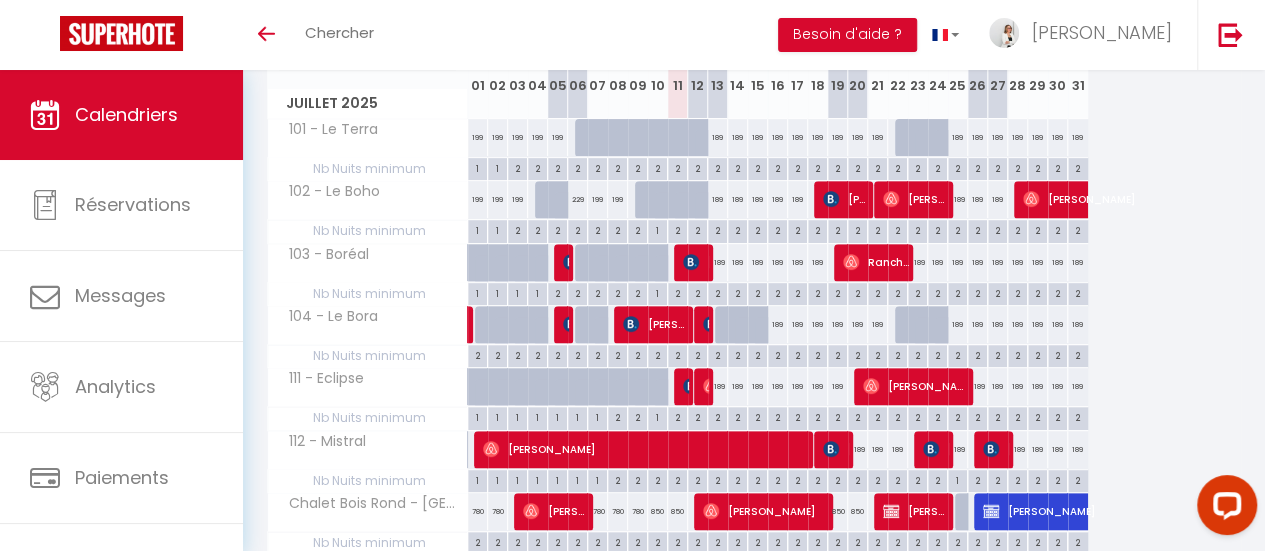 click on "189" at bounding box center (718, 137) 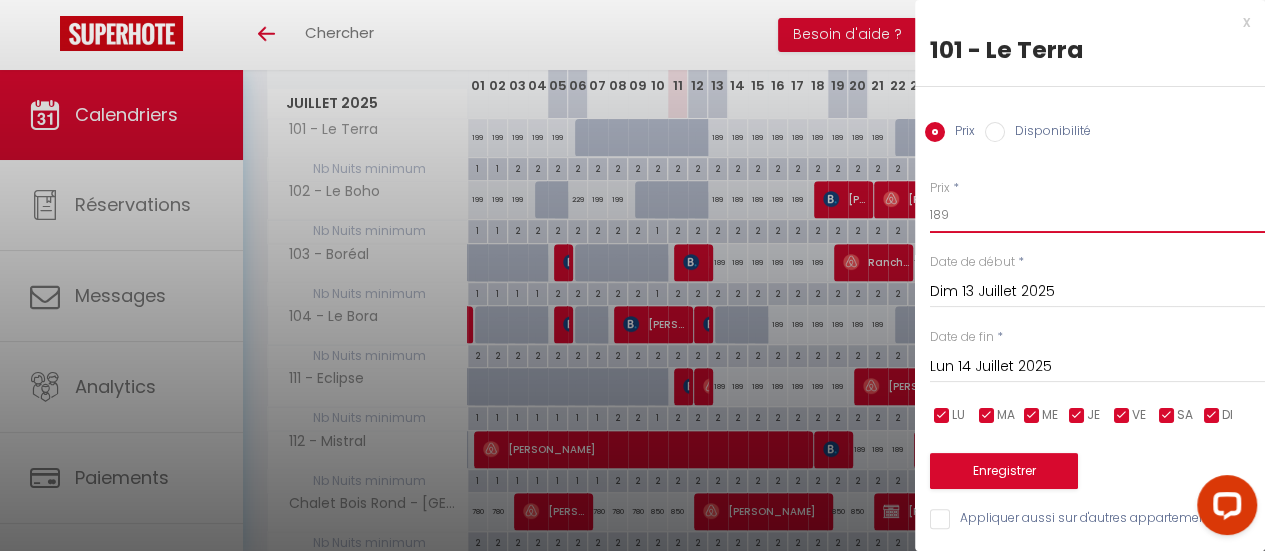 click on "Coaching SuperHote ce soir à 18h00, pour participer:  [URL][DOMAIN_NAME][SECURITY_DATA]   ×     Toggle navigation       Toggle Search     Toggle menubar     Chercher   BUTTON
Besoin d'aide ?
[PERSON_NAME]        Équipe     Résultat de la recherche   Aucun résultat     Calendriers     Réservations     Messages     Analytics      Paiements     Hébergement     Notifications                 Résultat de la recherche   Id   Appart   Voyageur    Checkin   Checkout   Nuits   Pers.   Plateforme   Statut     Résultat de la recherche   Aucun résultat           CALENDRIERS
Filtrer par hébergement
En rénovation       101 - Le Terra     102 - Le Boho     104 - Le Bora     Chambres       103 - Boréal     111 - Eclipse     112 - Mistral     Chalet       Chalet [GEOGRAPHIC_DATA] - [GEOGRAPHIC_DATA]    Effacer   Sauvegarder
Actions" at bounding box center (632, 205) 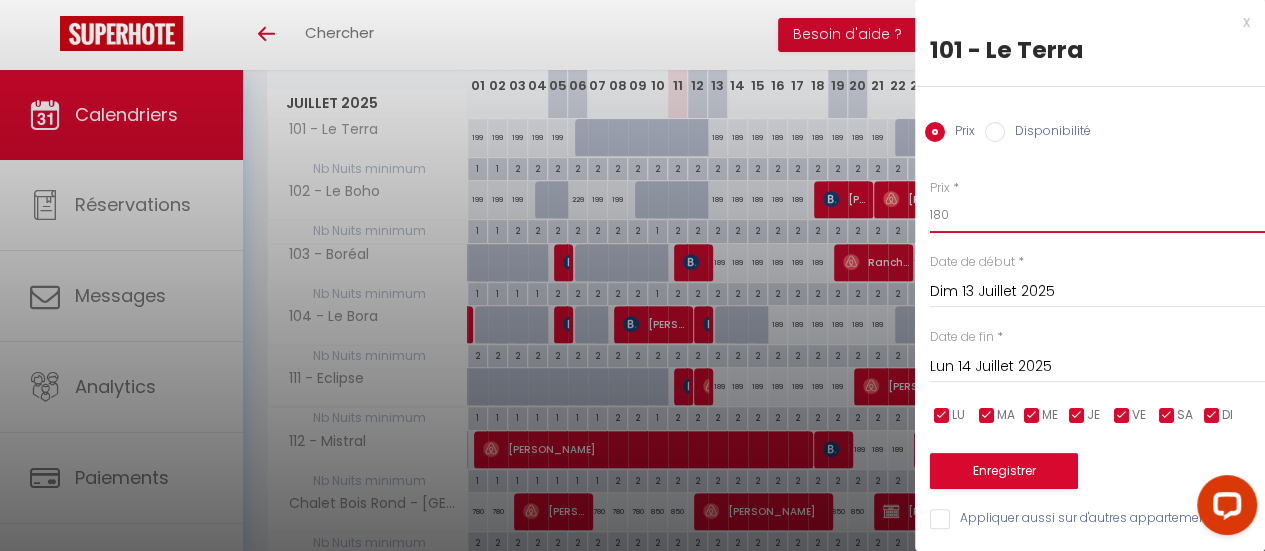 type on "180" 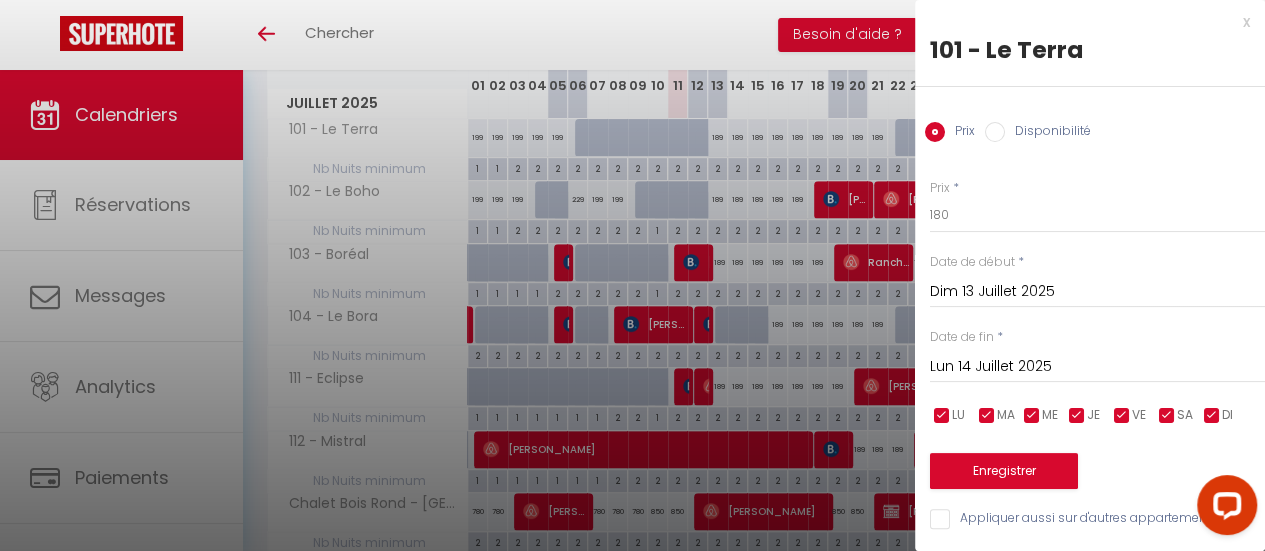 click on "Lun 14 Juillet 2025" at bounding box center [1097, 367] 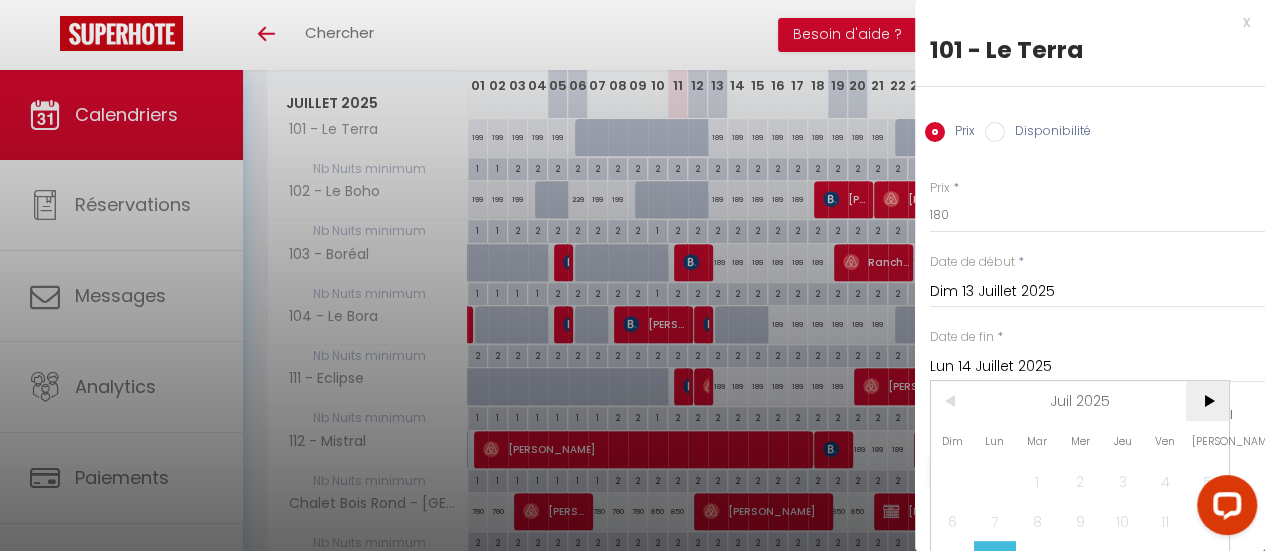 click on ">" at bounding box center [1207, 401] 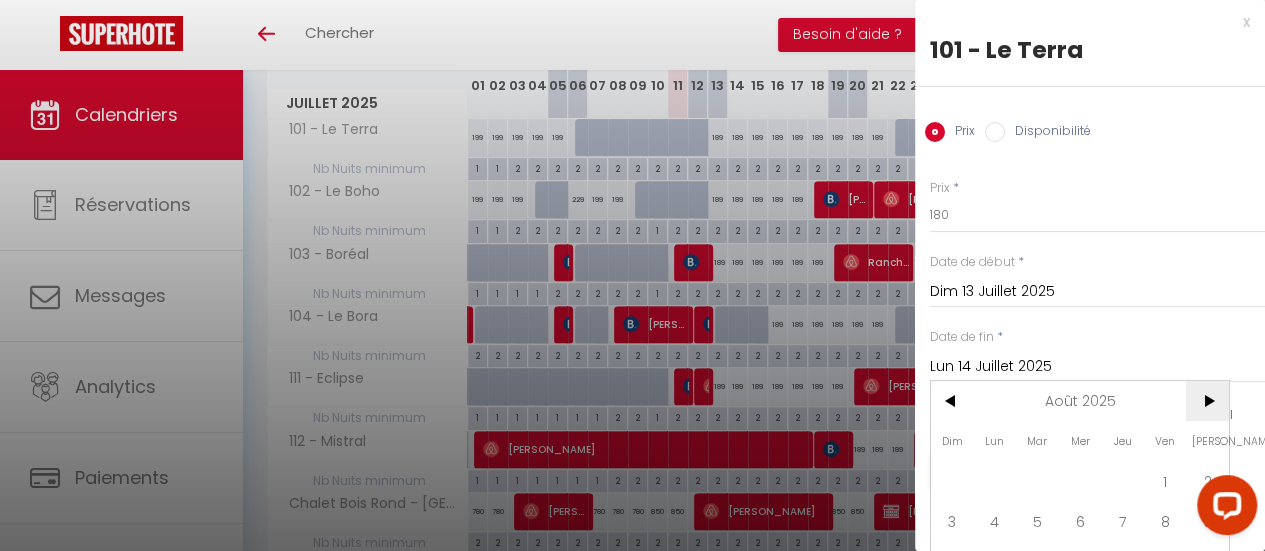 click on ">" at bounding box center [1207, 401] 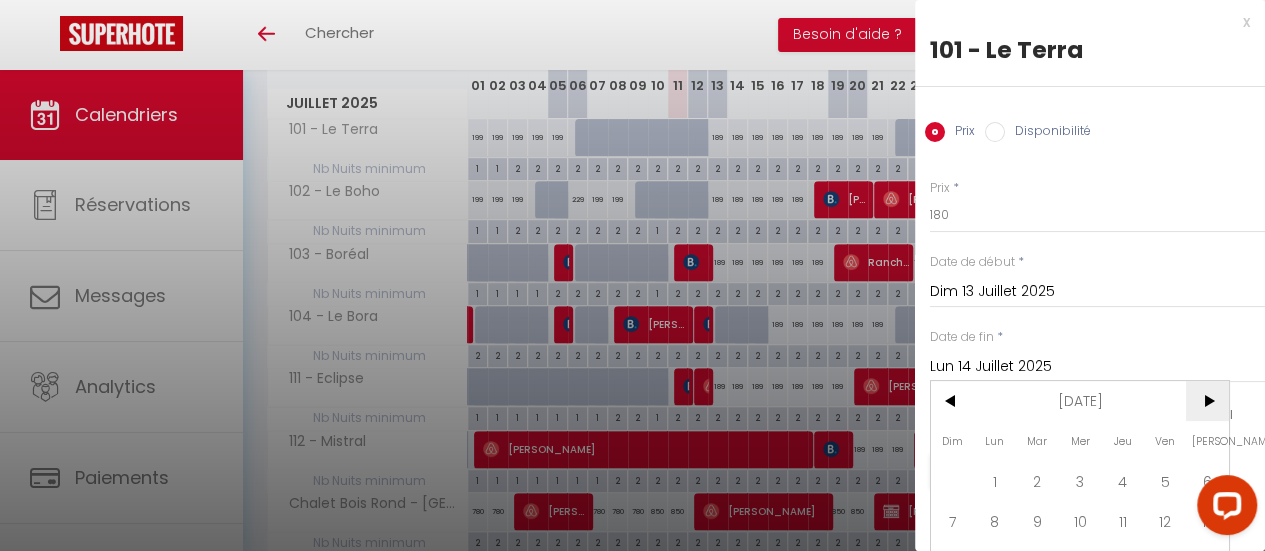 click on ">" at bounding box center (1207, 401) 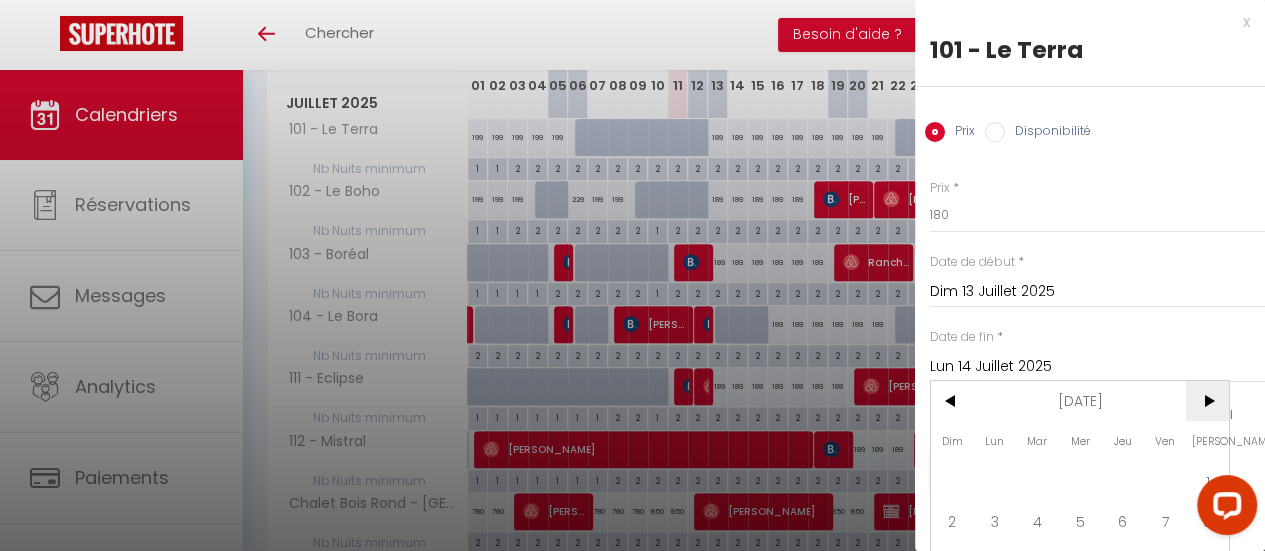 click on ">" at bounding box center (1207, 401) 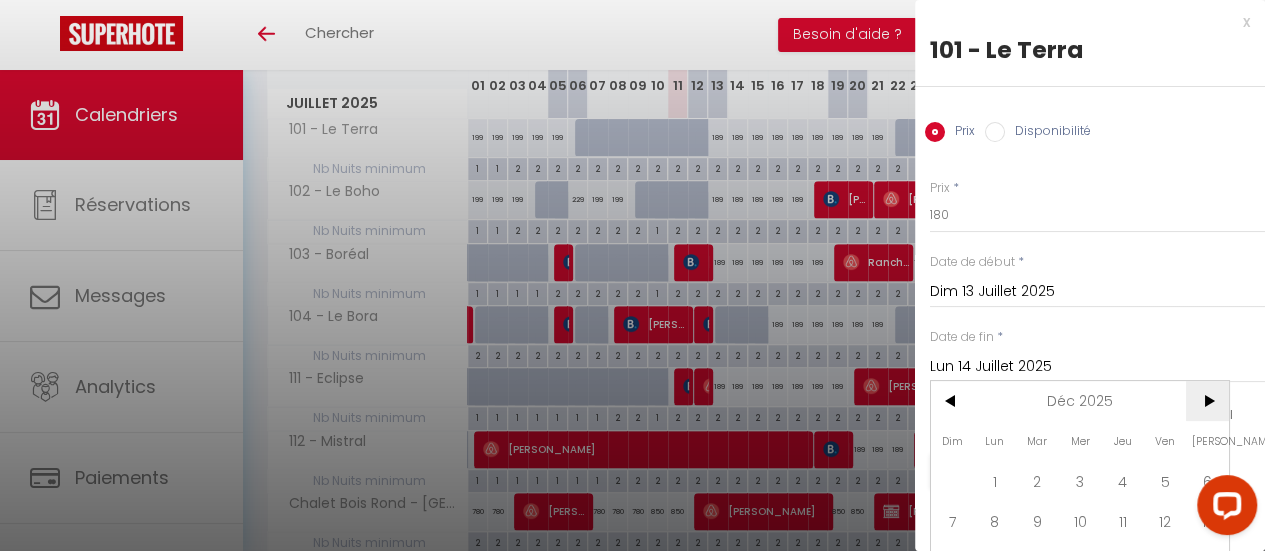 click on ">" at bounding box center (1207, 401) 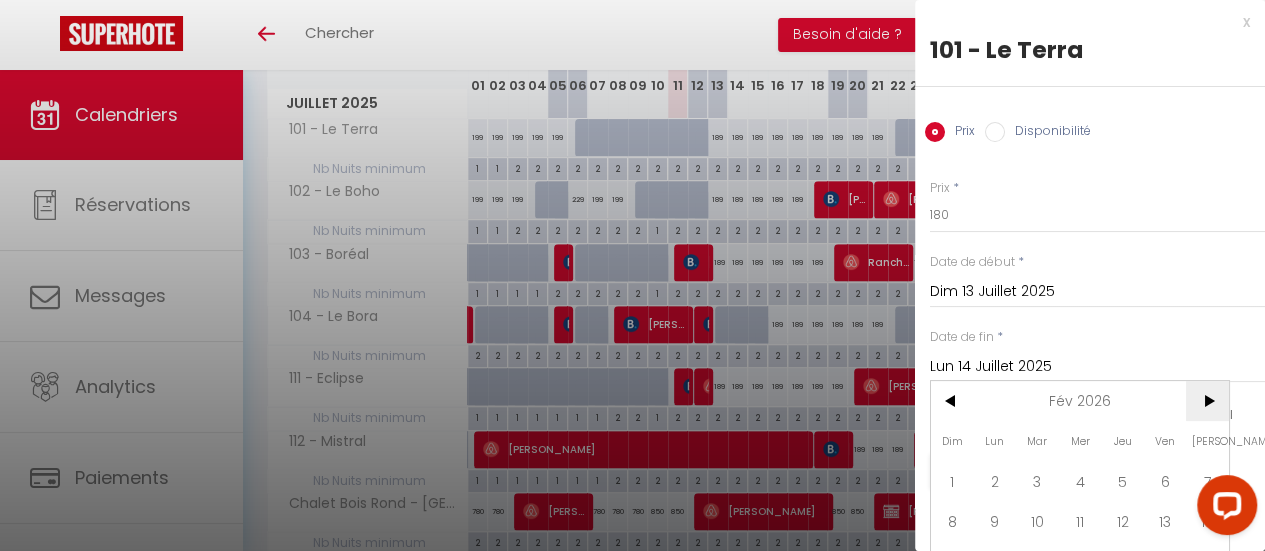 click on ">" at bounding box center [1207, 401] 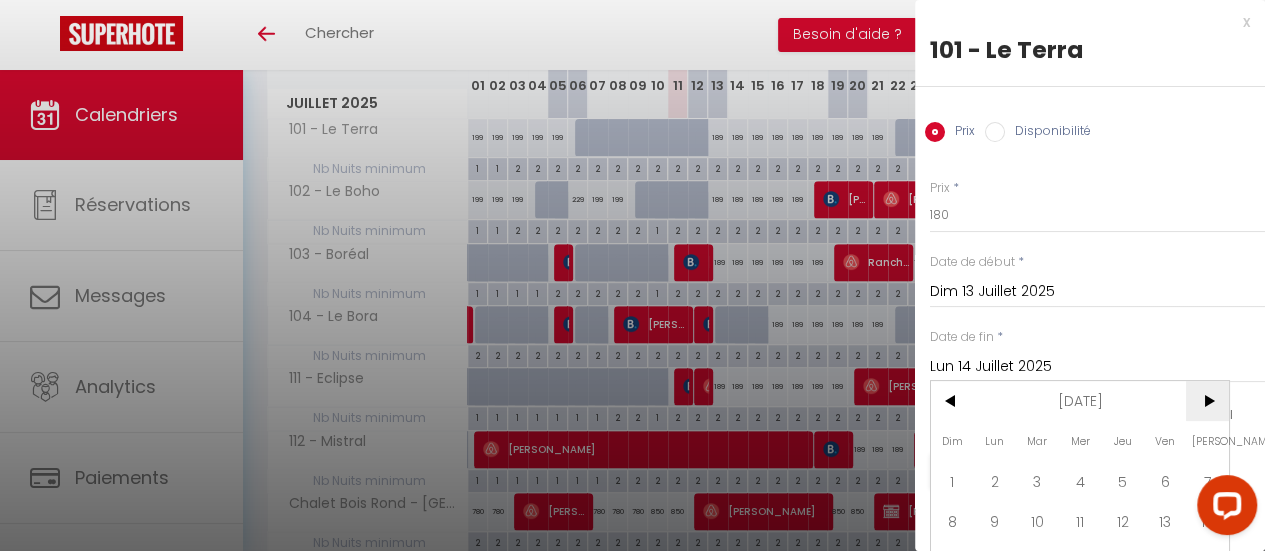 click on ">" at bounding box center (1207, 401) 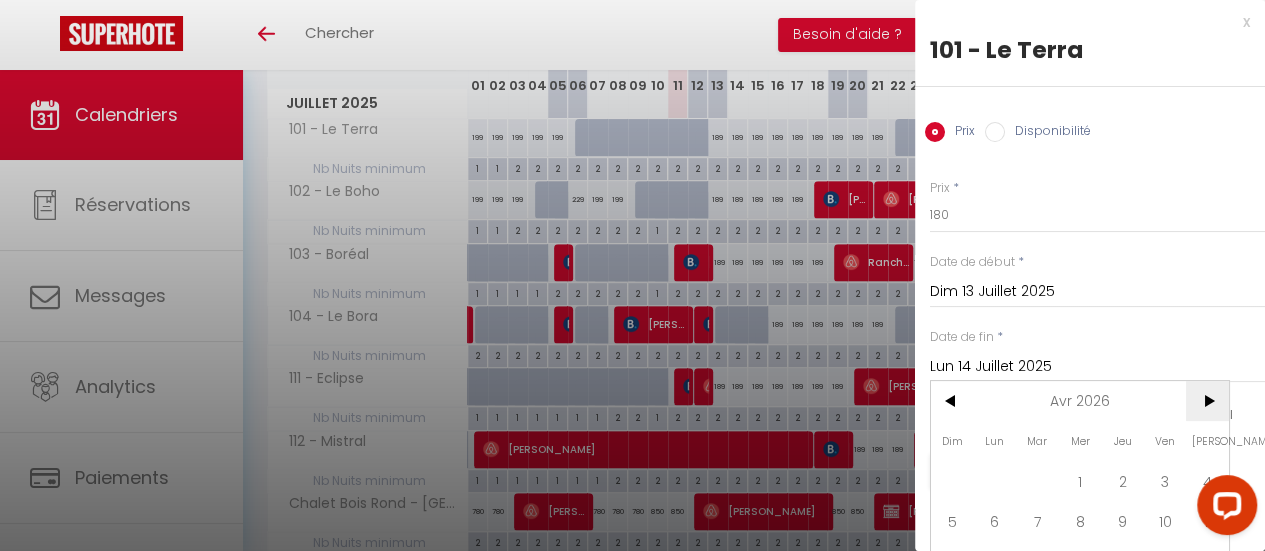 click on ">" at bounding box center (1207, 401) 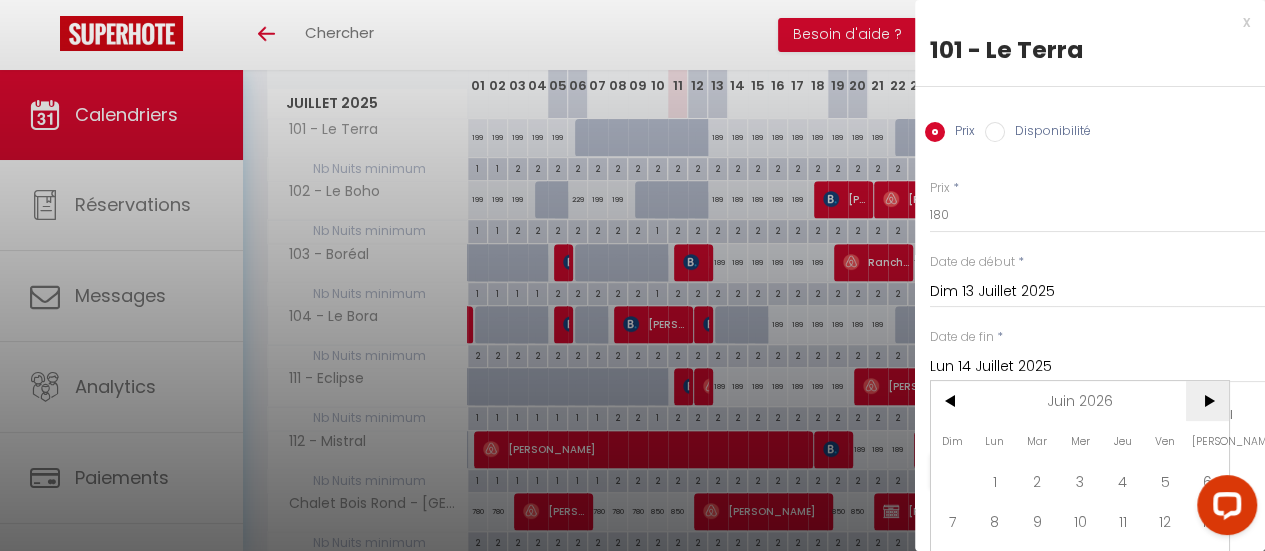 click on ">" at bounding box center (1207, 401) 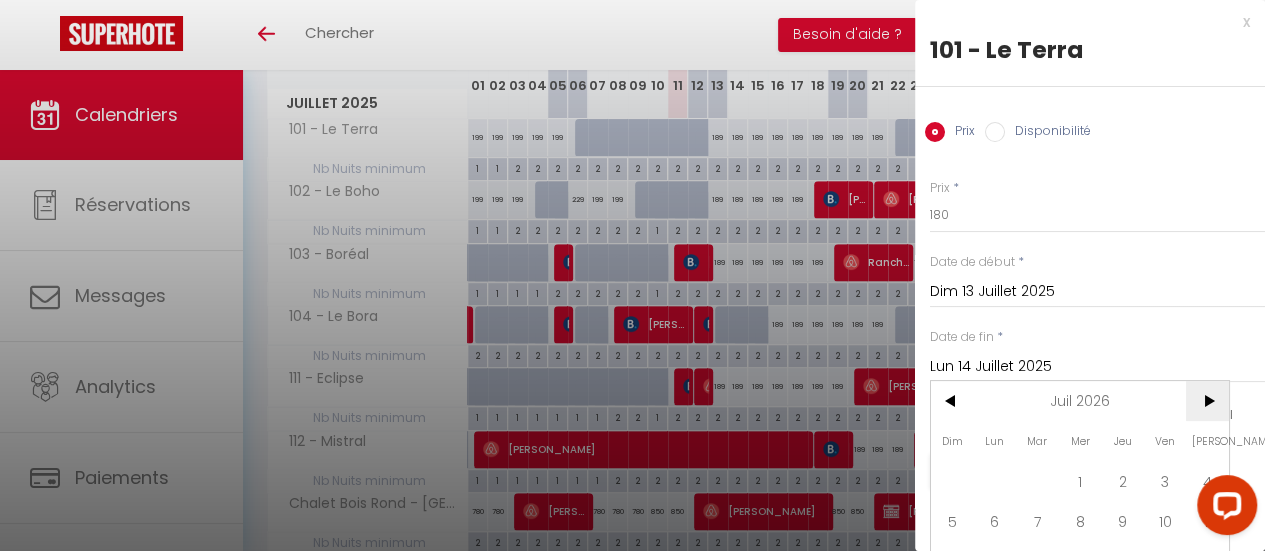 click on ">" at bounding box center [1207, 401] 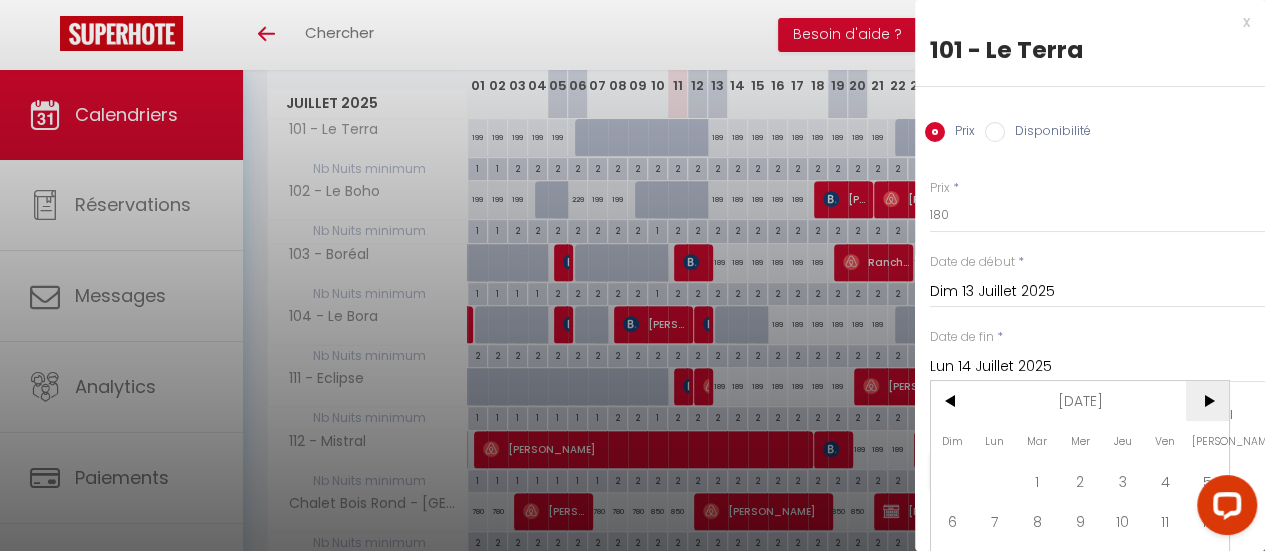 click on ">" at bounding box center (1207, 401) 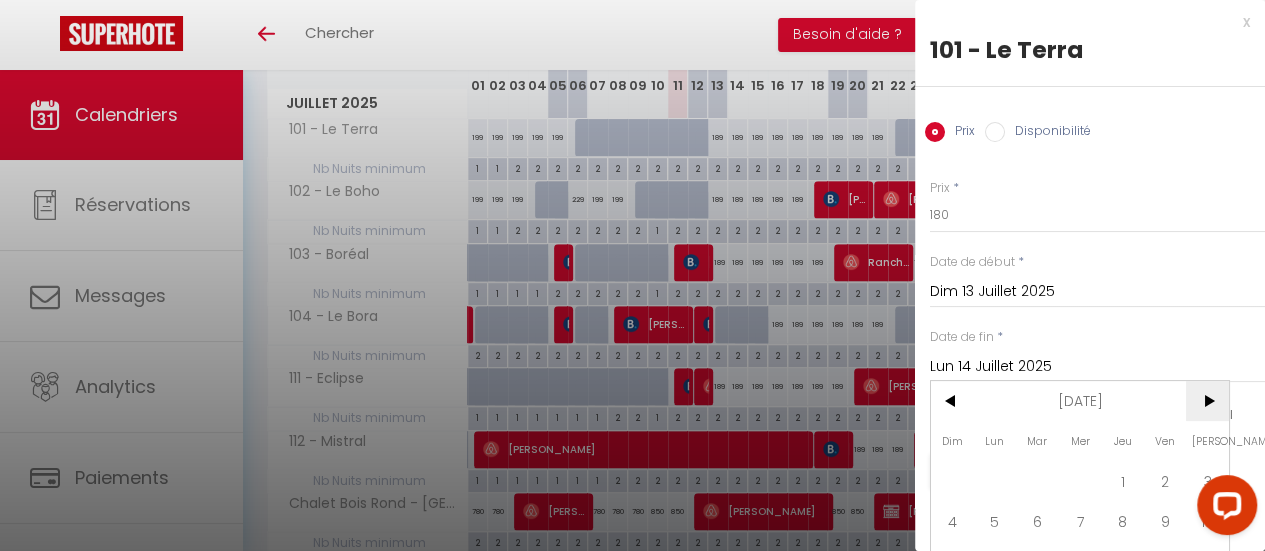 click on ">" at bounding box center [1207, 401] 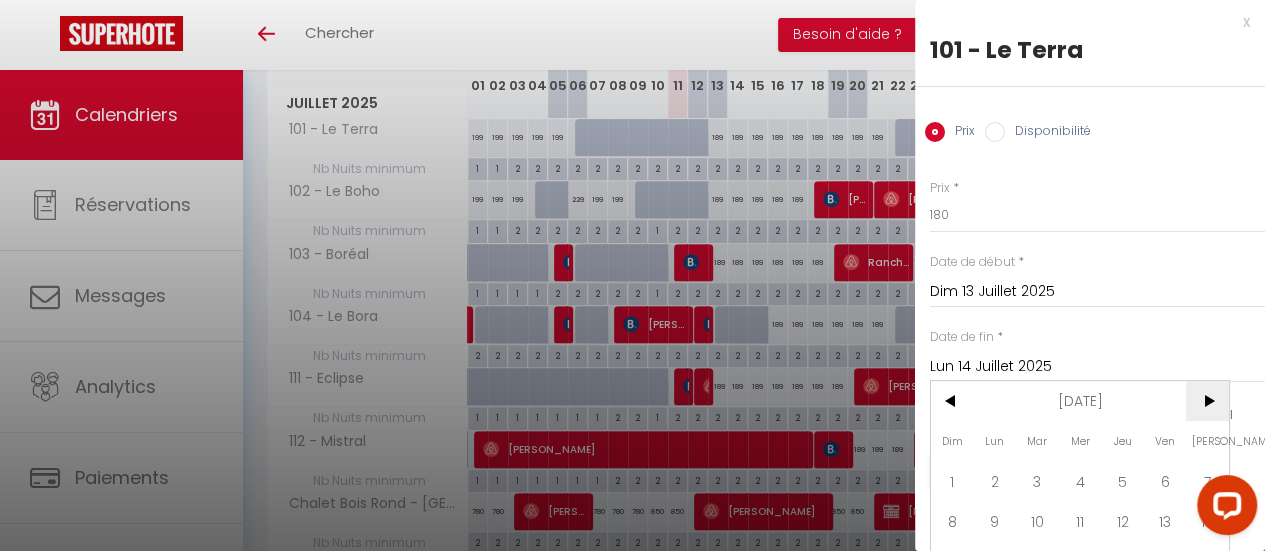 click on ">" at bounding box center [1207, 401] 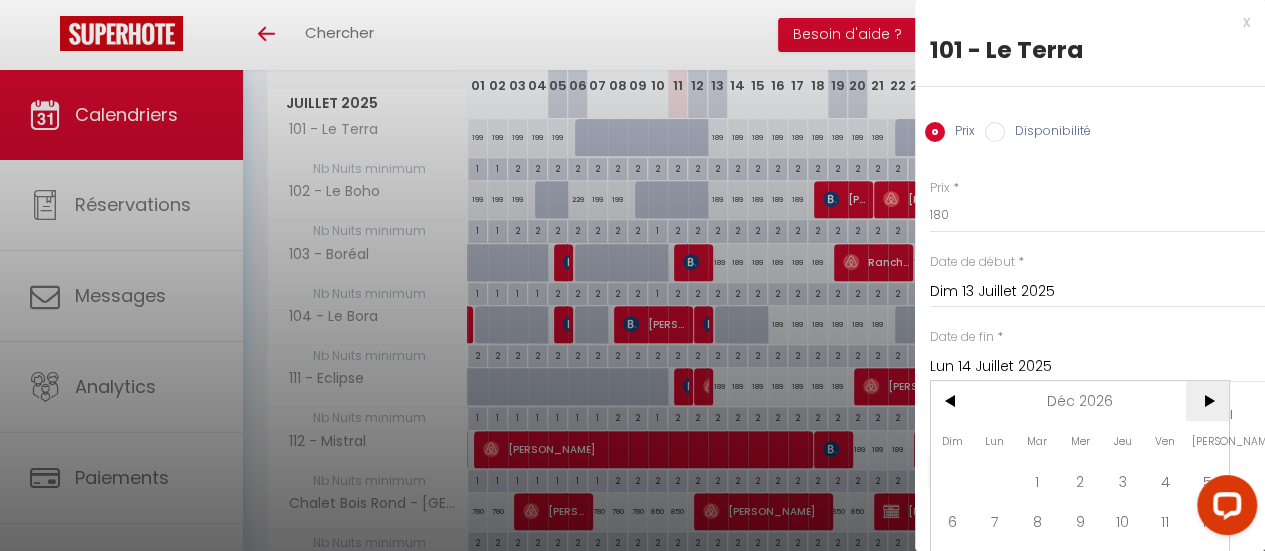 click on ">" at bounding box center [1207, 401] 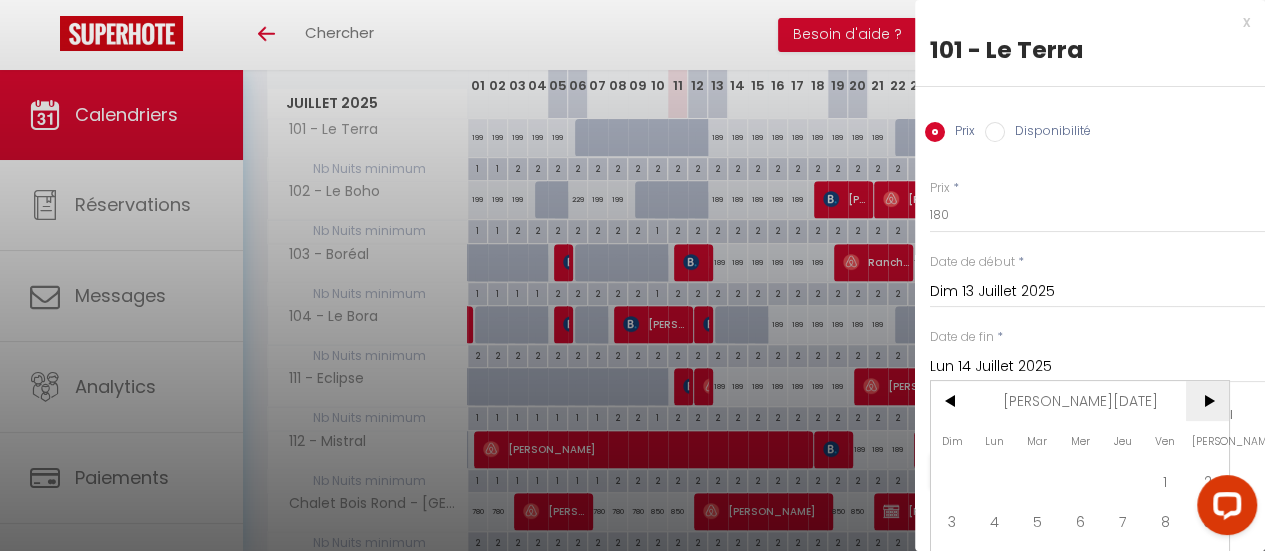 click on ">" at bounding box center (1207, 401) 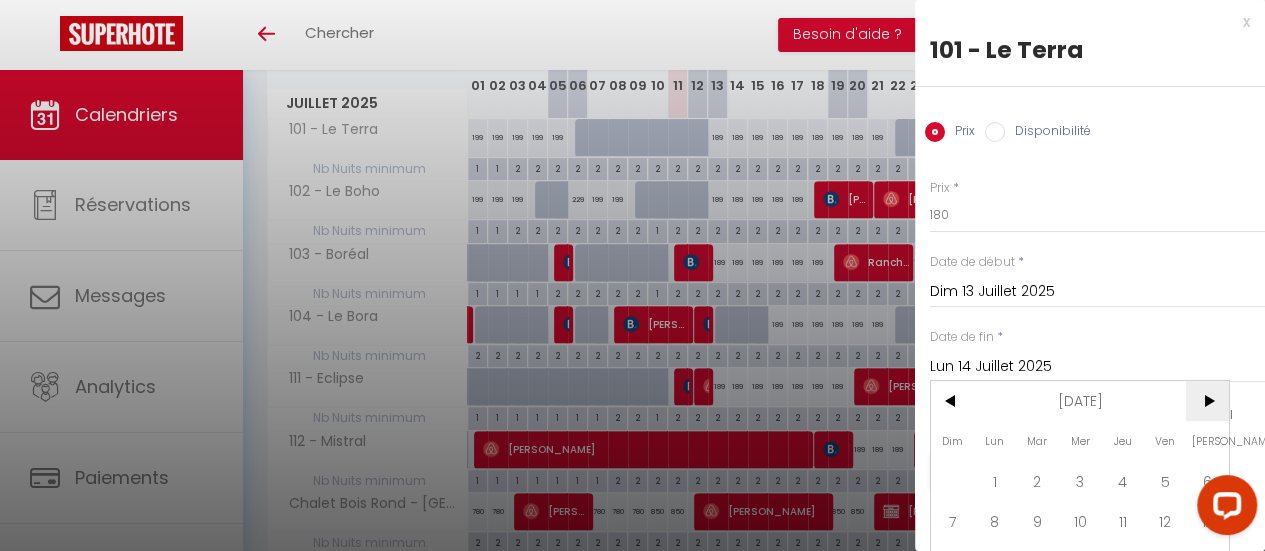 click on ">" at bounding box center (1207, 401) 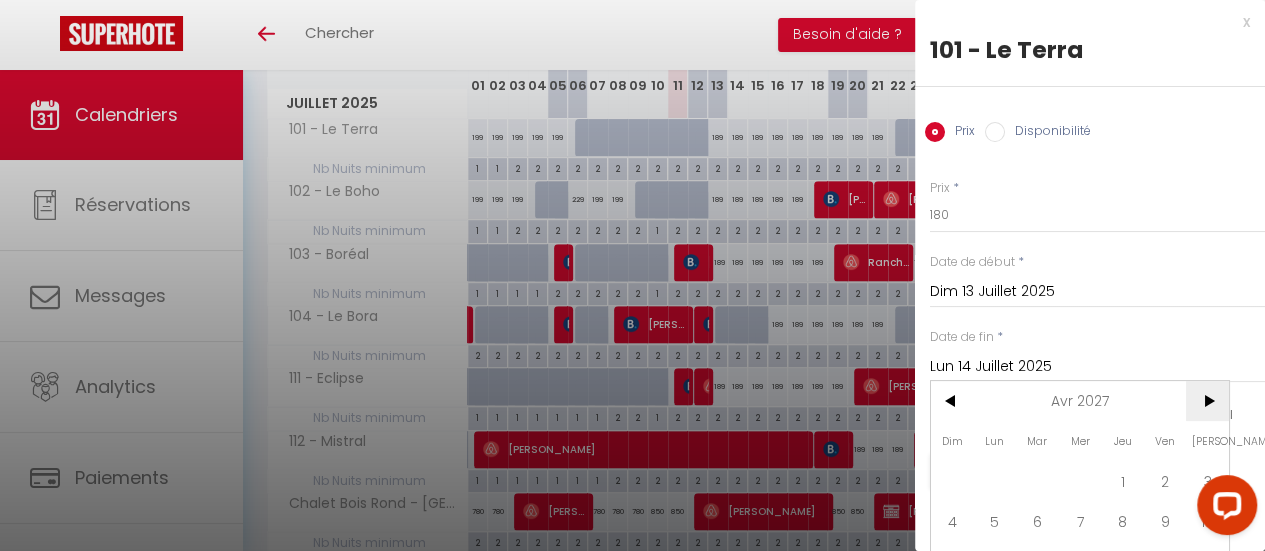 click on ">" at bounding box center [1207, 401] 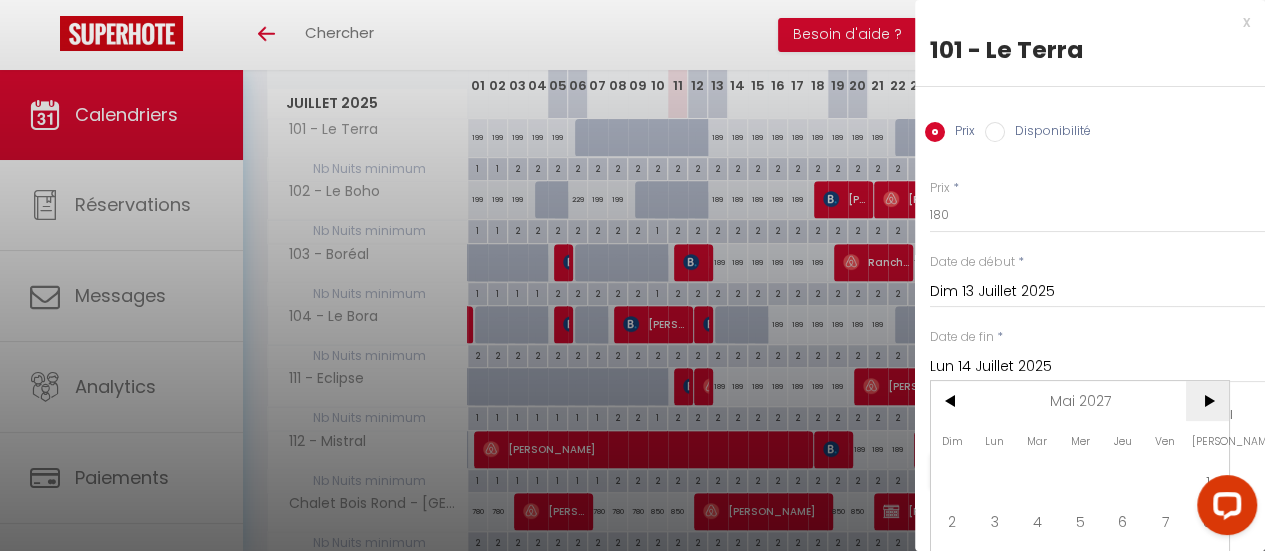 click on ">" at bounding box center (1207, 401) 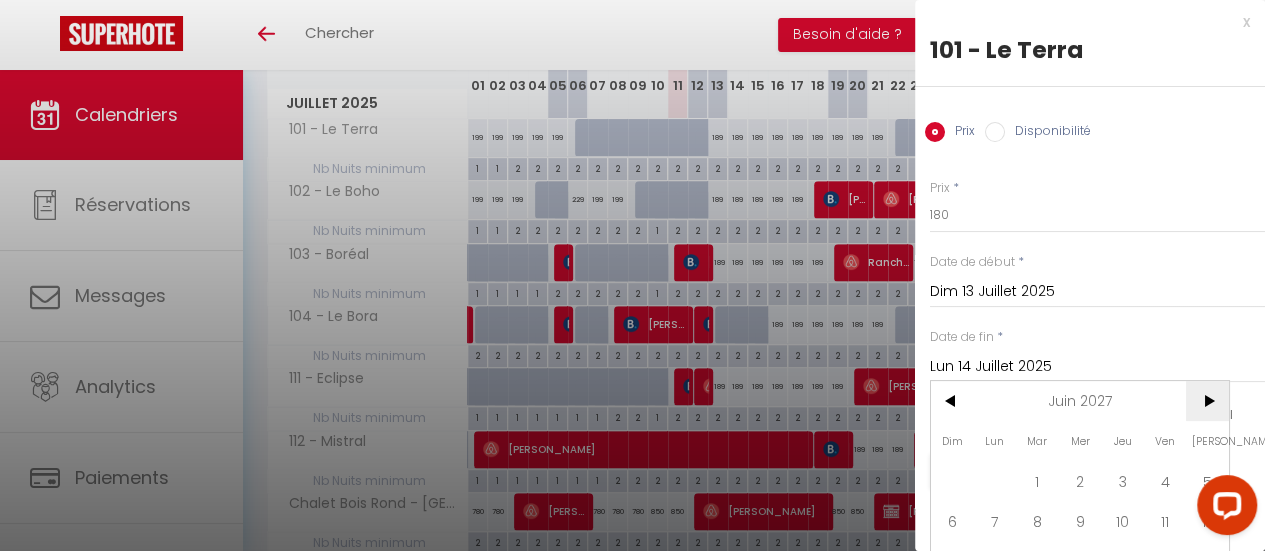 click on ">" at bounding box center [1207, 401] 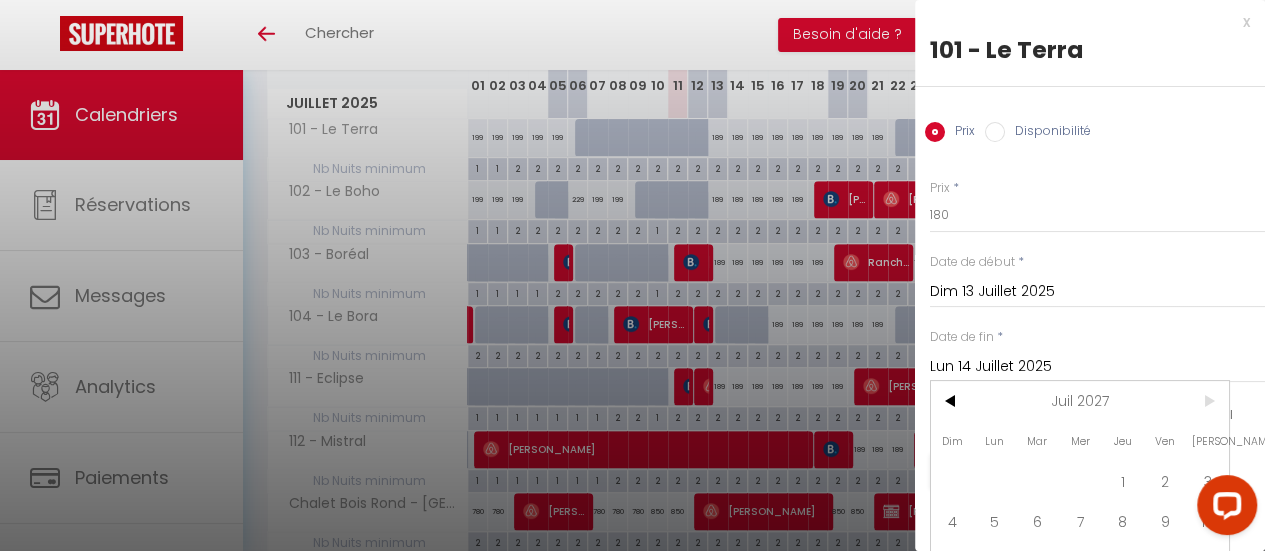 click on ">" at bounding box center [1207, 401] 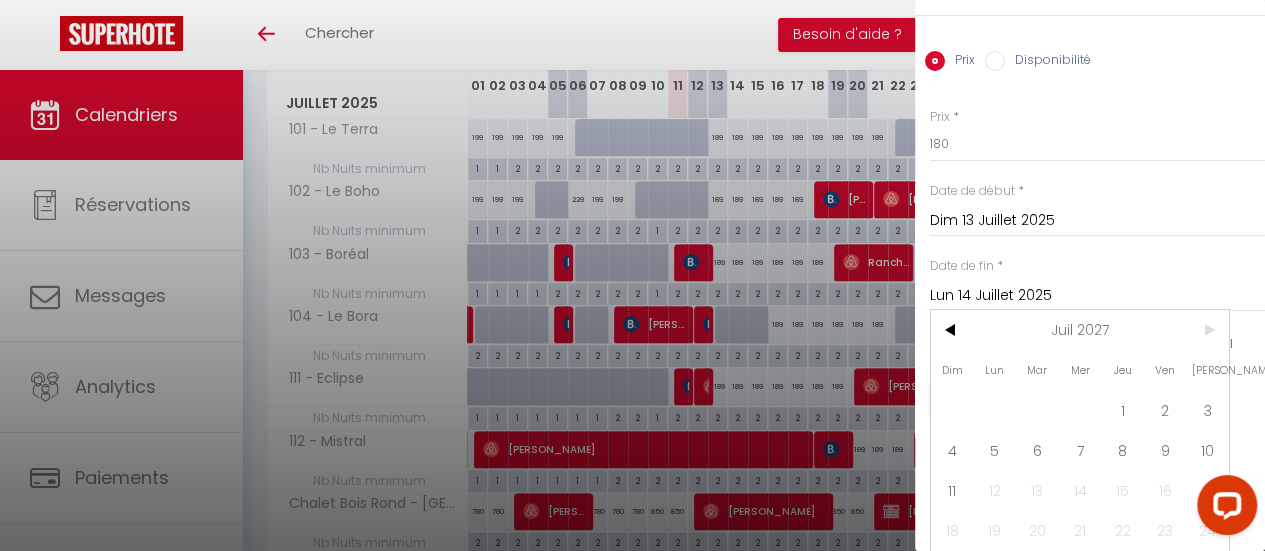 scroll, scrollTop: 124, scrollLeft: 0, axis: vertical 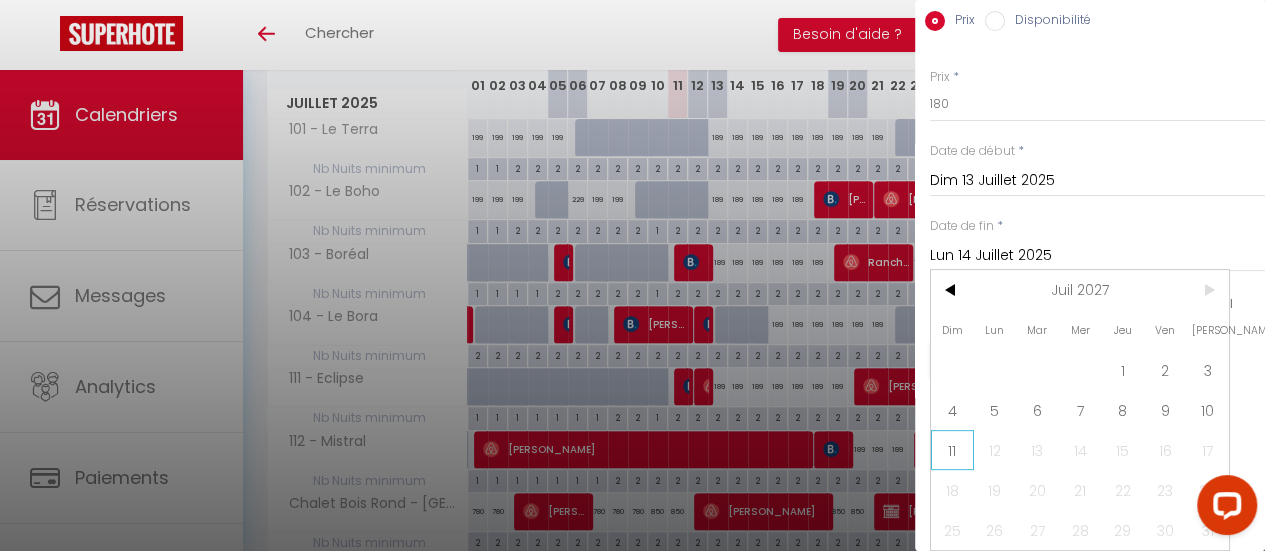 click on "11" at bounding box center [952, 450] 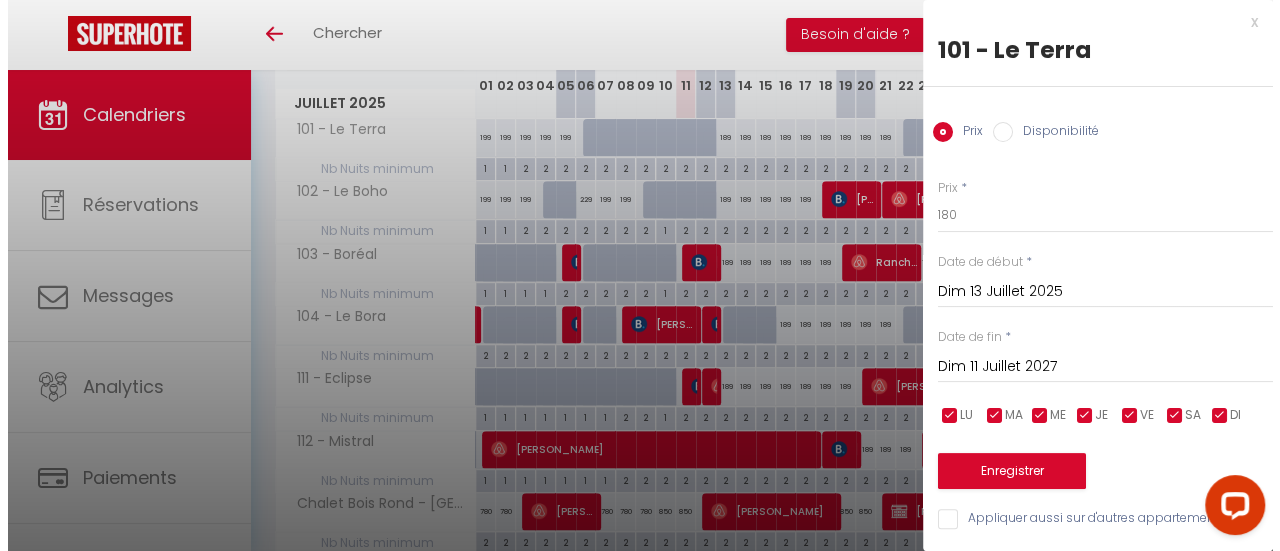scroll, scrollTop: 14, scrollLeft: 0, axis: vertical 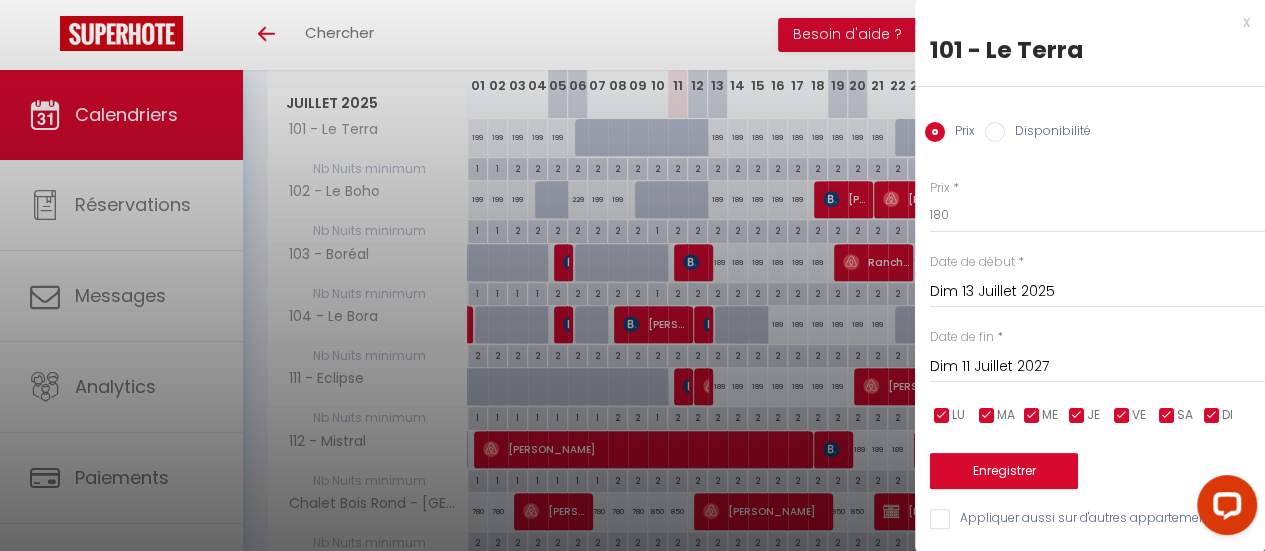 click on "Appliquer aussi sur d'autres appartements" at bounding box center [1097, 519] 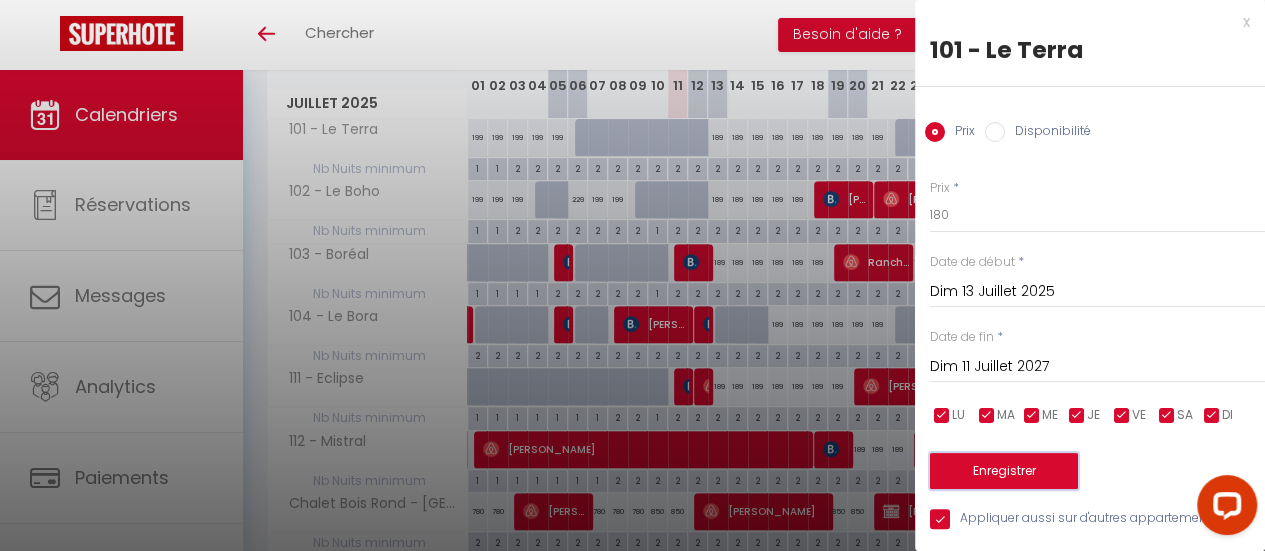click on "Enregistrer" at bounding box center (1004, 471) 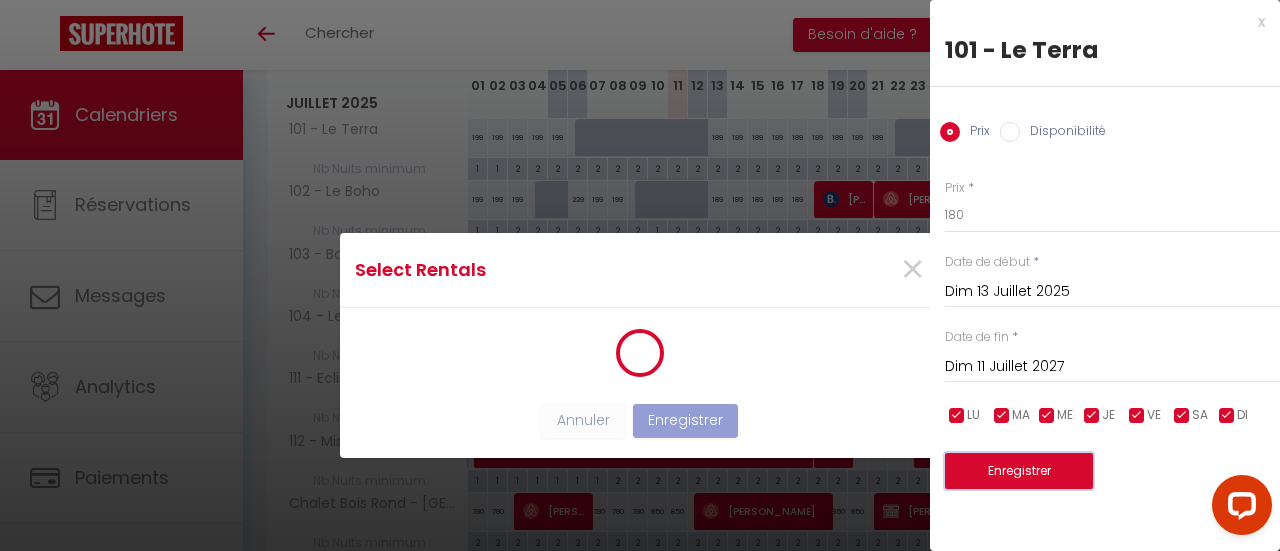scroll, scrollTop: 0, scrollLeft: 0, axis: both 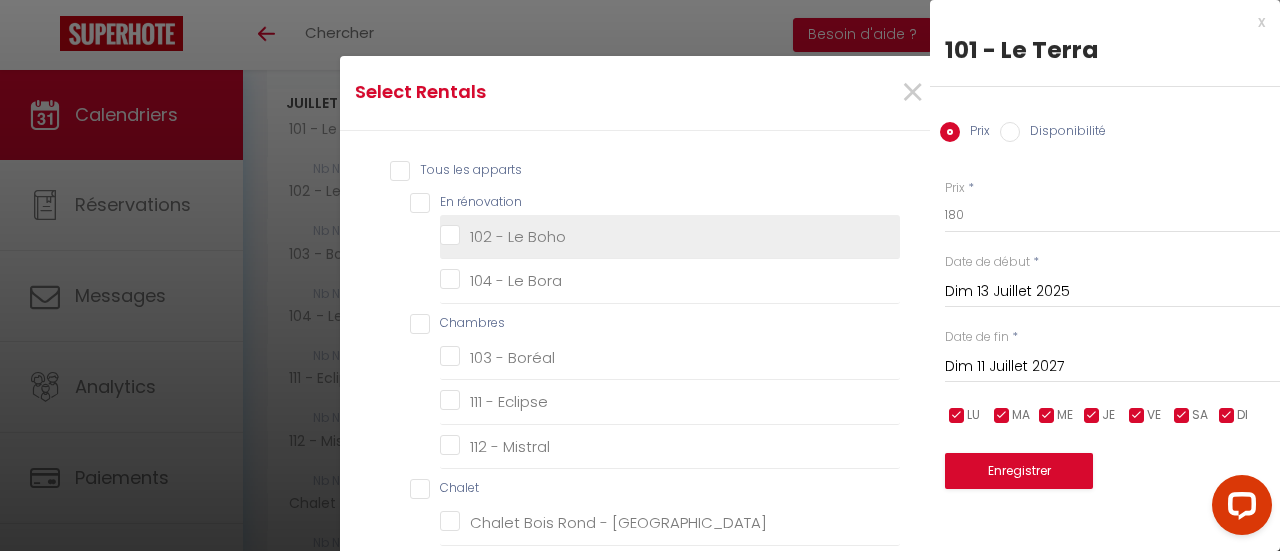 click on "102 - Le Boho" at bounding box center [670, 236] 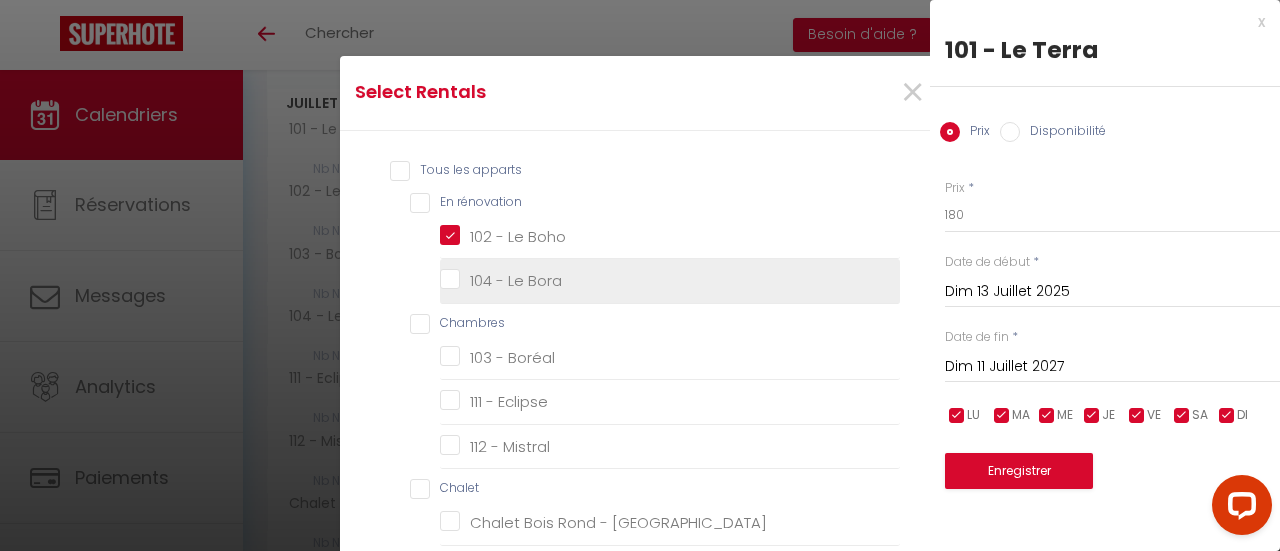 checkbox on "false" 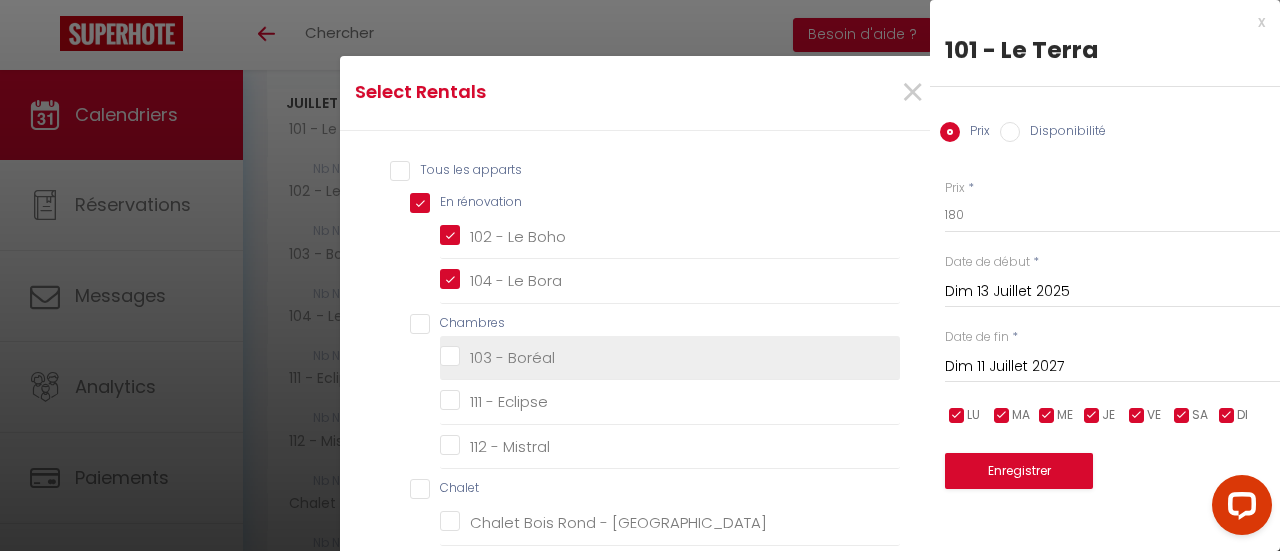 checkbox on "true" 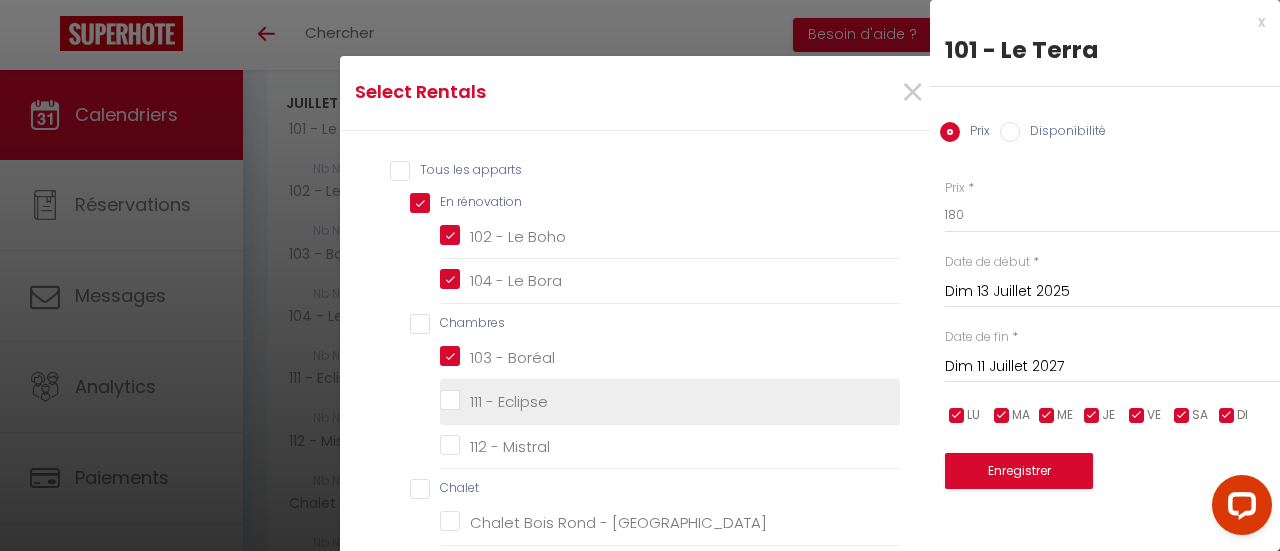 checkbox on "false" 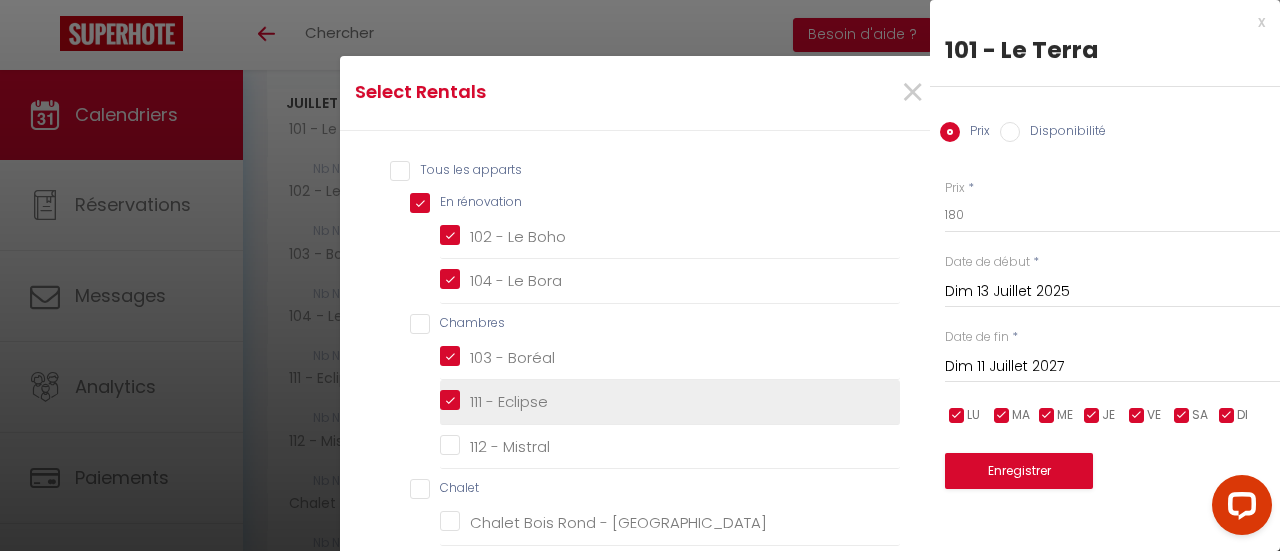 checkbox on "false" 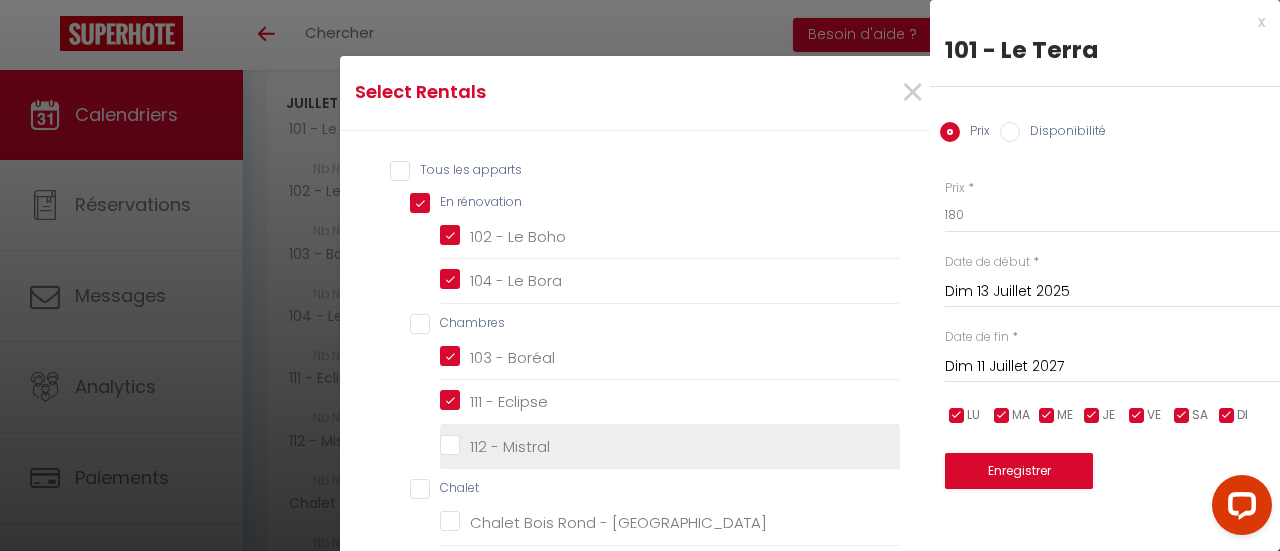 drag, startPoint x: 437, startPoint y: 451, endPoint x: 448, endPoint y: 451, distance: 11 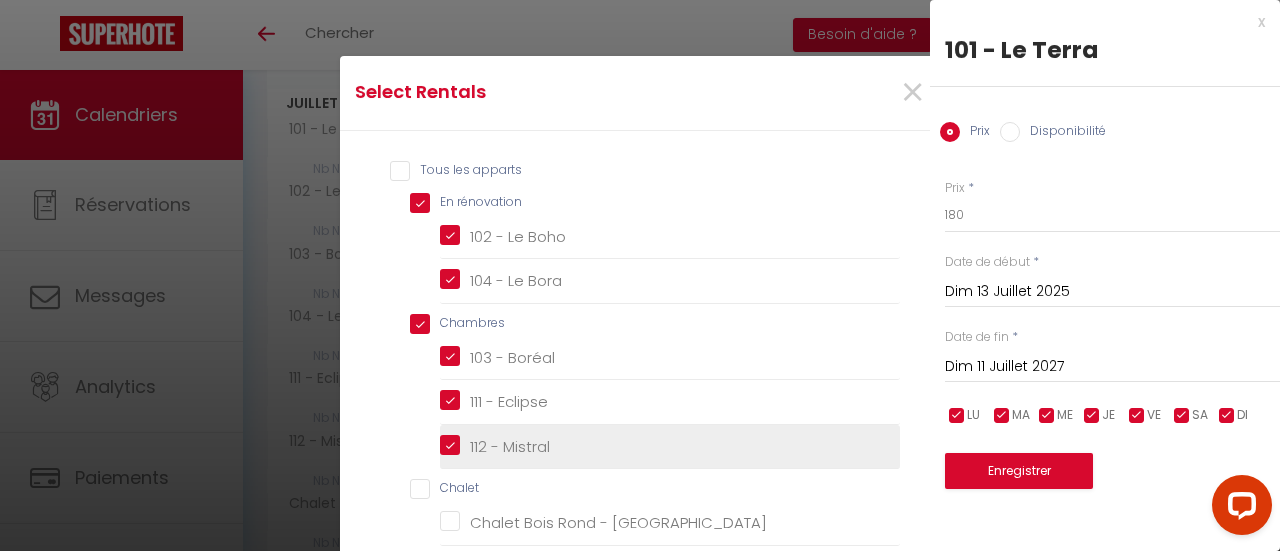 checkbox on "true" 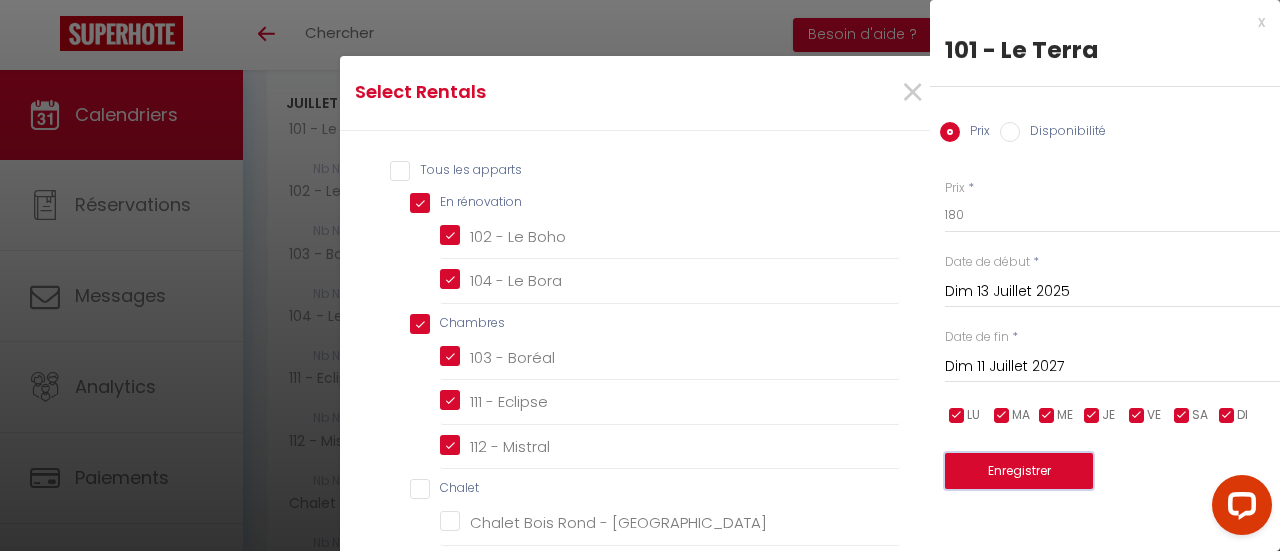 click on "Enregistrer" at bounding box center (1019, 471) 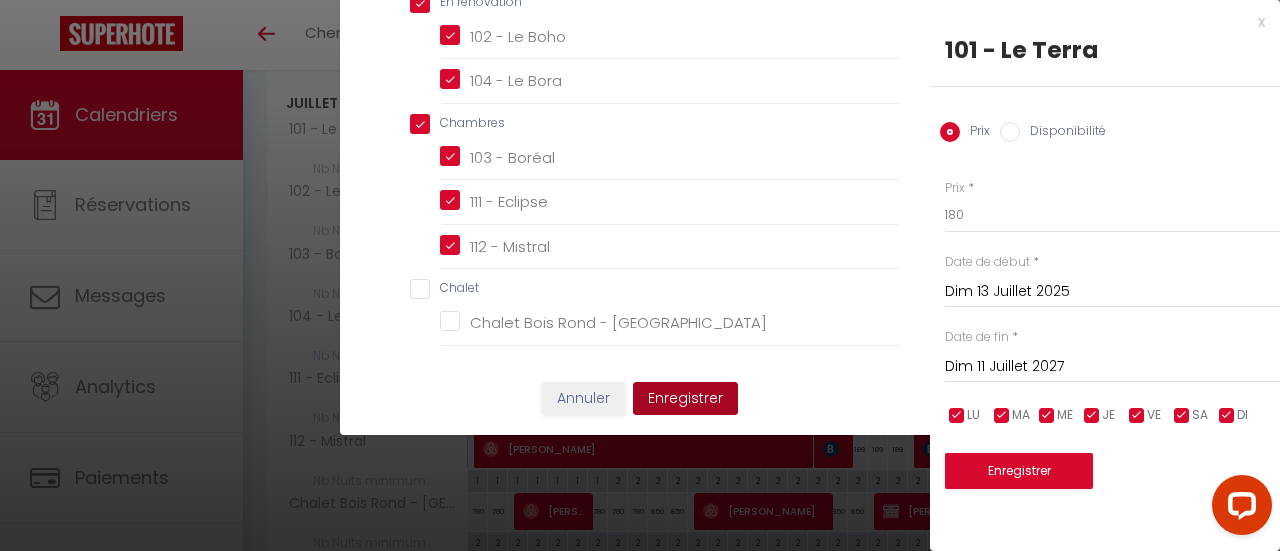 click on "Enregistrer" at bounding box center (685, 399) 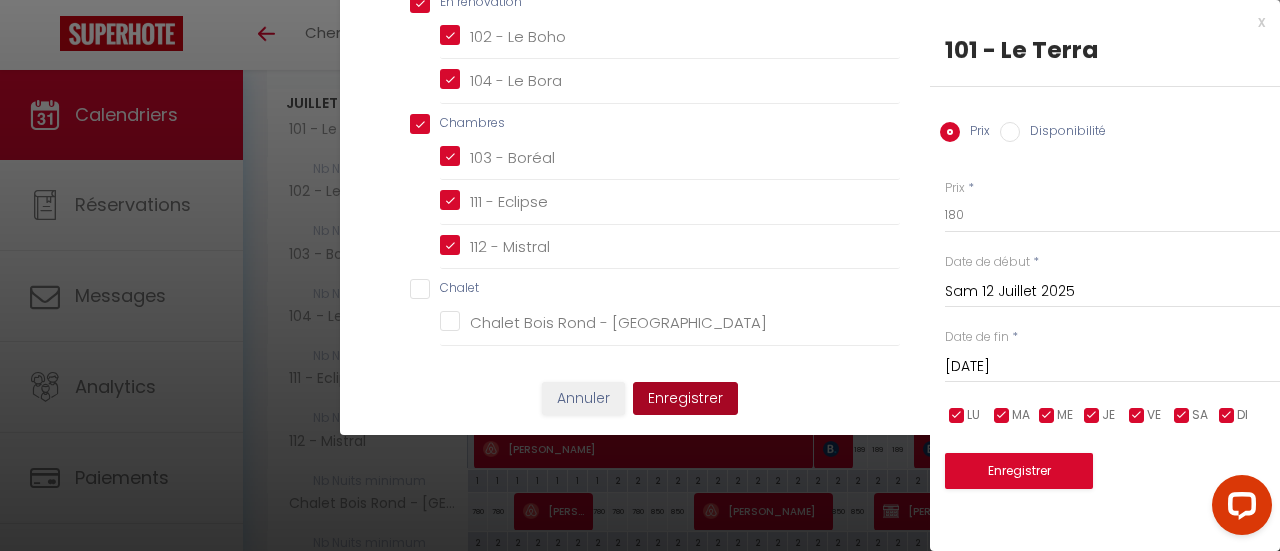 scroll, scrollTop: 70, scrollLeft: 0, axis: vertical 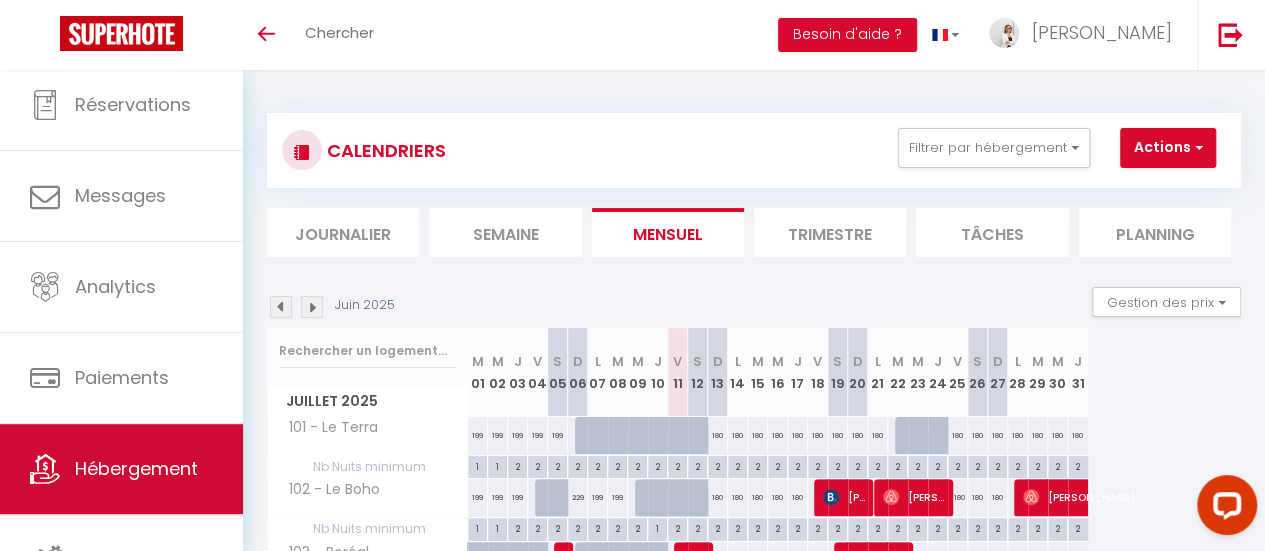 click on "Hébergement" at bounding box center (136, 468) 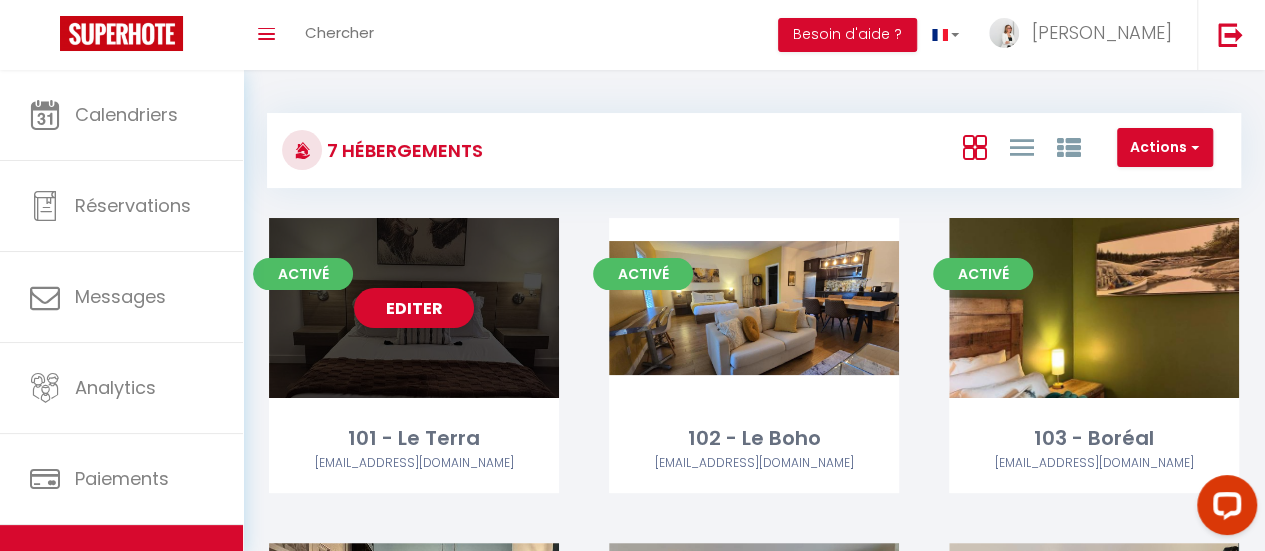 click on "Editer" at bounding box center [414, 308] 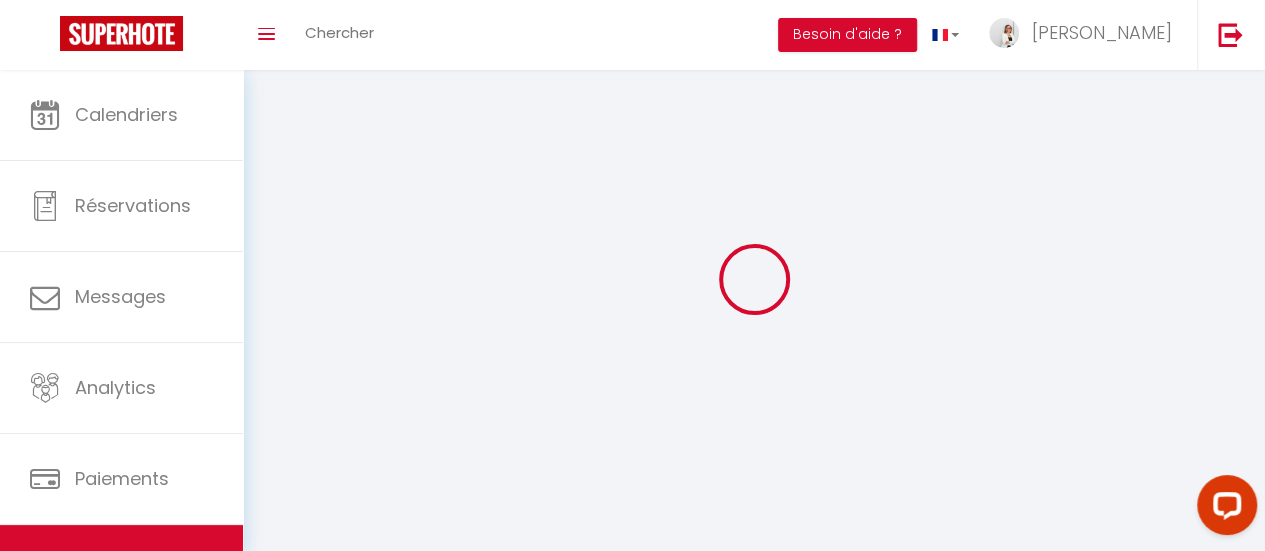select on "+ 5 %" 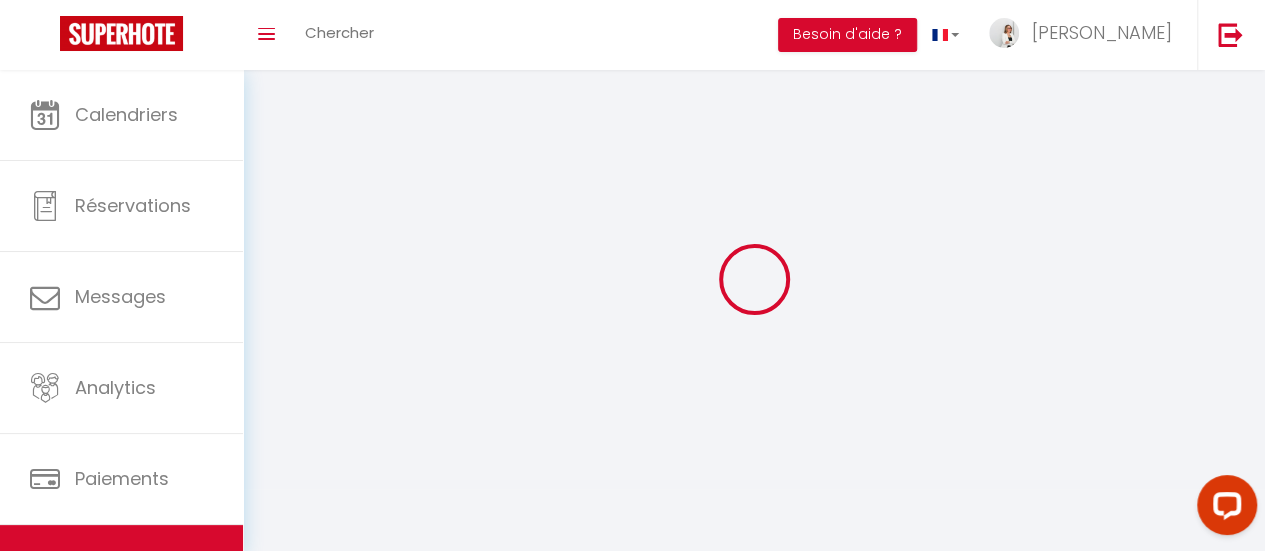 checkbox on "true" 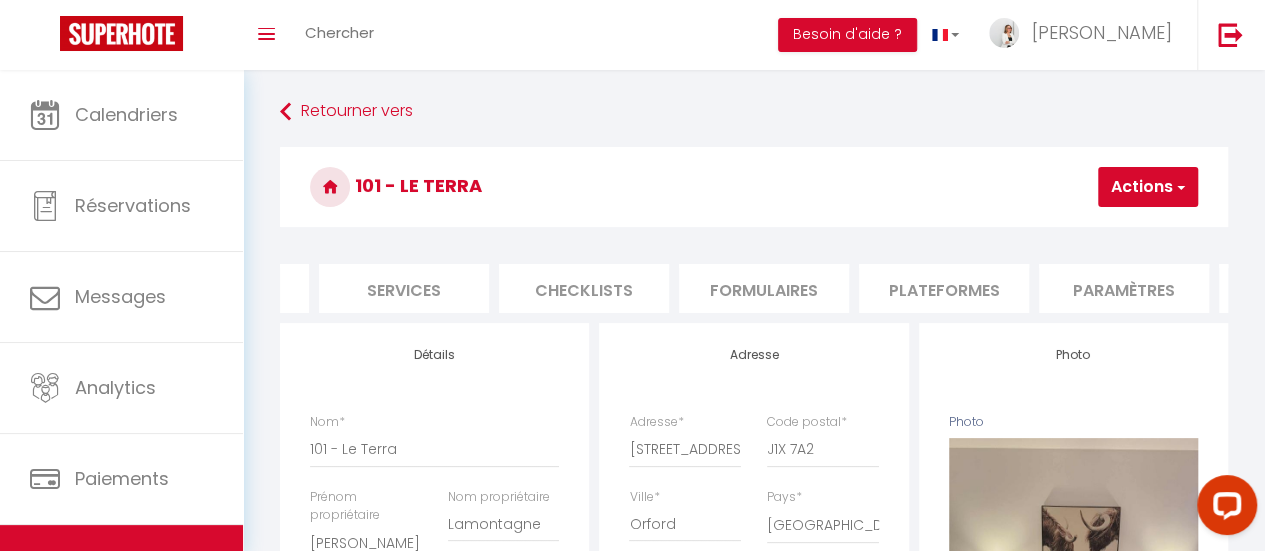 scroll, scrollTop: 0, scrollLeft: 519, axis: horizontal 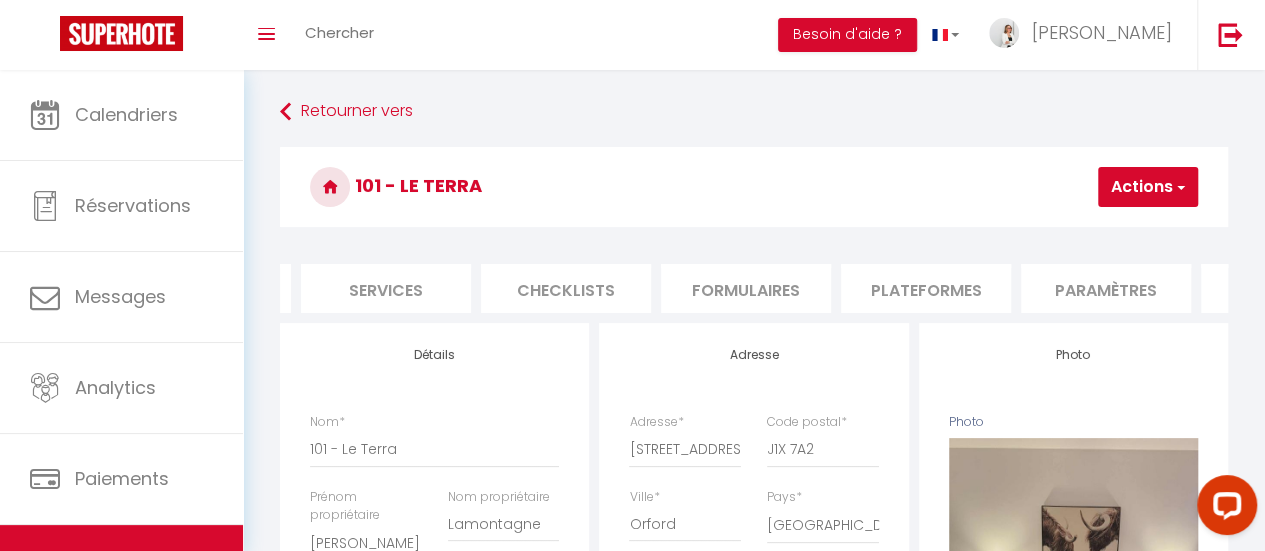 click on "Plateformes" at bounding box center (926, 288) 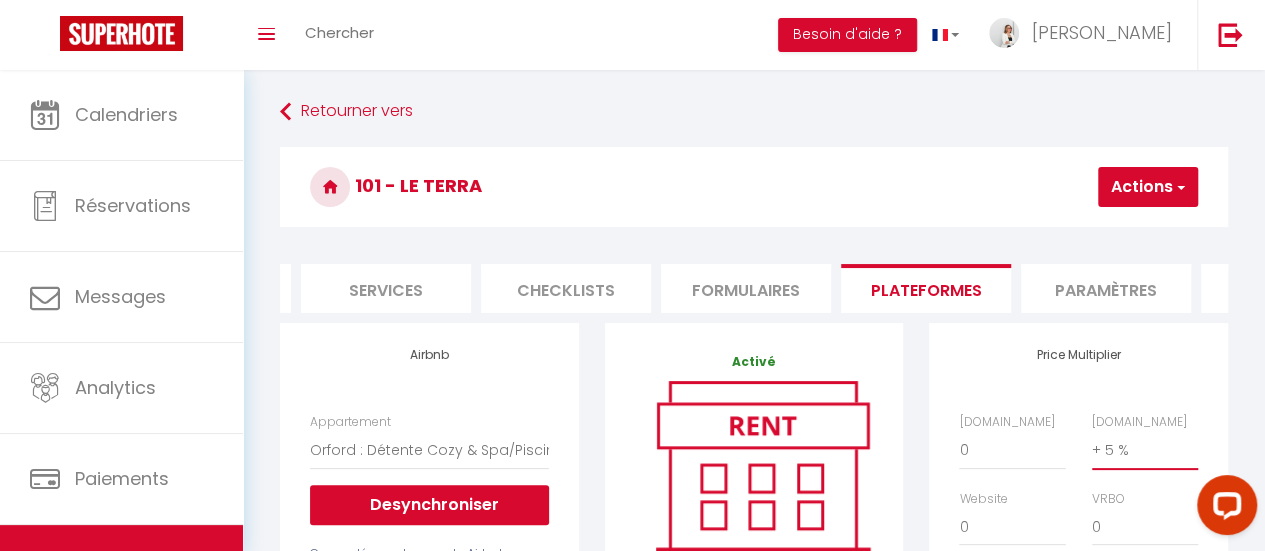 click on "0
+ 1 %
+ 2 %
+ 3 %
+ 4 %
+ 5 %
+ 6 %
+ 7 %
+ 8 %
+ 9 %" at bounding box center [1145, 450] 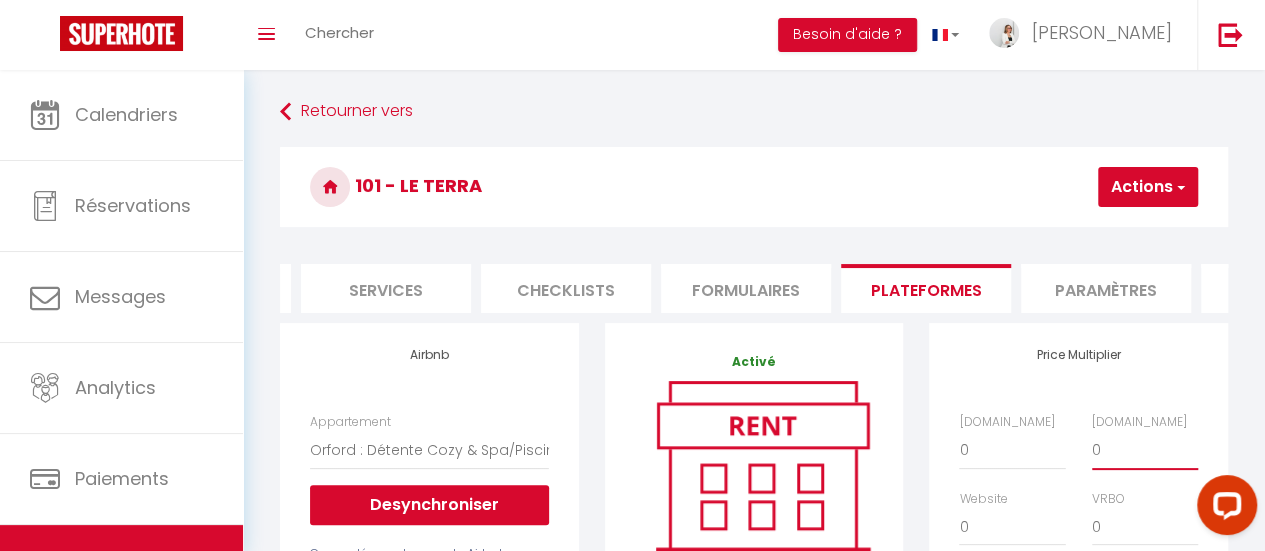 click on "0
+ 1 %
+ 2 %
+ 3 %
+ 4 %
+ 5 %
+ 6 %
+ 7 %
+ 8 %
+ 9 %" at bounding box center (1145, 450) 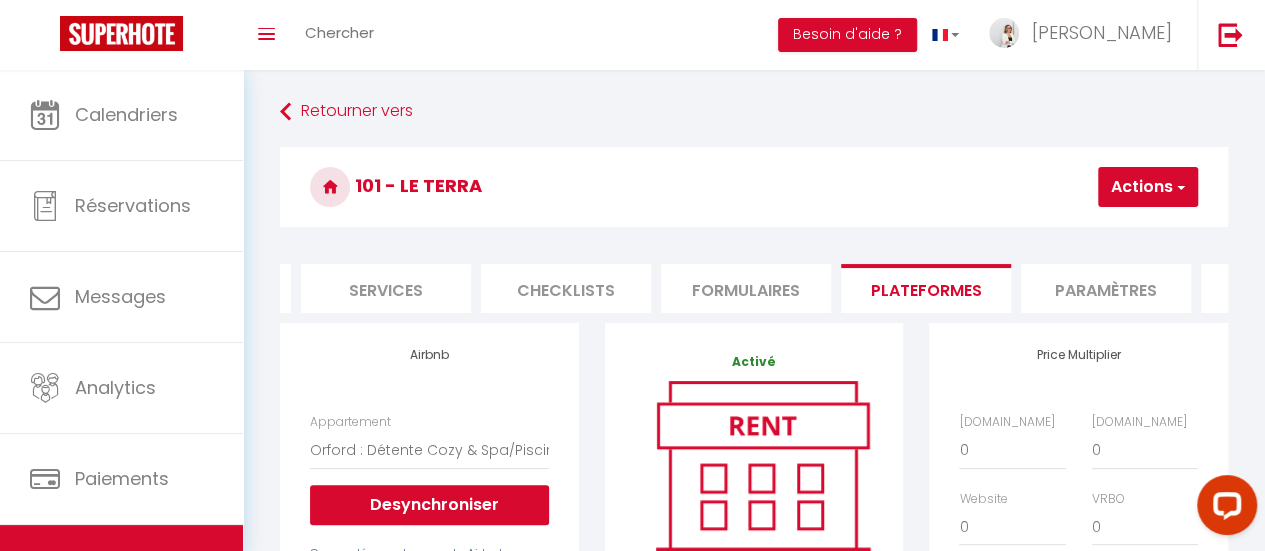 click on "Actions" at bounding box center (1148, 187) 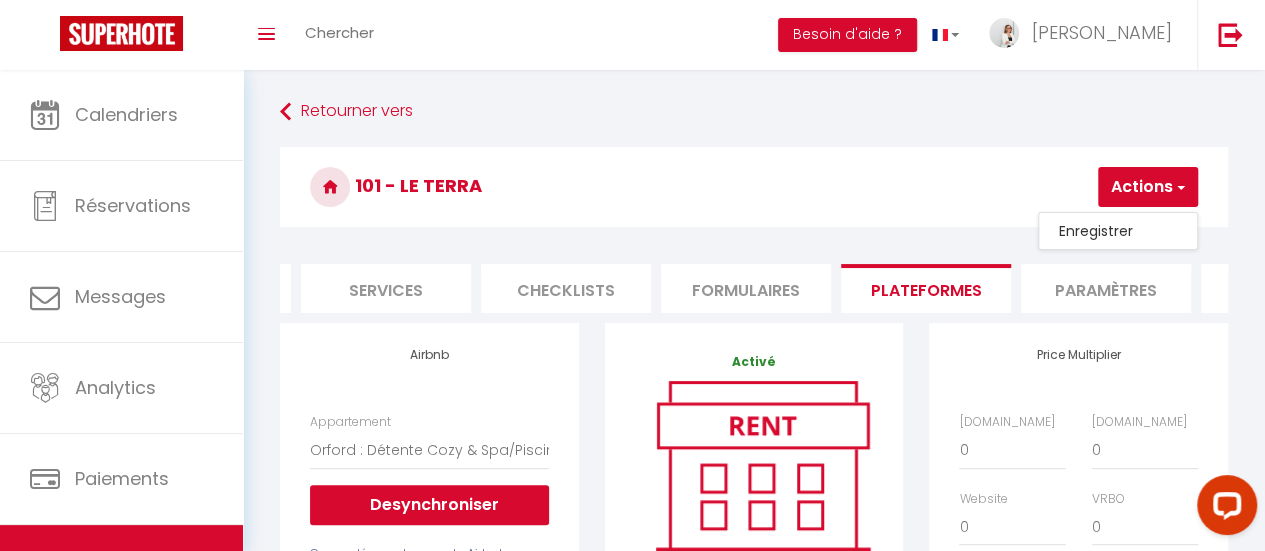click on "Enregistrer" at bounding box center [1118, 231] 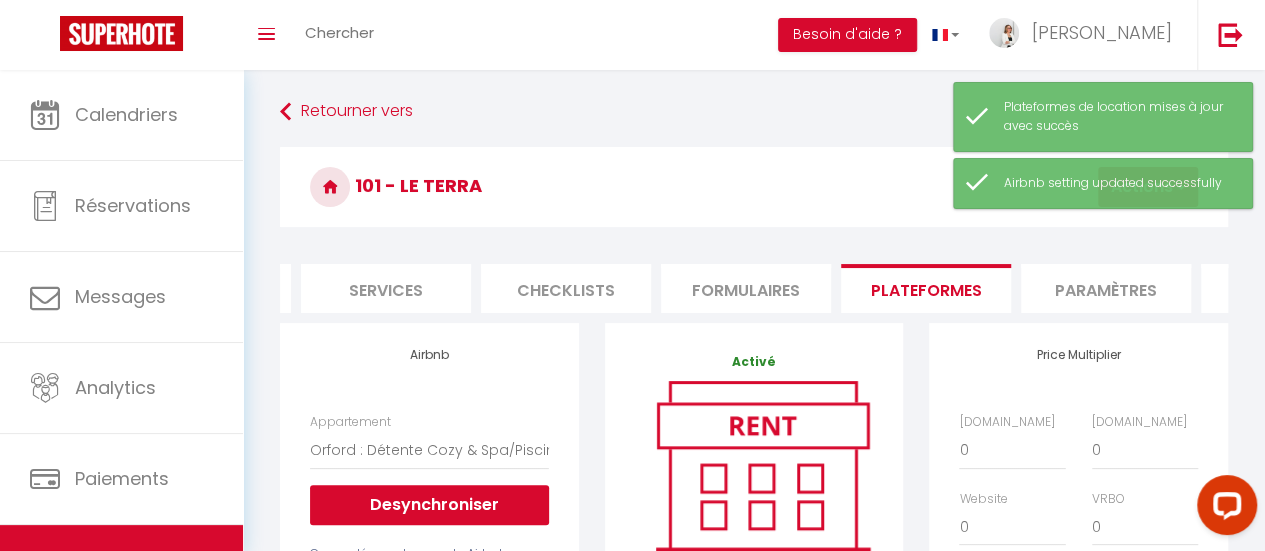 click on "Retourner vers    101 - Le Terra
Actions
Enregistrer
Info
Contrat
Facture
Services
Checklists
Formulaires
Plateformes
Paramètres
website
Journal
Modèle personnalisé
×         Titre Modèle
Annuler
Enregistrer
Liste de checklist
×
Titre
*     *" at bounding box center (754, 697) 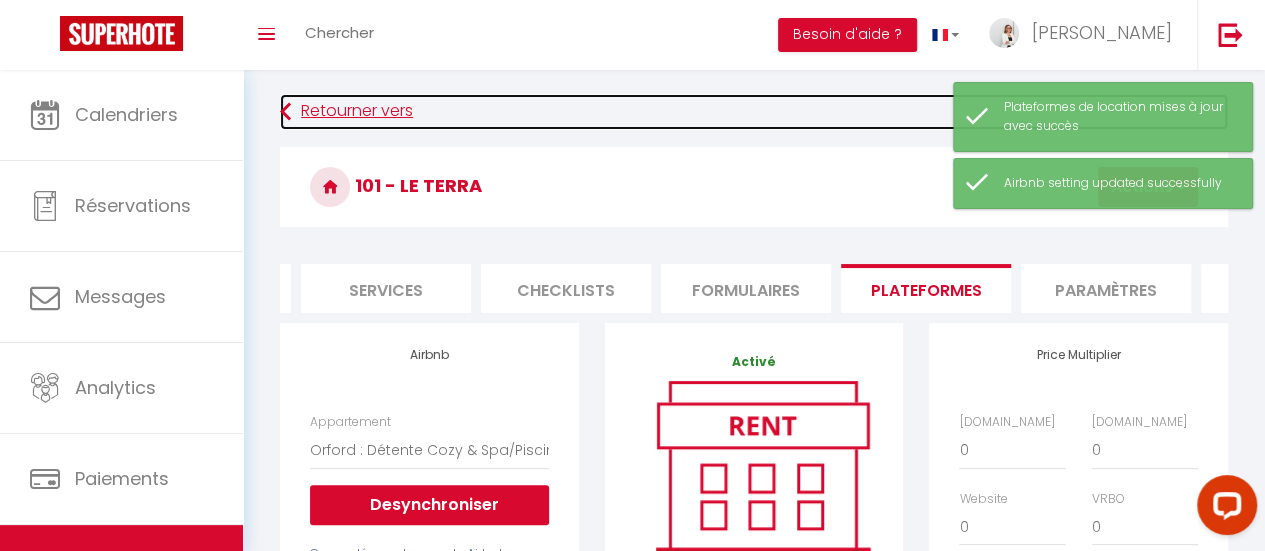 click at bounding box center (285, 112) 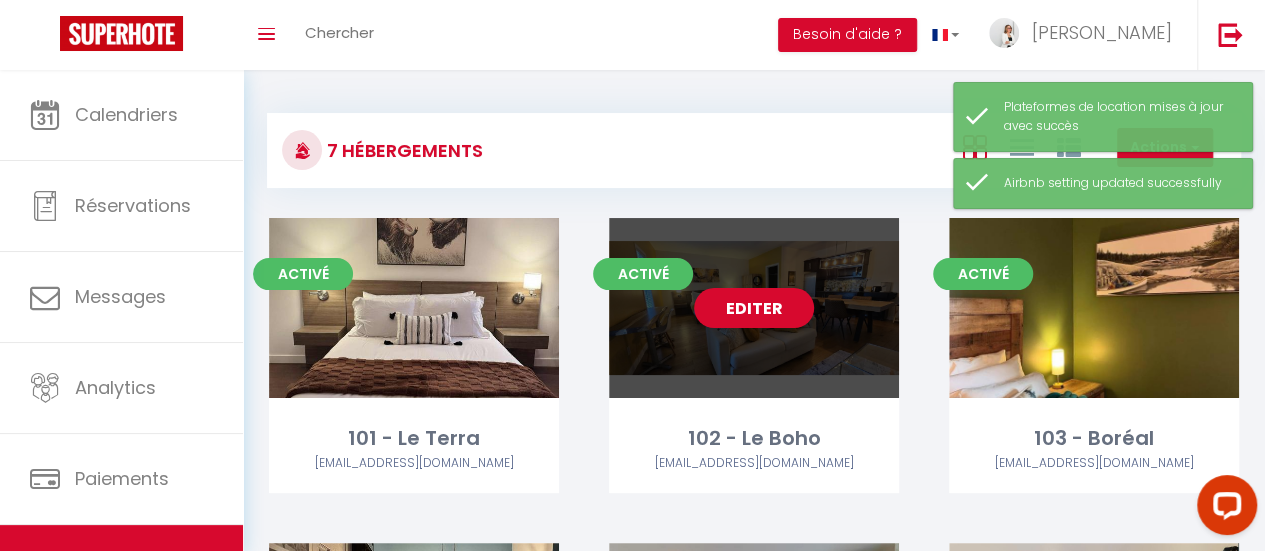 click on "Editer" at bounding box center (754, 308) 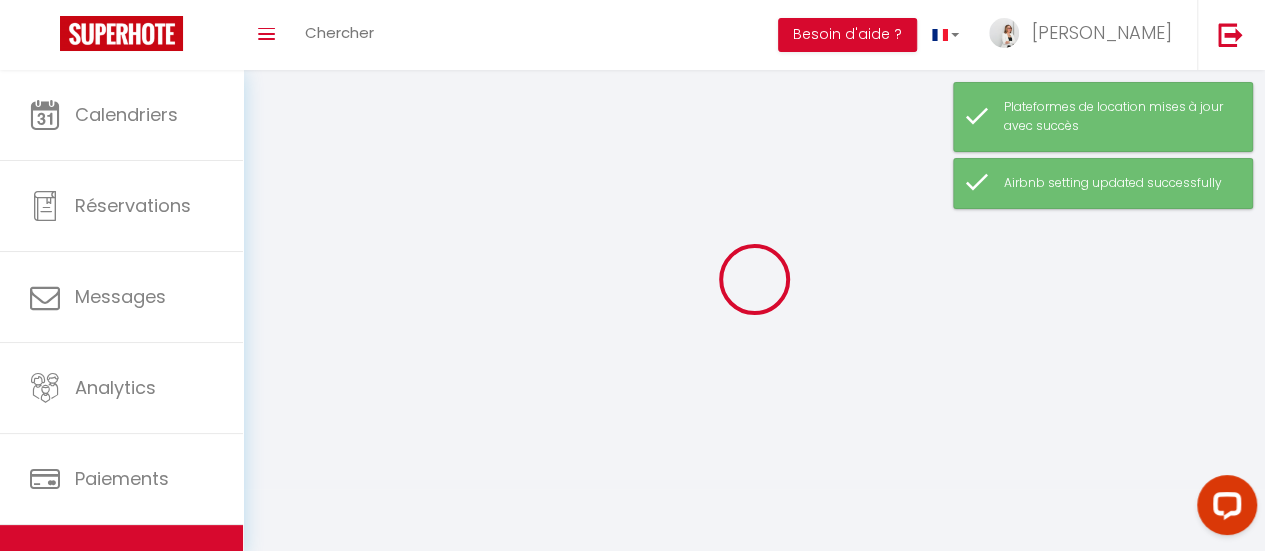 select on "1" 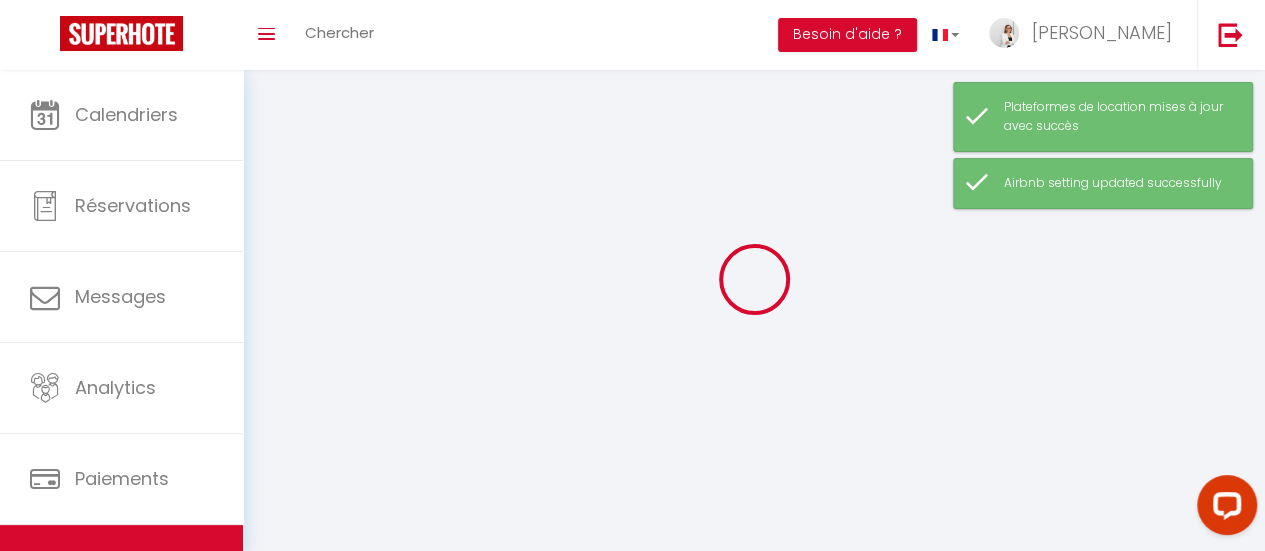 select 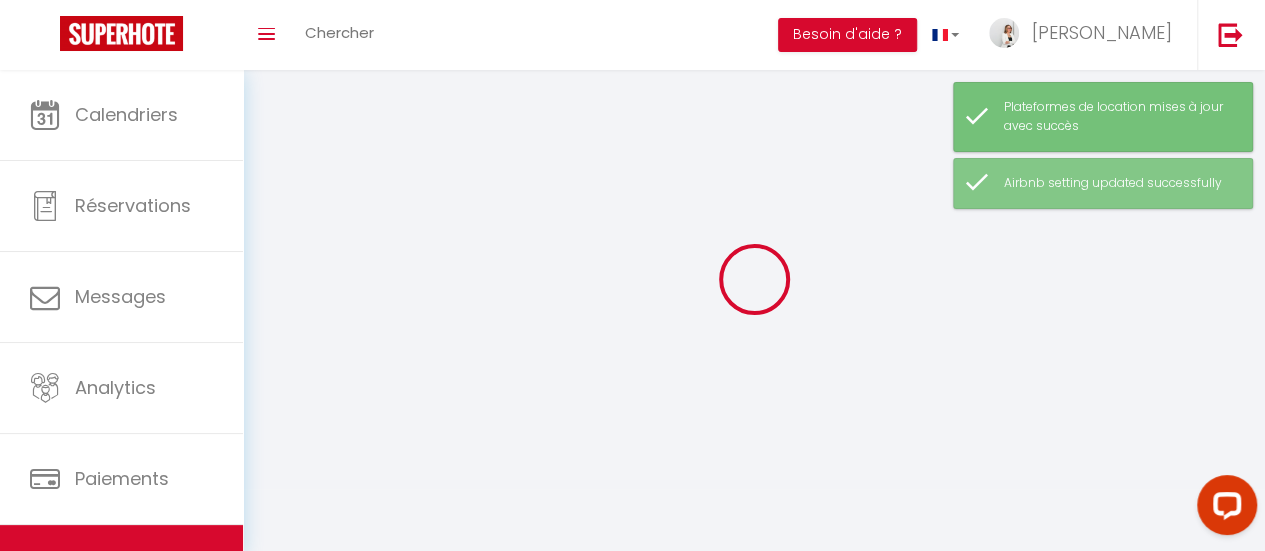 select 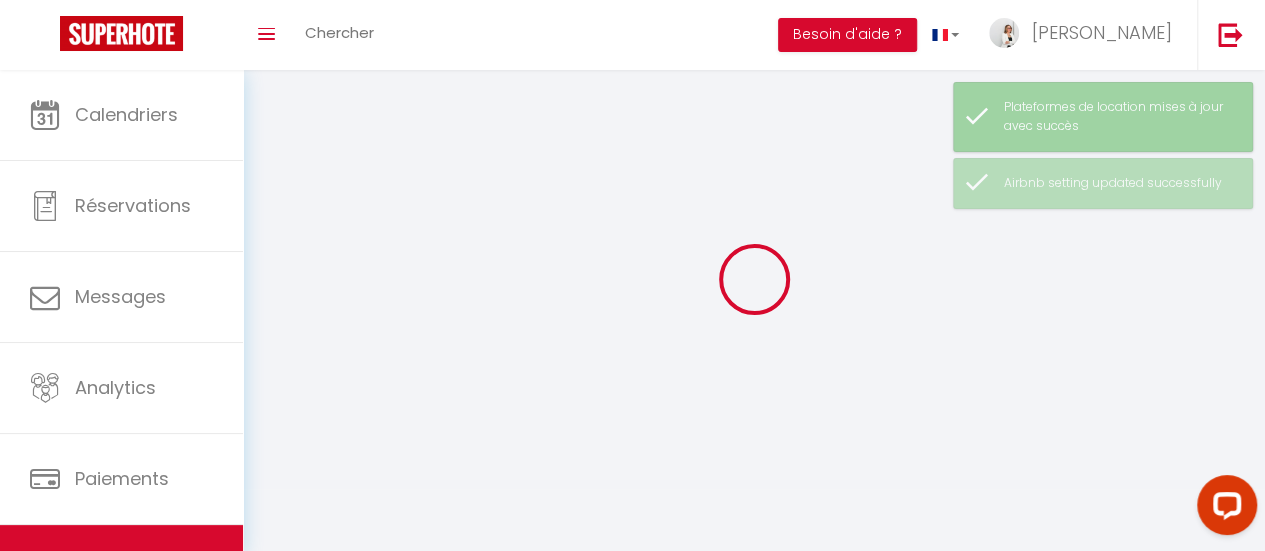 select 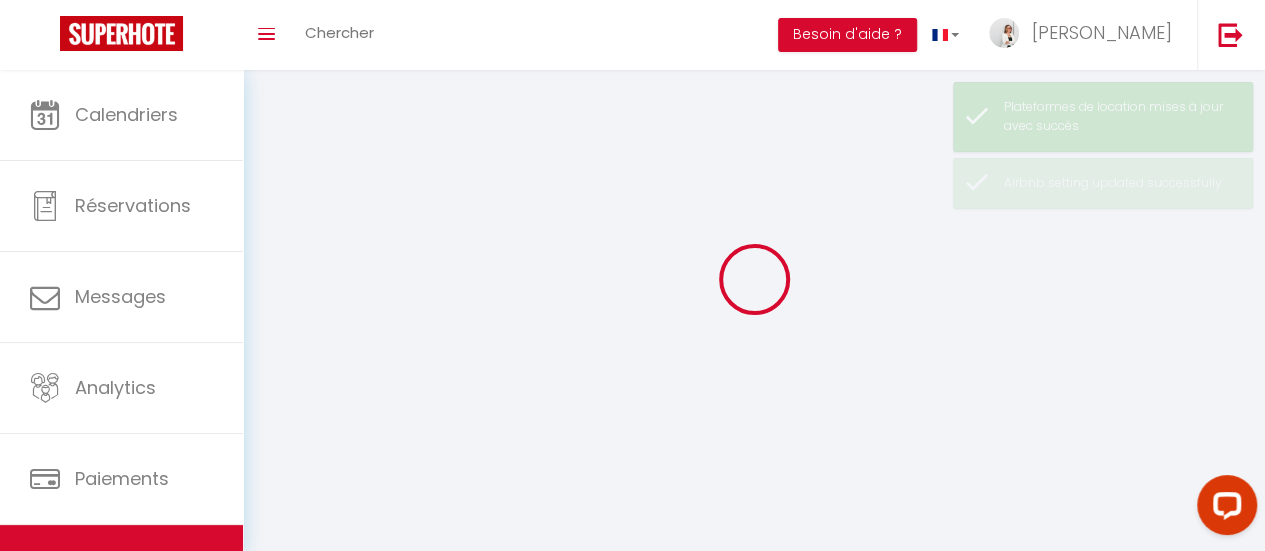 select 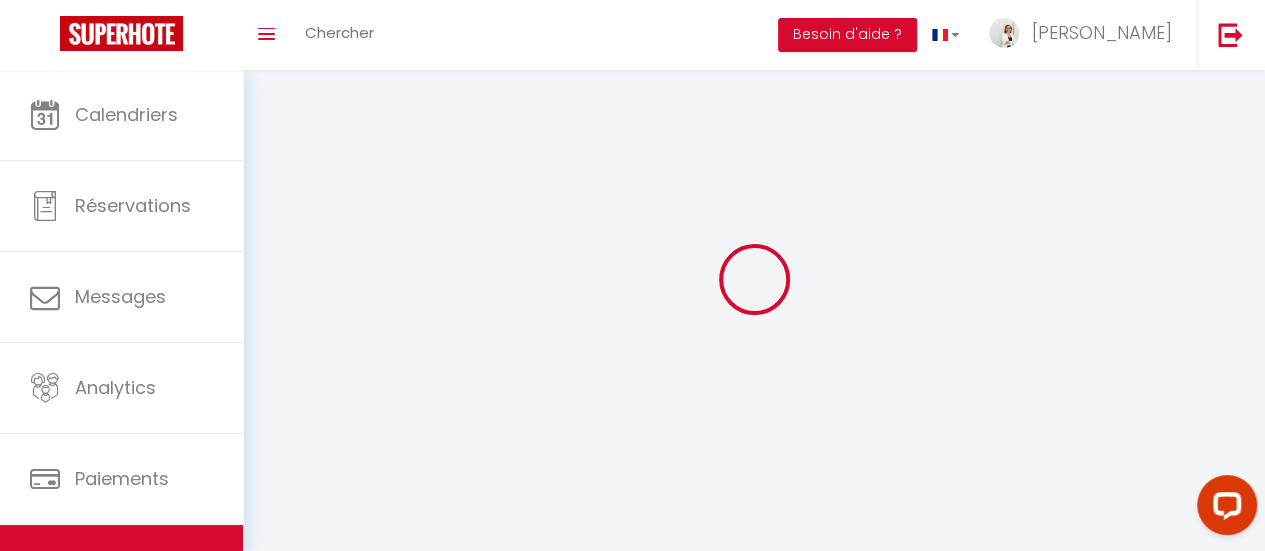 select 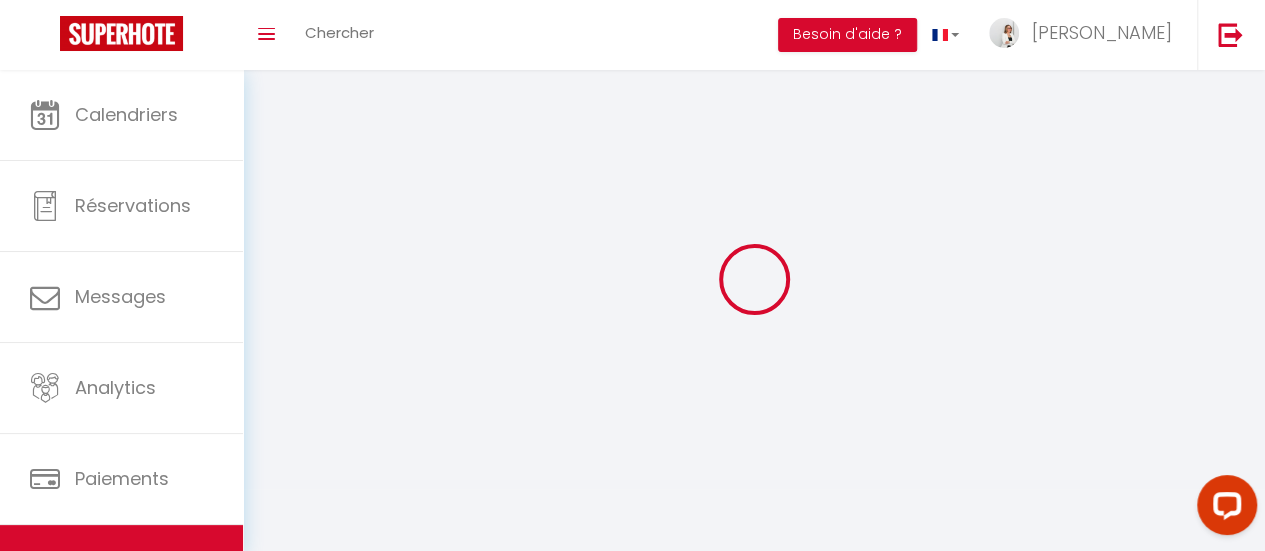 type on "102 - Le Boho" 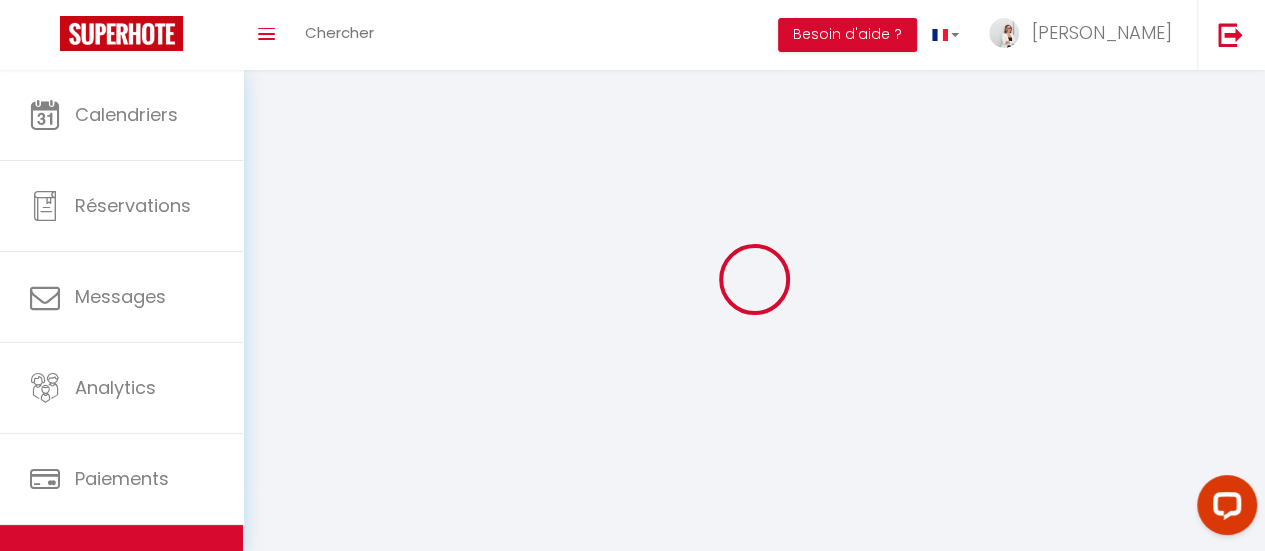 type on "[PERSON_NAME]" 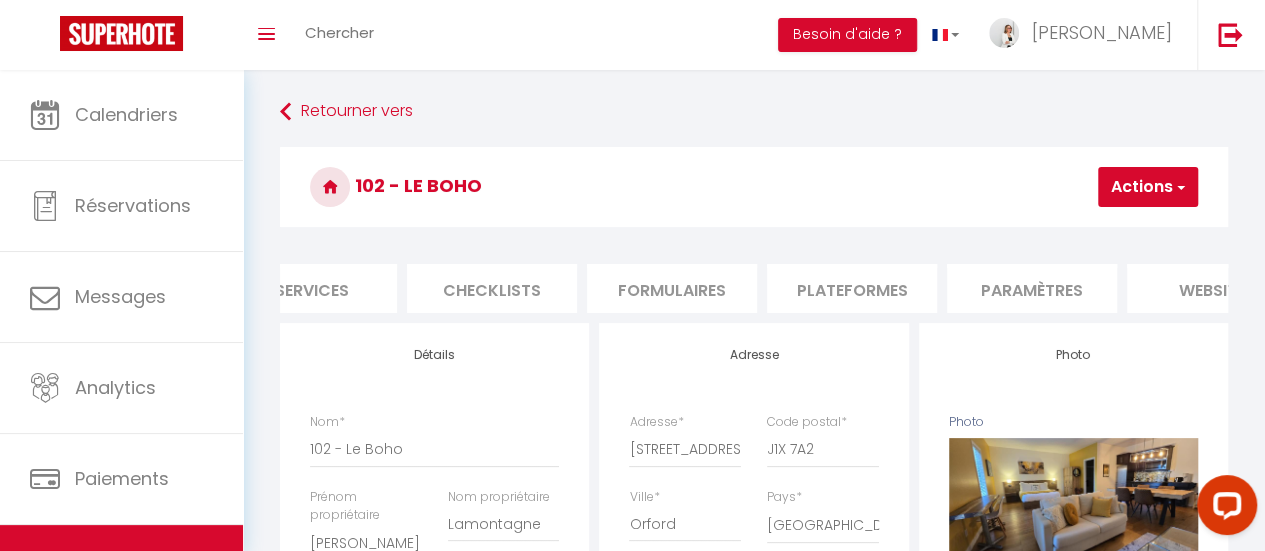 scroll, scrollTop: 0, scrollLeft: 605, axis: horizontal 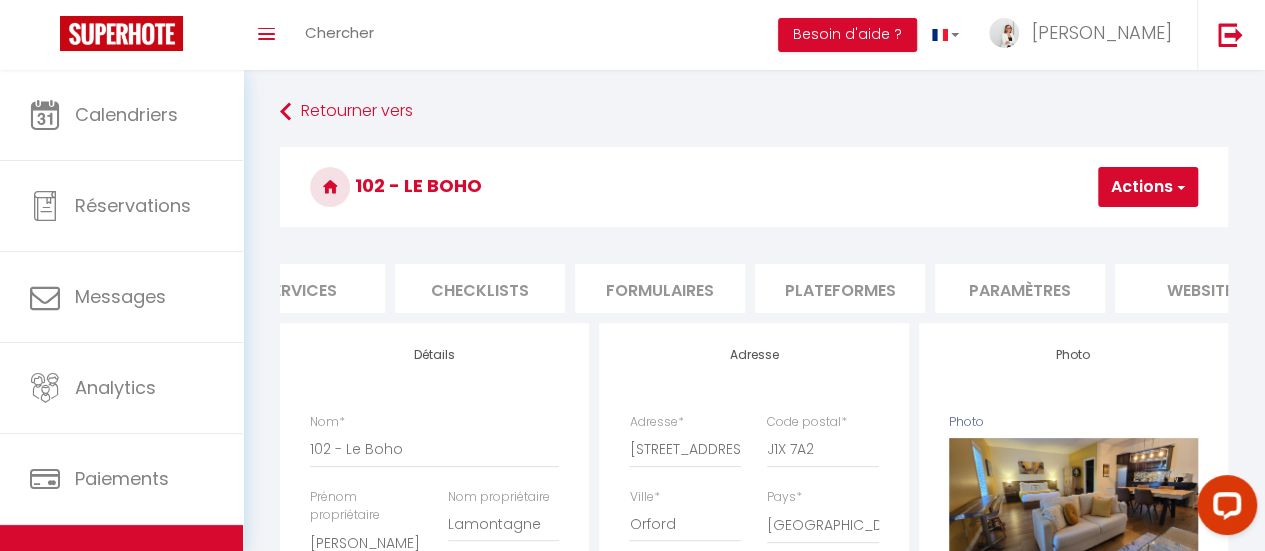 click on "Plateformes" at bounding box center (840, 288) 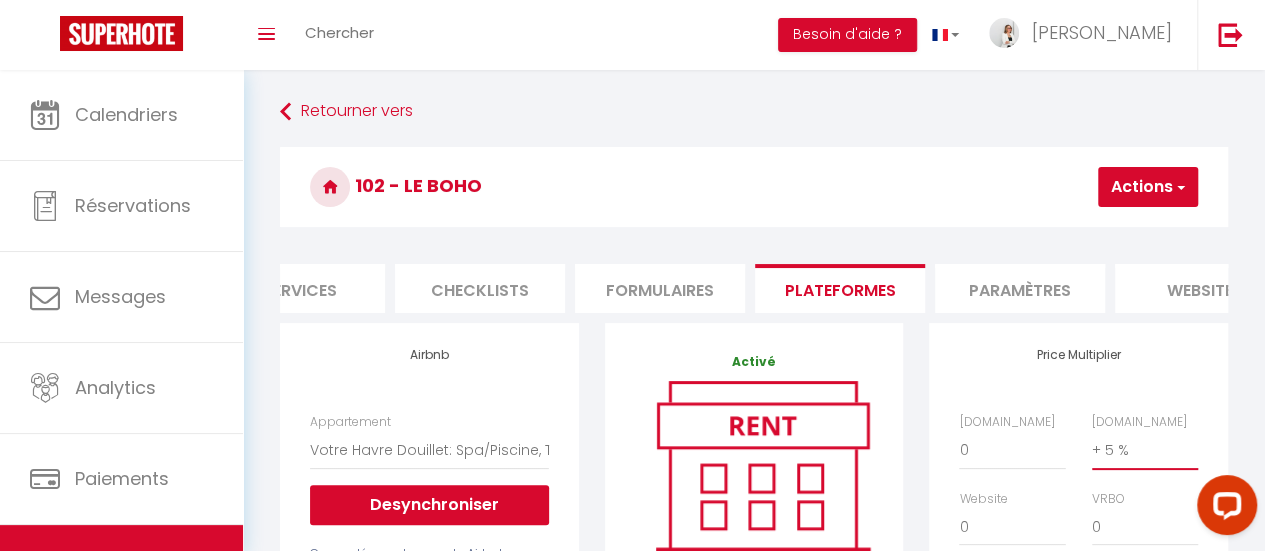 click on "0
+ 1 %
+ 2 %
+ 3 %
+ 4 %
+ 5 %
+ 6 %
+ 7 %
+ 8 %
+ 9 %" at bounding box center [1145, 450] 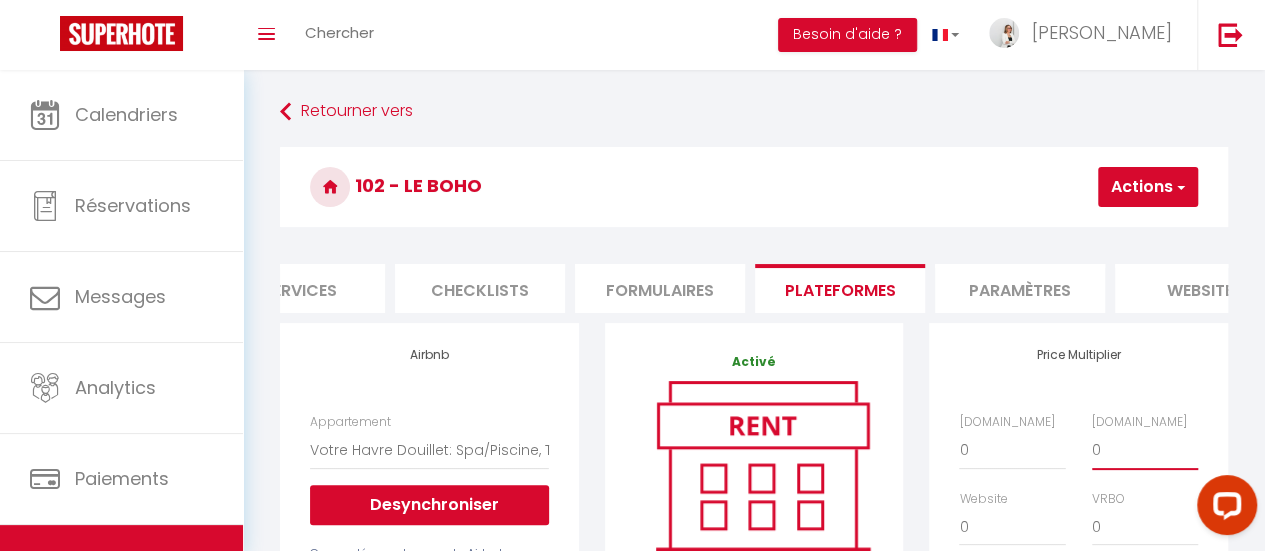 click on "0
+ 1 %
+ 2 %
+ 3 %
+ 4 %
+ 5 %
+ 6 %
+ 7 %
+ 8 %
+ 9 %" at bounding box center [1145, 450] 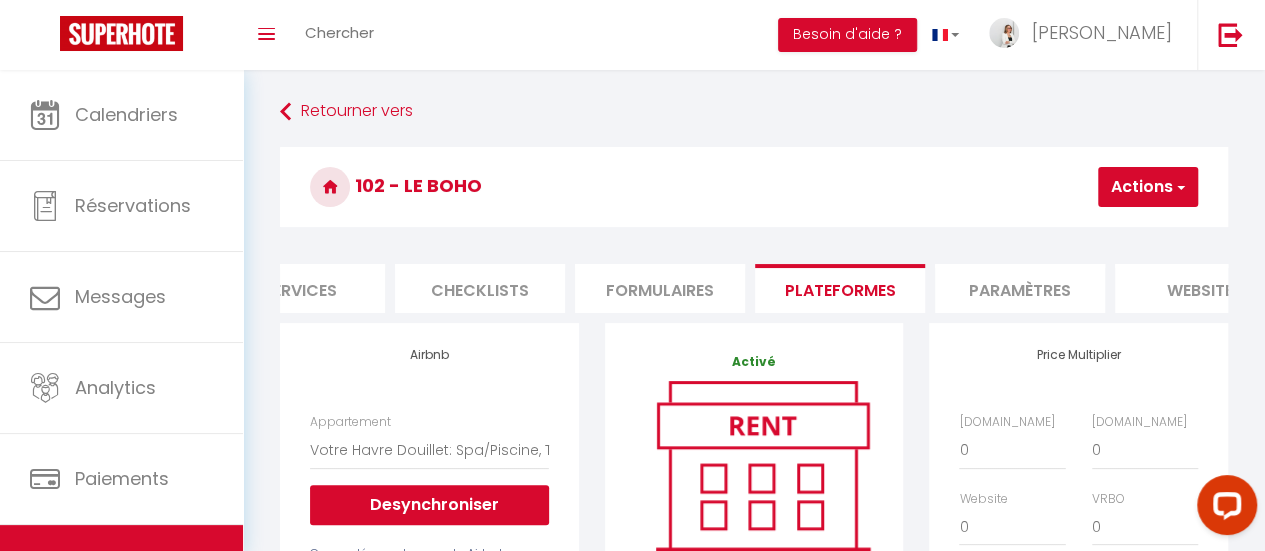 click on "Actions" at bounding box center [1148, 187] 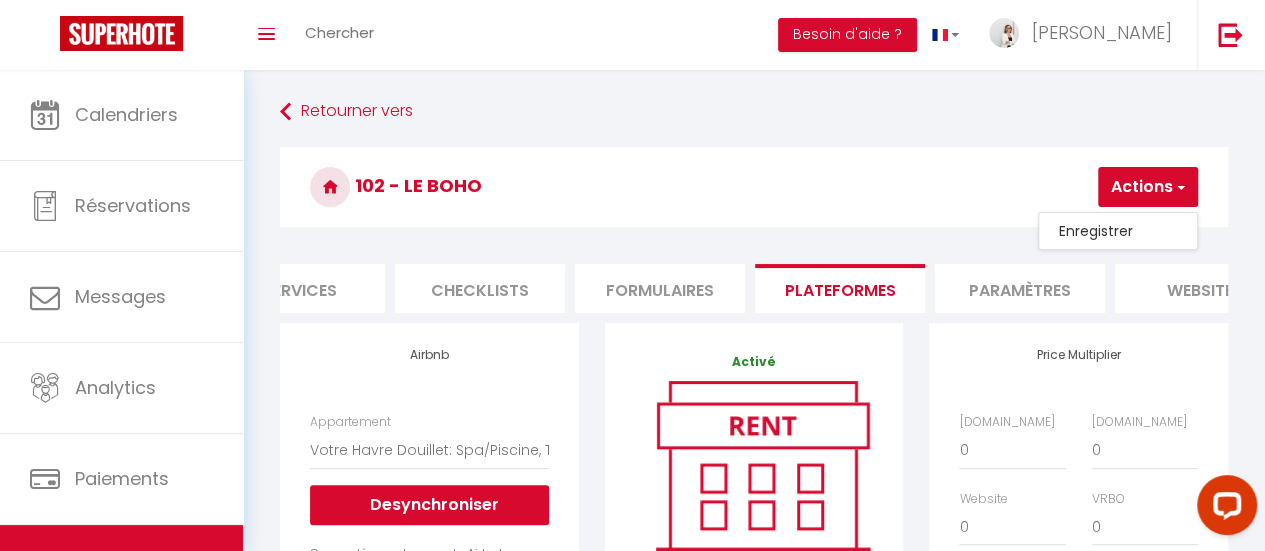 click on "Enregistrer" at bounding box center (1118, 231) 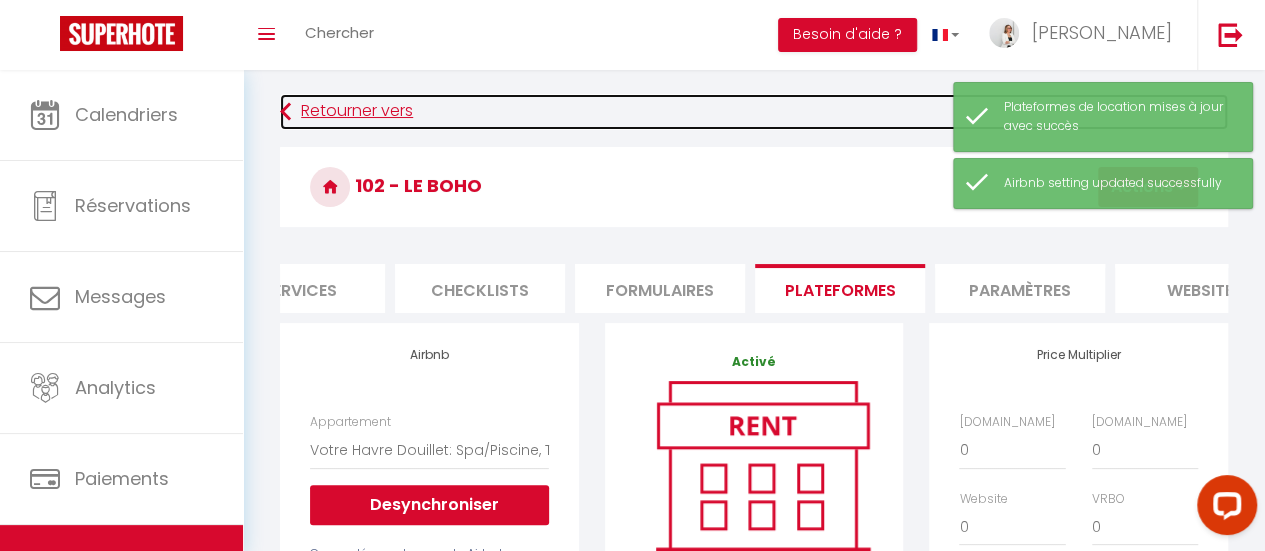 click at bounding box center (285, 112) 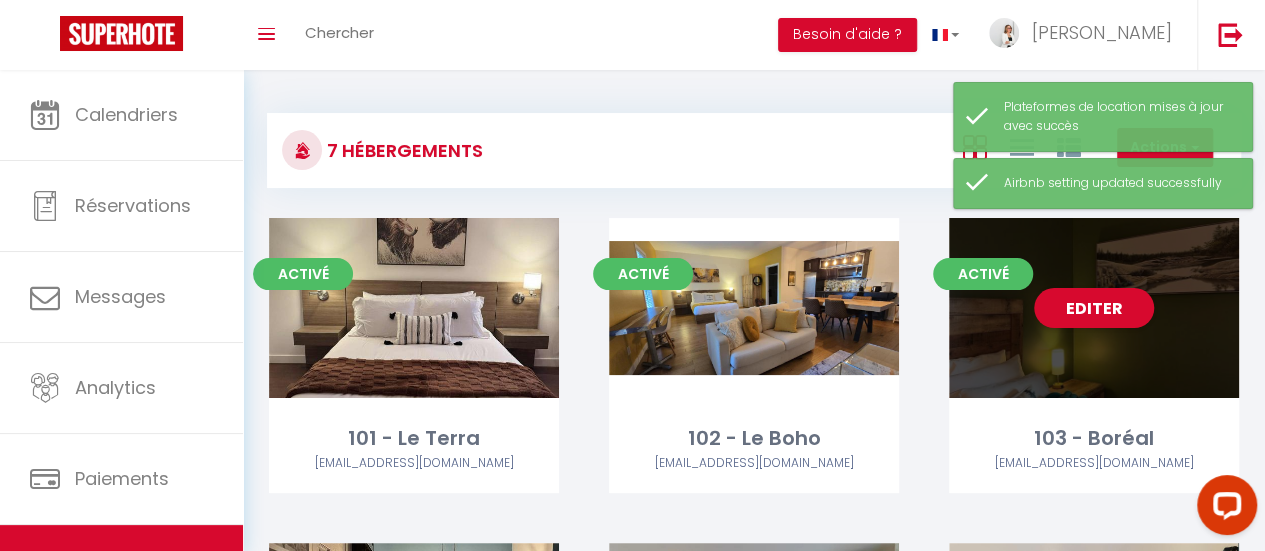 click on "Editer" at bounding box center (1094, 308) 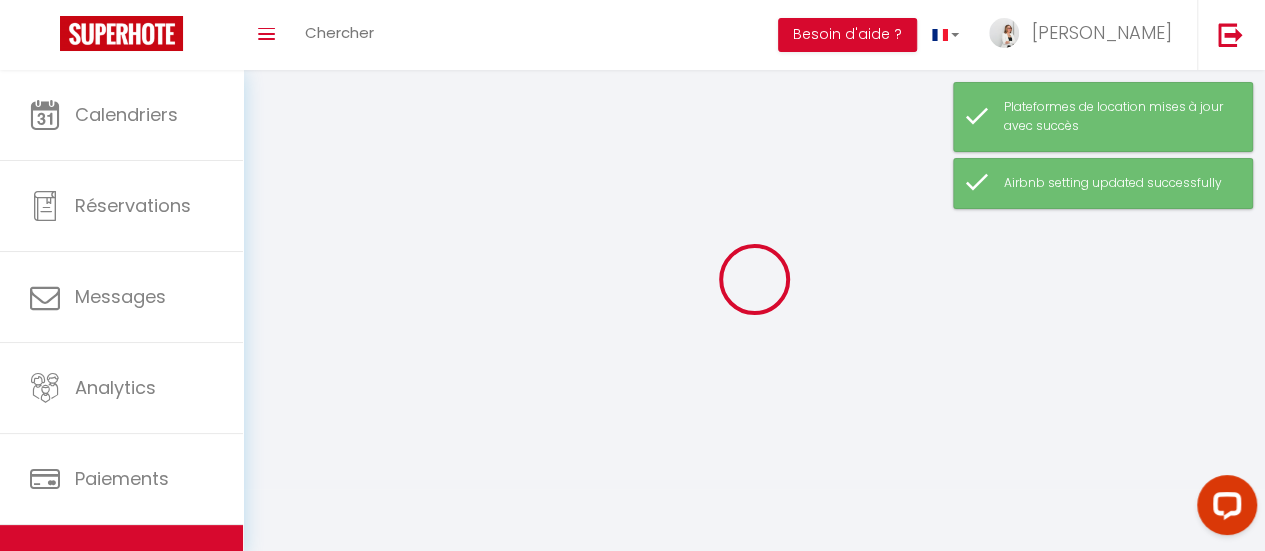 select on "1" 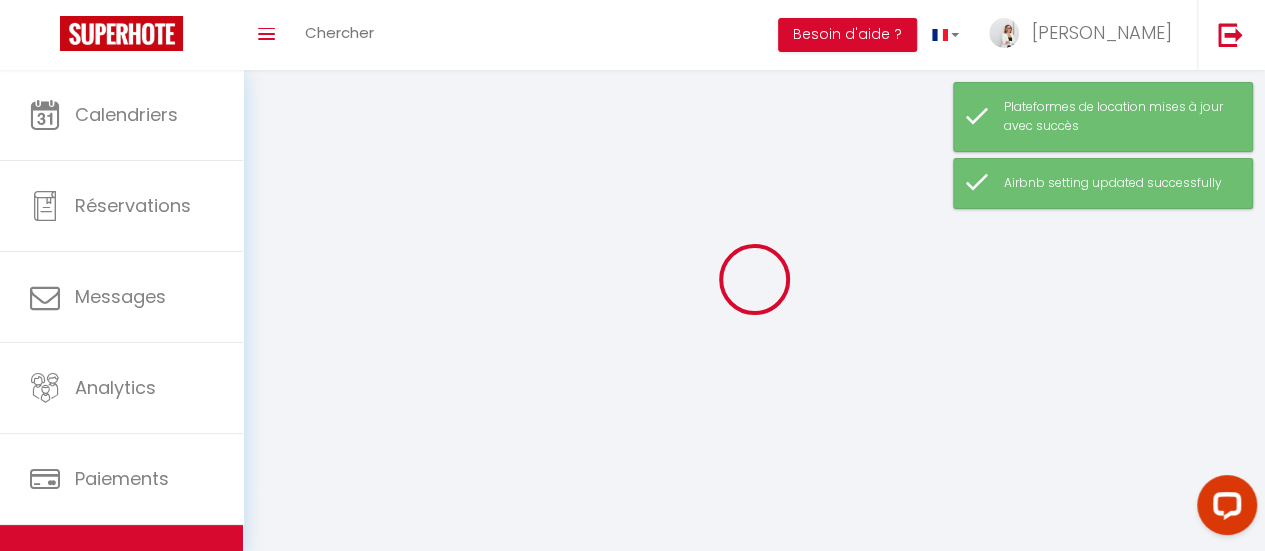 select 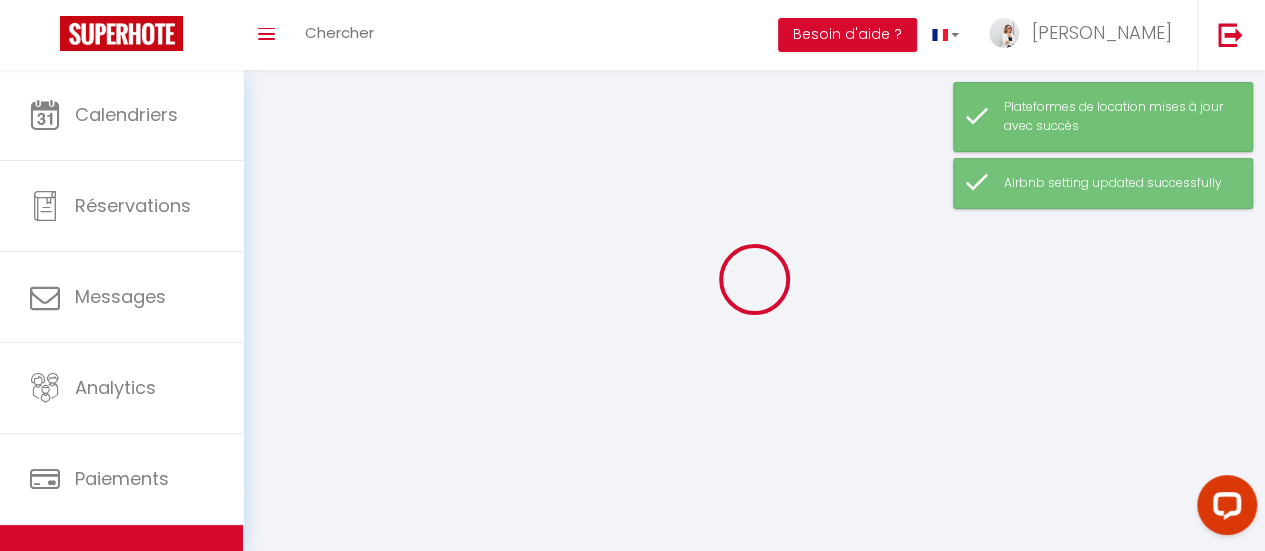 select 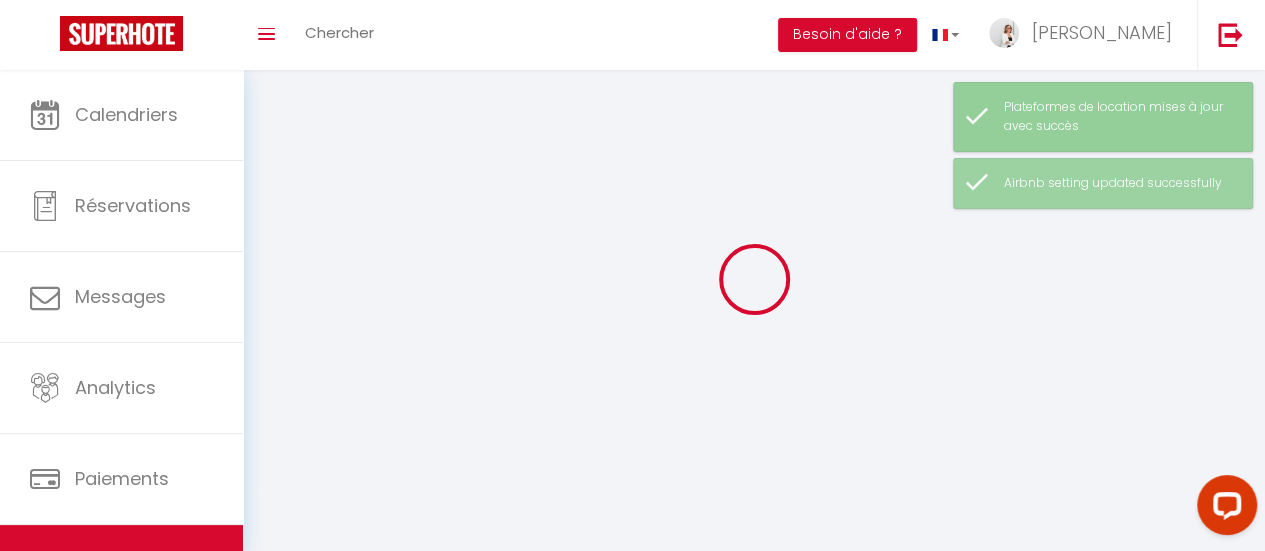 select 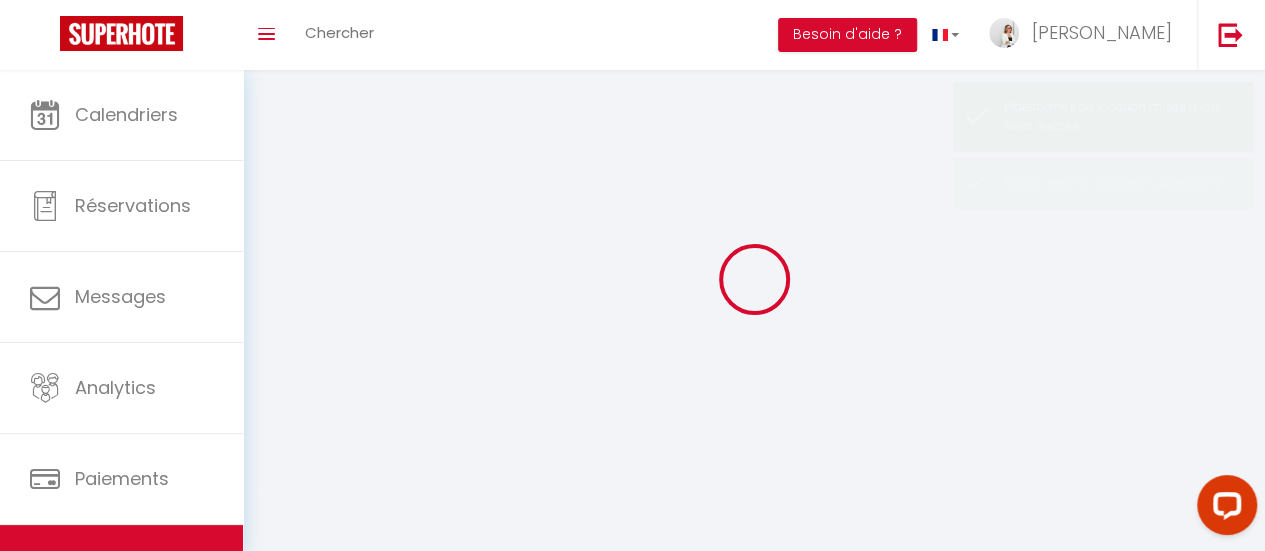 select 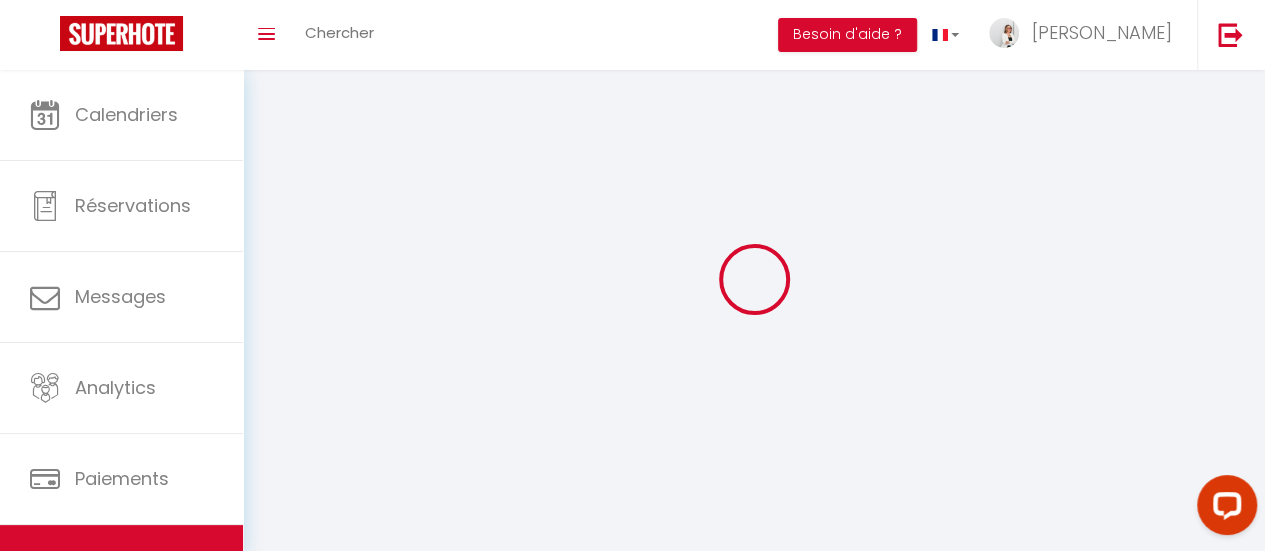 select 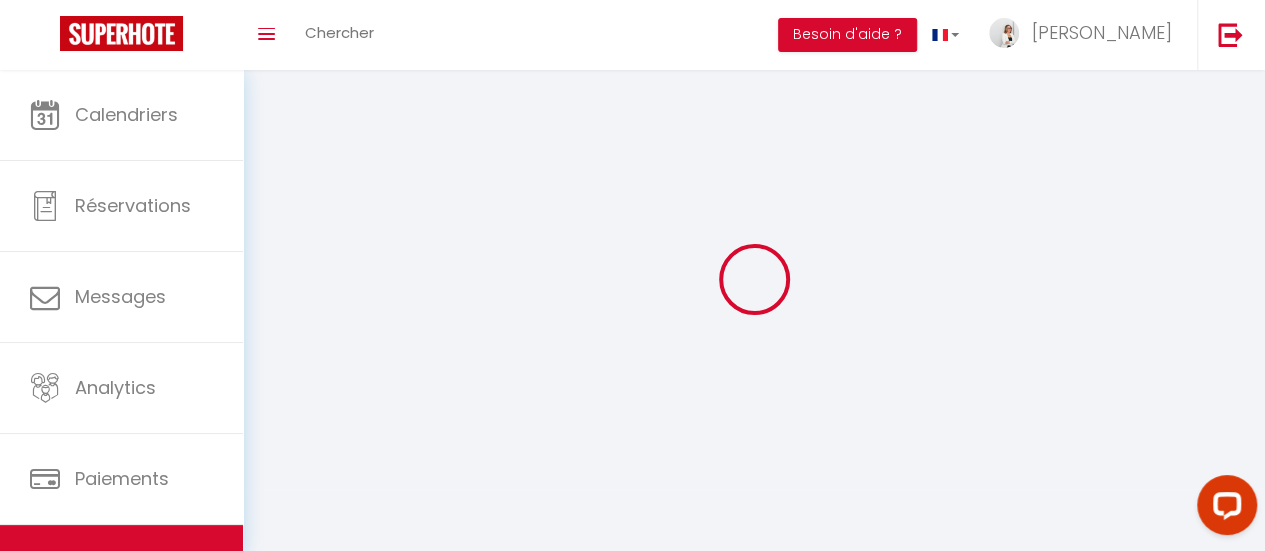 type on "103 - Boréal" 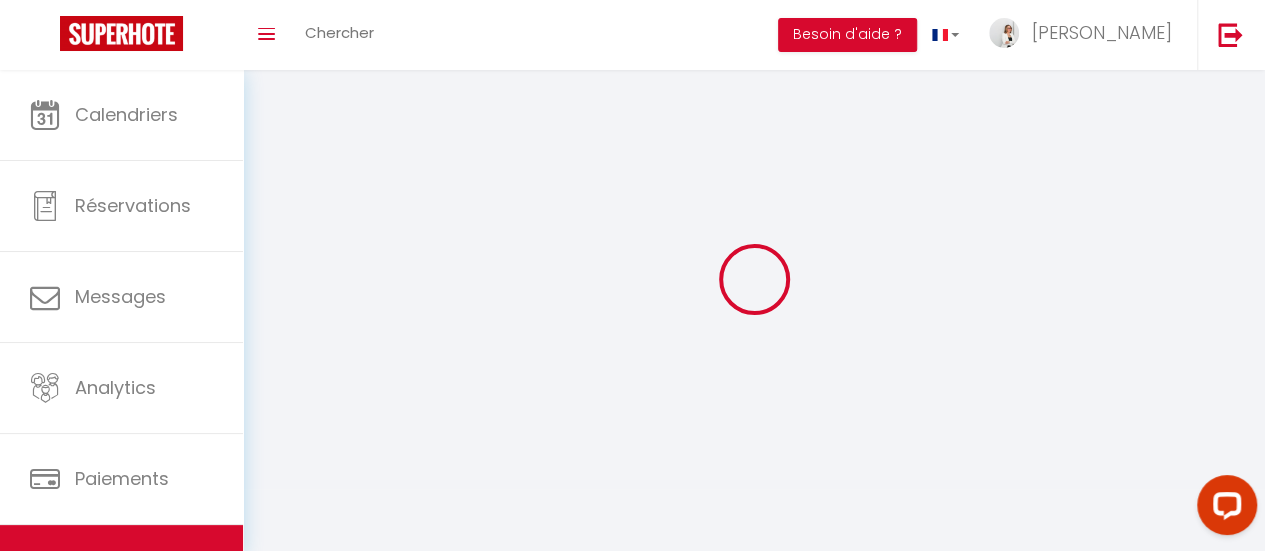 type on "[PERSON_NAME]" 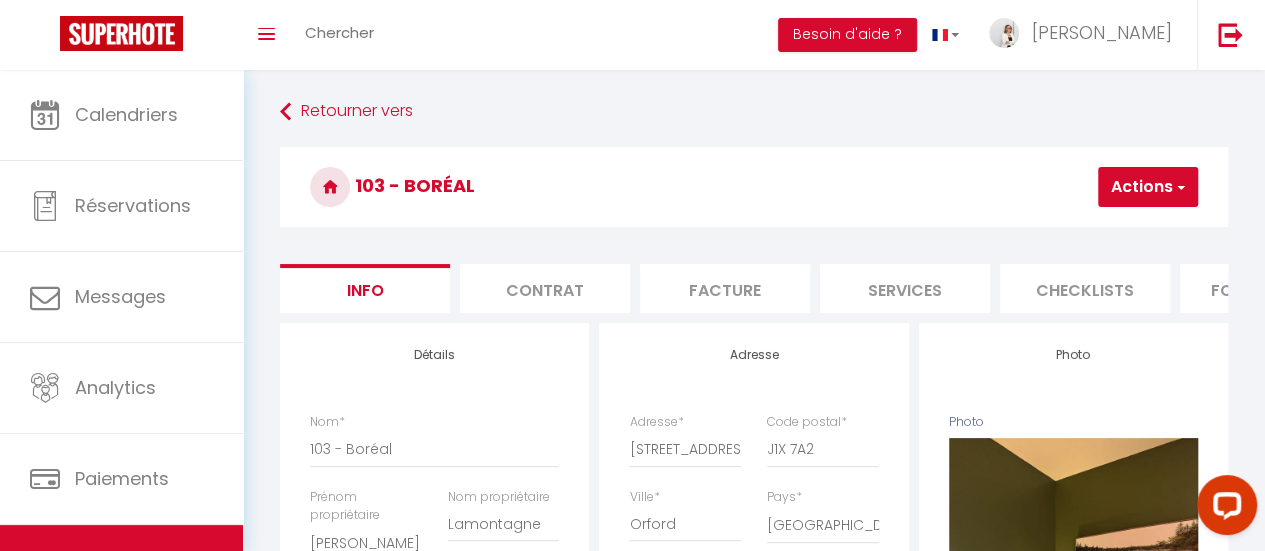 click at bounding box center [1179, 187] 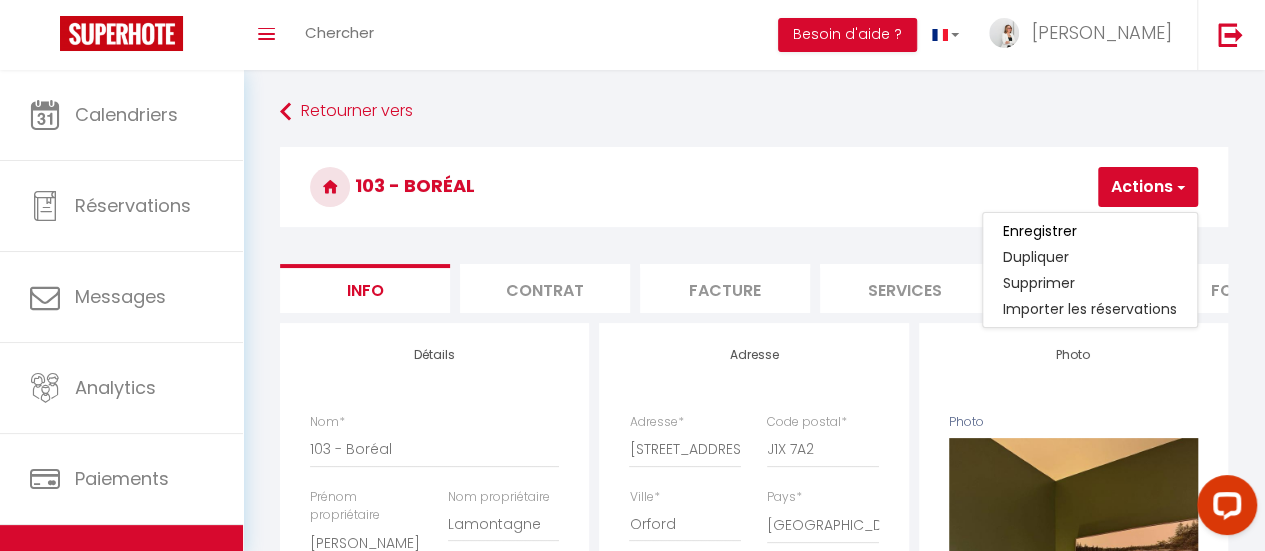 click at bounding box center (1179, 187) 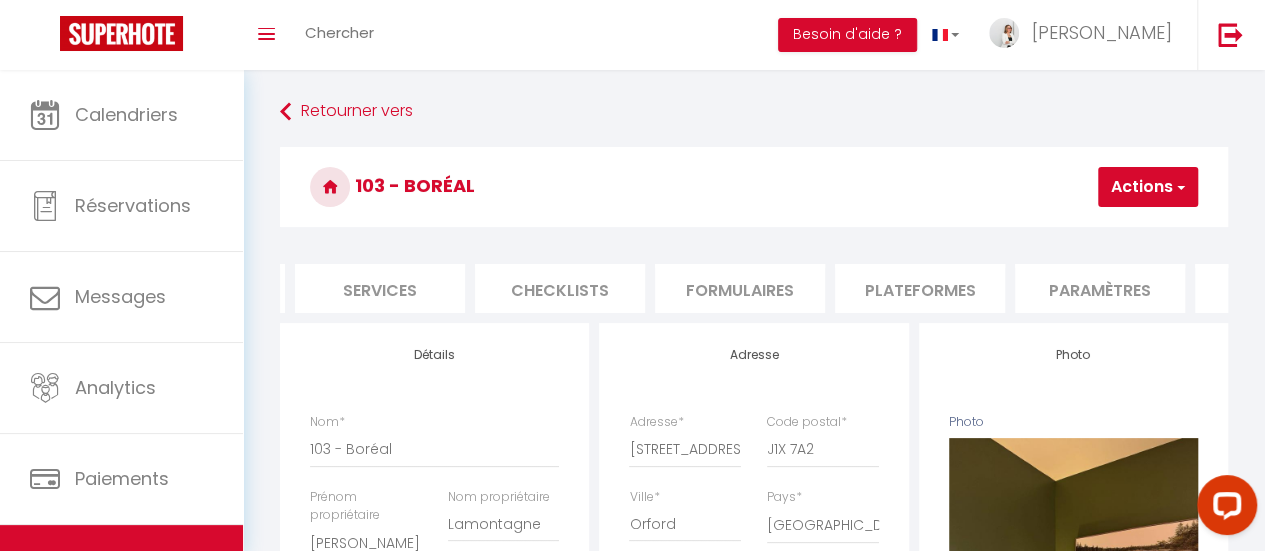 scroll, scrollTop: 0, scrollLeft: 565, axis: horizontal 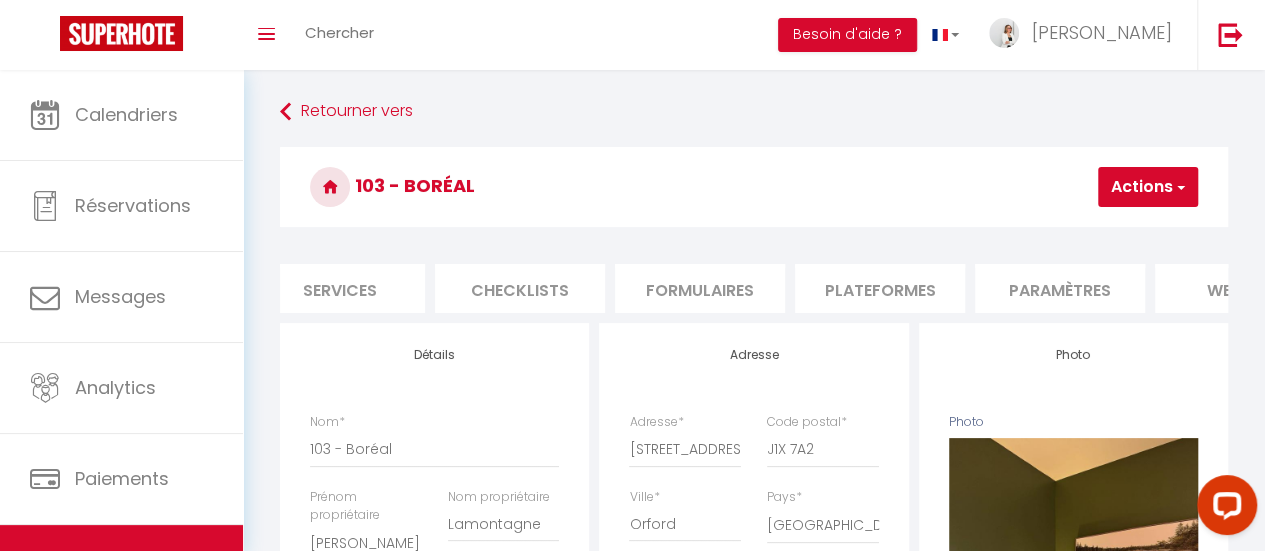 click on "Plateformes" at bounding box center [880, 288] 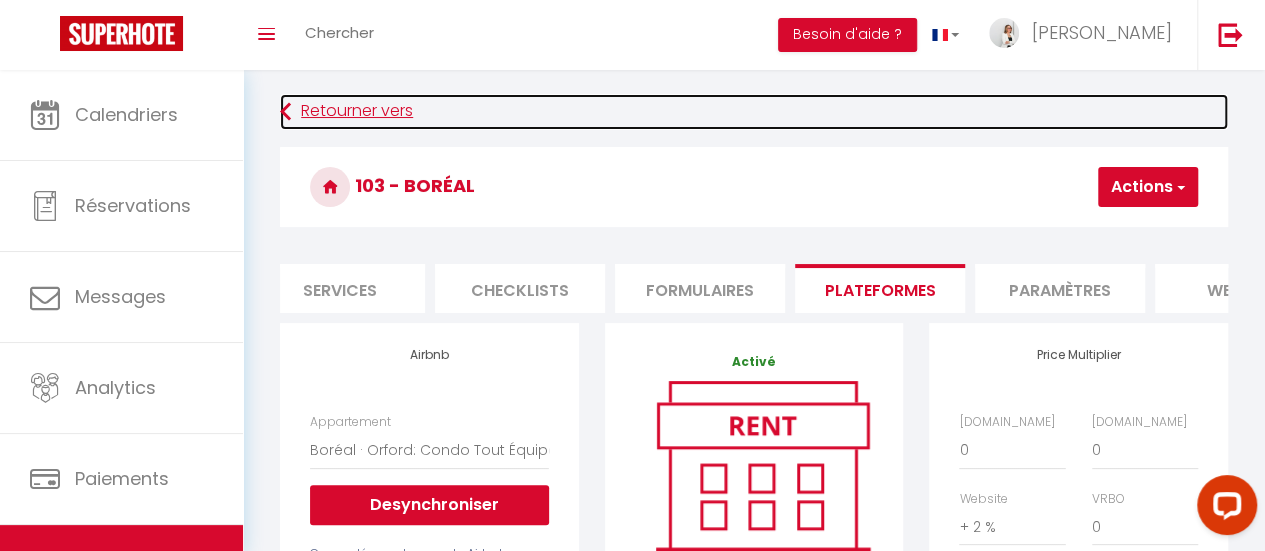 click on "Retourner vers" at bounding box center (754, 112) 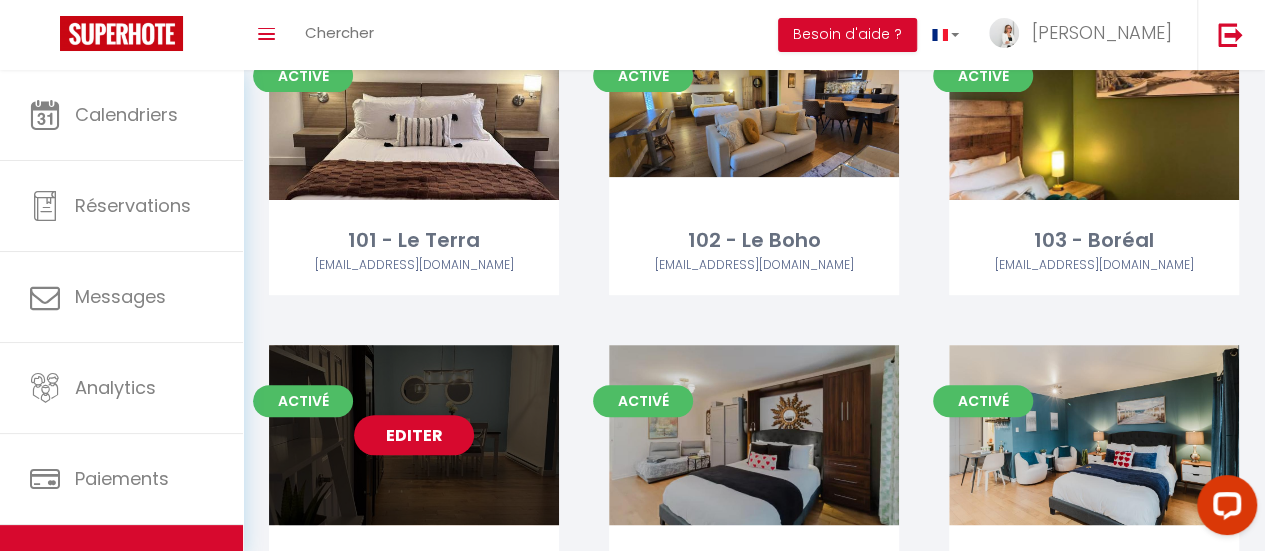 scroll, scrollTop: 200, scrollLeft: 0, axis: vertical 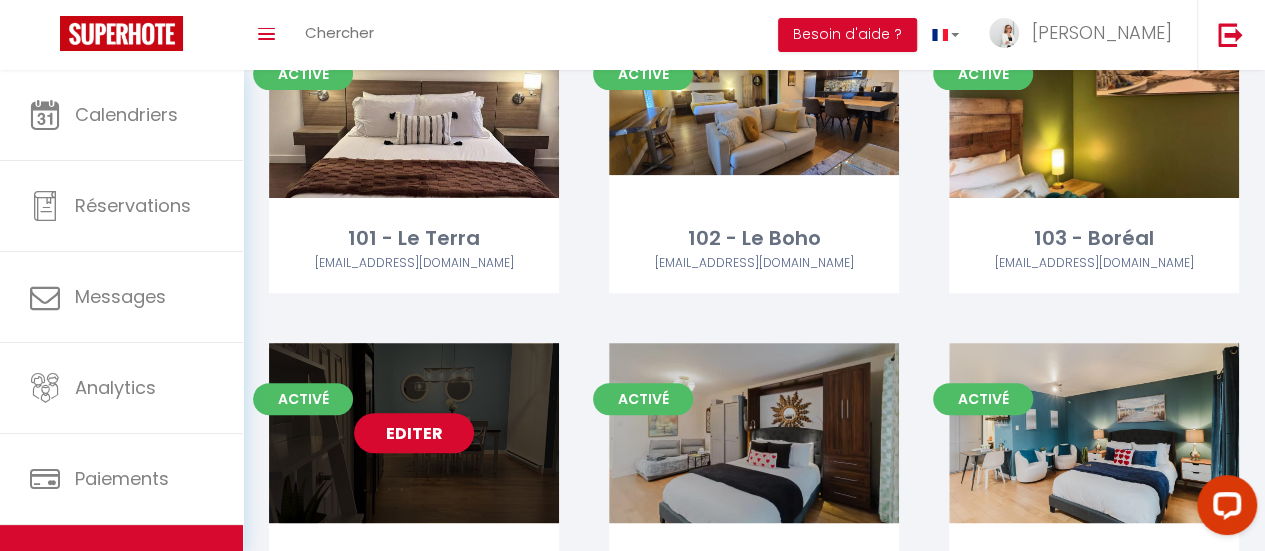 click on "Editer" at bounding box center (414, 433) 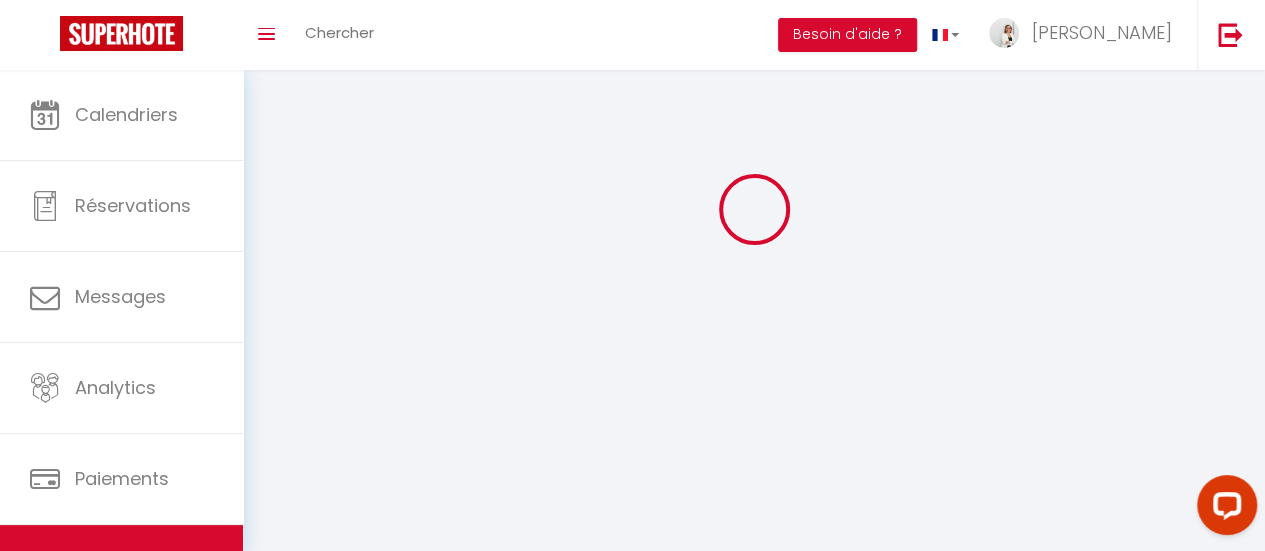 scroll, scrollTop: 0, scrollLeft: 0, axis: both 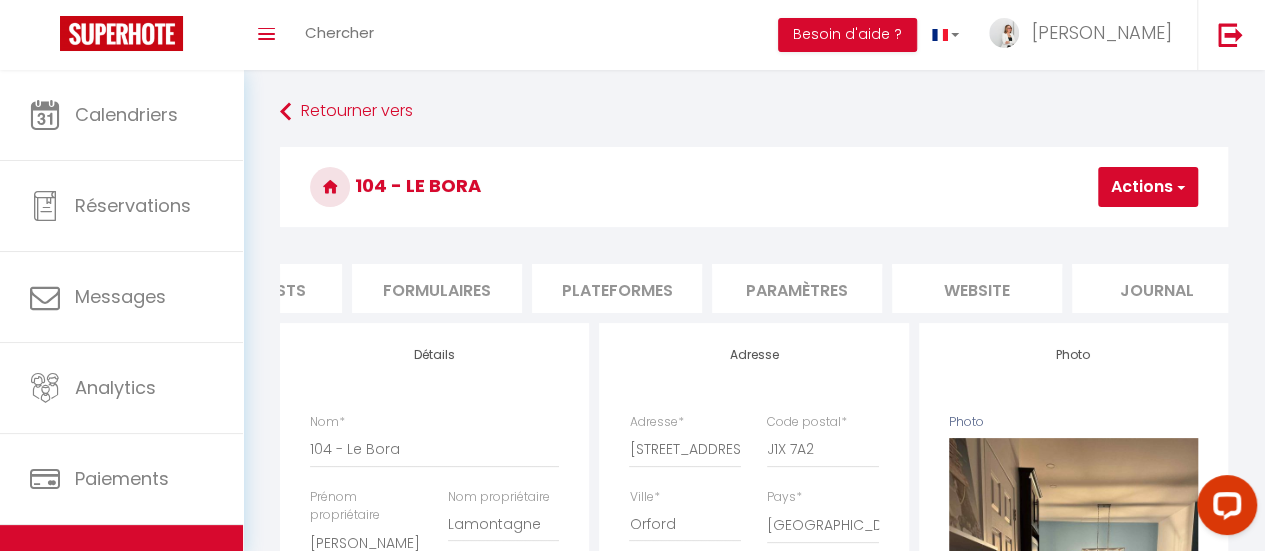 click on "Plateformes" at bounding box center [617, 288] 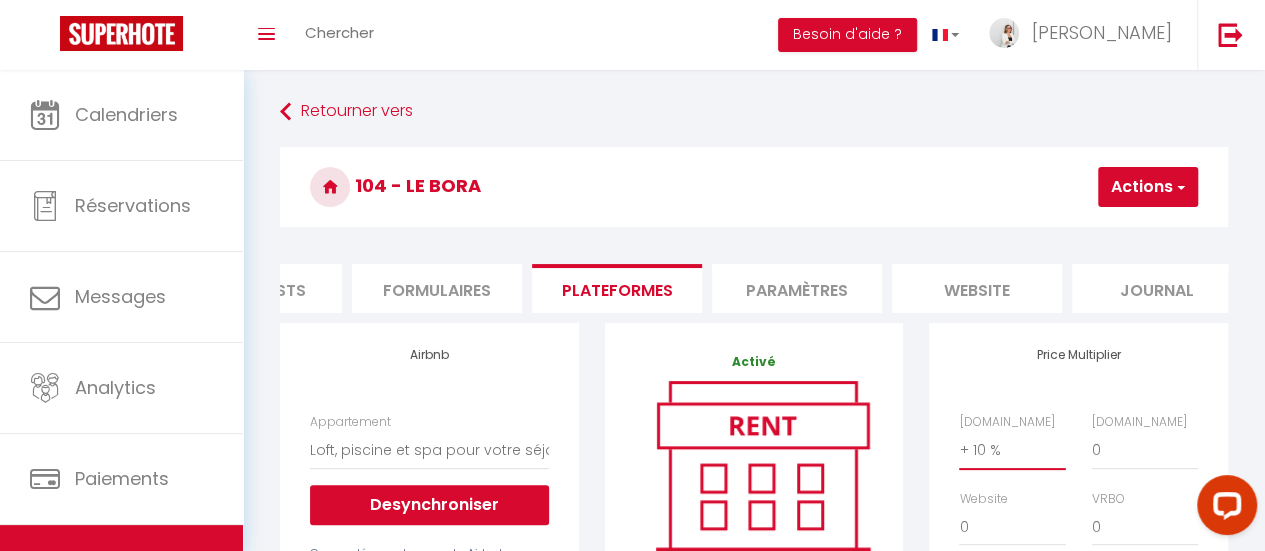 click on "0
+ 1 %
+ 2 %
+ 3 %
+ 4 %
+ 5 %
+ 6 %
+ 7 %
+ 8 %
+ 9 %" at bounding box center [1012, 450] 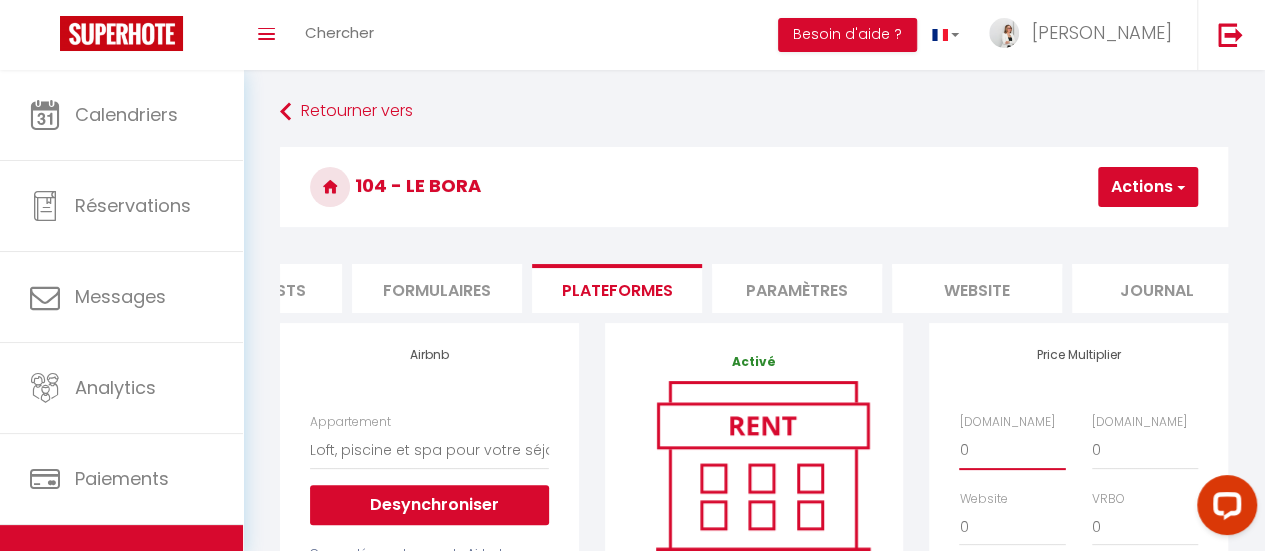 click on "0
+ 1 %
+ 2 %
+ 3 %
+ 4 %
+ 5 %
+ 6 %
+ 7 %
+ 8 %
+ 9 %" at bounding box center (1012, 450) 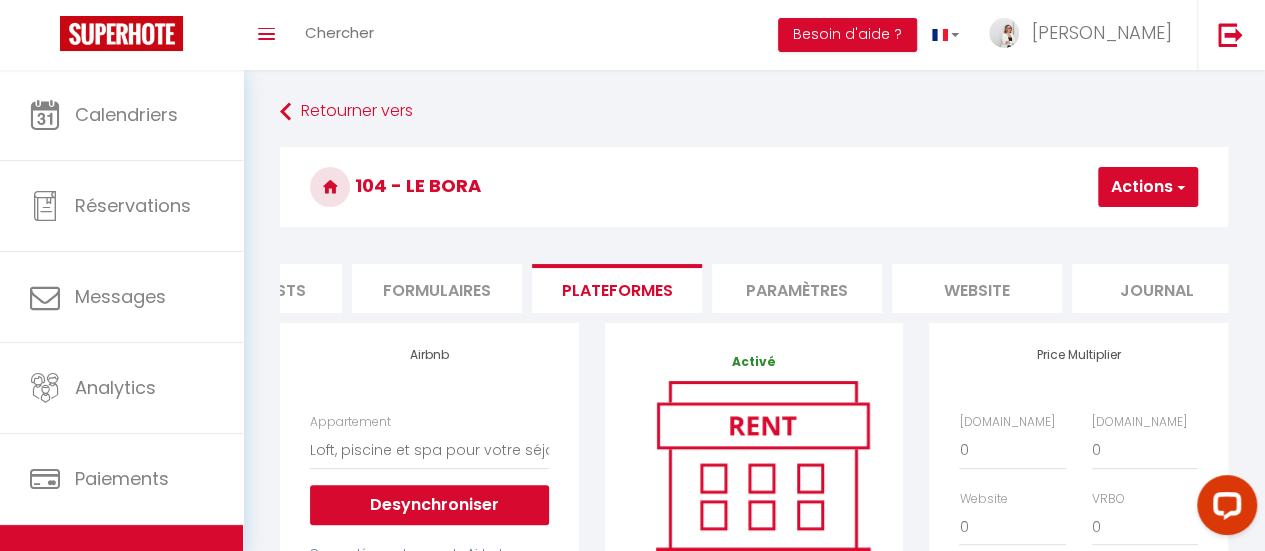 click at bounding box center [1179, 187] 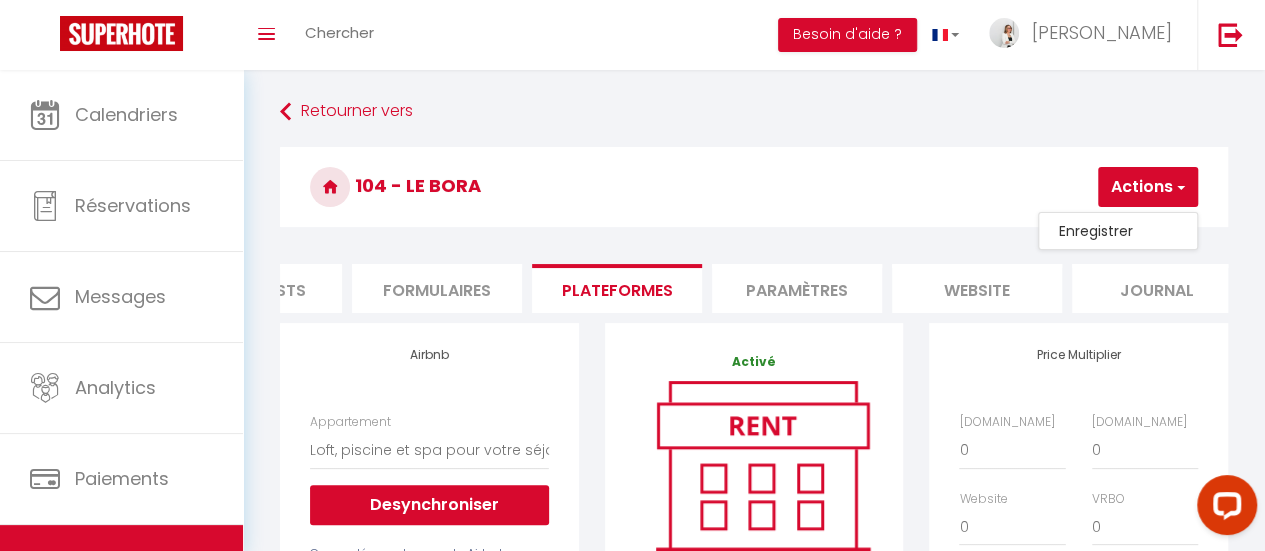 click on "Enregistrer" at bounding box center (1118, 231) 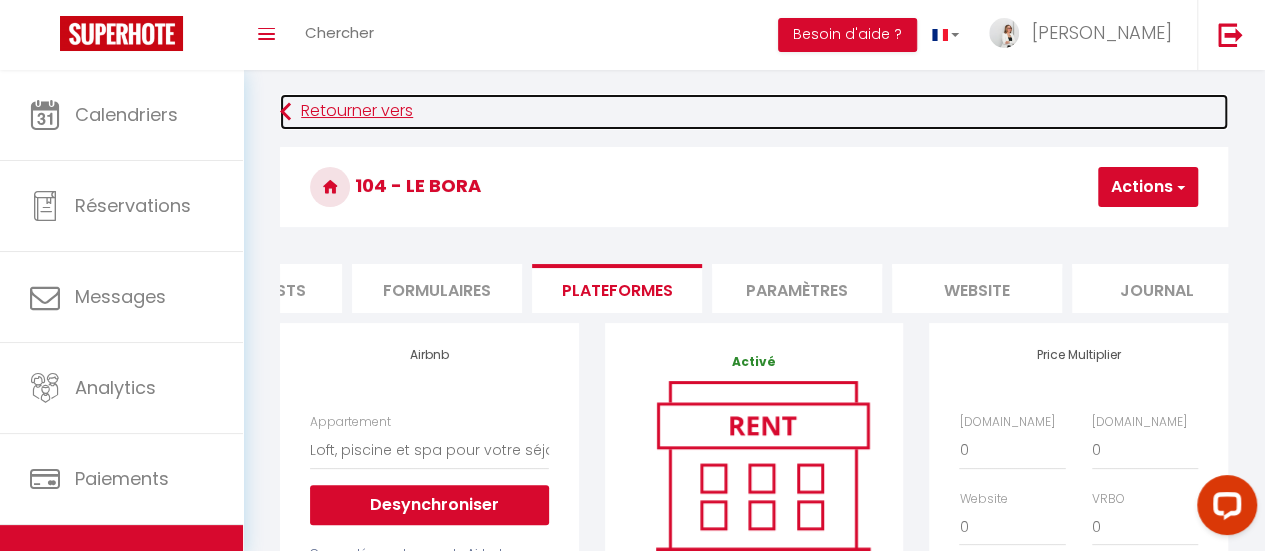 click at bounding box center (285, 112) 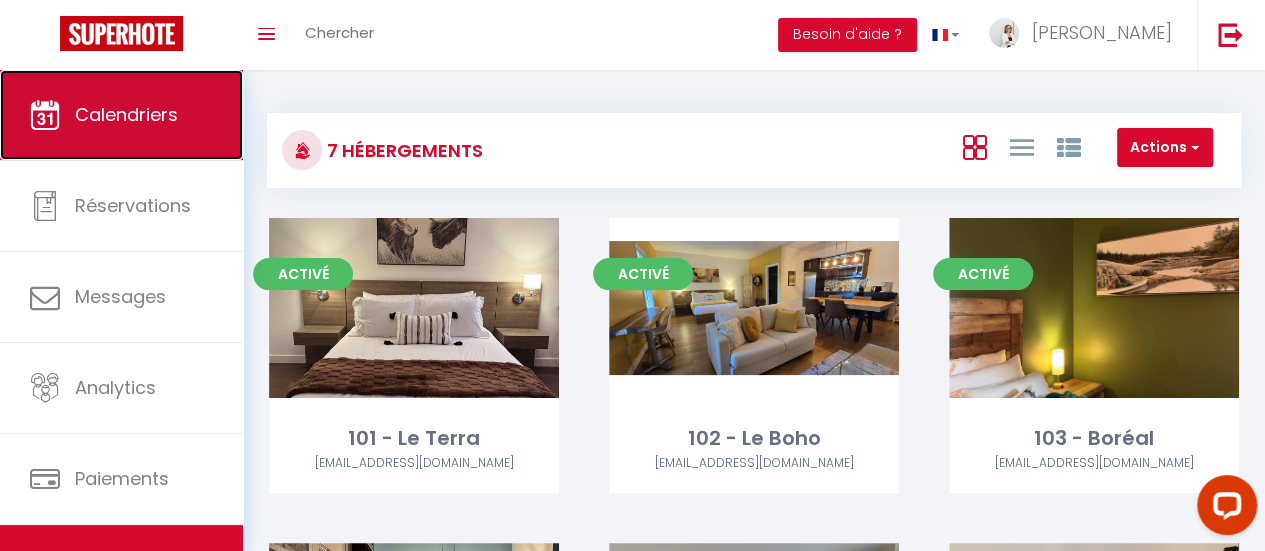 click on "Calendriers" at bounding box center (126, 114) 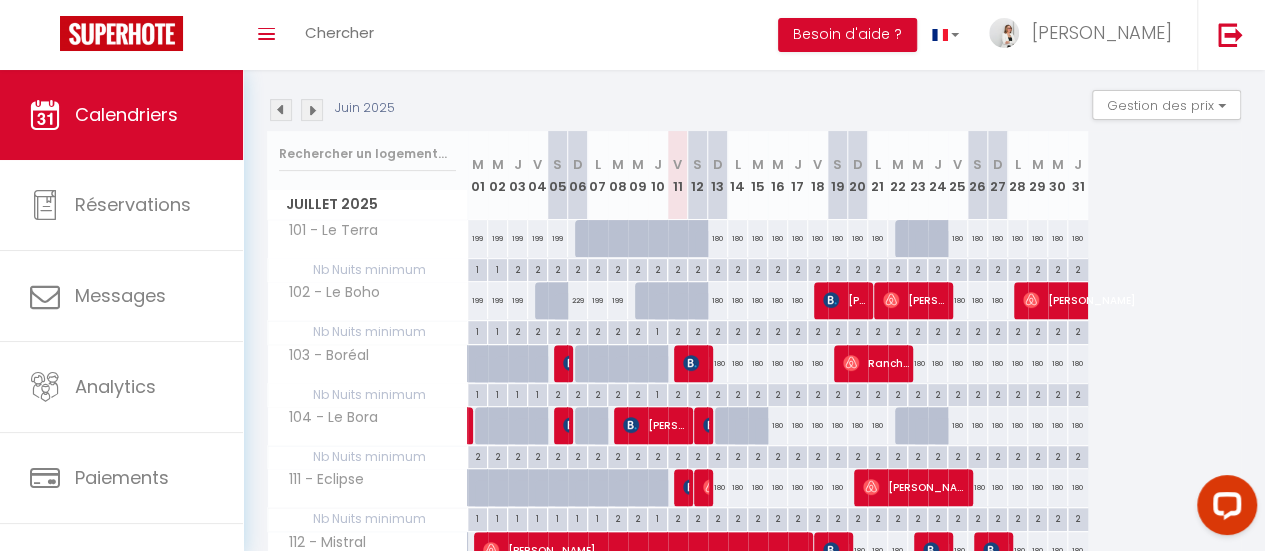 scroll, scrollTop: 200, scrollLeft: 0, axis: vertical 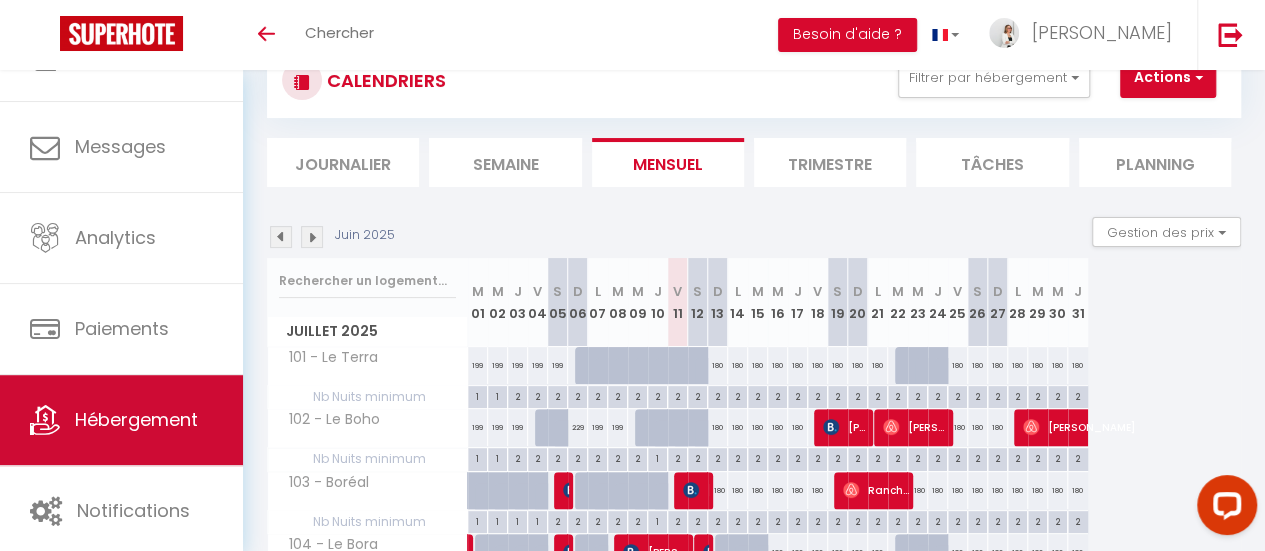 click on "Hébergement" at bounding box center [136, 419] 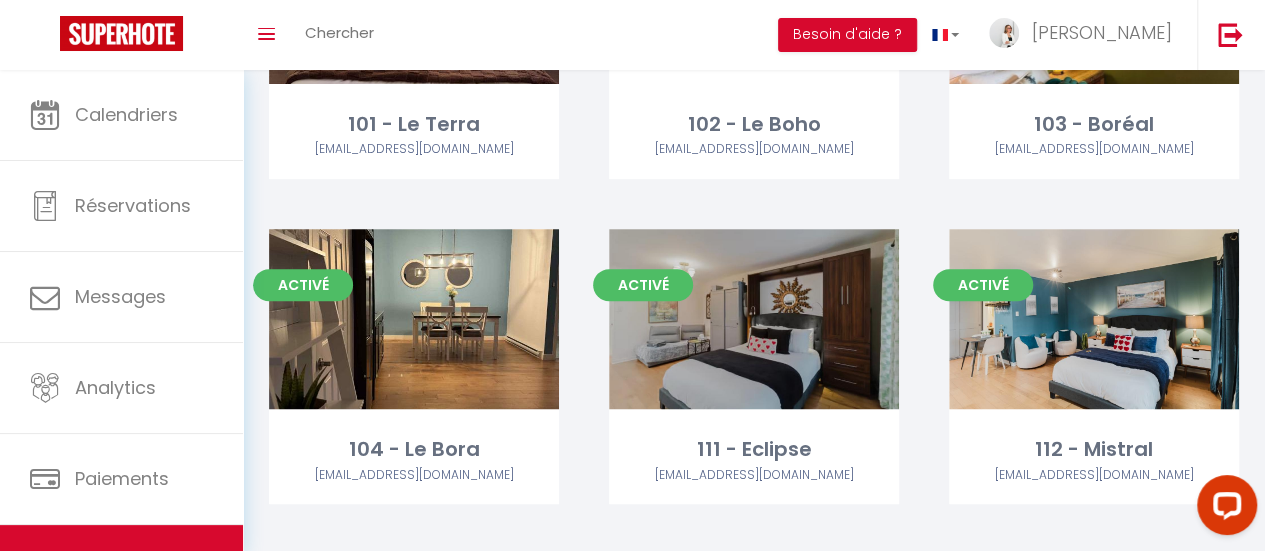 scroll, scrollTop: 400, scrollLeft: 0, axis: vertical 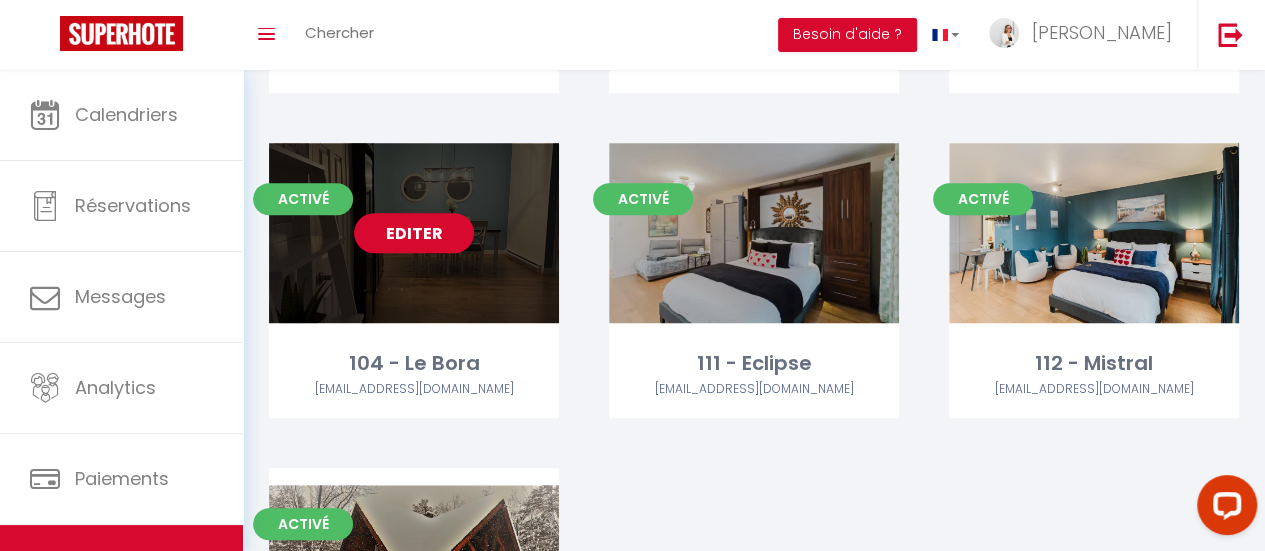 click on "Editer" at bounding box center (414, 233) 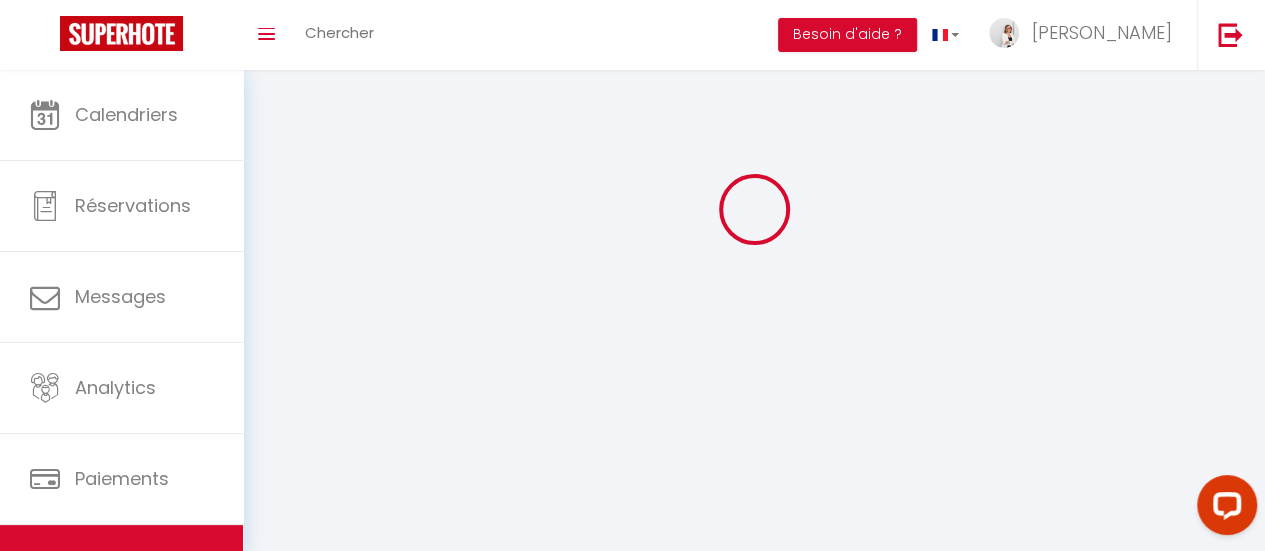 scroll, scrollTop: 0, scrollLeft: 0, axis: both 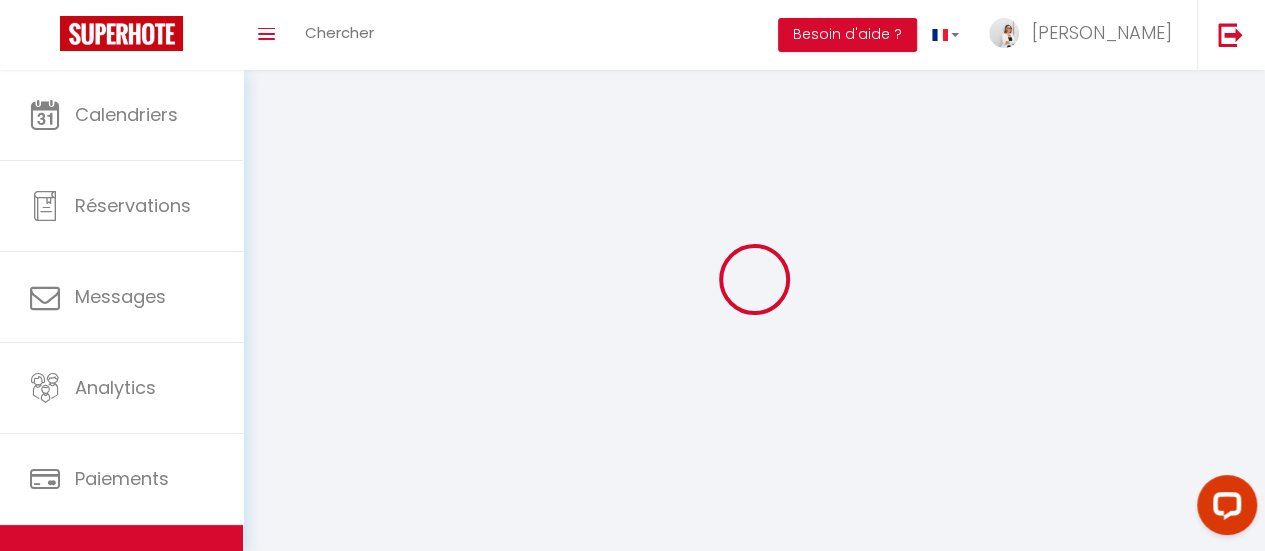 checkbox on "true" 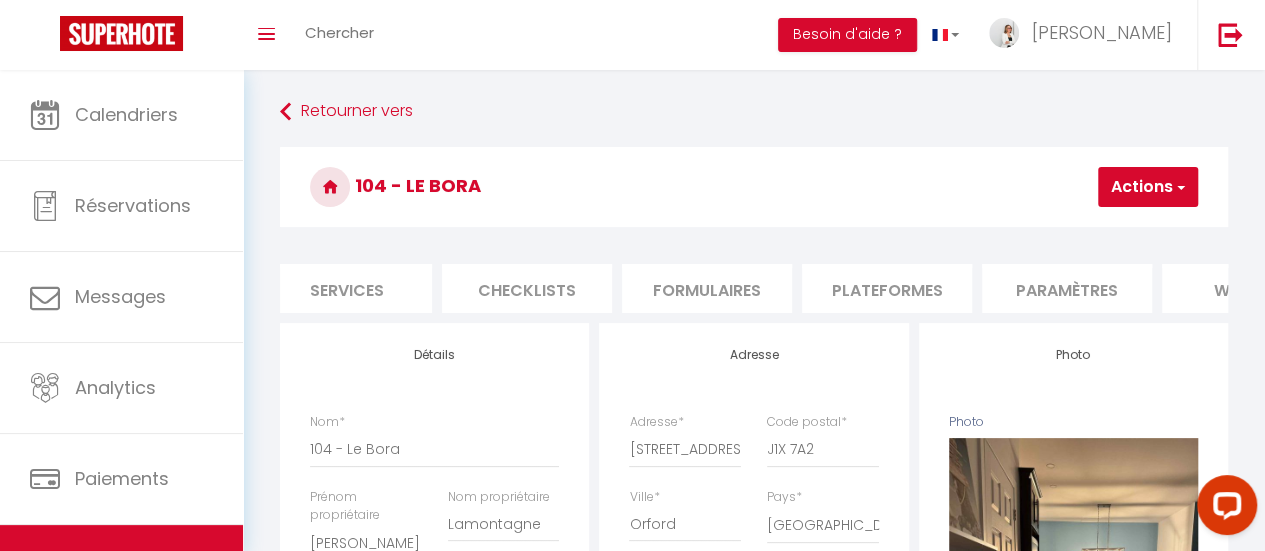 scroll, scrollTop: 0, scrollLeft: 600, axis: horizontal 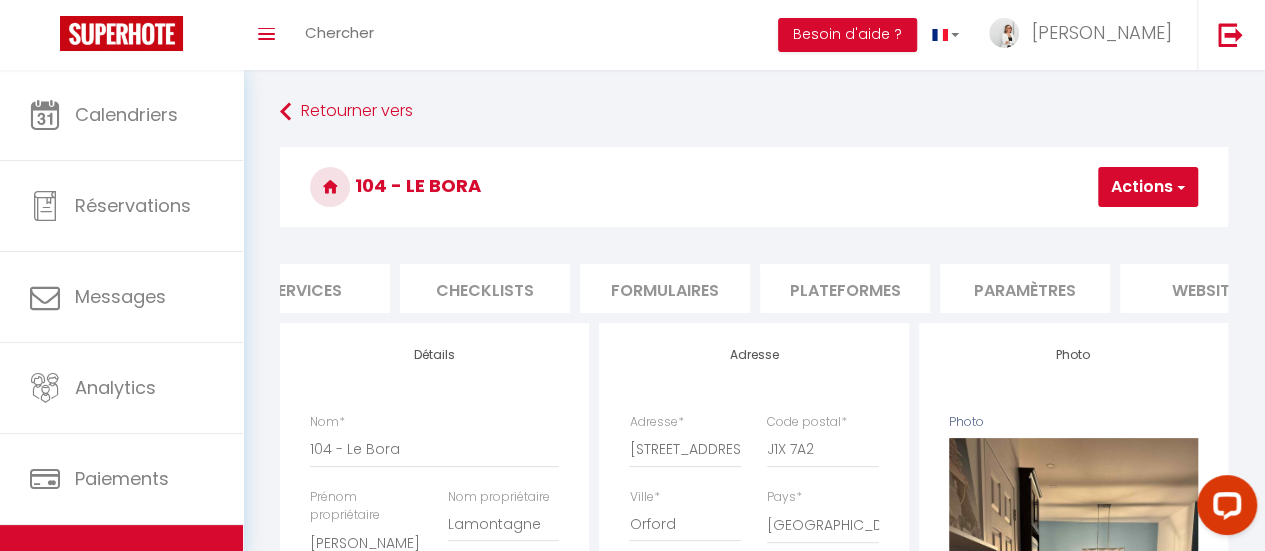 click on "Plateformes" at bounding box center [845, 288] 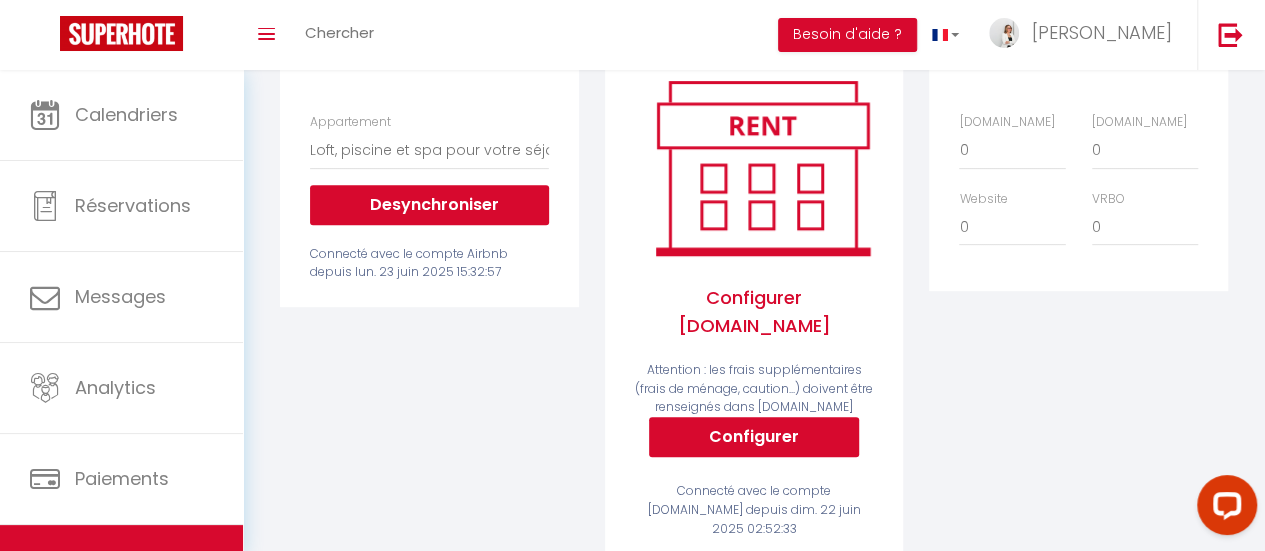 scroll, scrollTop: 0, scrollLeft: 0, axis: both 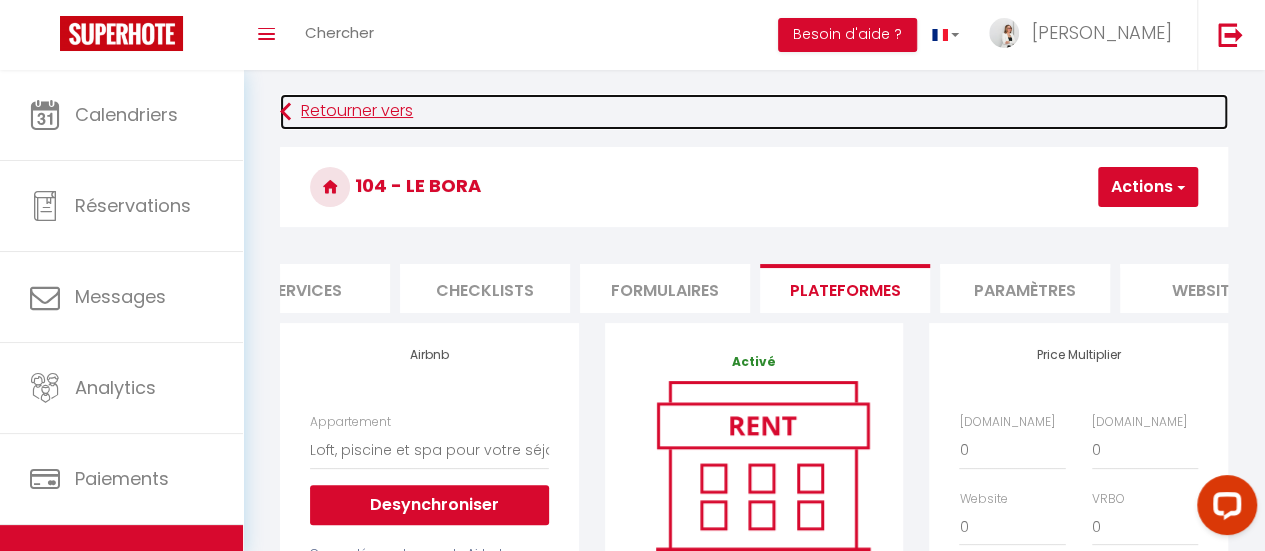 click at bounding box center [285, 112] 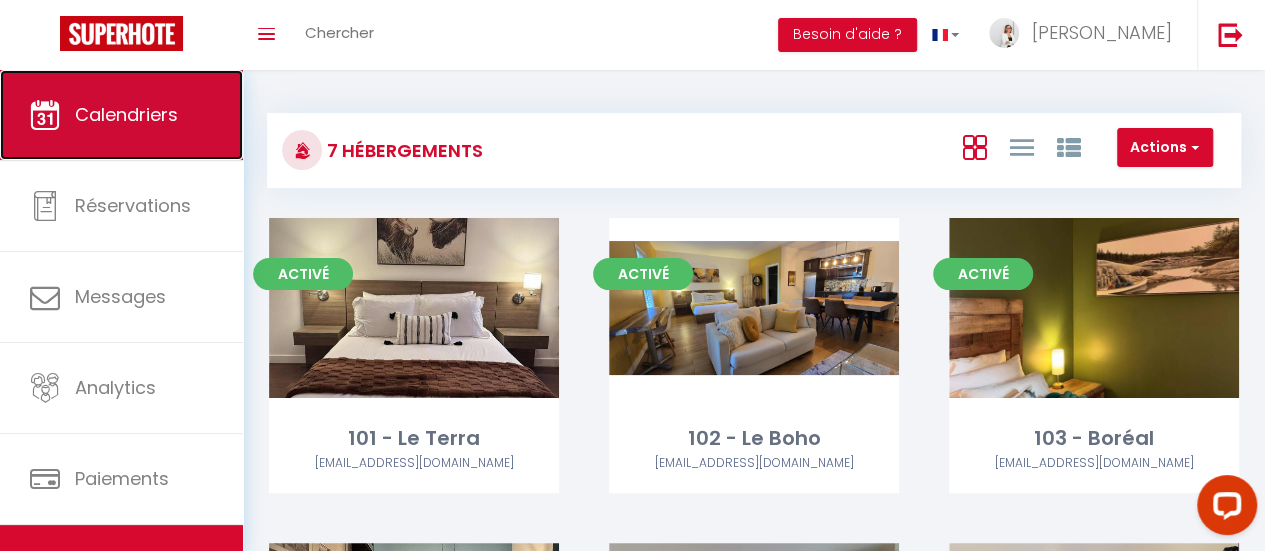click on "Calendriers" at bounding box center (121, 115) 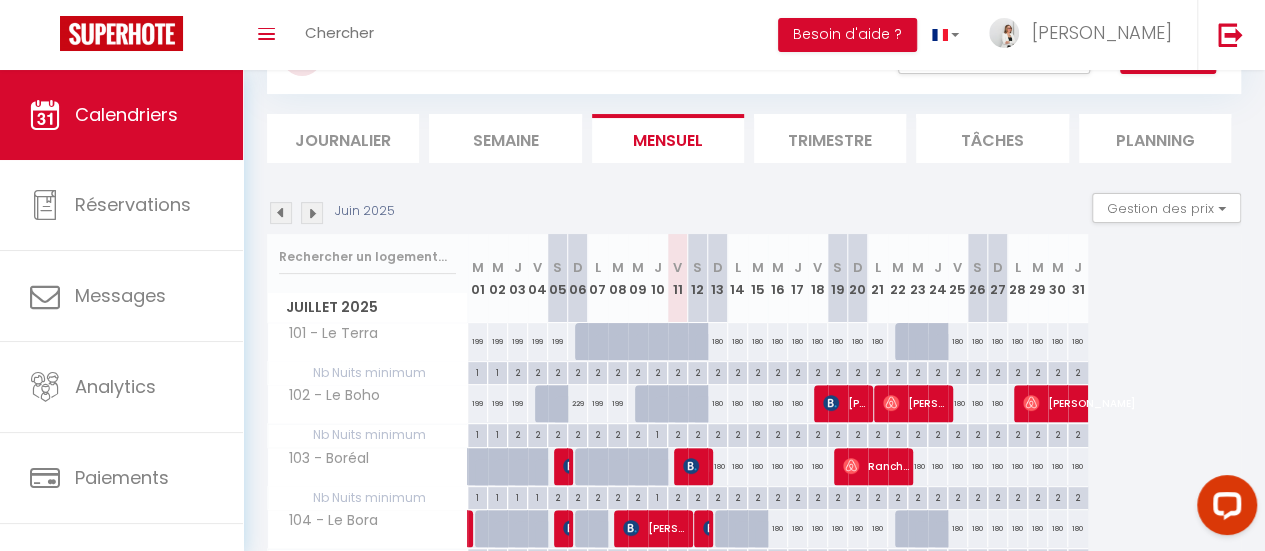 scroll, scrollTop: 200, scrollLeft: 0, axis: vertical 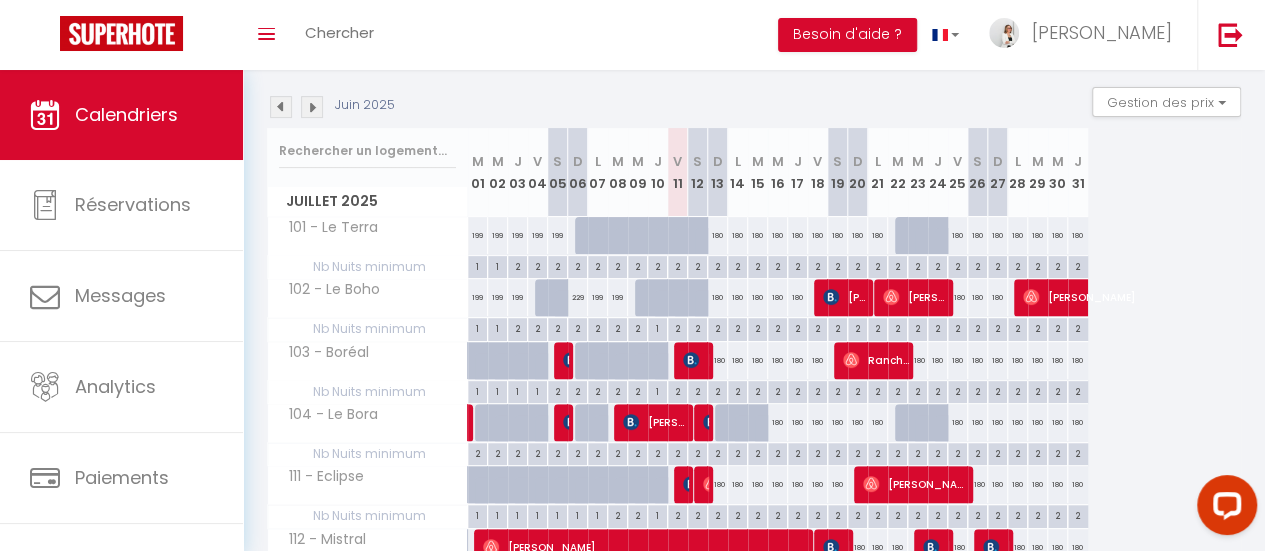 click on "180" at bounding box center (778, 422) 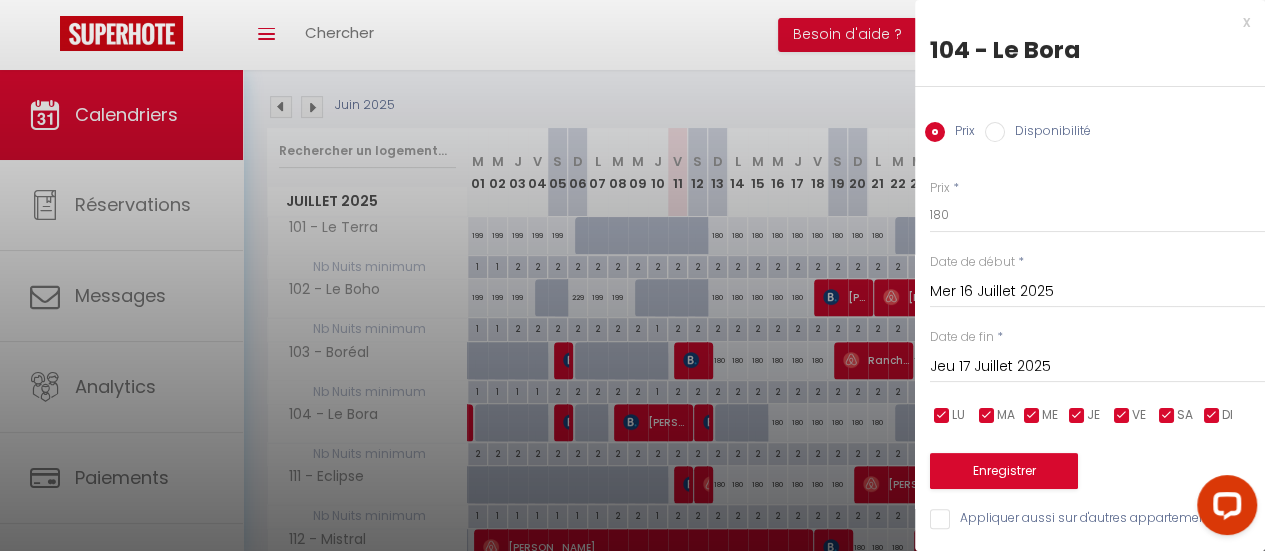 click on "Jeu 17 Juillet 2025" at bounding box center (1097, 367) 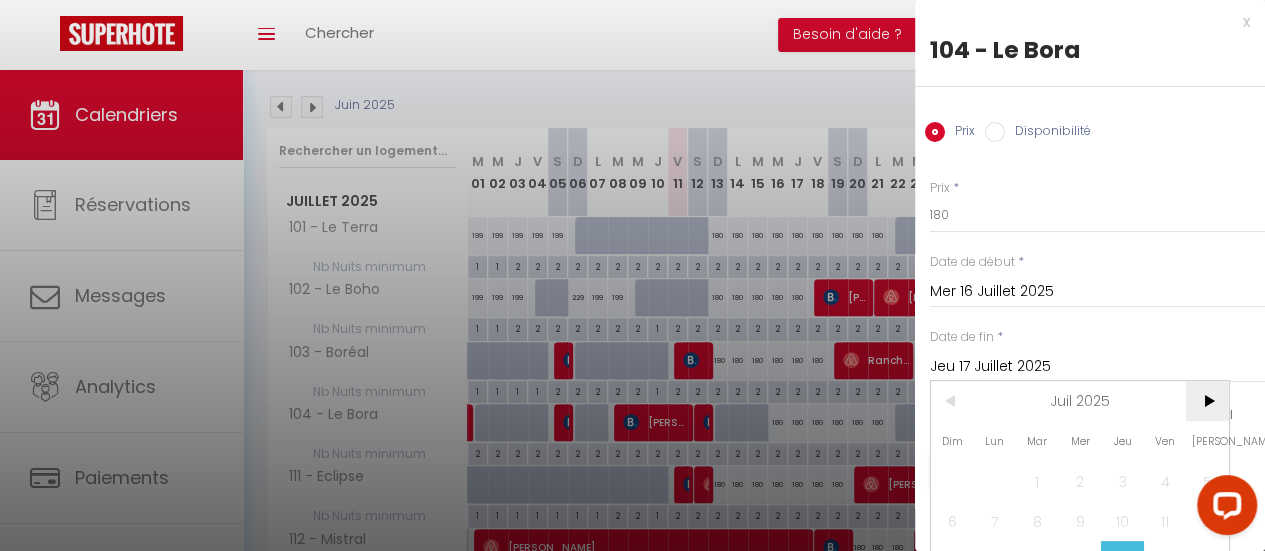 click on ">" at bounding box center [1207, 401] 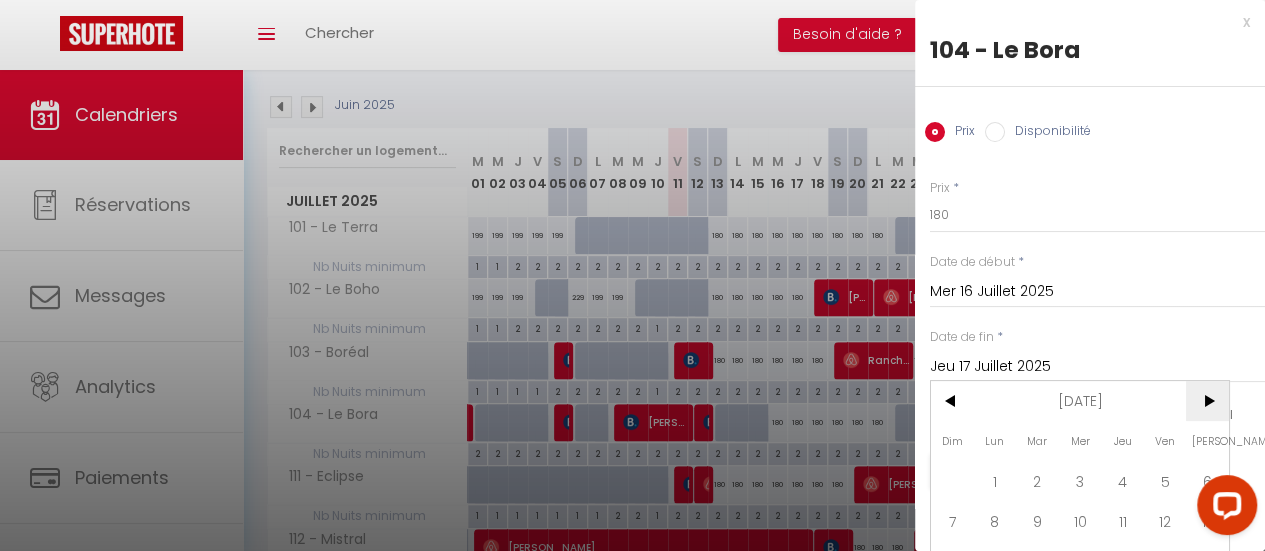click on ">" at bounding box center [1207, 401] 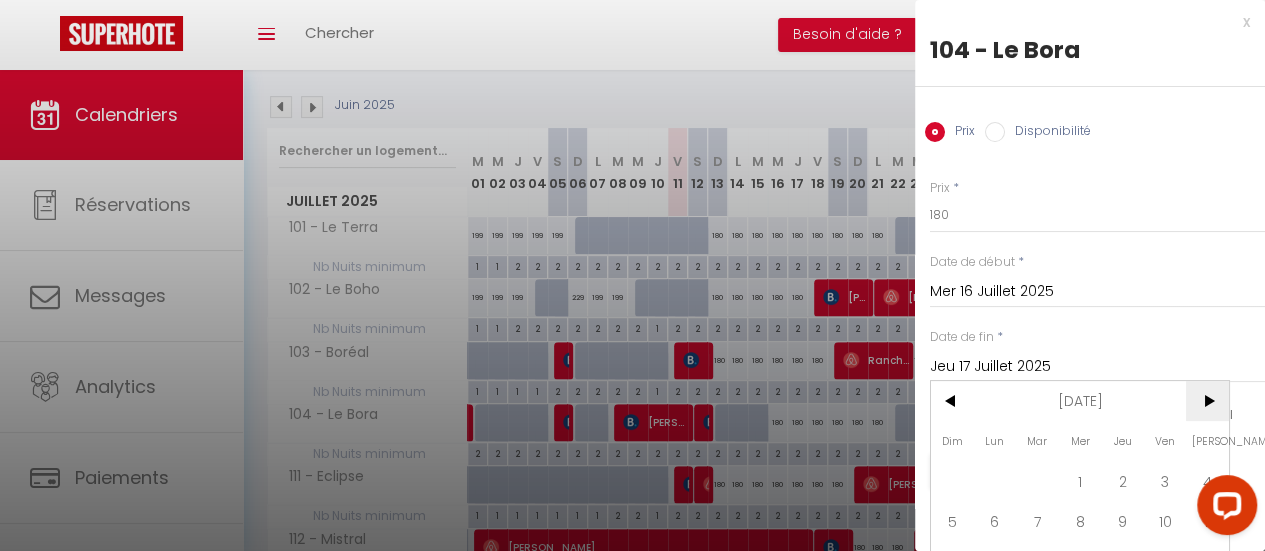 click on ">" at bounding box center [1207, 401] 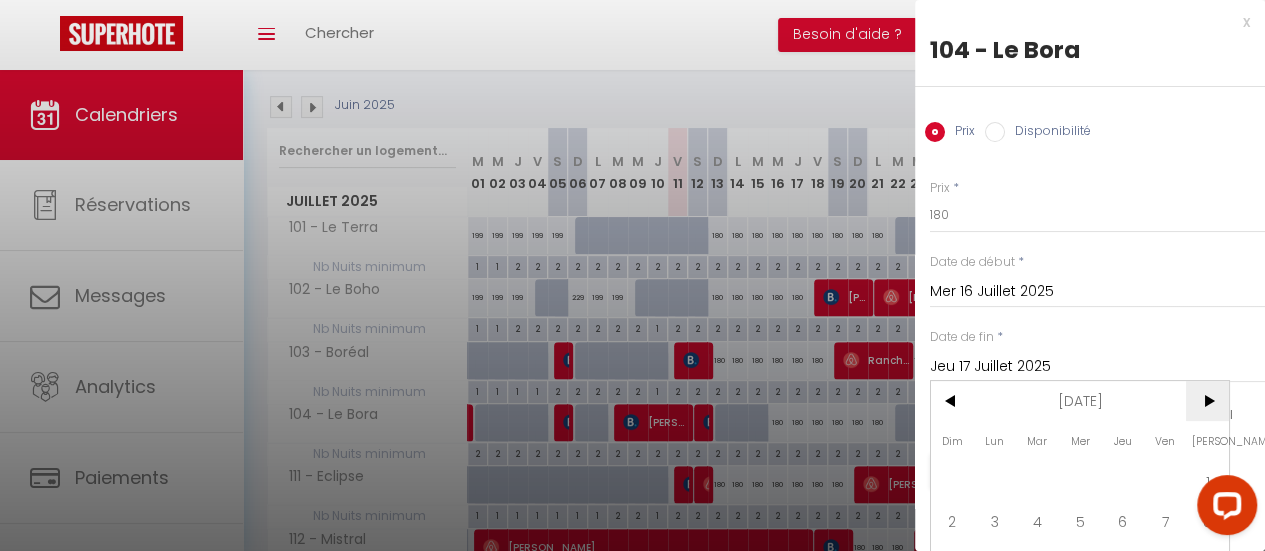click on ">" at bounding box center [1207, 401] 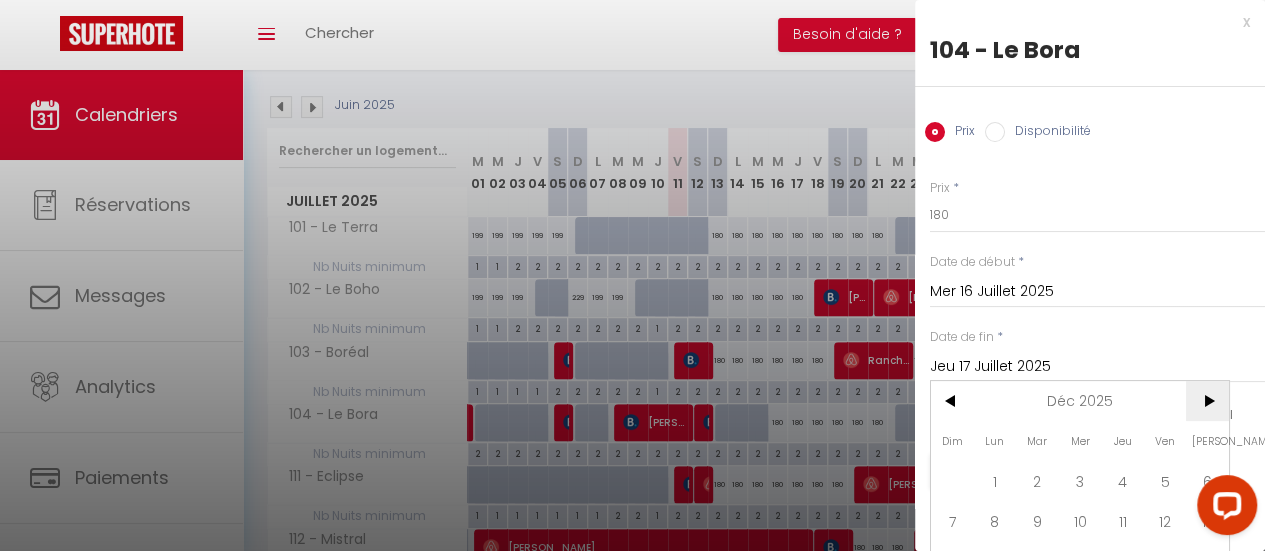 click on ">" at bounding box center [1207, 401] 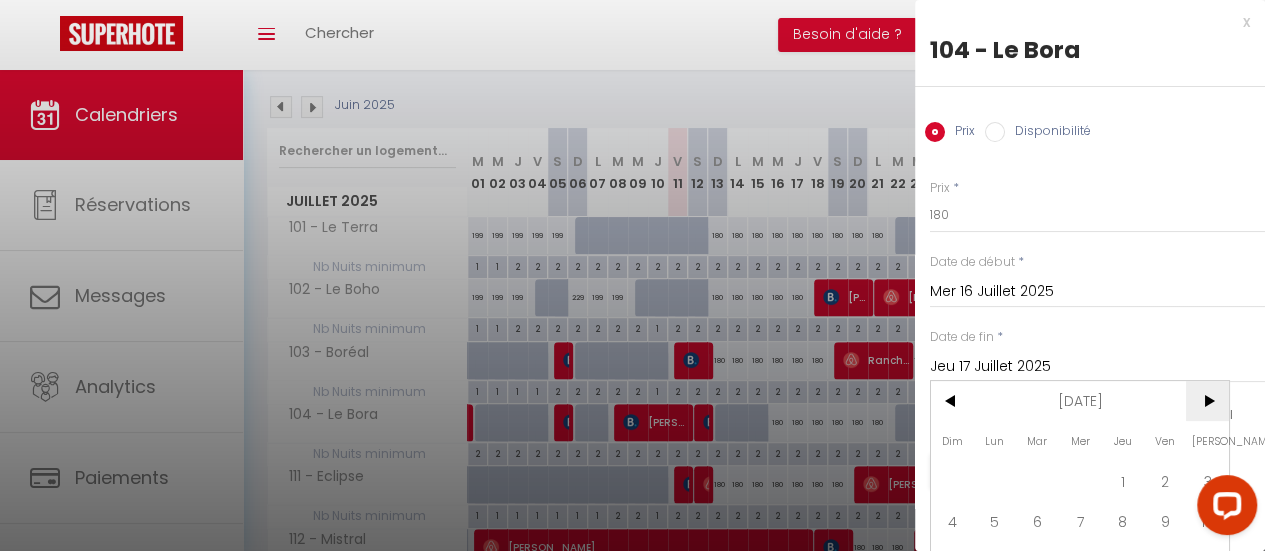 click on ">" at bounding box center [1207, 401] 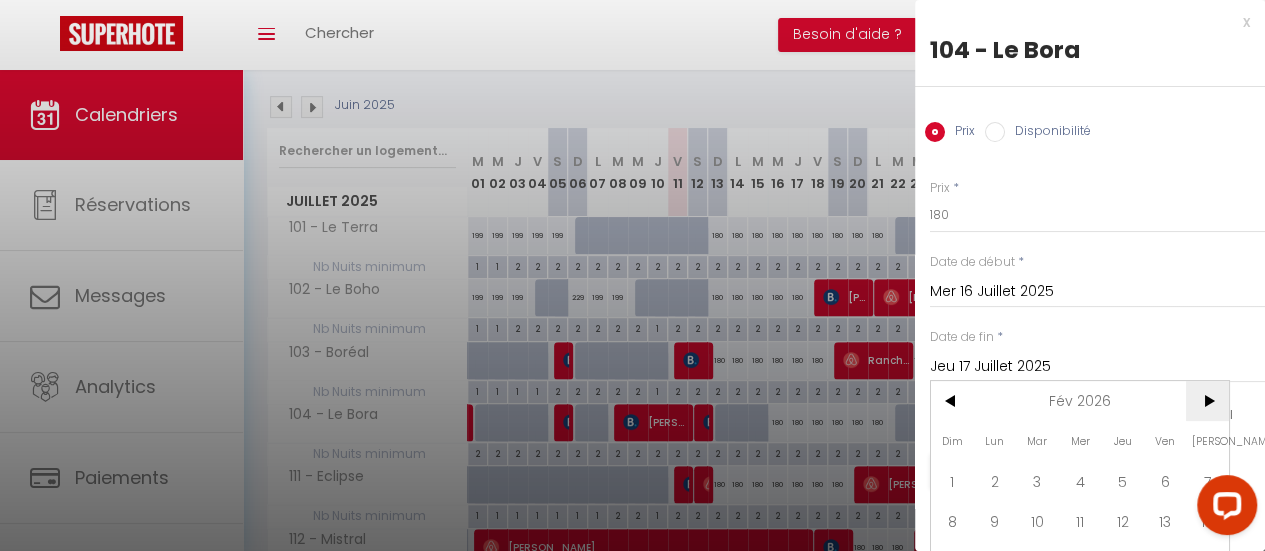 click on ">" at bounding box center (1207, 401) 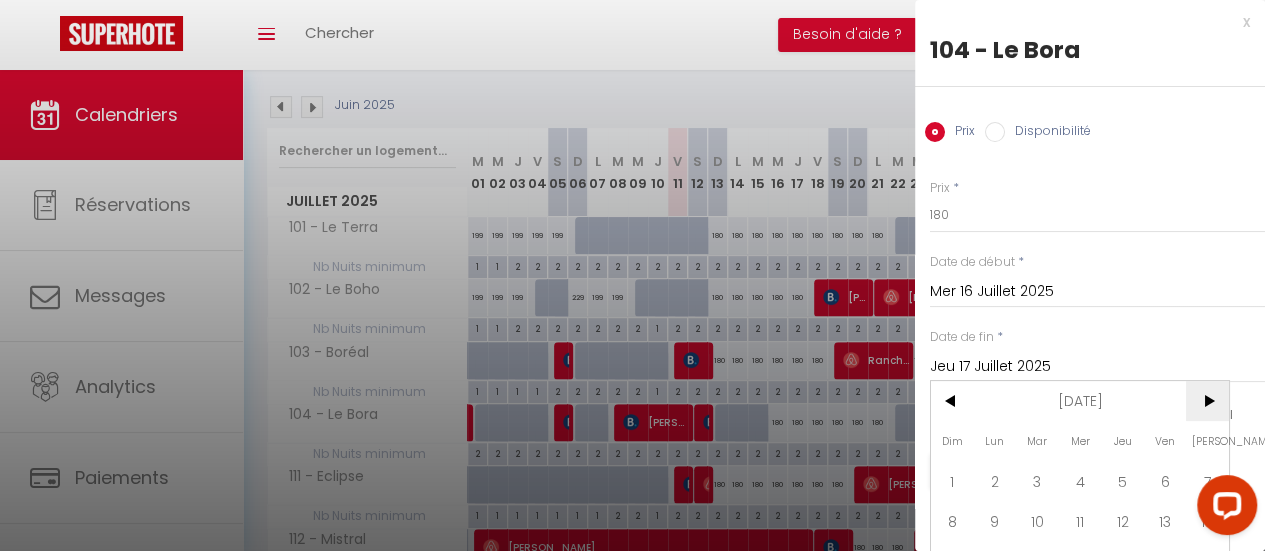 click on ">" at bounding box center [1207, 401] 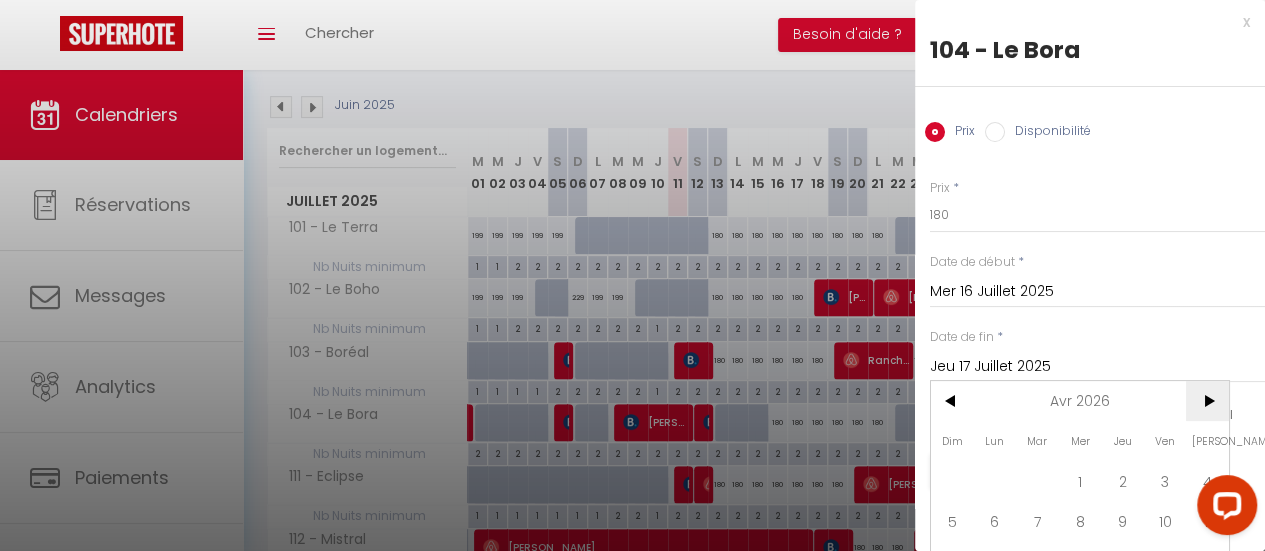 click on ">" at bounding box center [1207, 401] 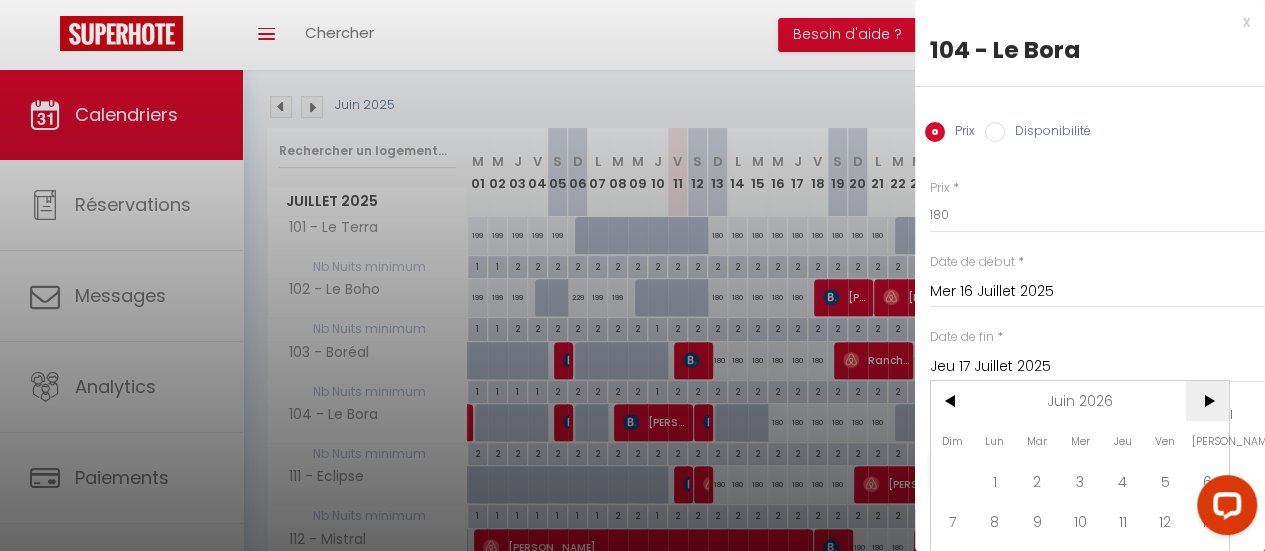 click on ">" at bounding box center [1207, 401] 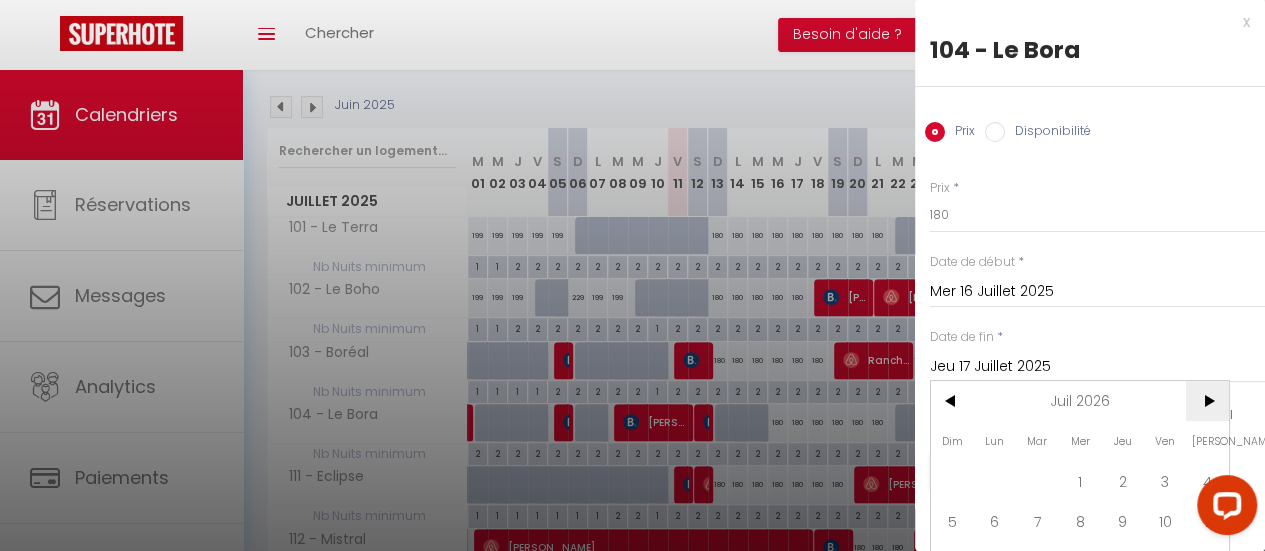 click on ">" at bounding box center [1207, 401] 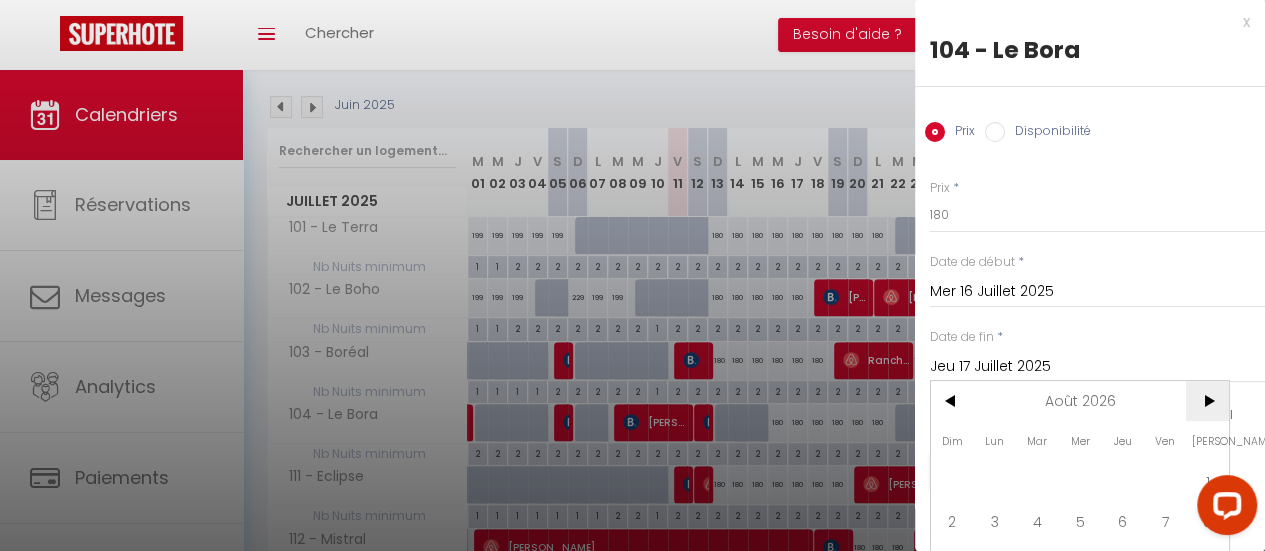 click on ">" at bounding box center [1207, 401] 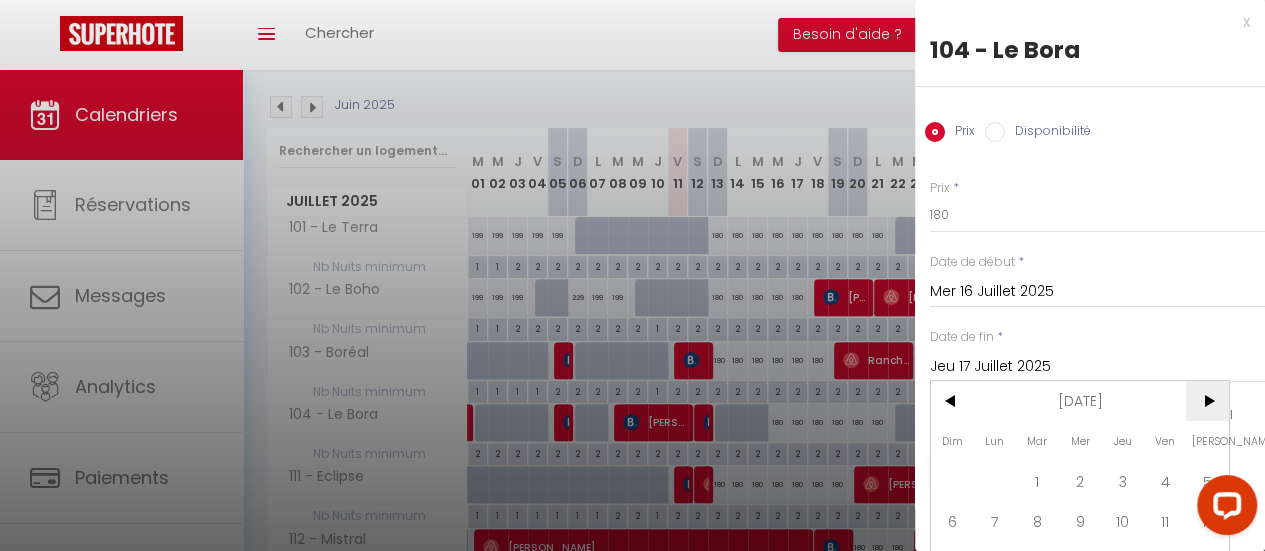 click on ">" at bounding box center (1207, 401) 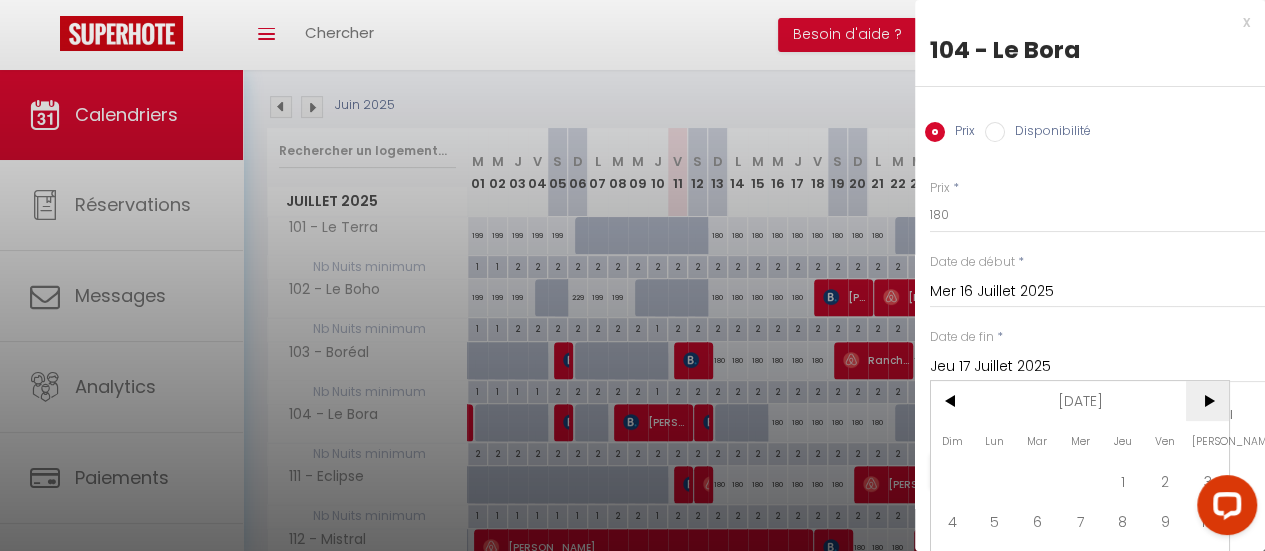 click on ">" at bounding box center [1207, 401] 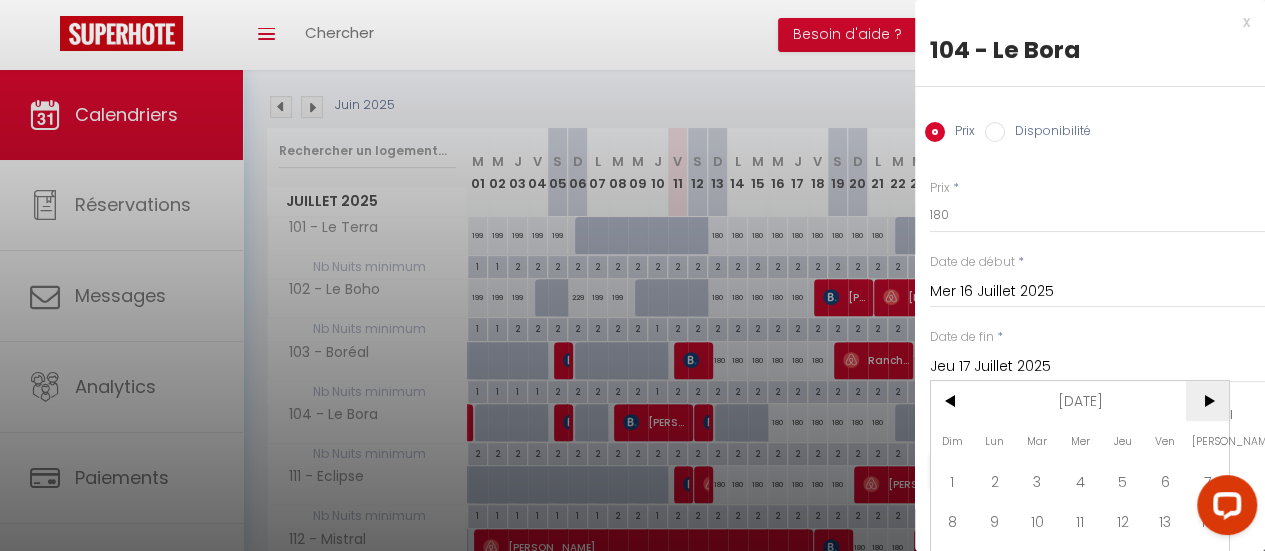 click on ">" at bounding box center [1207, 401] 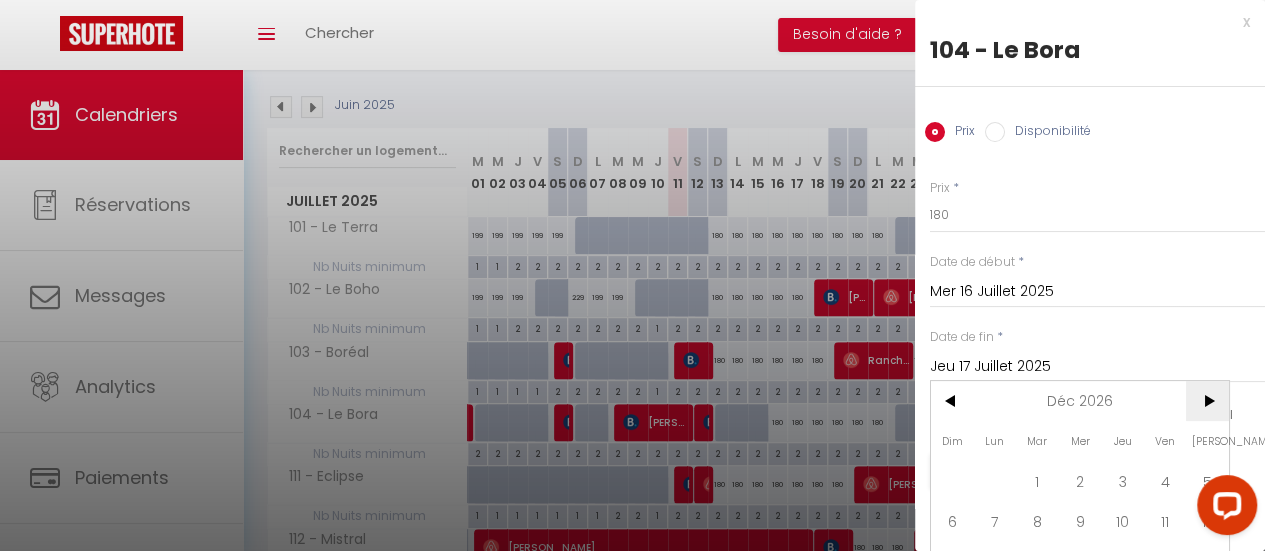 click on ">" at bounding box center (1207, 401) 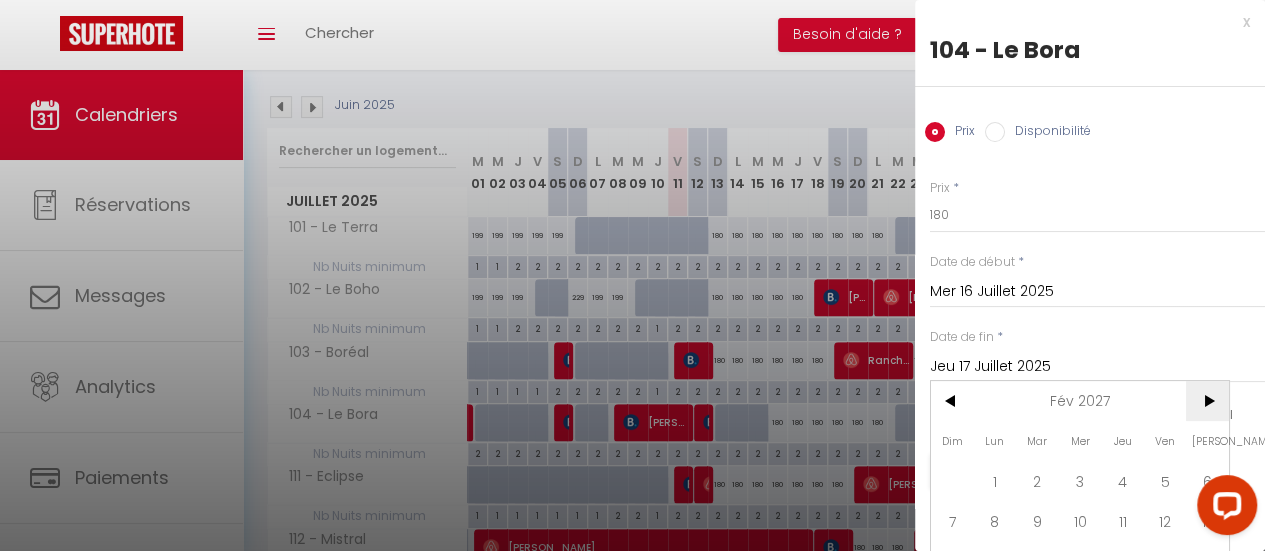 click on ">" at bounding box center [1207, 401] 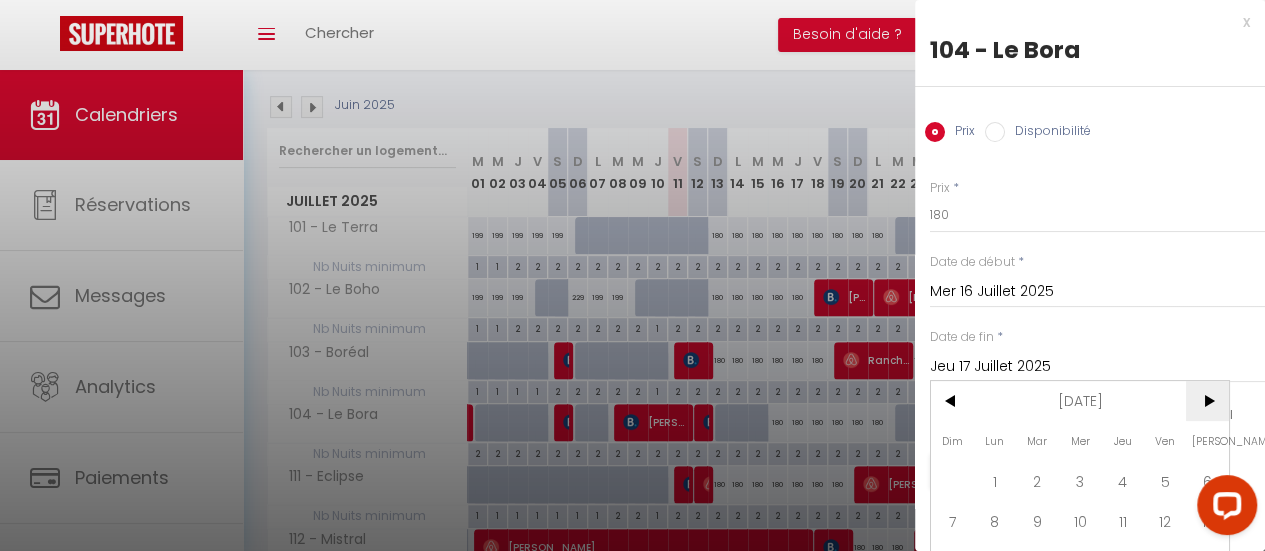 click on ">" at bounding box center (1207, 401) 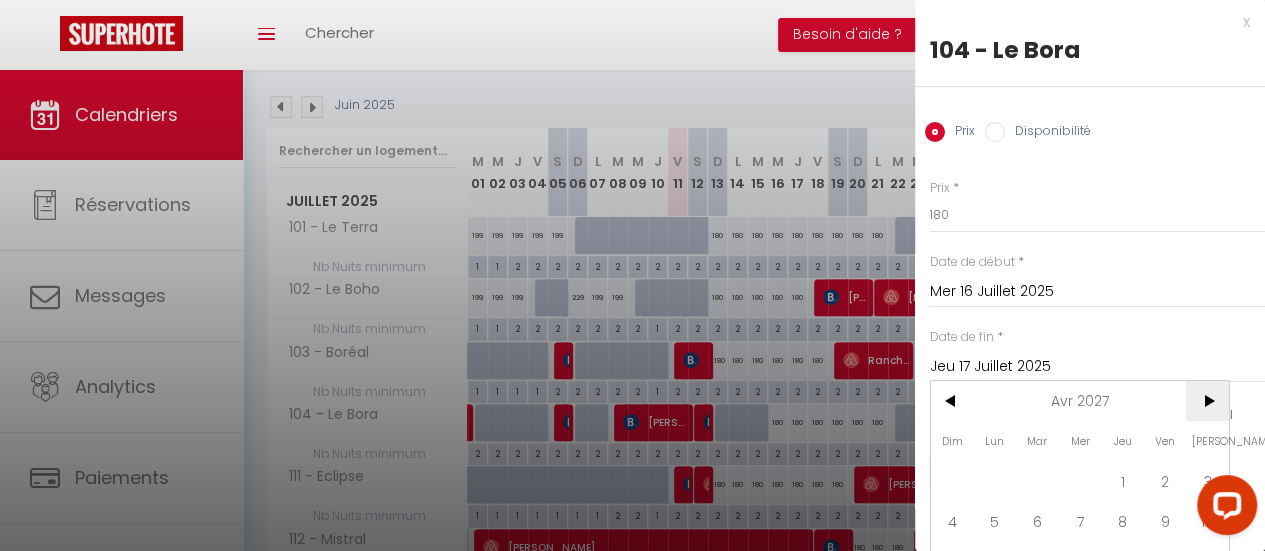 click on ">" at bounding box center (1207, 401) 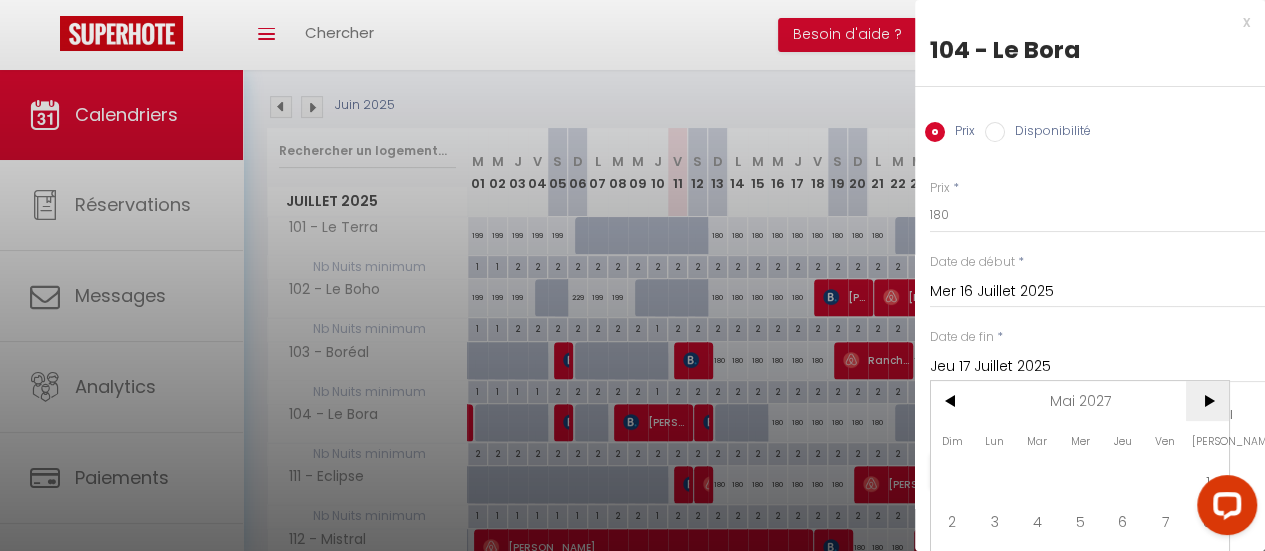 click on ">" at bounding box center [1207, 401] 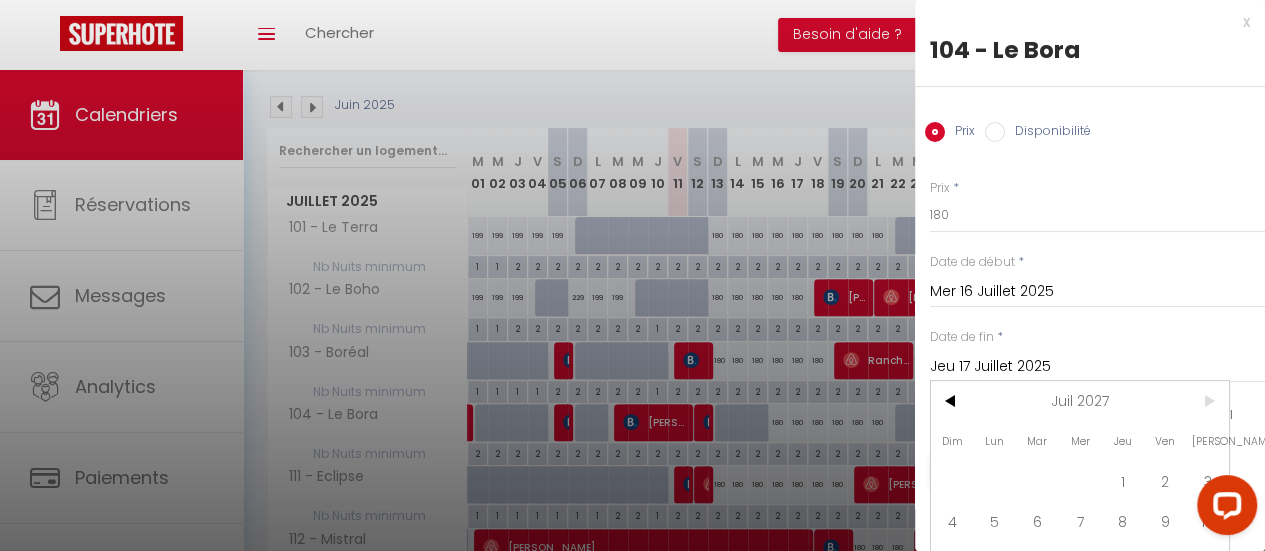 click on ">" at bounding box center [1207, 401] 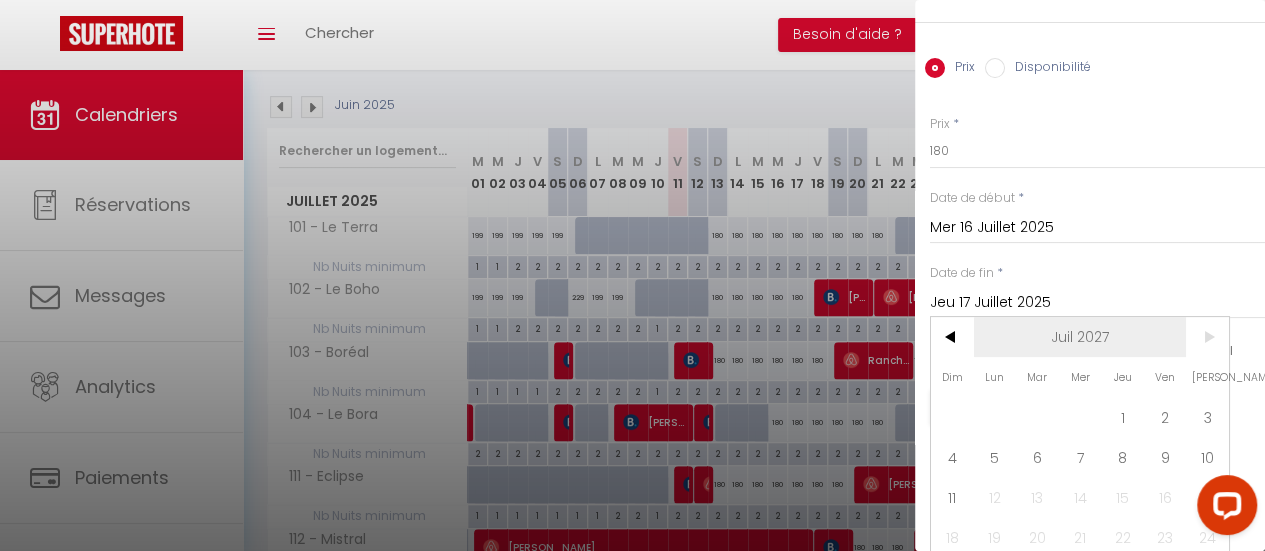 scroll, scrollTop: 124, scrollLeft: 0, axis: vertical 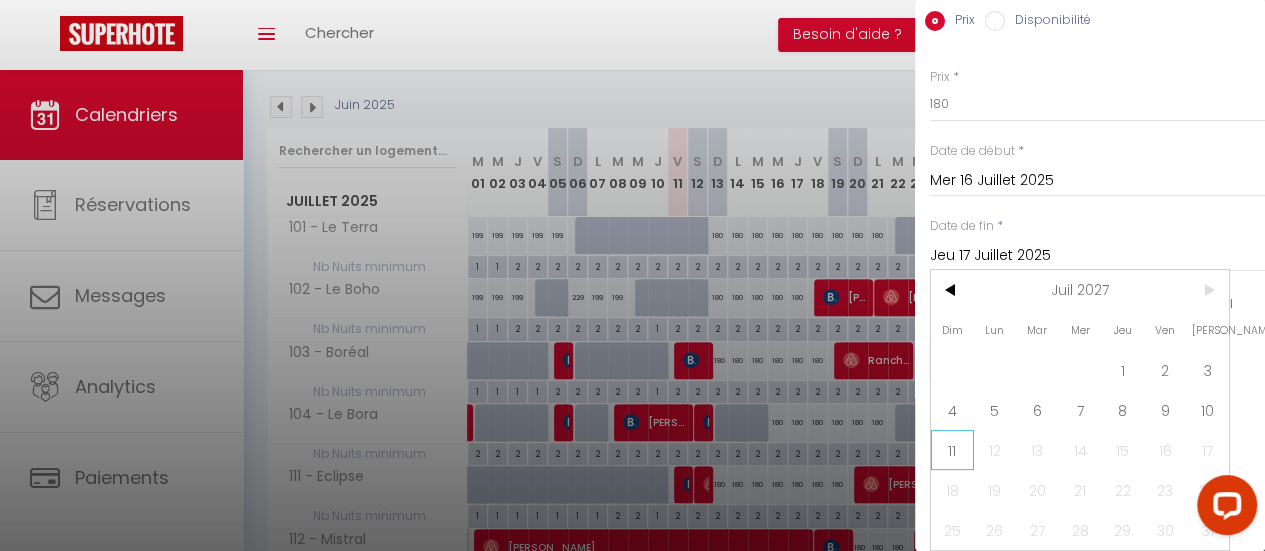 click on "11" at bounding box center [952, 450] 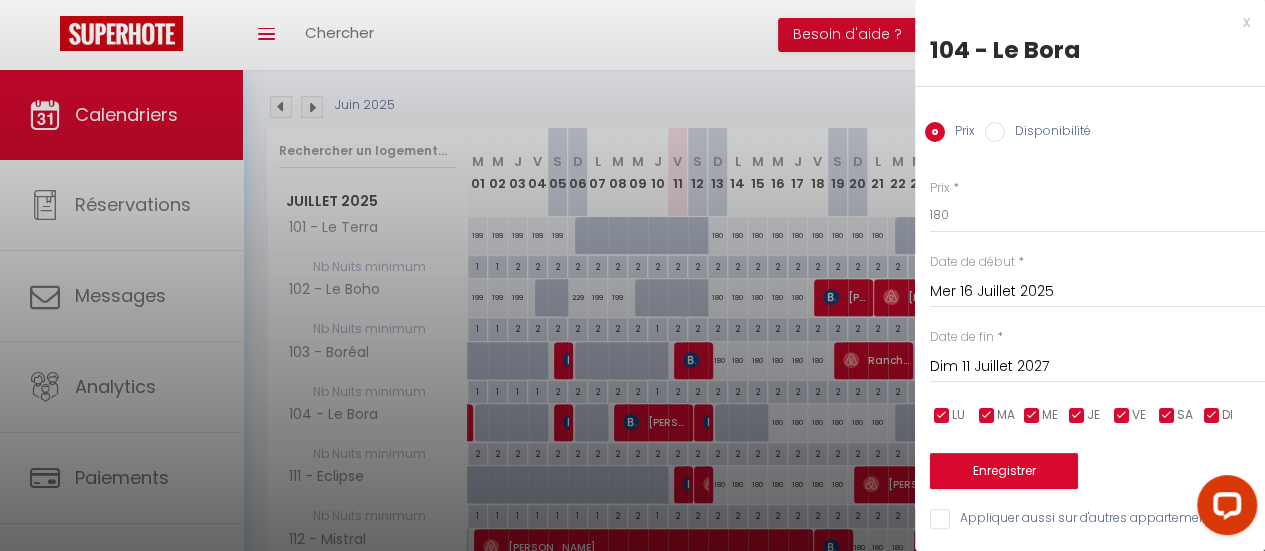 scroll, scrollTop: 14, scrollLeft: 0, axis: vertical 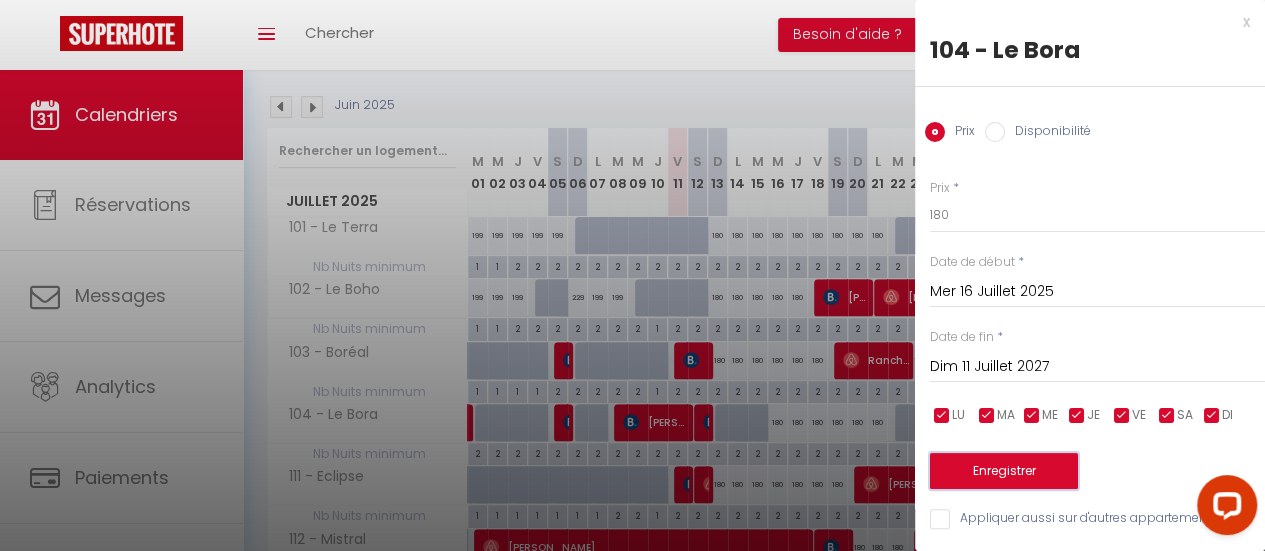 click on "Enregistrer" at bounding box center [1004, 471] 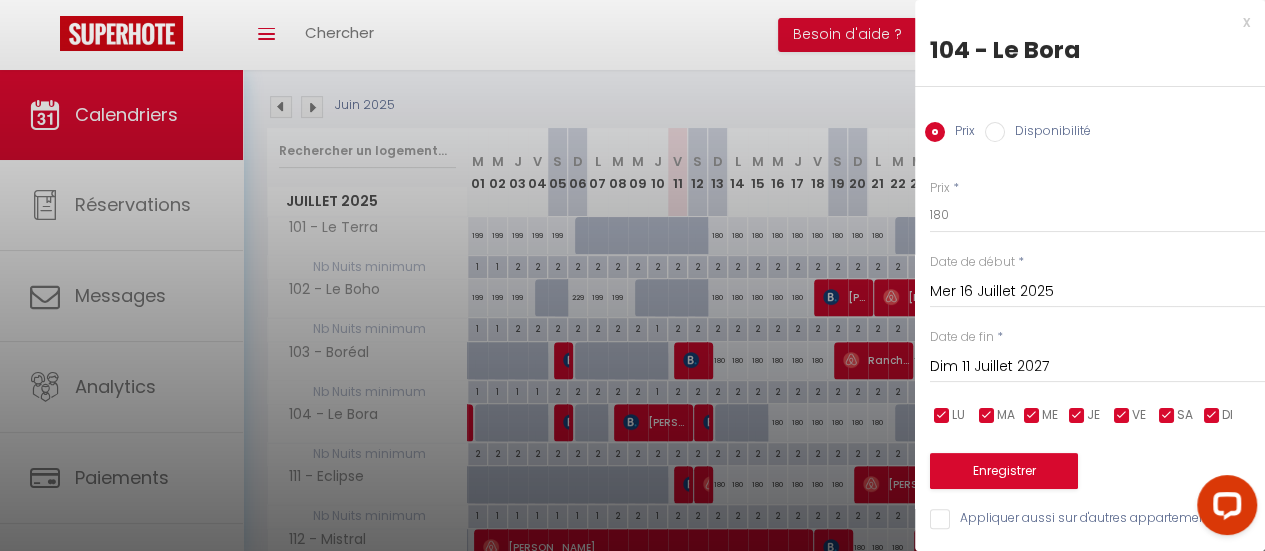 type on "[DATE]" 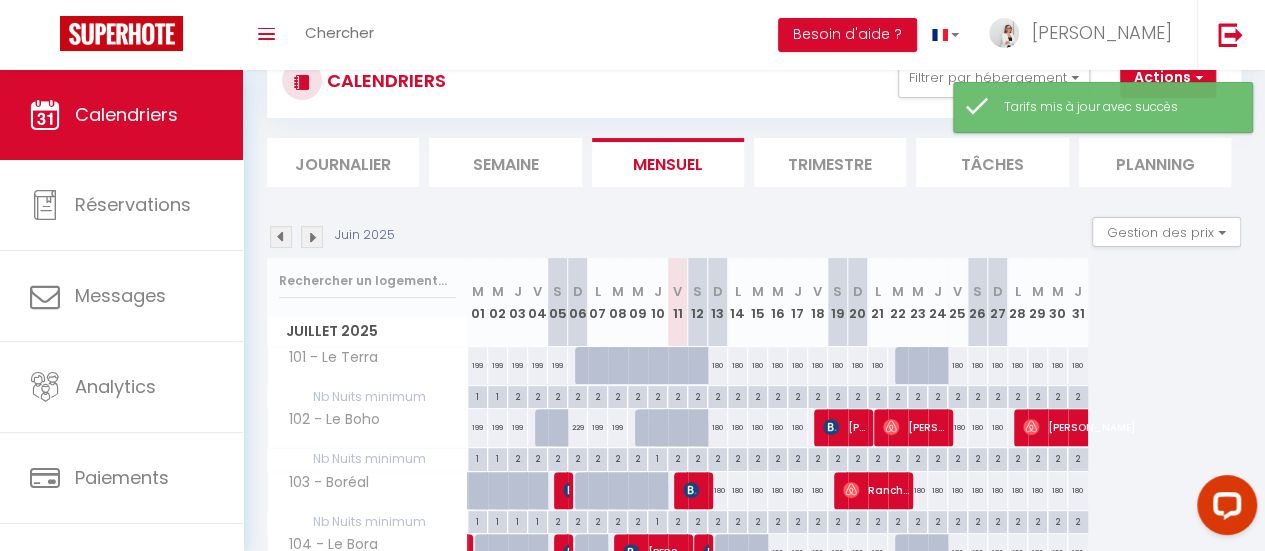scroll, scrollTop: 200, scrollLeft: 0, axis: vertical 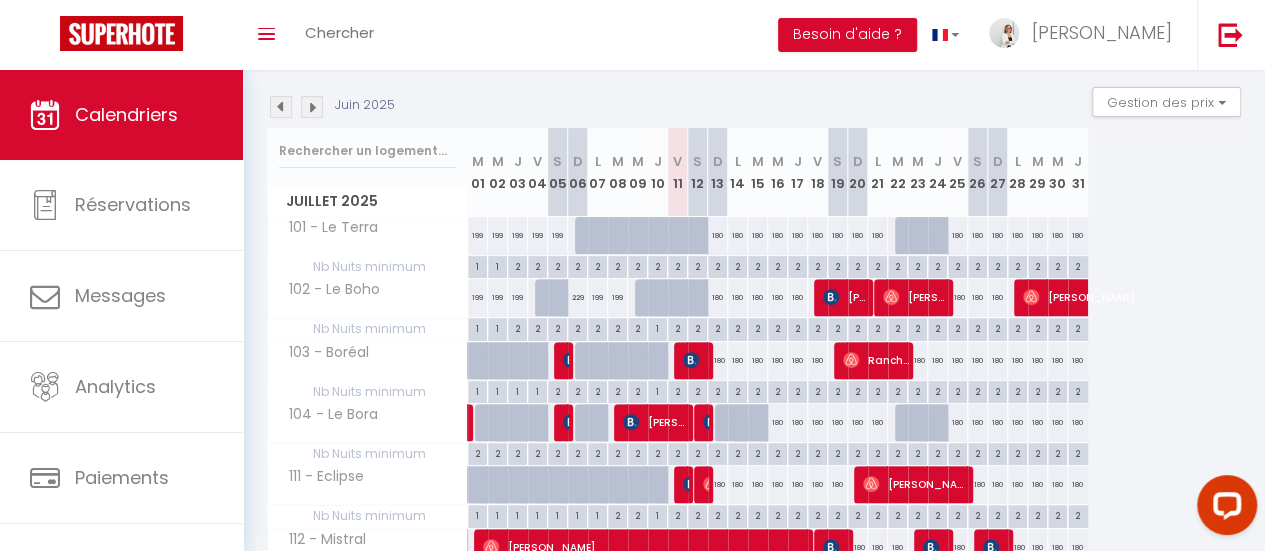 click on "180" at bounding box center (778, 422) 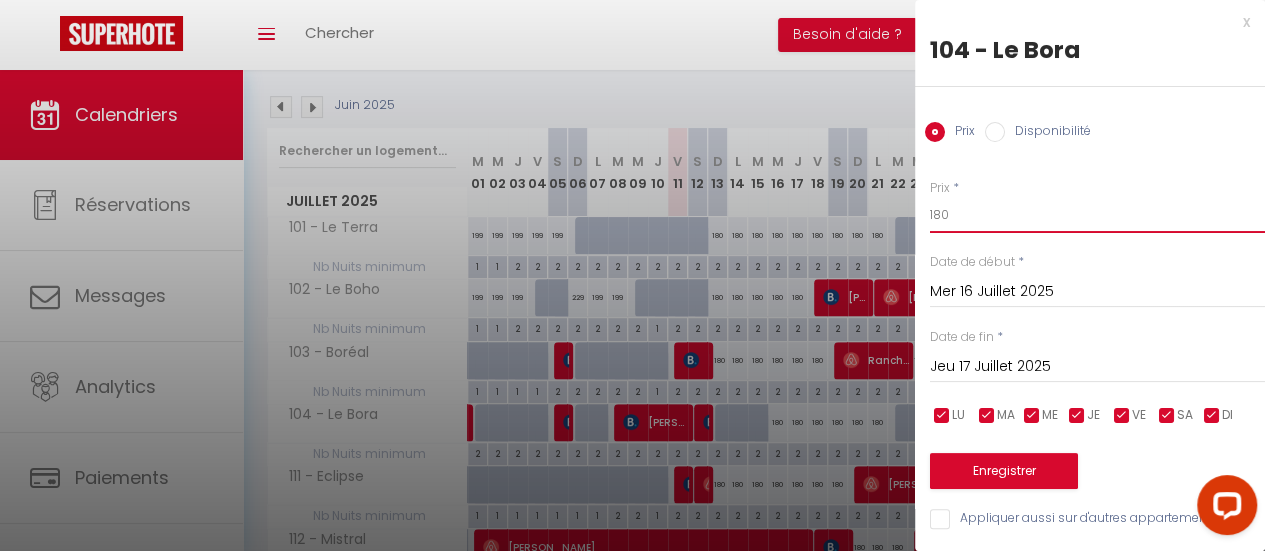 drag, startPoint x: 957, startPoint y: 216, endPoint x: 862, endPoint y: 216, distance: 95 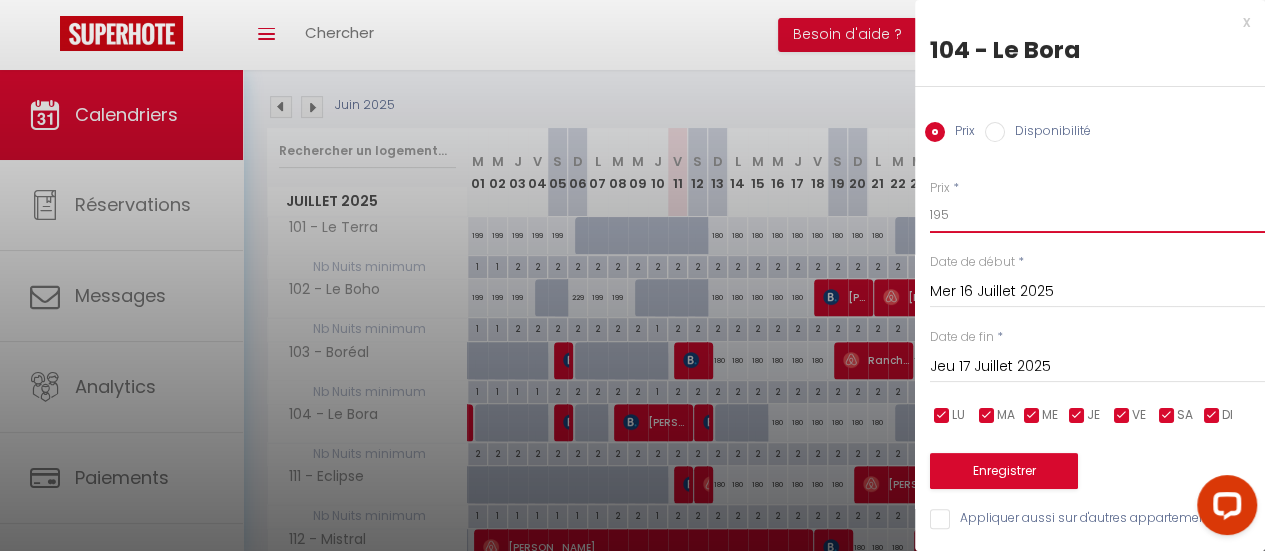type on "195" 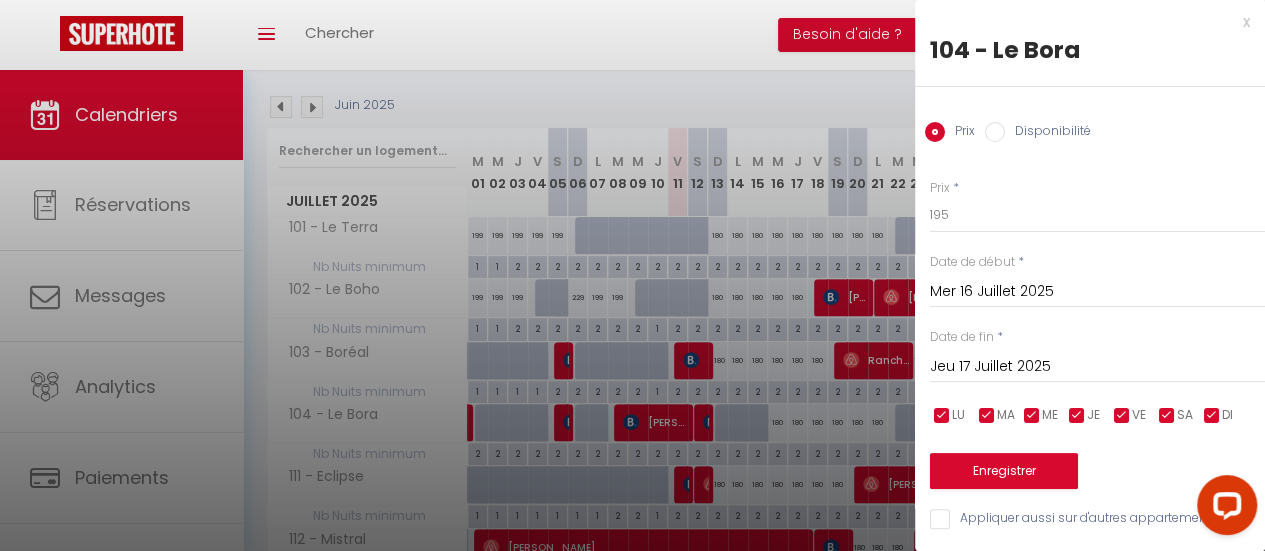 click on "Jeu 17 Juillet 2025" at bounding box center [1097, 367] 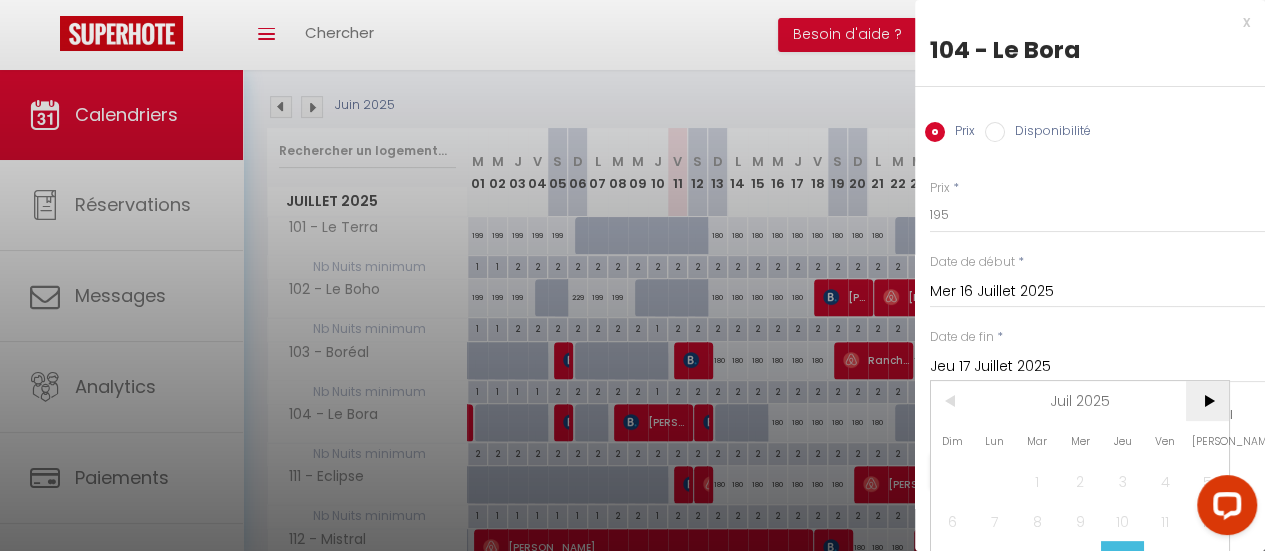 click on ">" at bounding box center [1207, 401] 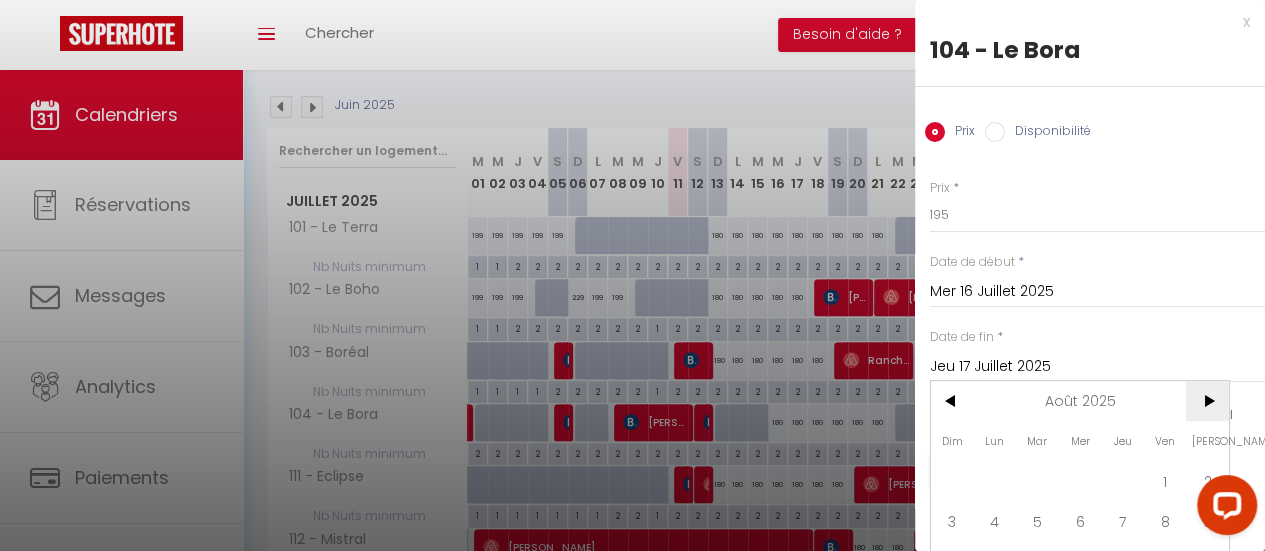 click on ">" at bounding box center [1207, 401] 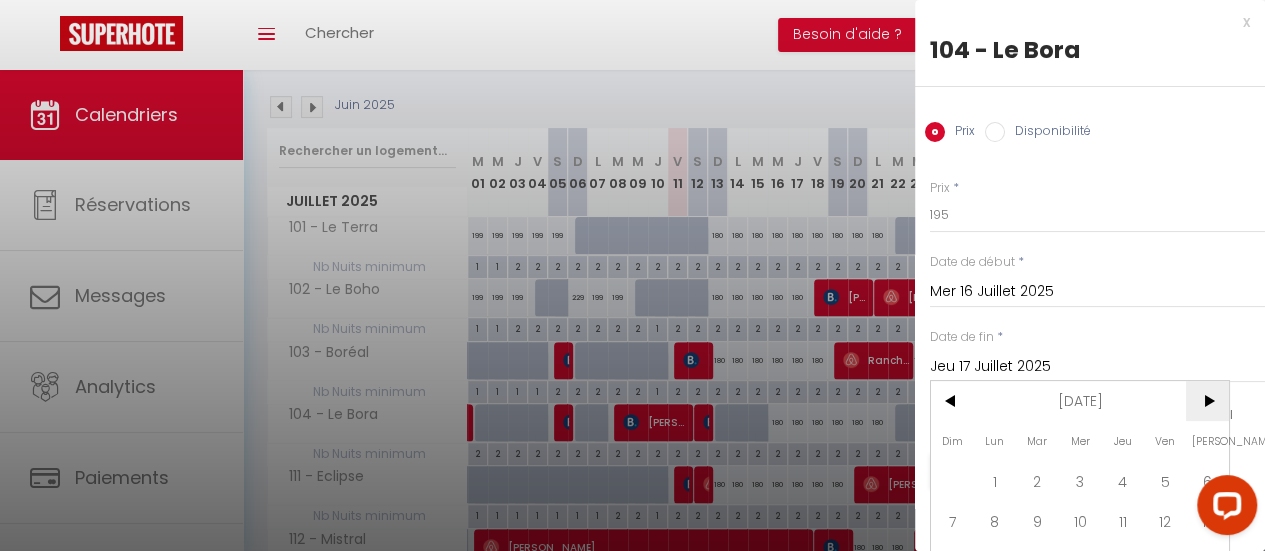 click on ">" at bounding box center (1207, 401) 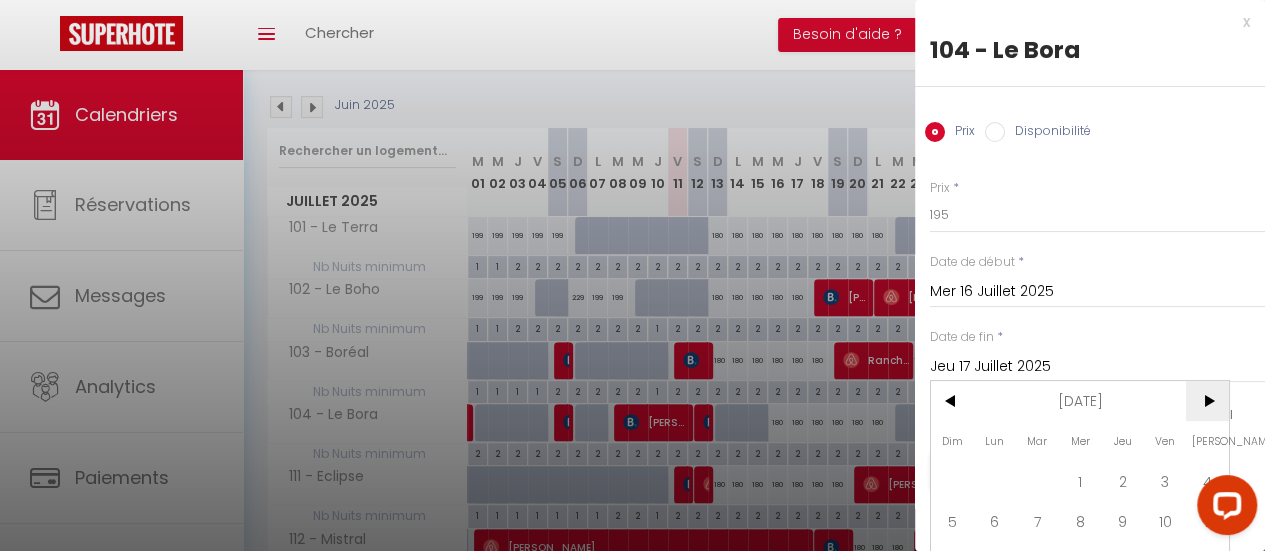 click on ">" at bounding box center [1207, 401] 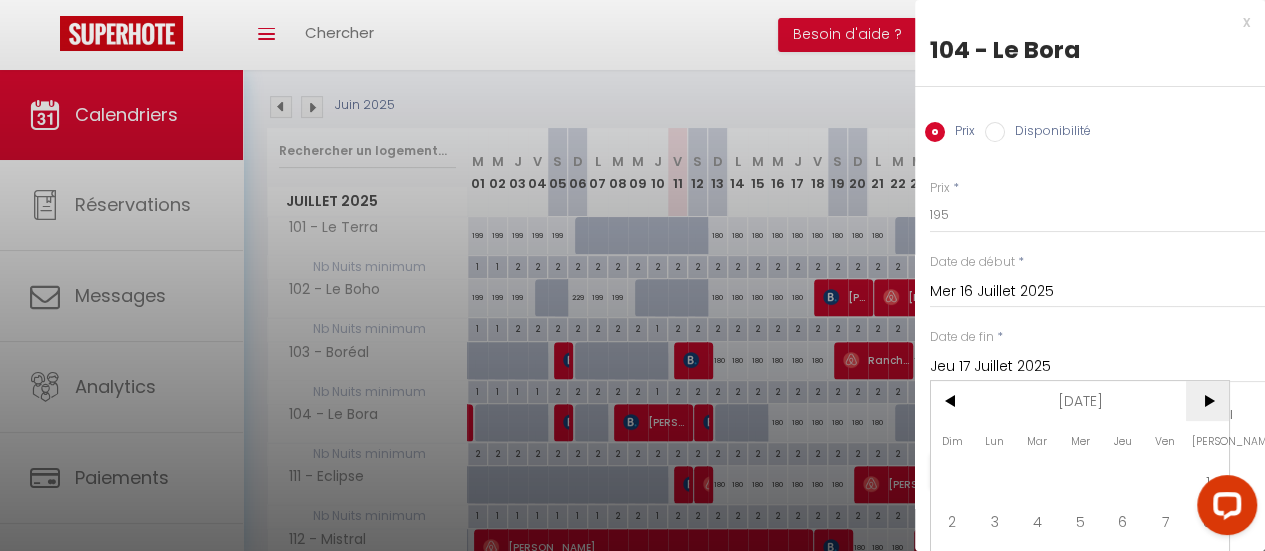 click on ">" at bounding box center (1207, 401) 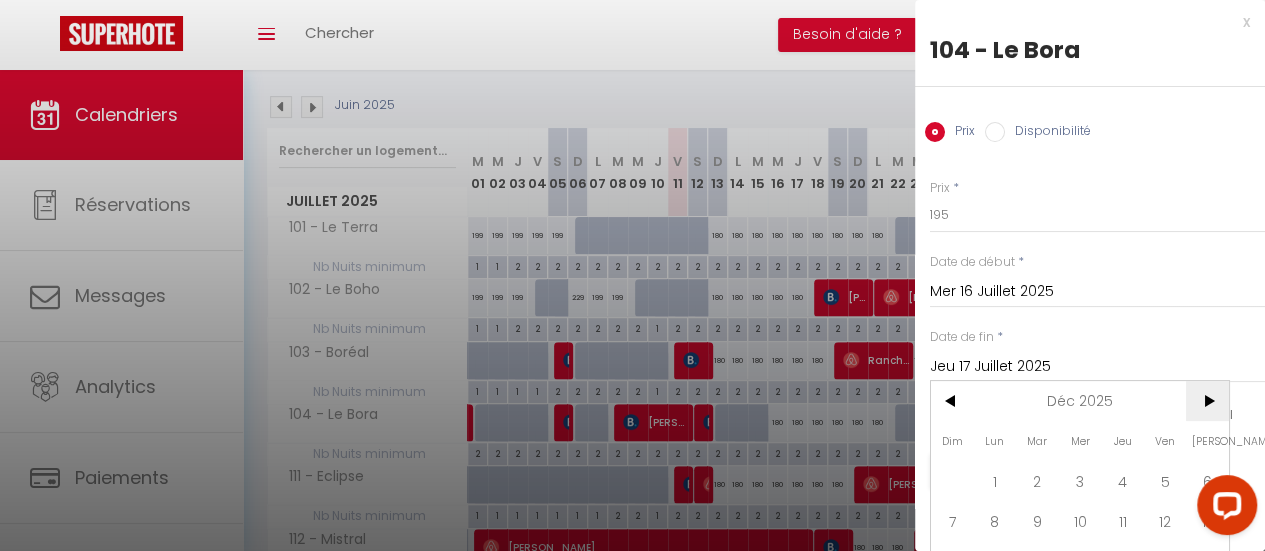 click on ">" at bounding box center (1207, 401) 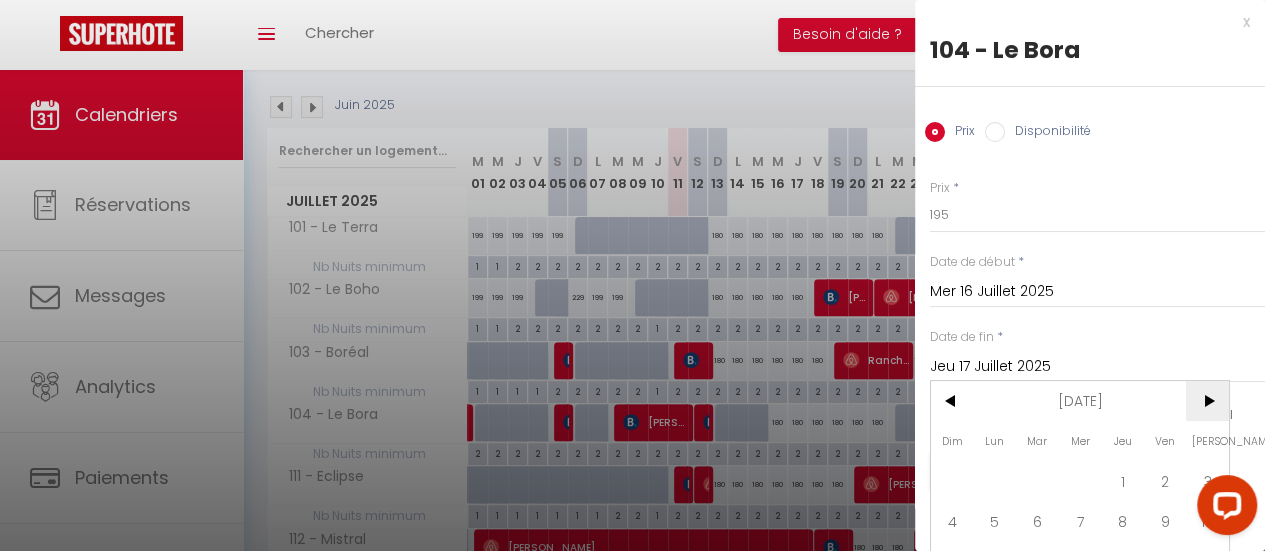 click on ">" at bounding box center [1207, 401] 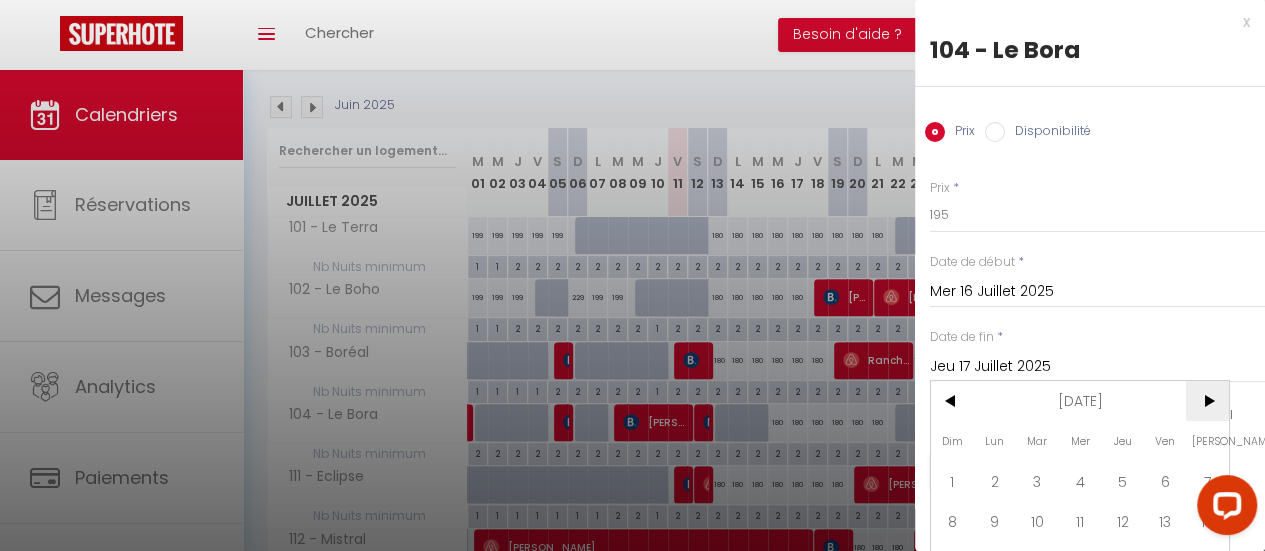 click on ">" at bounding box center (1207, 401) 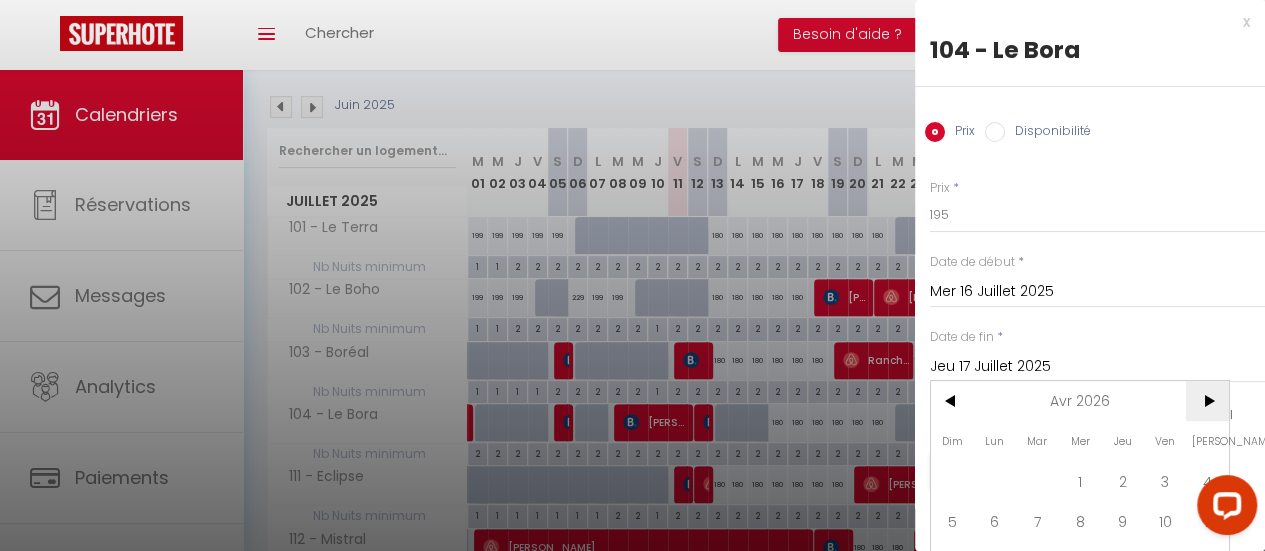 click on ">" at bounding box center (1207, 401) 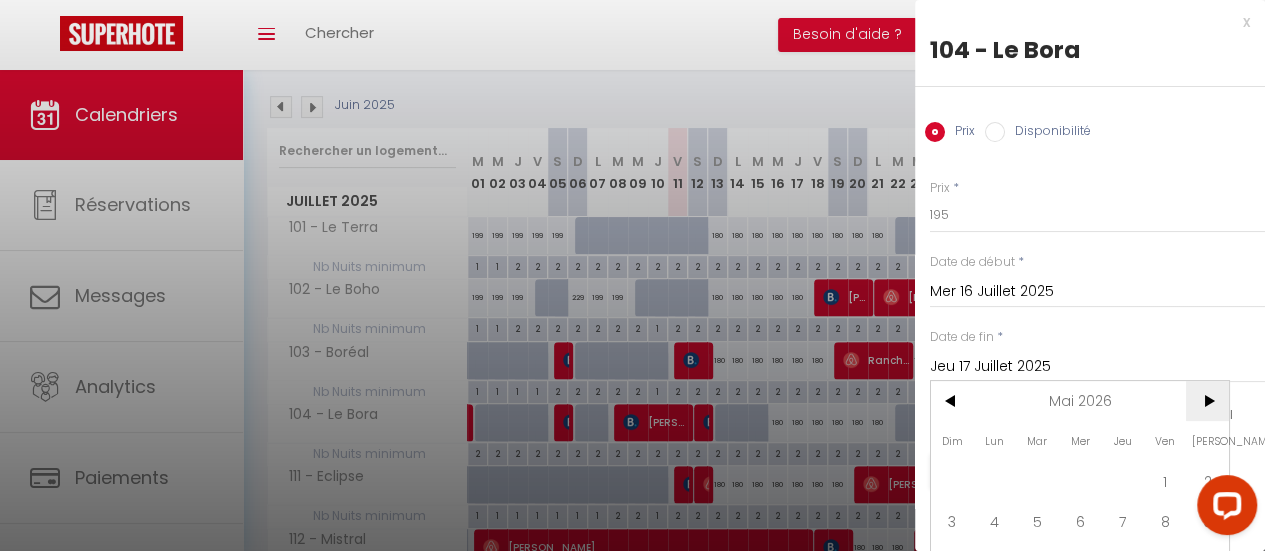 click on ">" at bounding box center (1207, 401) 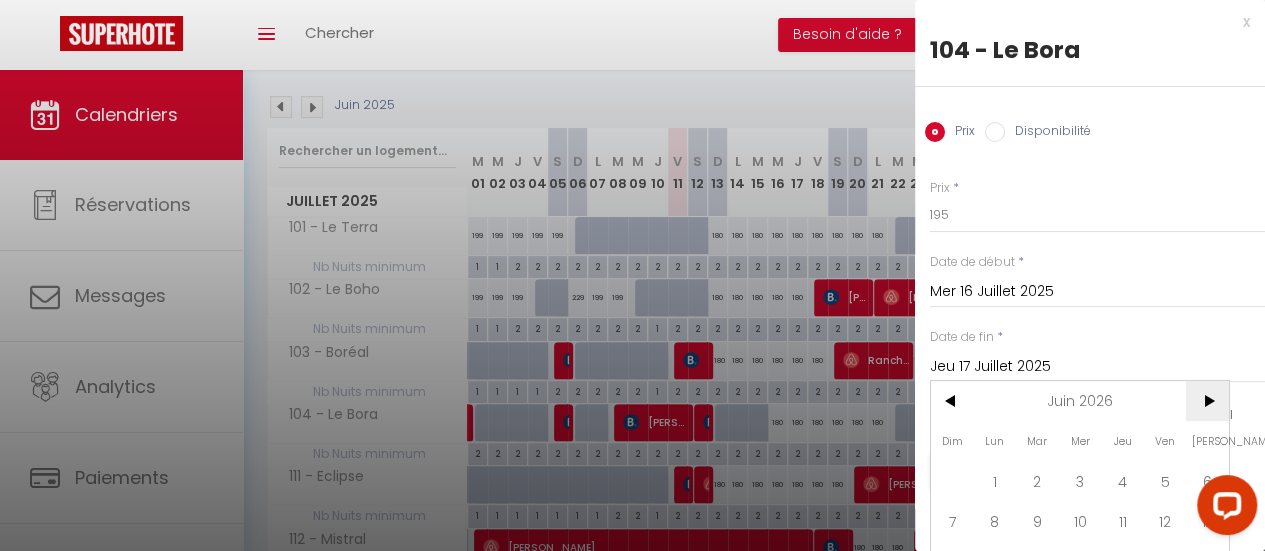 click on ">" at bounding box center [1207, 401] 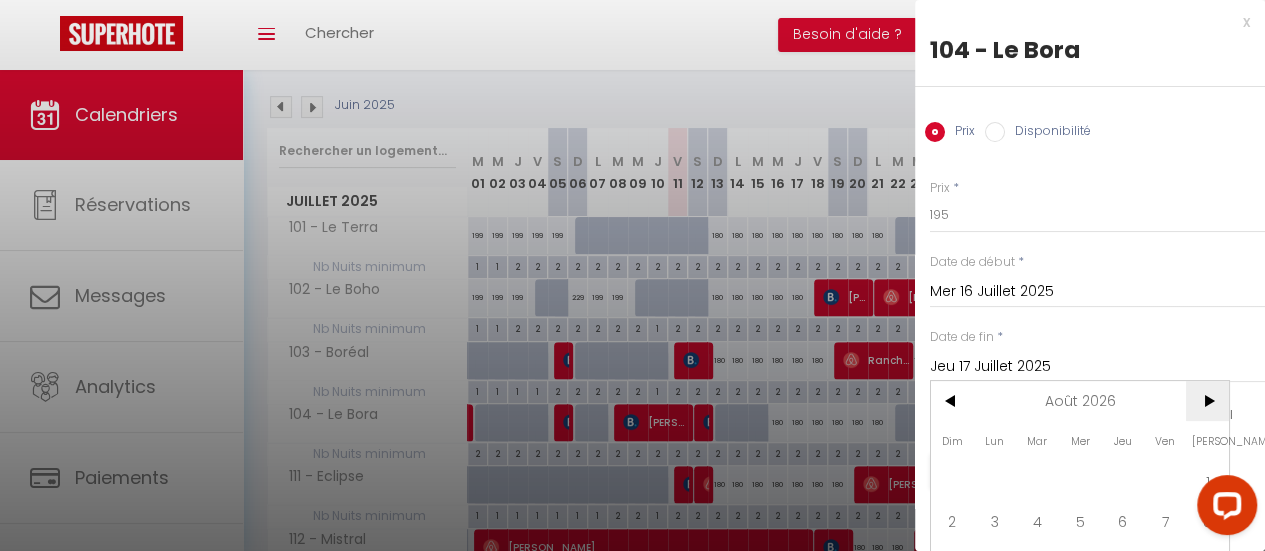 click on ">" at bounding box center (1207, 401) 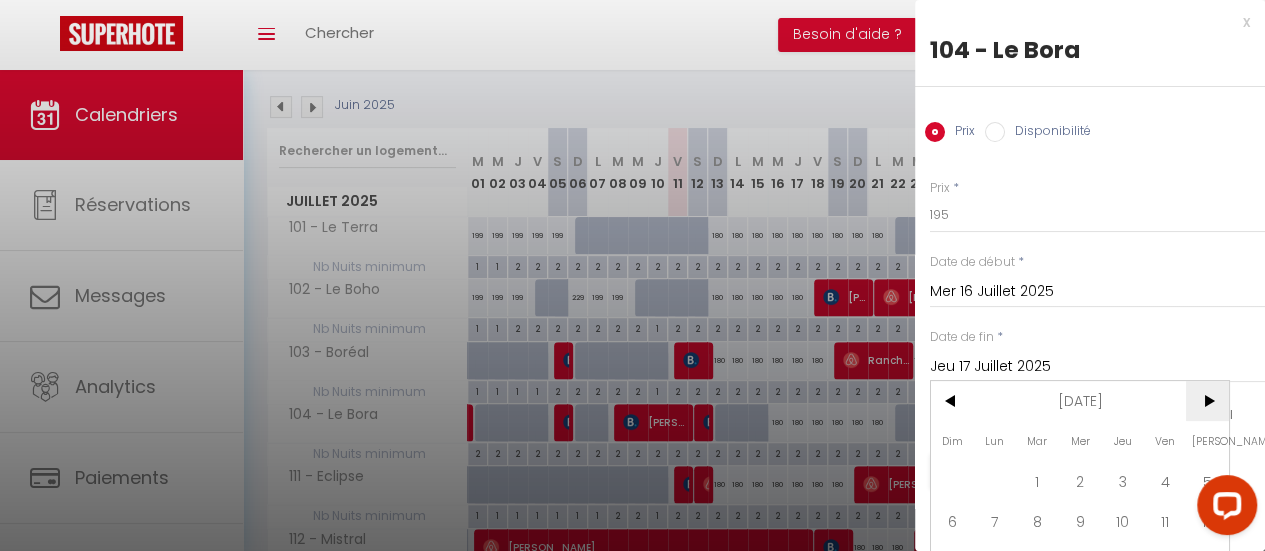 click on ">" at bounding box center [1207, 401] 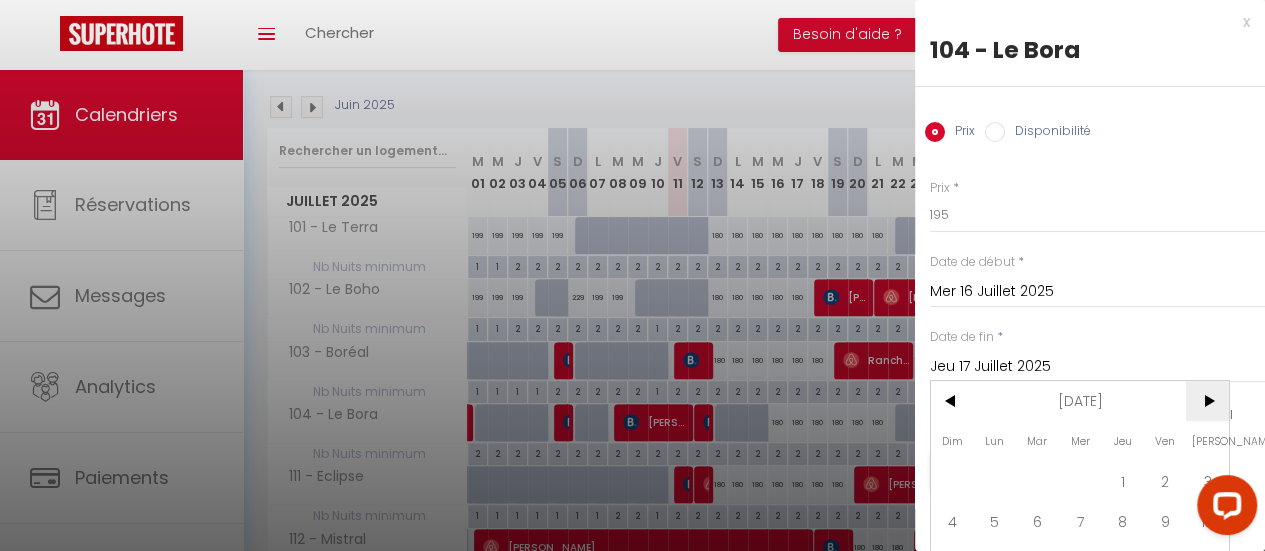 click on ">" at bounding box center [1207, 401] 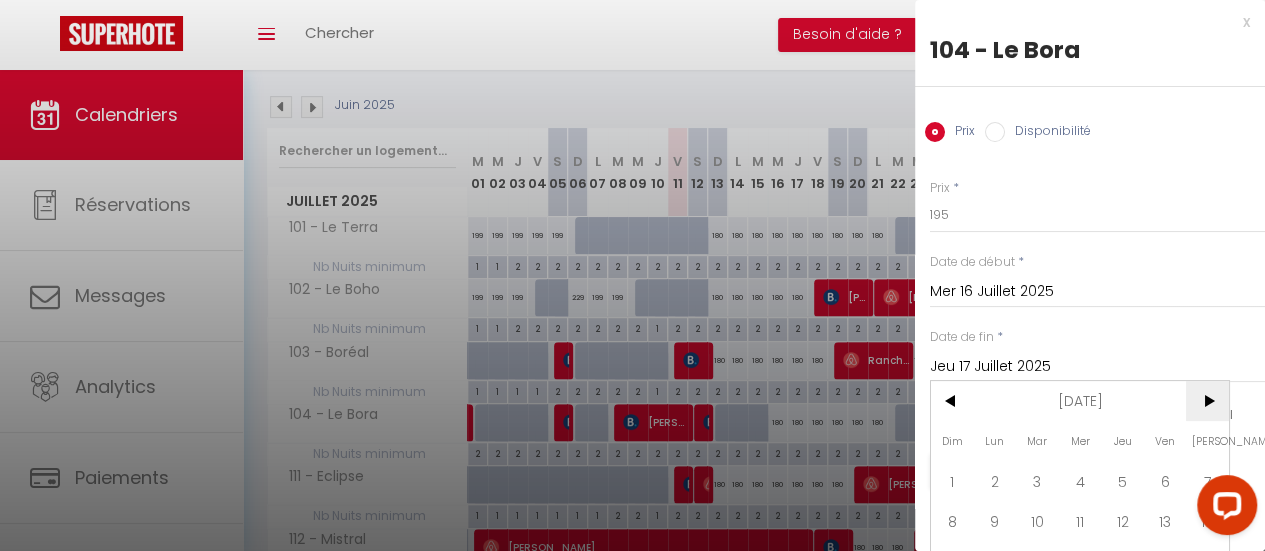 click on ">" at bounding box center (1207, 401) 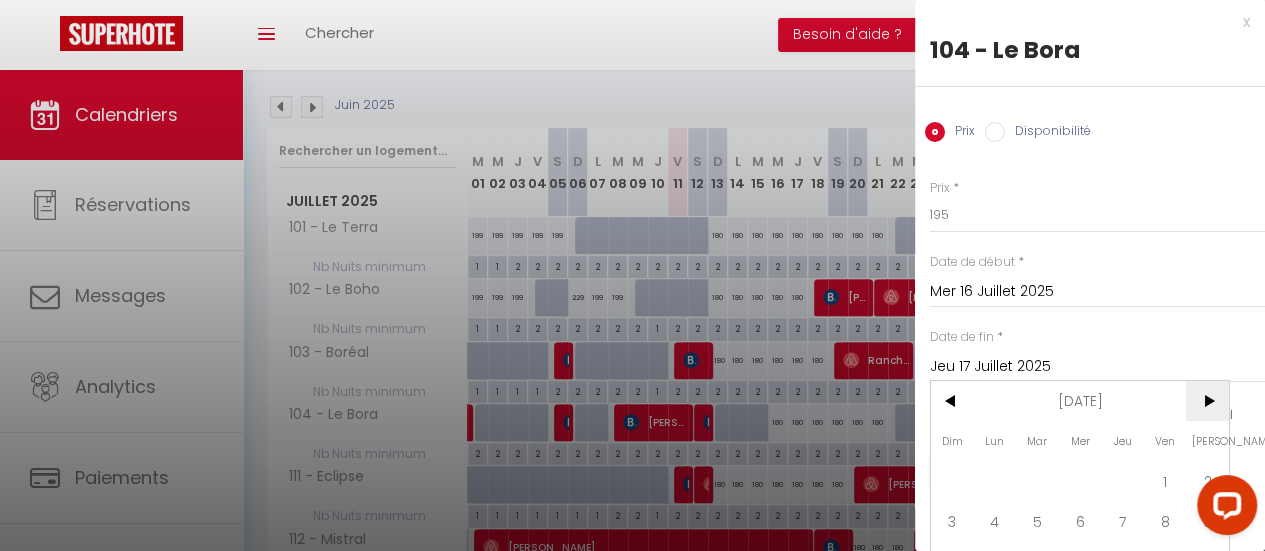 click on ">" at bounding box center (1207, 401) 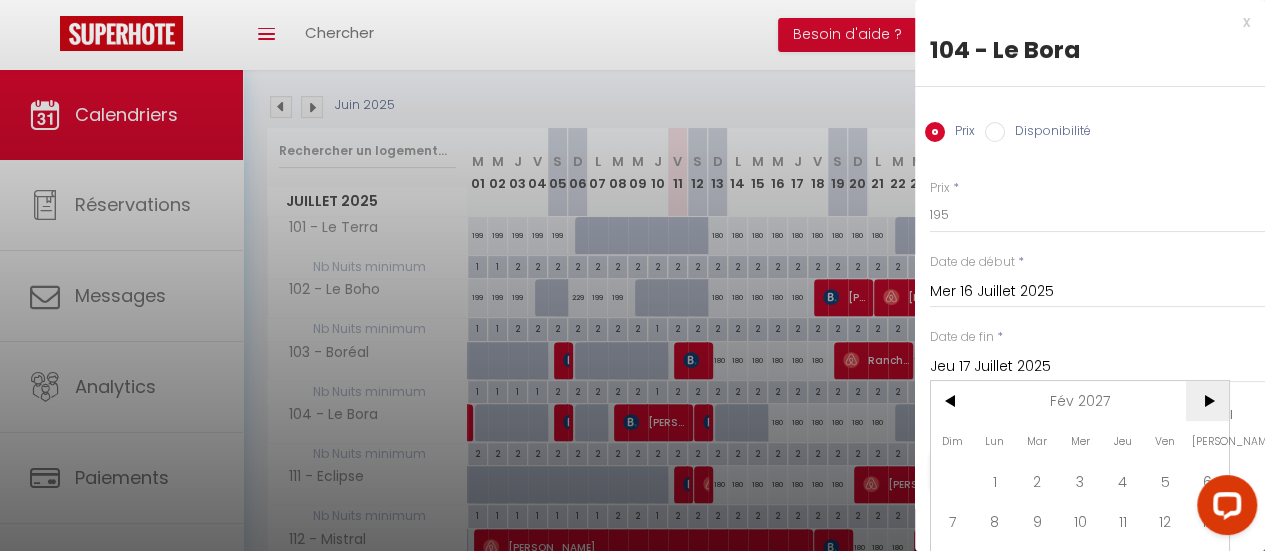click on ">" at bounding box center [1207, 401] 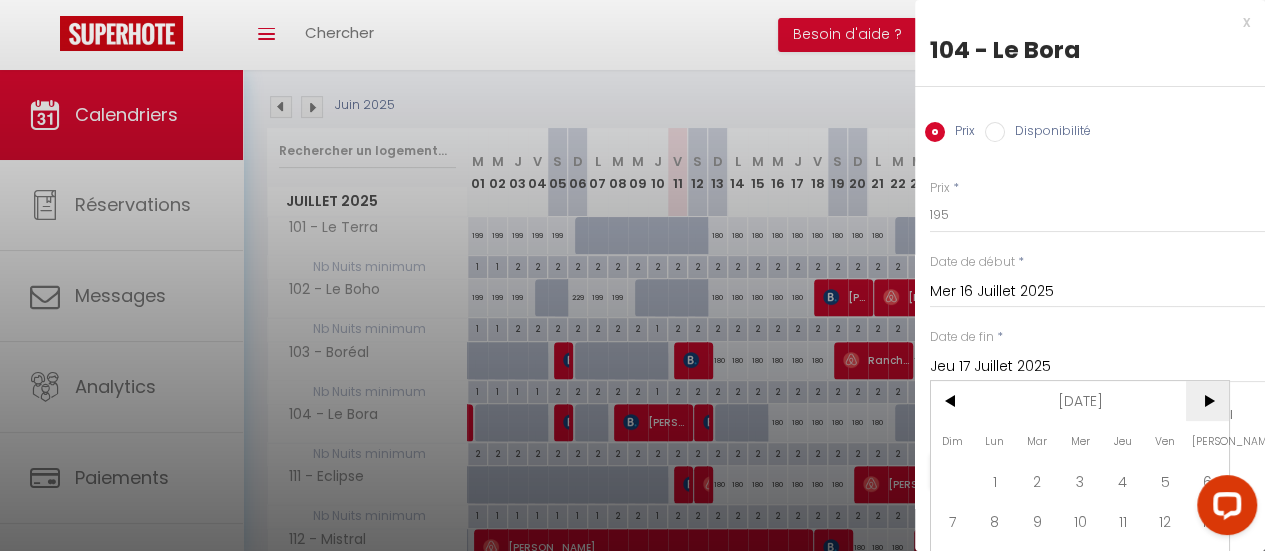 click on ">" at bounding box center [1207, 401] 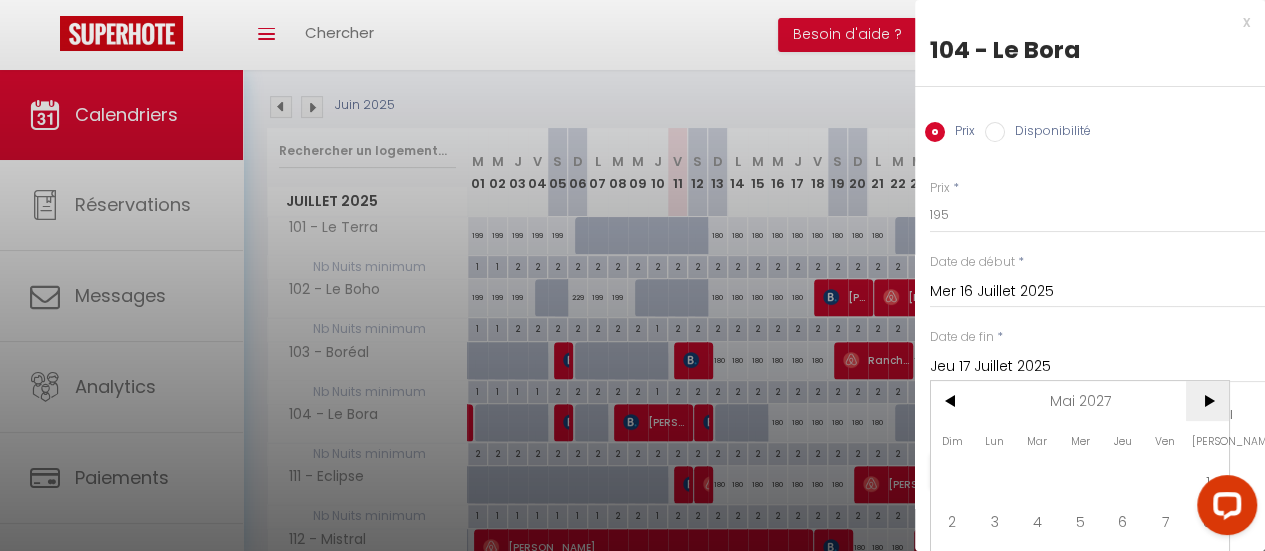 click on ">" at bounding box center [1207, 401] 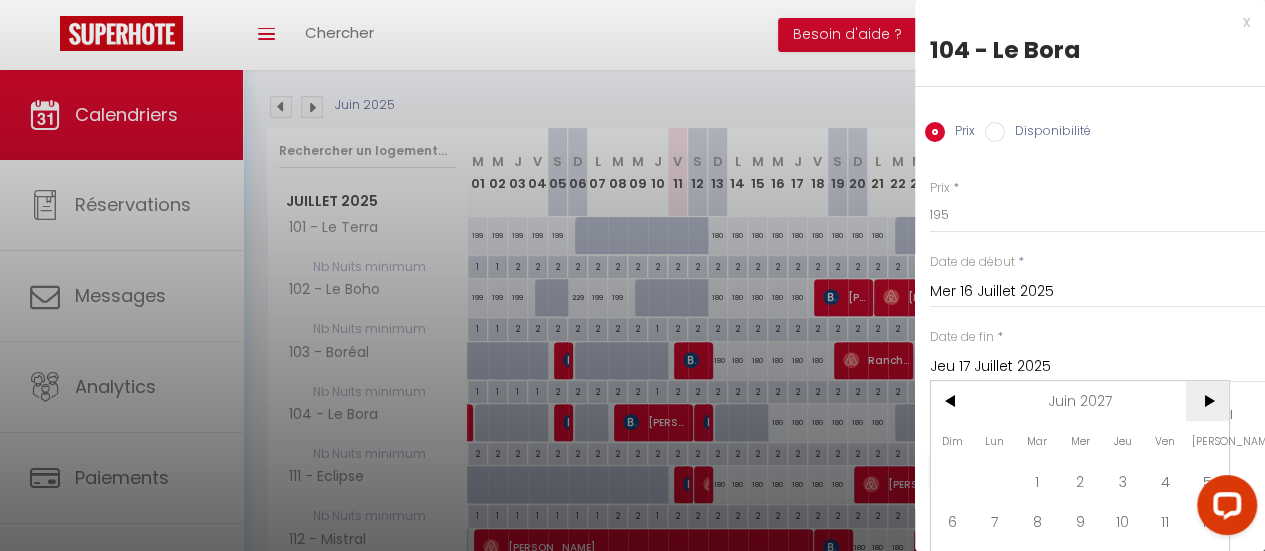 click on ">" at bounding box center [1207, 401] 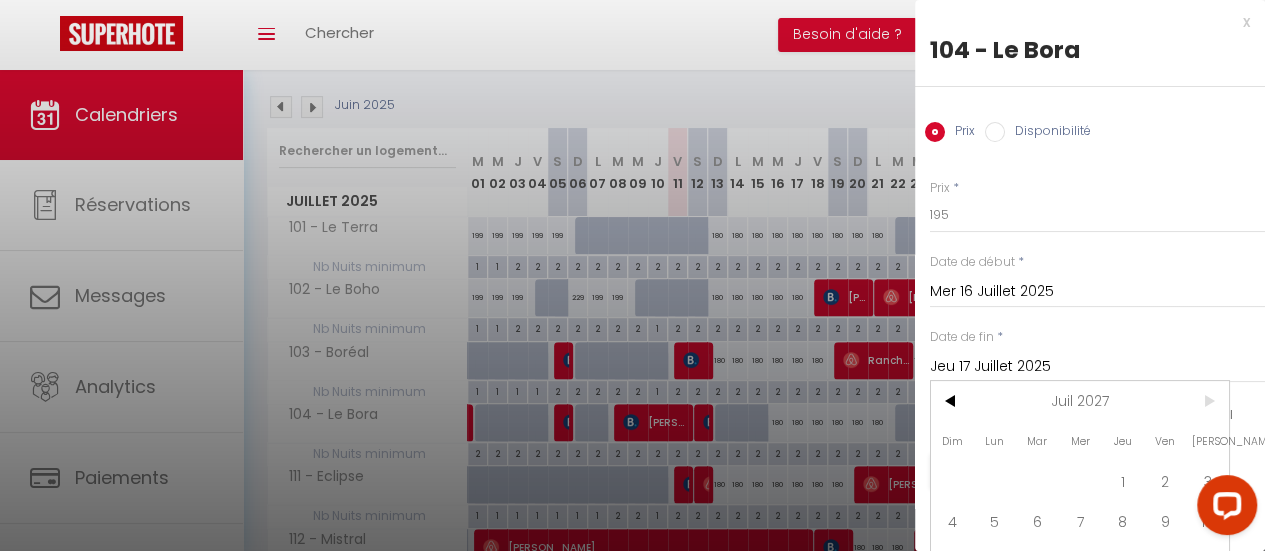 click on ">" at bounding box center (1207, 401) 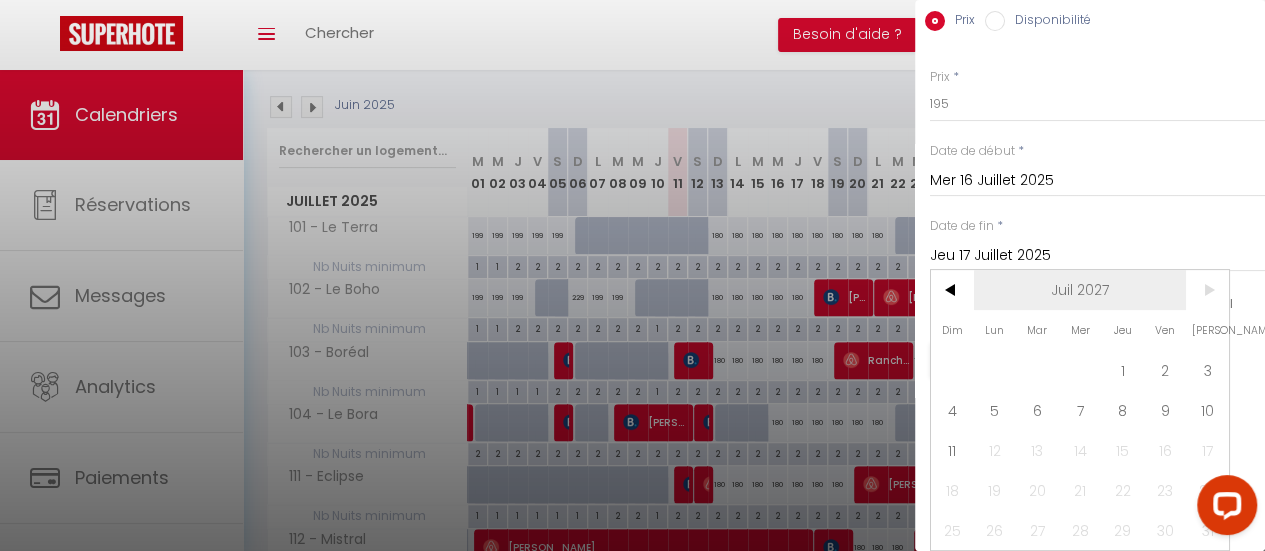 scroll, scrollTop: 124, scrollLeft: 0, axis: vertical 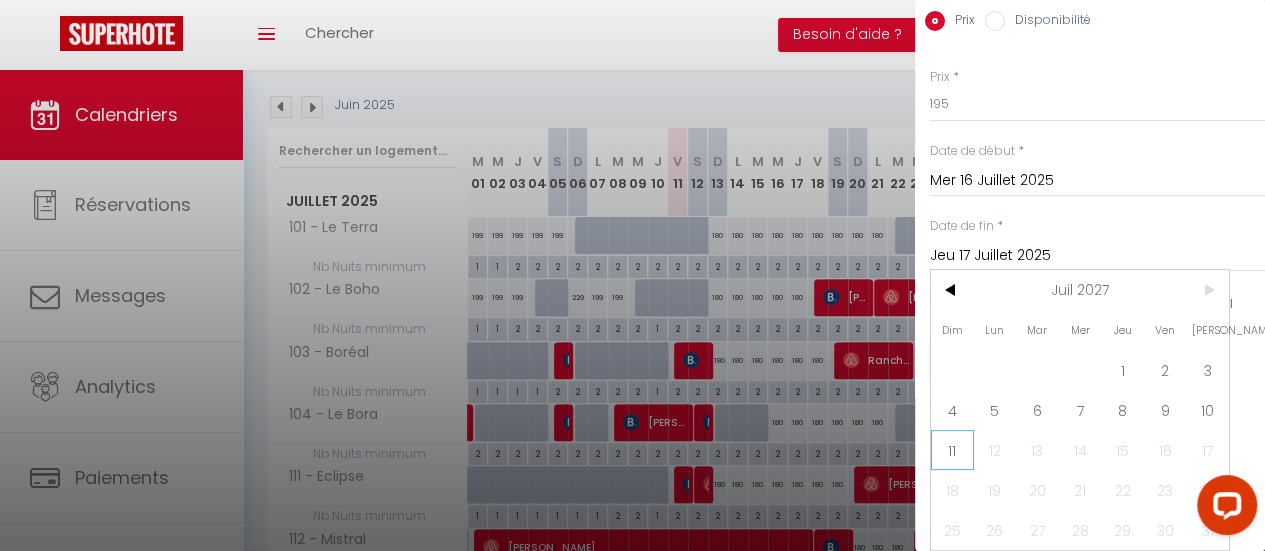 click on "11" at bounding box center (952, 450) 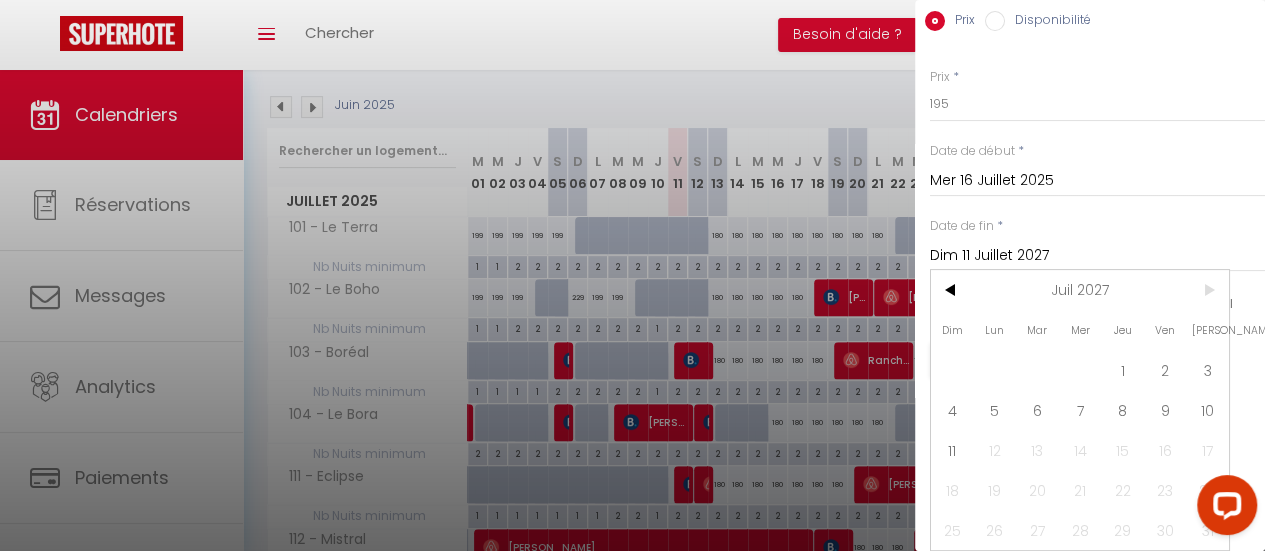 scroll, scrollTop: 14, scrollLeft: 0, axis: vertical 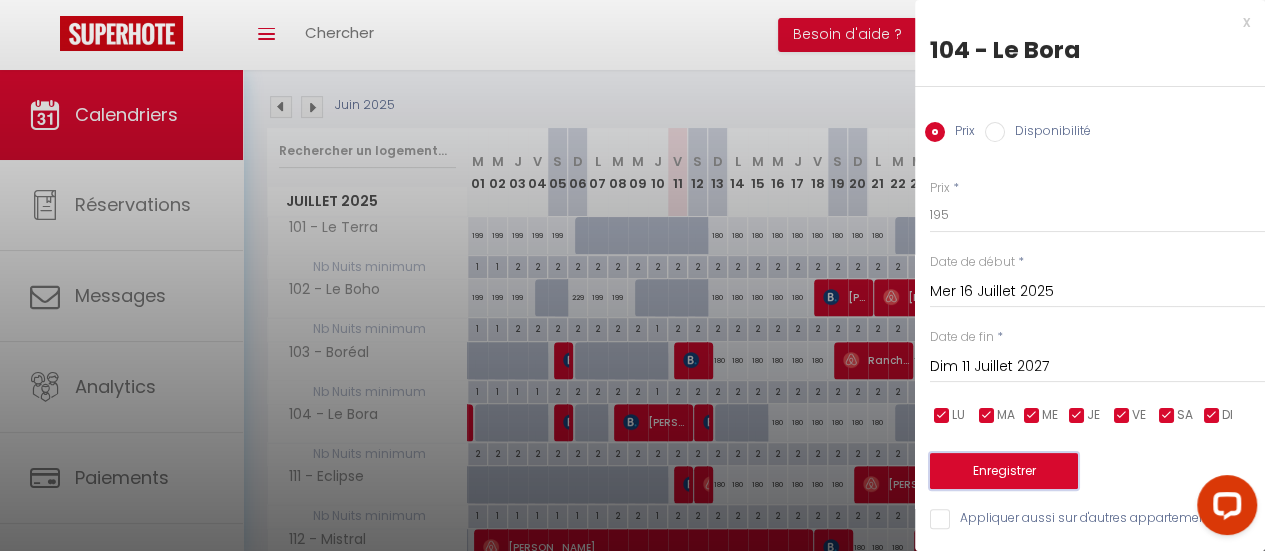 click on "Enregistrer" at bounding box center (1004, 471) 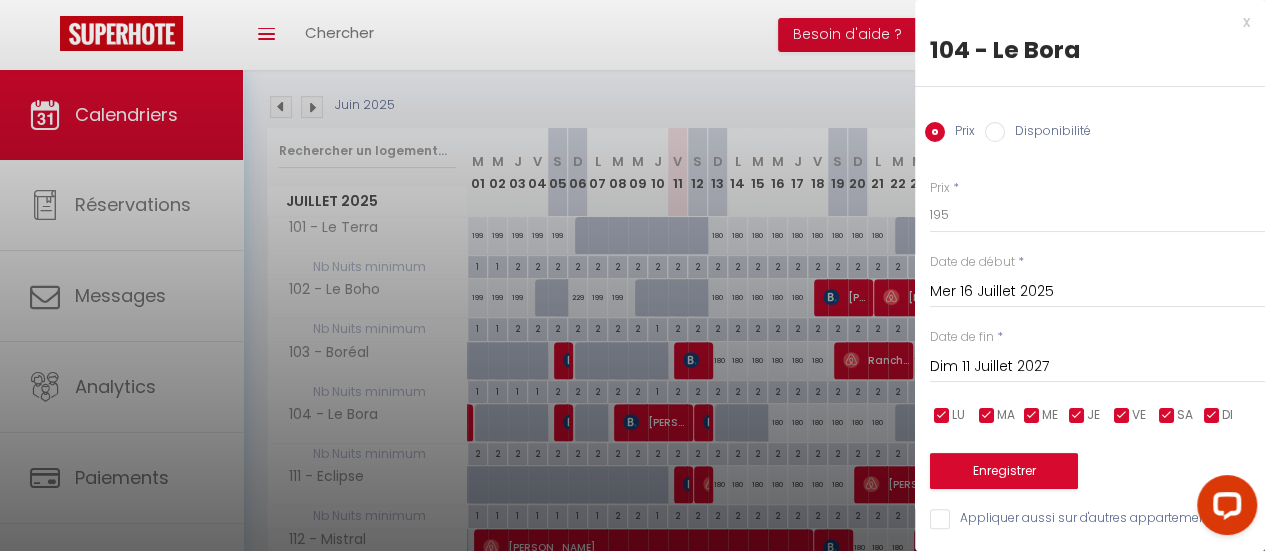 type on "[DATE]" 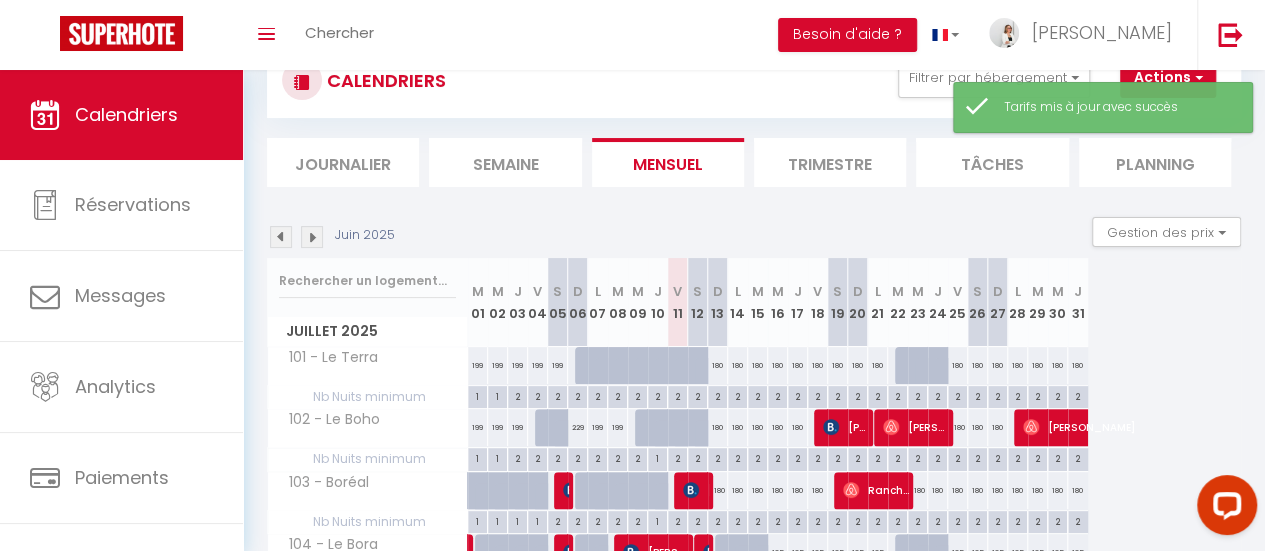 scroll, scrollTop: 200, scrollLeft: 0, axis: vertical 